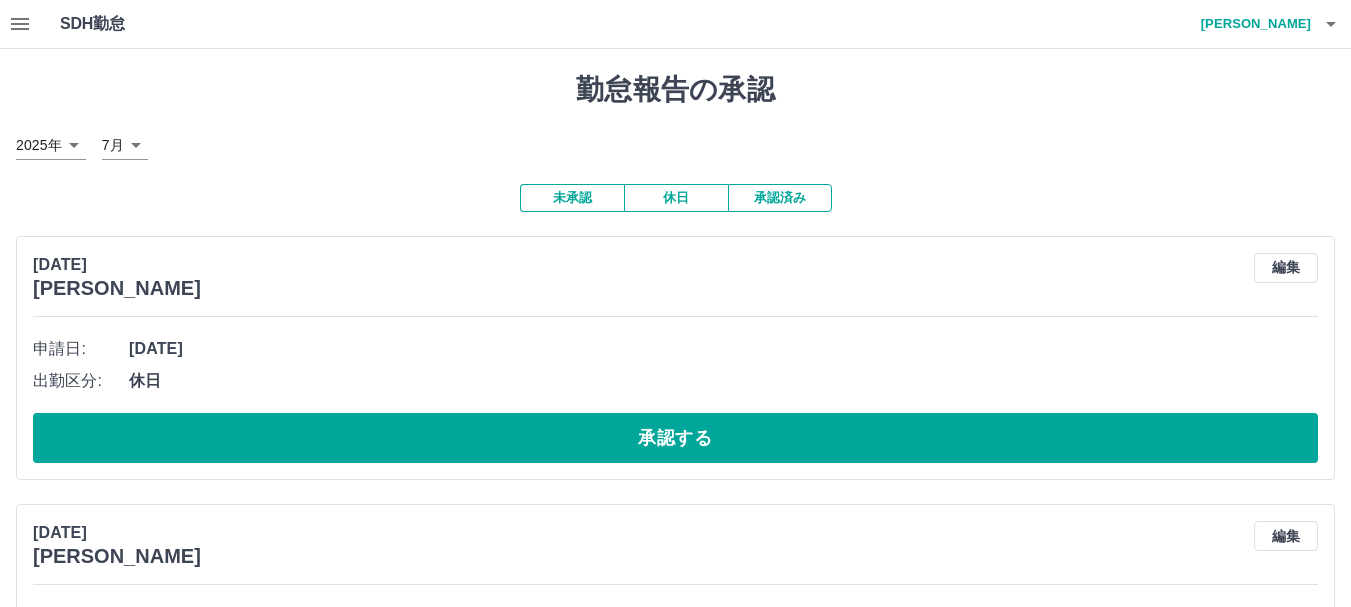scroll, scrollTop: 7300, scrollLeft: 0, axis: vertical 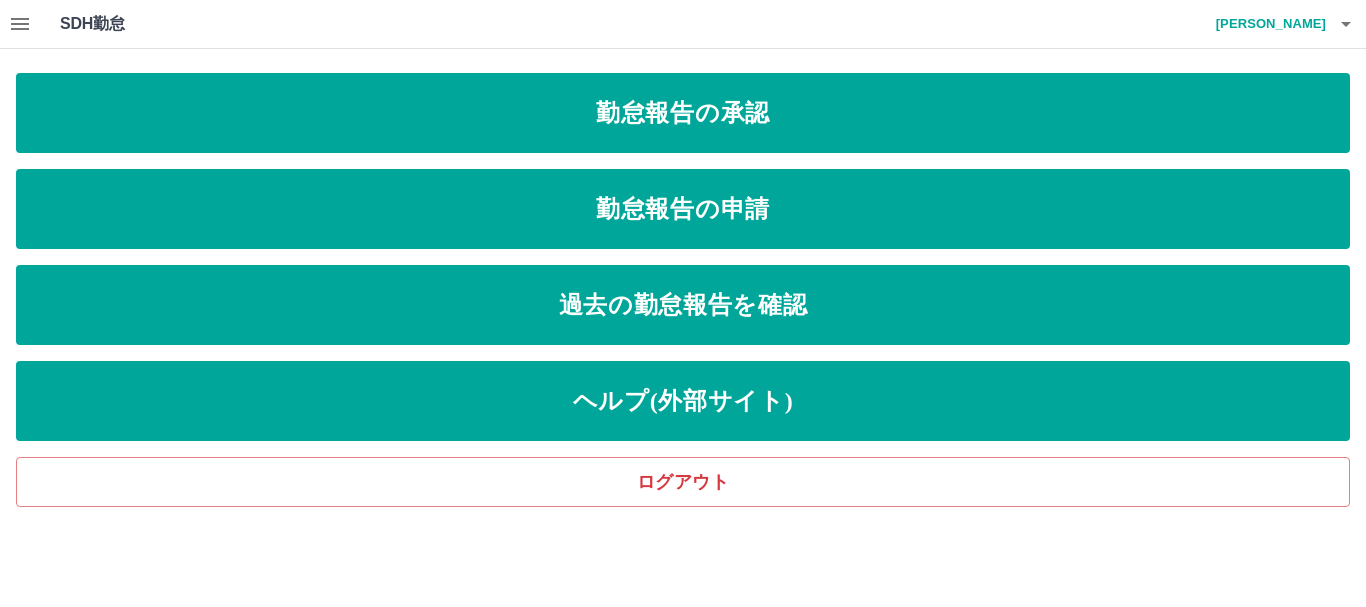 click 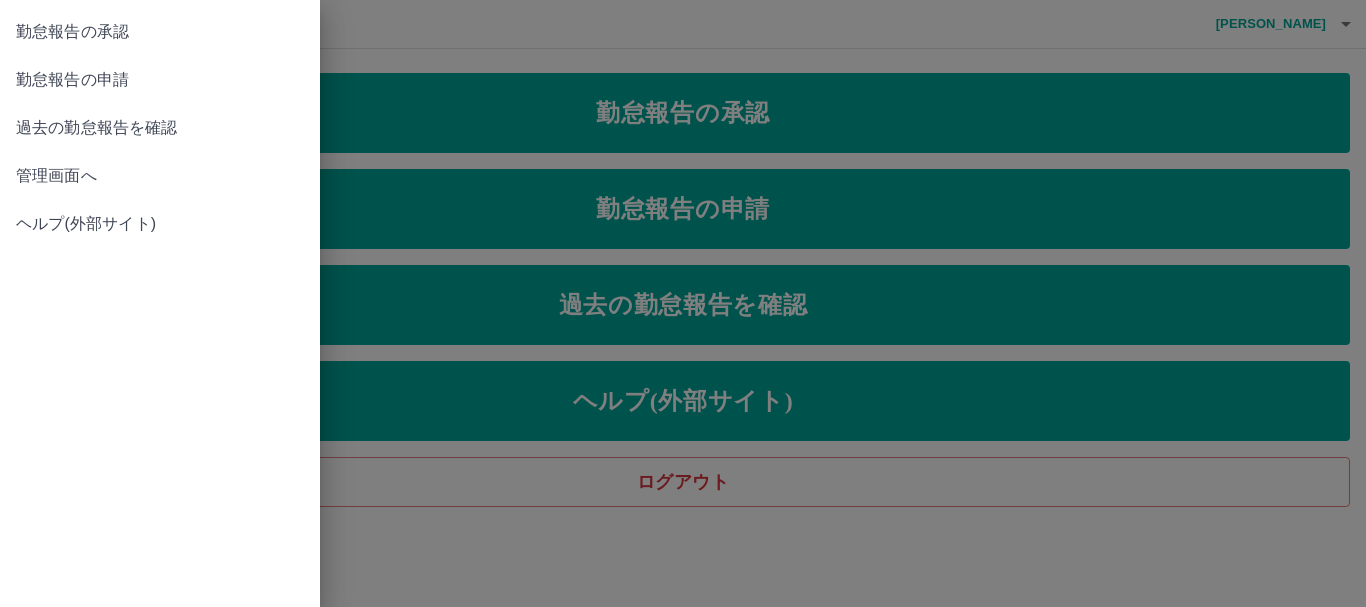 click on "管理画面へ" at bounding box center (160, 176) 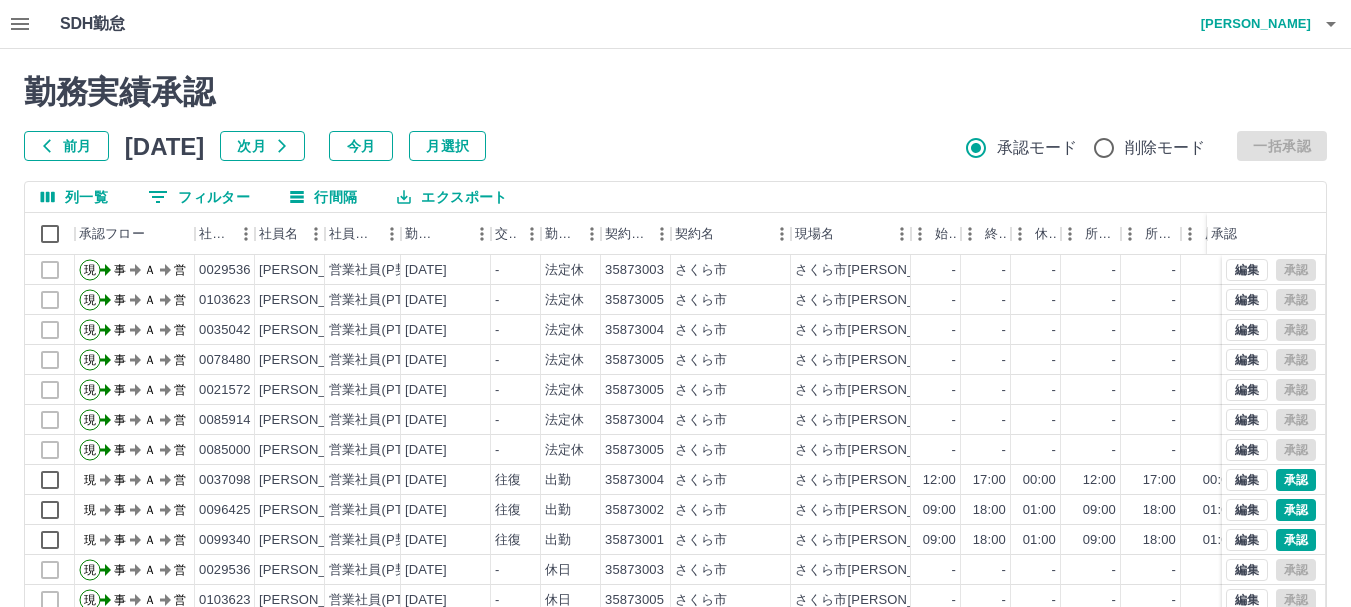 click on "勤務実績承認 前月 2025年07月 次月 今月 月選択 承認モード 削除モード 一括承認 列一覧 0 フィルター 行間隔 エクスポート 承認フロー 社員番号 社員名 社員区分 勤務日 交通費 勤務区分 契約コード 契約名 現場名 始業 終業 休憩 所定開始 所定終業 所定休憩 拘束 勤務 遅刻等 コメント ステータス 承認 現 事 Ａ 営 0029536 松田　美弥子 営業社員(P契約) 2025-07-13  -  法定休 35873003 さくら市 さくら市喜連川児童センター（学童保育Å） - - - - - - 00:00 00:00 00:00 事務担当者承認待 現 事 Ａ 営 0103623 吉成　由香 営業社員(PT契約) 2025-07-13  -  法定休 35873005 さくら市 さくら市喜連川児童センター（学童保育Ｃ） - - - - - - 00:00 00:00 00:00 事務担当者承認待 現 事 Ａ 営 0035042 加藤　智惠子 営業社員(PT契約) 2025-07-13  -  法定休 35873004 さくら市 - - - - - - 00:00 00:00 00:00 現 事 Ａ 営  -  -" at bounding box center [675, 447] 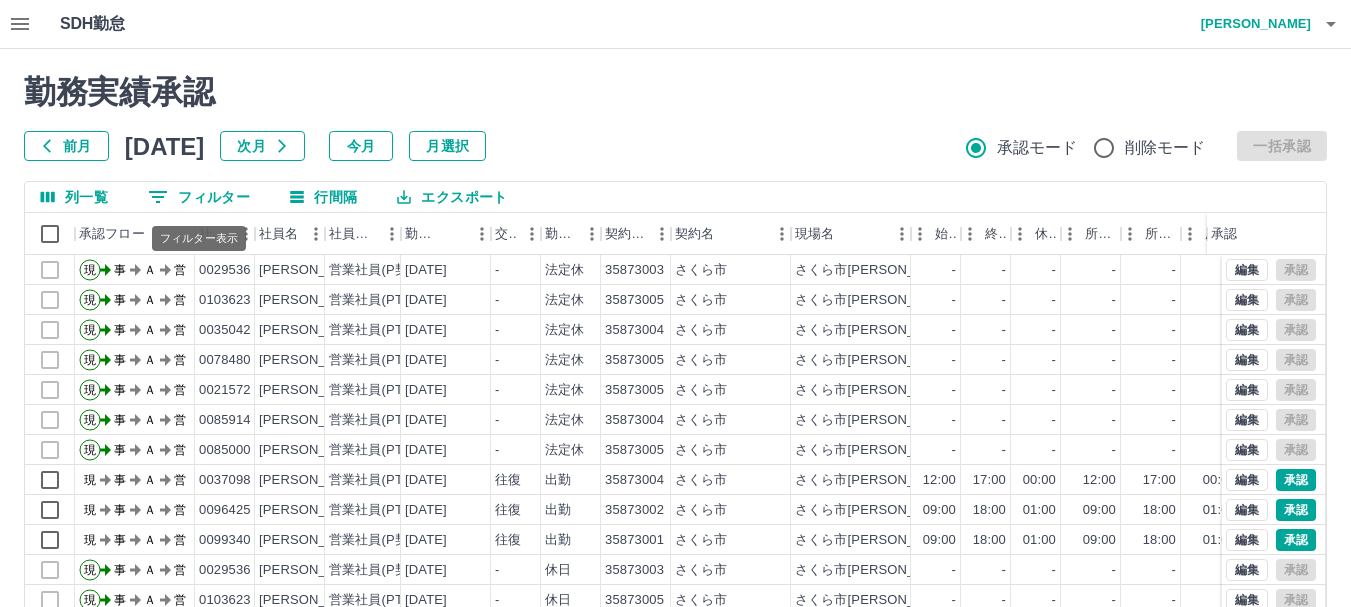 click on "0 フィルター" at bounding box center [199, 197] 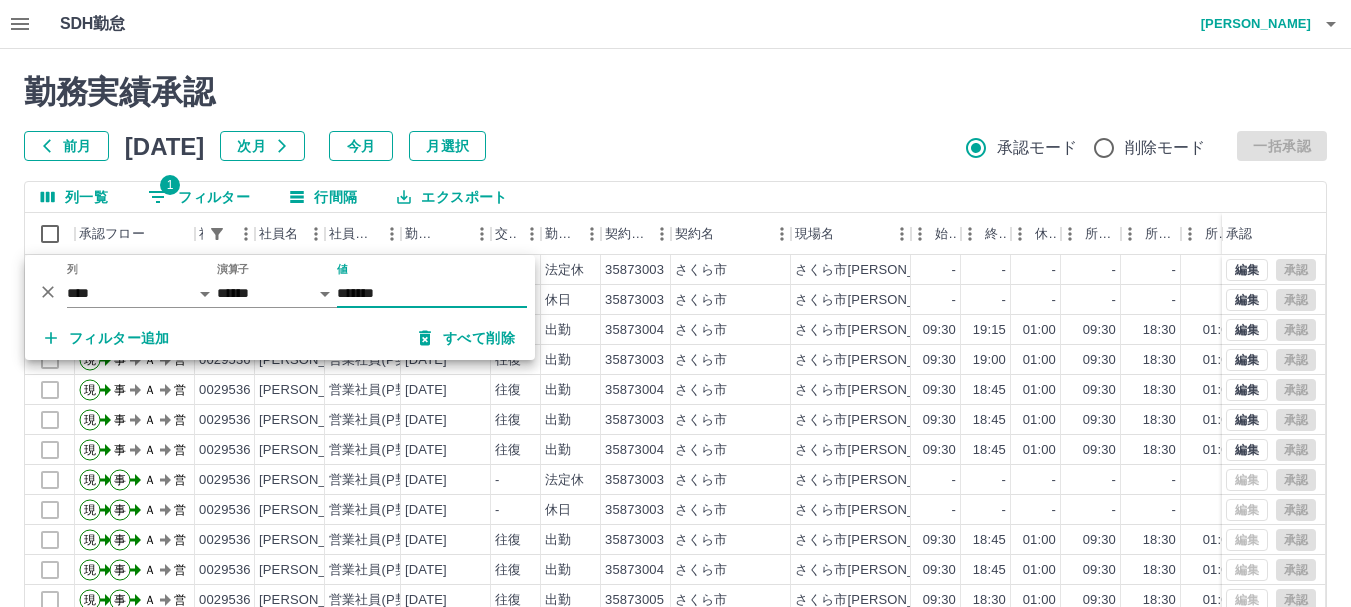 type on "*******" 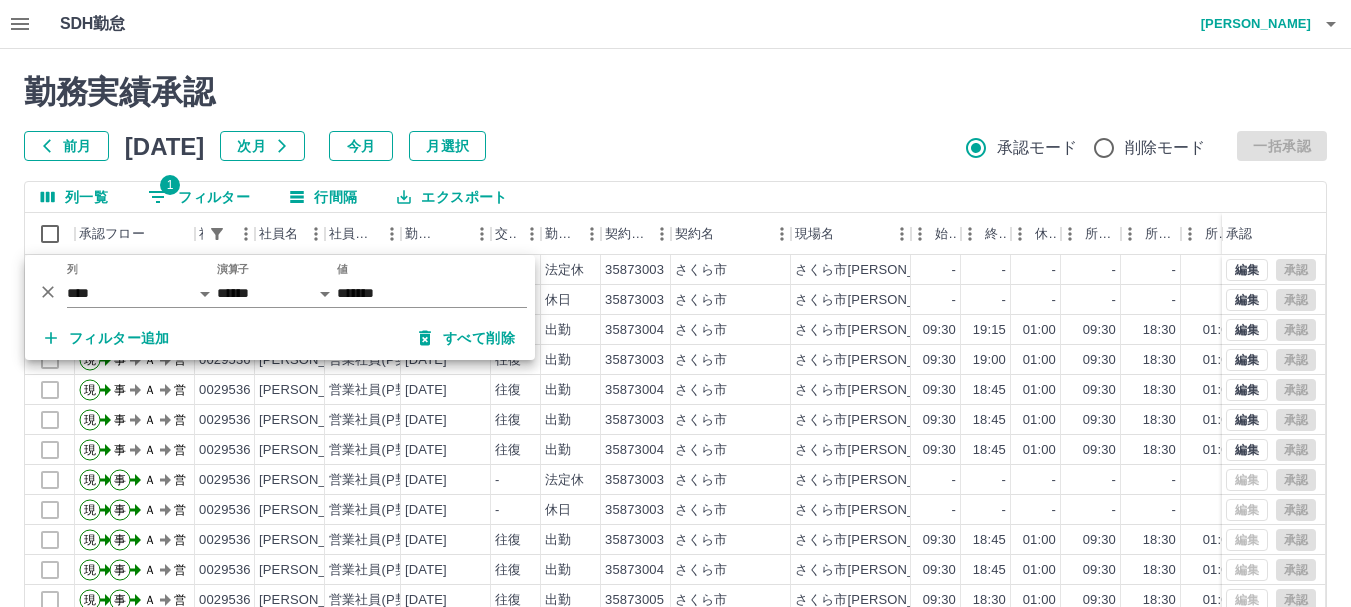 click on "前月 2025年07月 次月 今月 月選択 承認モード 削除モード 一括承認" at bounding box center [675, 146] 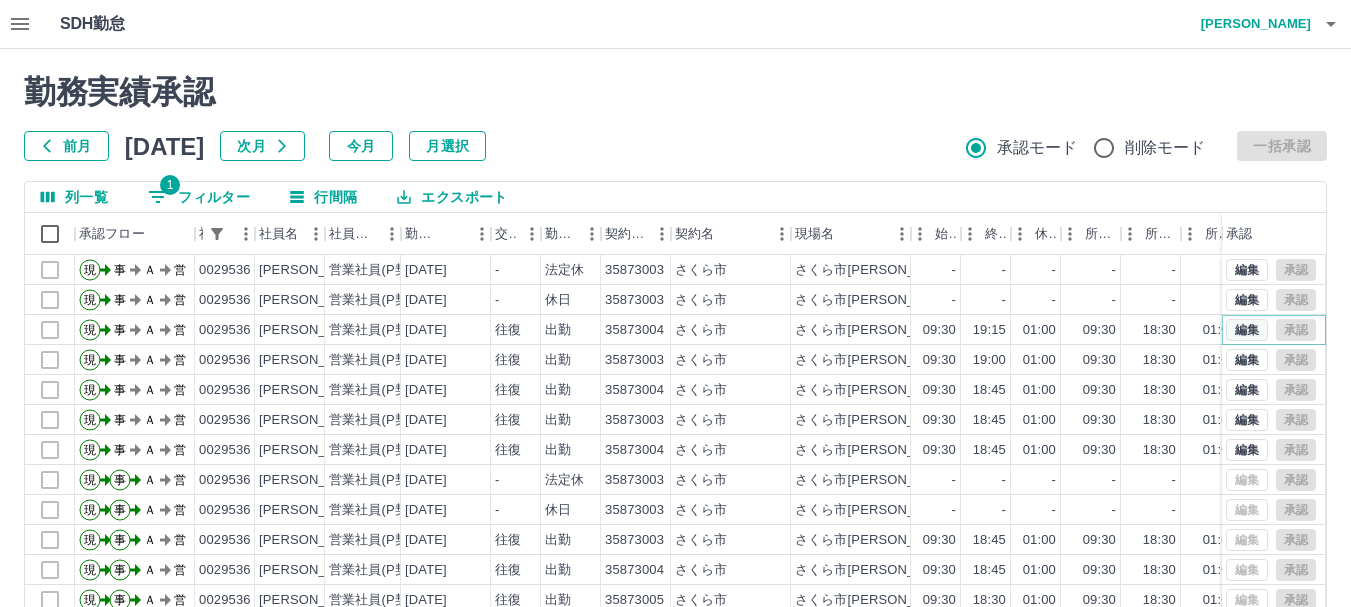 click on "編集" at bounding box center (1247, 330) 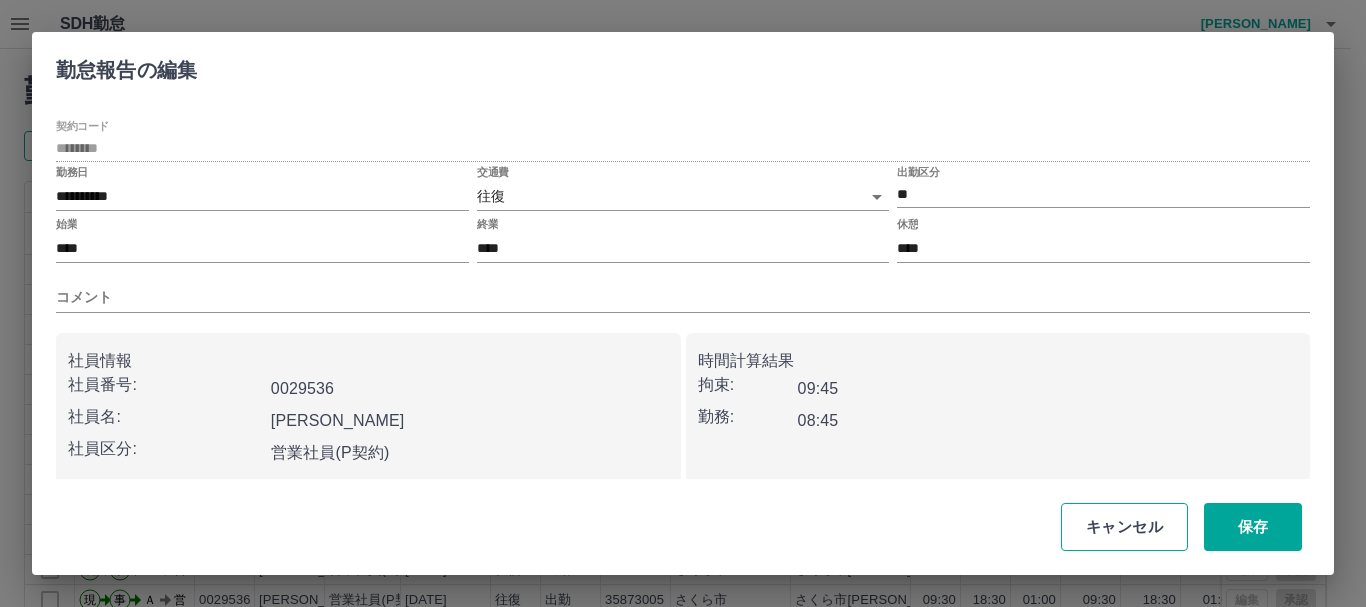 click on "キャンセル" at bounding box center (1124, 527) 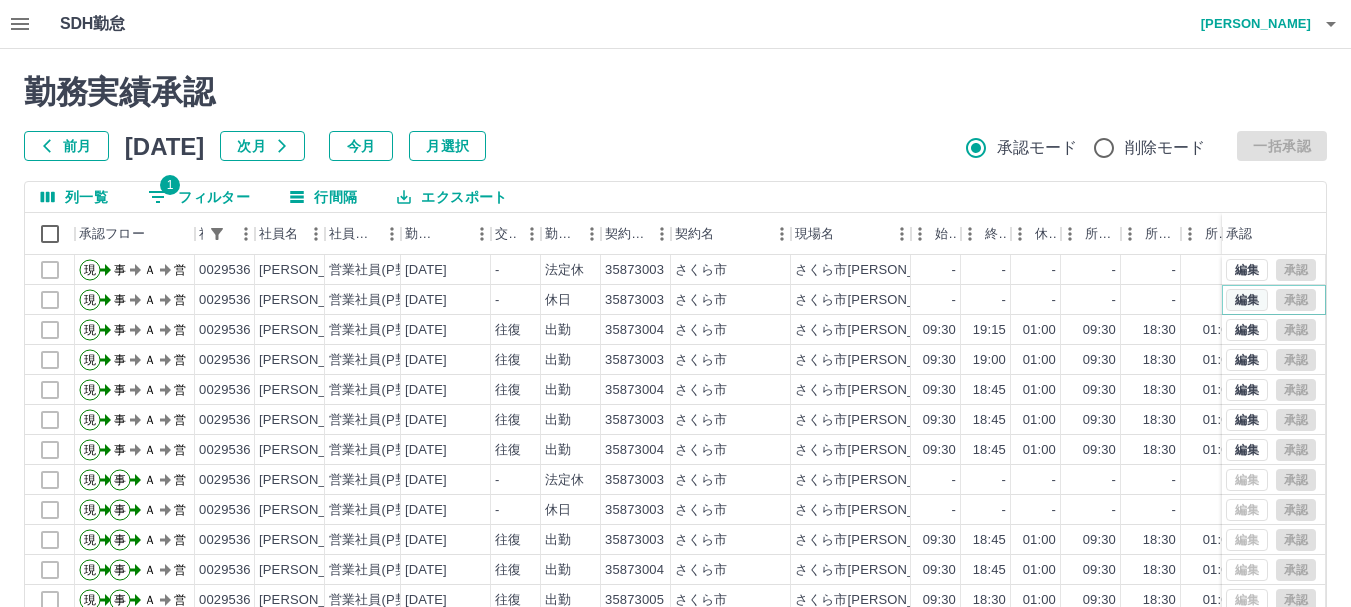 click on "編集" at bounding box center [1247, 300] 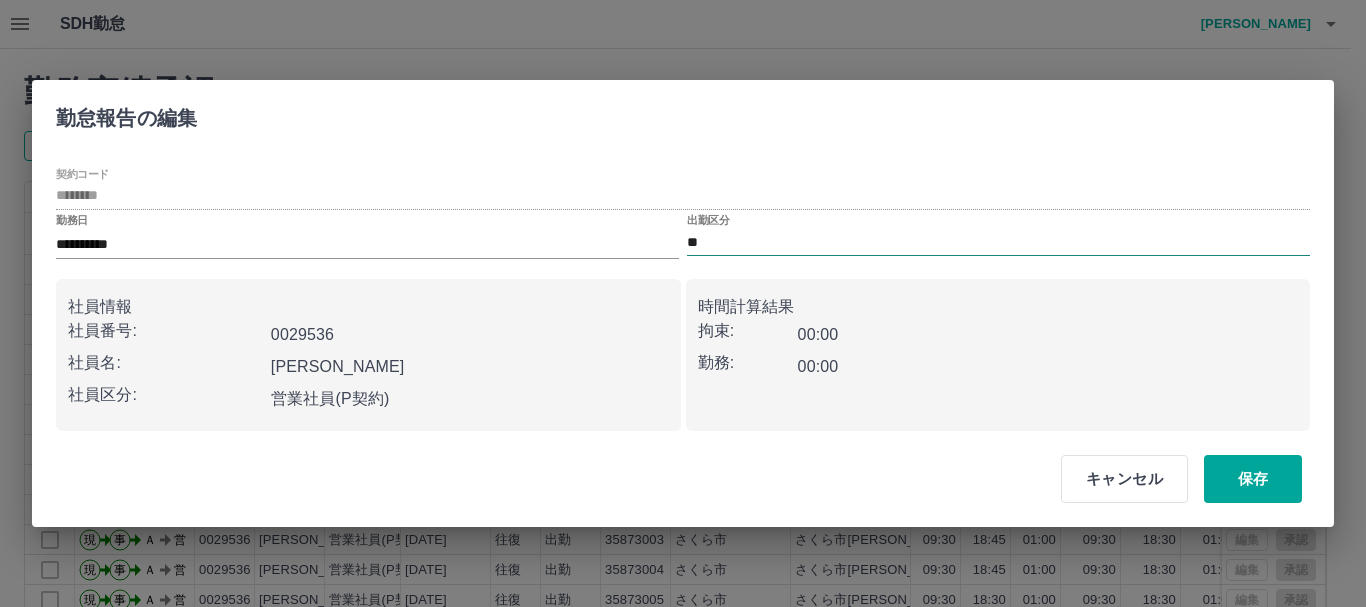 click on "**" at bounding box center [998, 242] 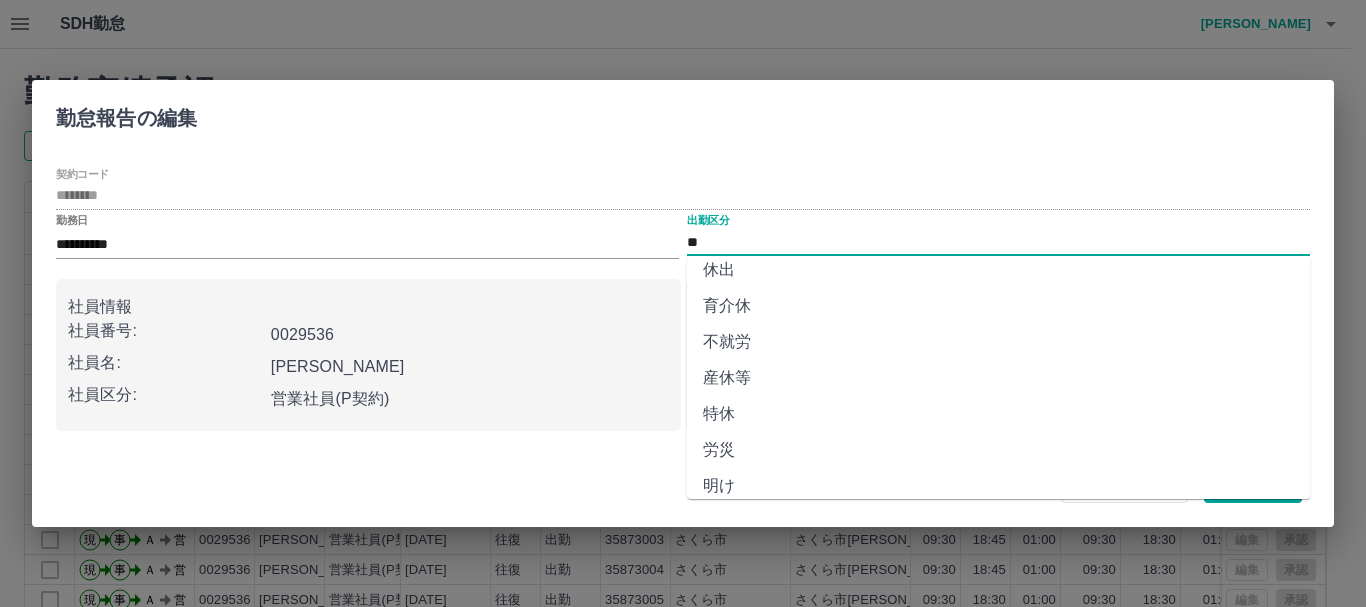 scroll, scrollTop: 0, scrollLeft: 0, axis: both 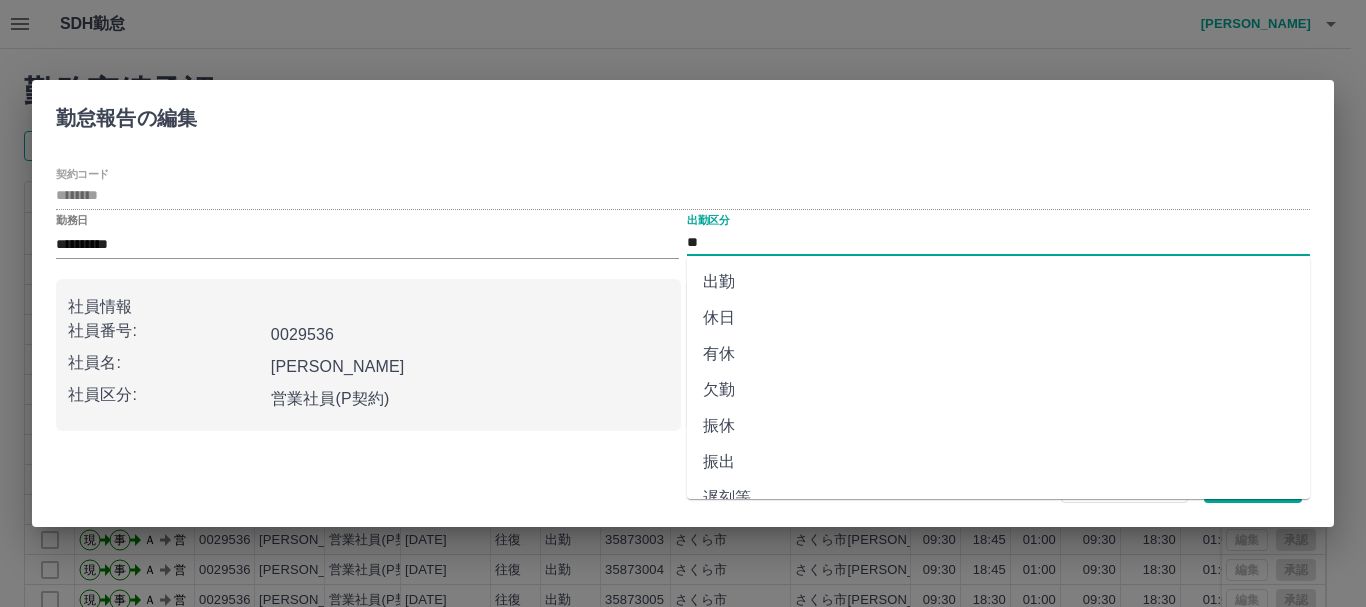 click on "出勤" at bounding box center (998, 282) 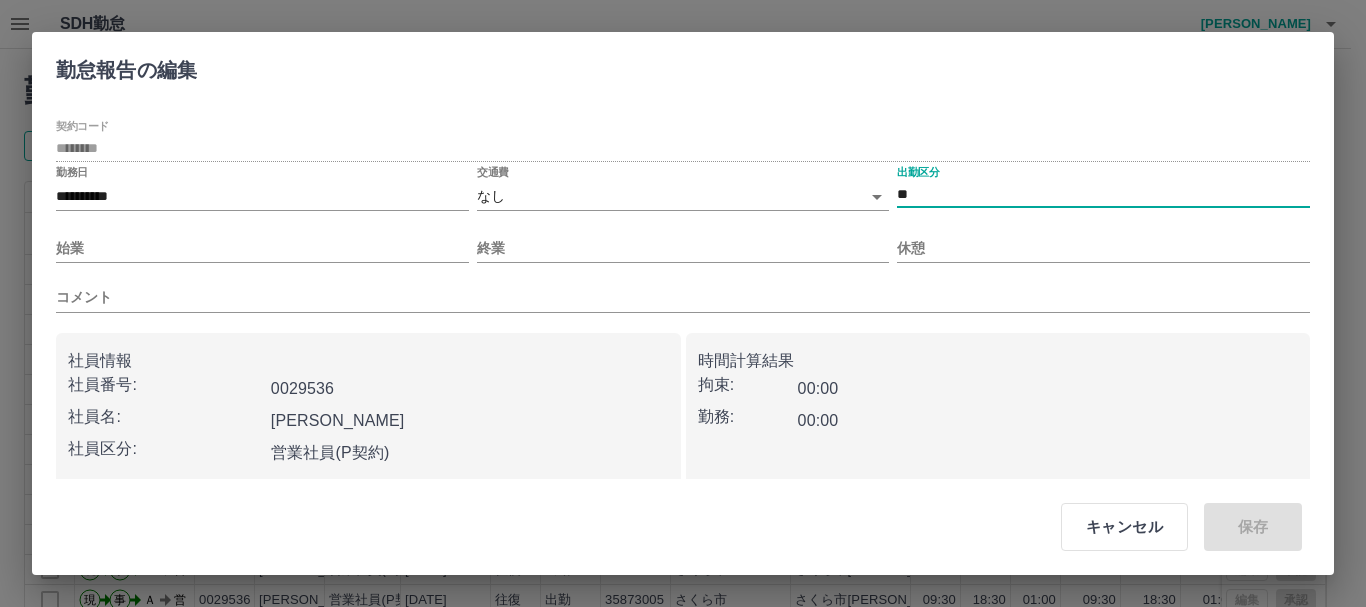 click on "SDH勤怠 和久　賢次 勤務実績承認 前月 2025年07月 次月 今月 月選択 承認モード 削除モード 一括承認 列一覧 1 フィルター 行間隔 エクスポート 承認フロー 社員番号 社員名 社員区分 勤務日 交通費 勤務区分 契約コード 契約名 現場名 始業 終業 休憩 所定開始 所定終業 所定休憩 拘束 勤務 遅刻等 コメント ステータス 承認 現 事 Ａ 営 0029536 松田　美弥子 営業社員(P契約) 2025-07-13  -  法定休 35873003 さくら市 さくら市喜連川児童センター（学童保育Å） - - - - - - 00:00 00:00 00:00 事務担当者承認待 現 事 Ａ 営 0029536 松田　美弥子 営業社員(P契約) 2025-07-12  -  休日 35873003 さくら市 さくら市喜連川児童センター（学童保育Å） - - - - - - 00:00 00:00 00:00 事務担当者承認待 現 事 Ａ 営 0029536 松田　美弥子 営業社員(P契約) 2025-07-11 往復 出勤 35873004 さくら市 09:30 19:15 01:00 09:30 現" at bounding box center (683, 422) 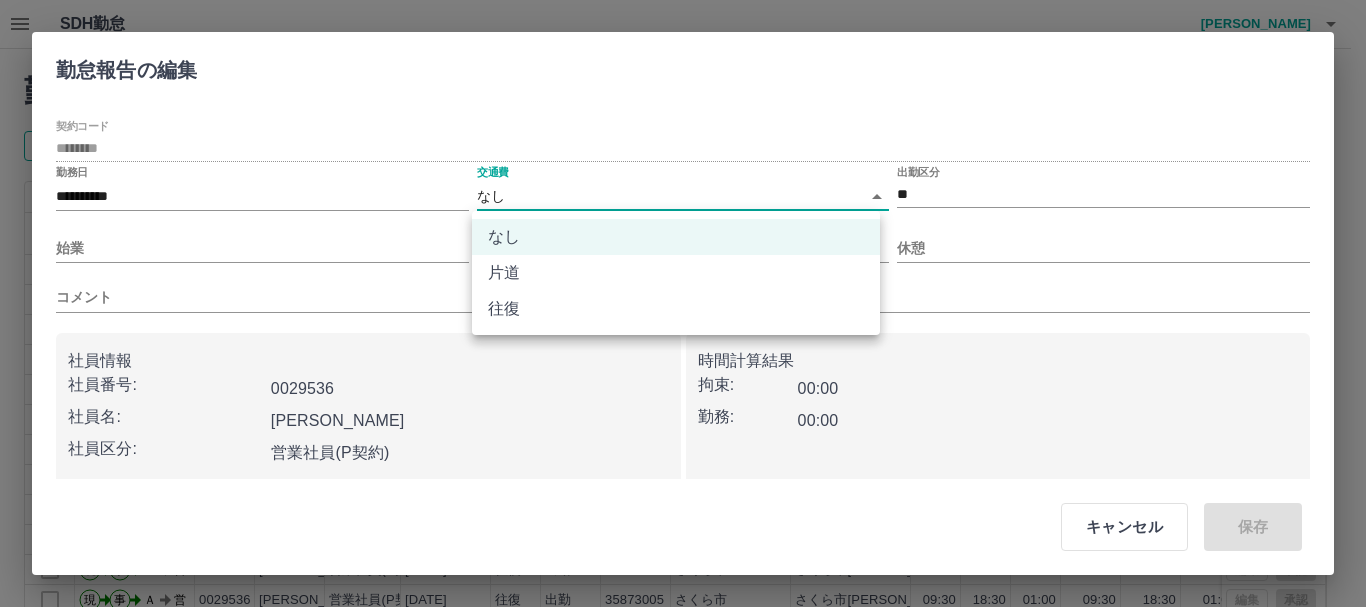 click on "往復" at bounding box center [676, 309] 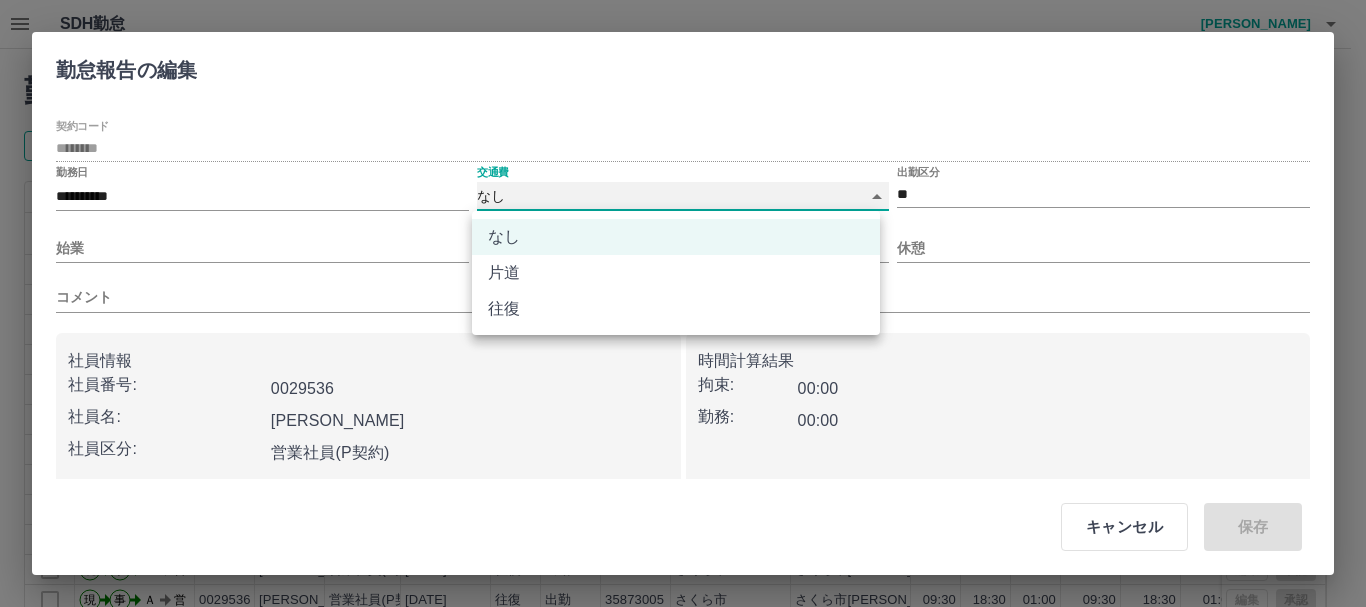 type on "******" 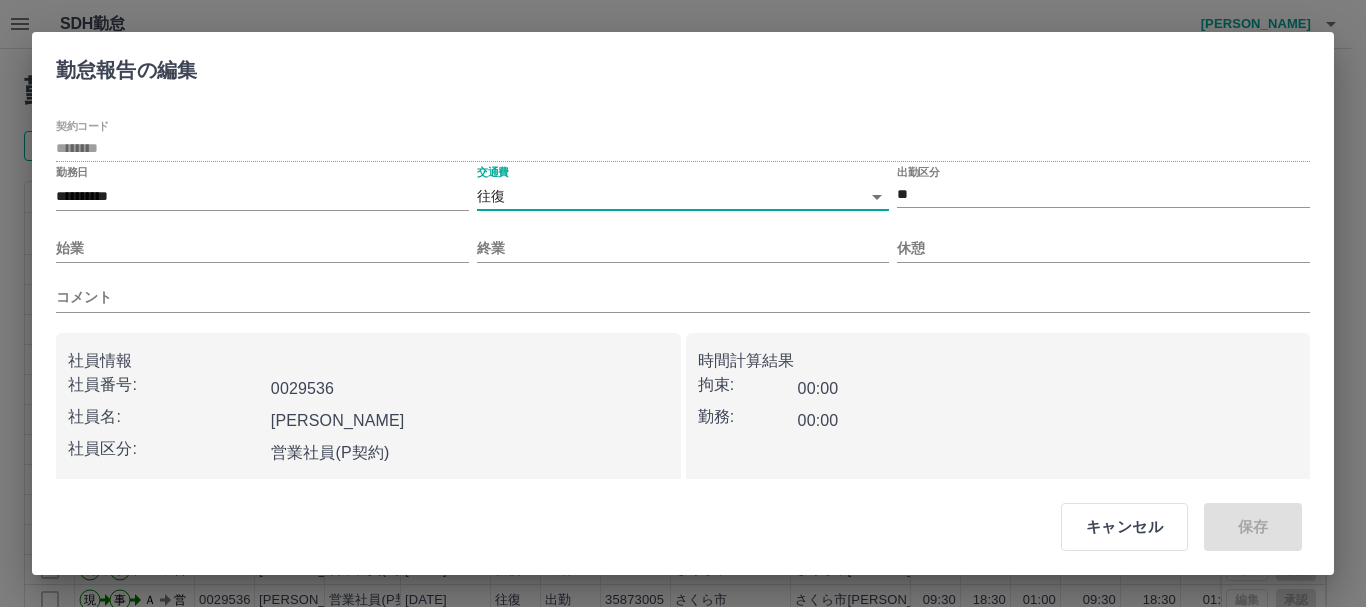 click on "始業" at bounding box center (262, 240) 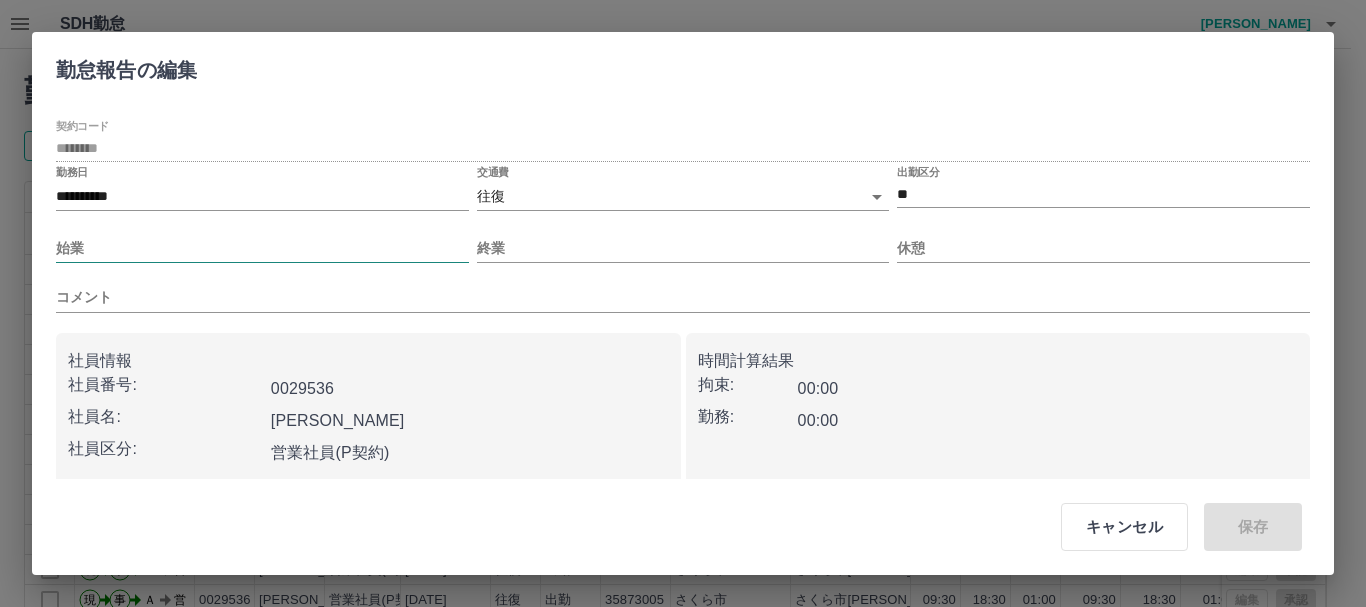 click on "始業" at bounding box center [262, 248] 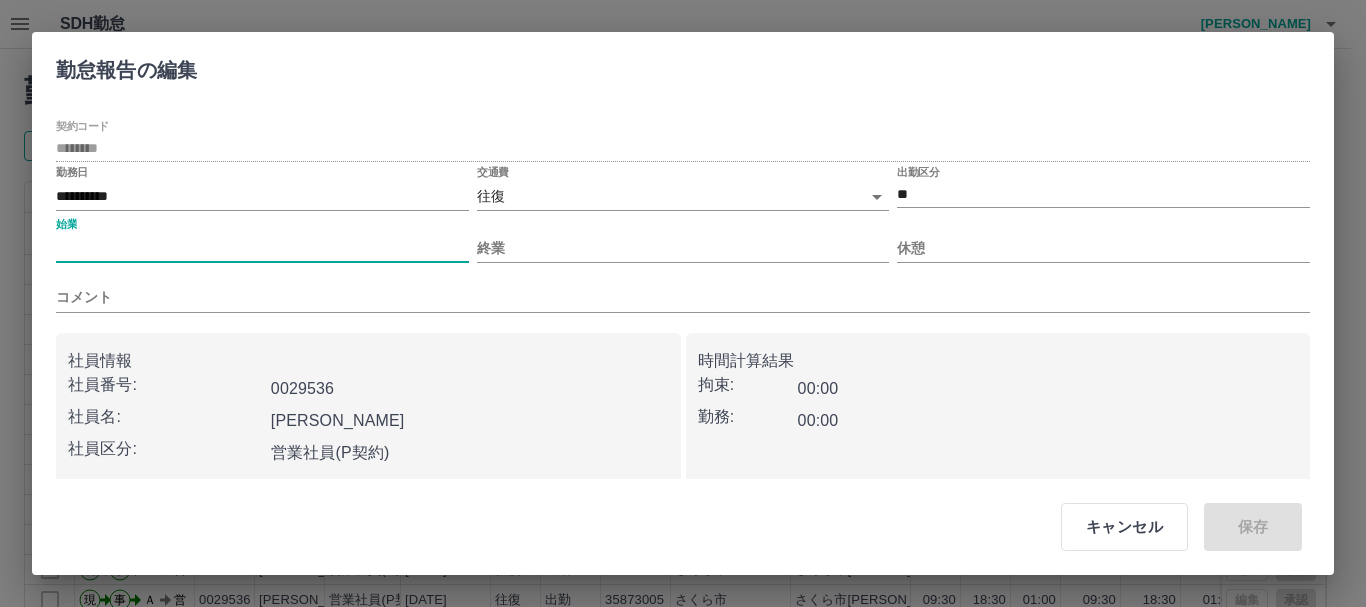 type on "****" 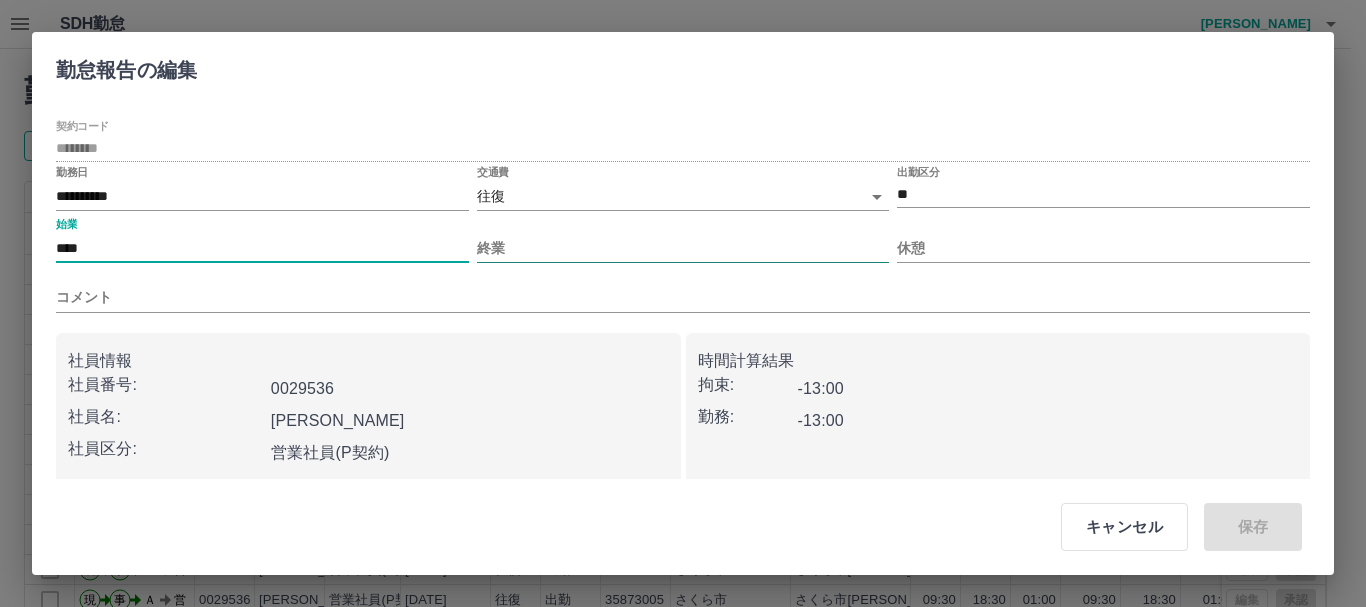 click on "終業" at bounding box center [683, 248] 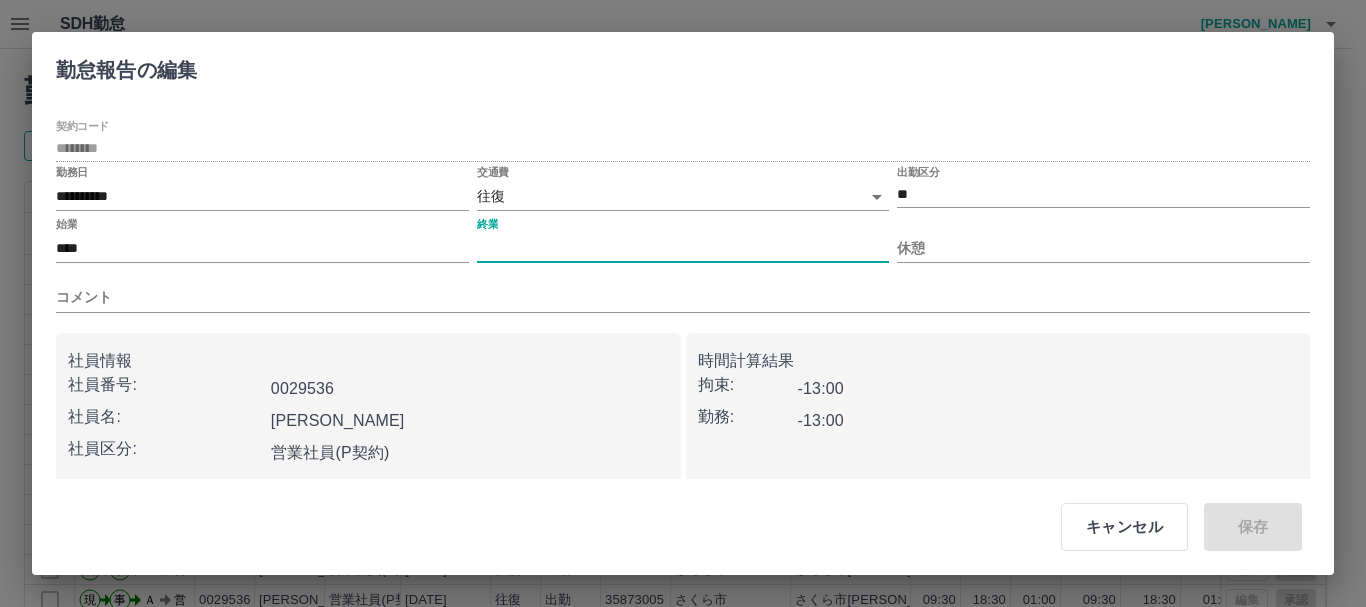 type on "****" 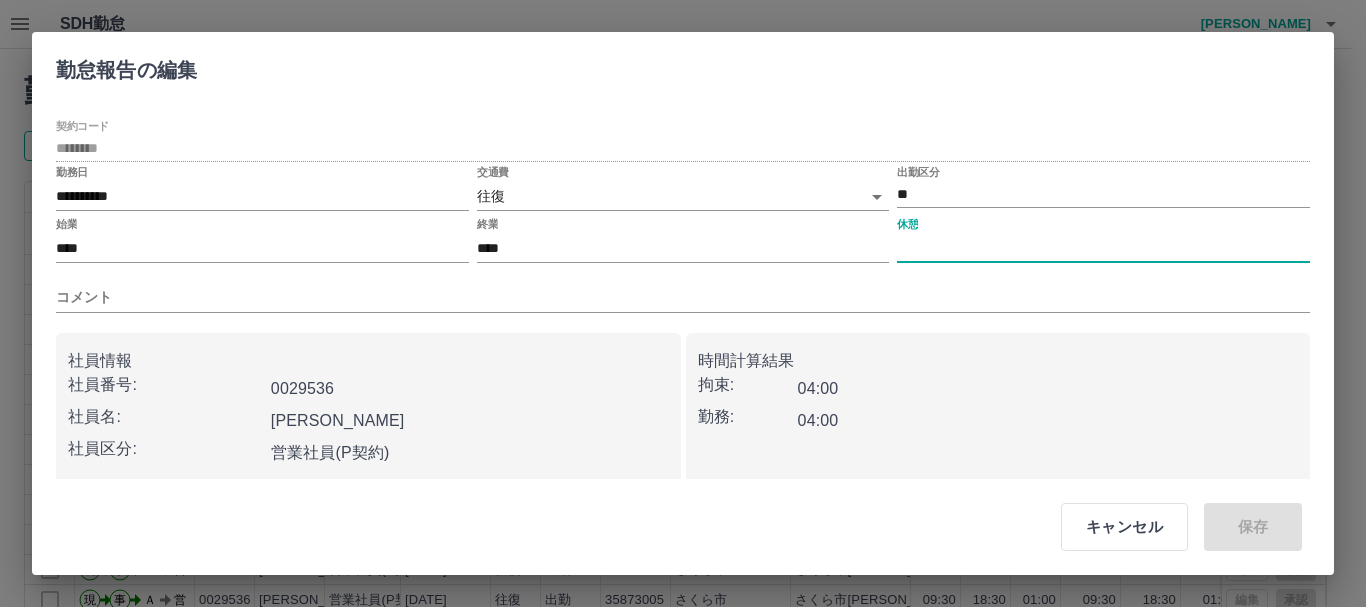 click on "休憩" at bounding box center (1103, 248) 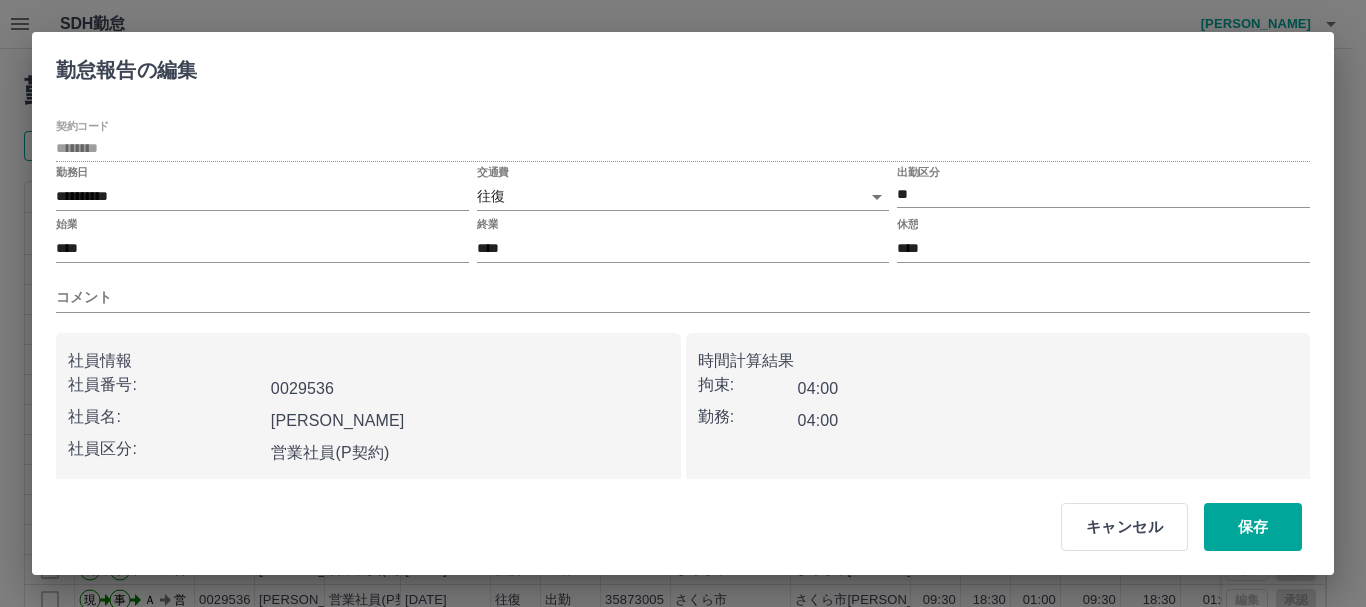 click on "拘束: 04:00" at bounding box center (998, 389) 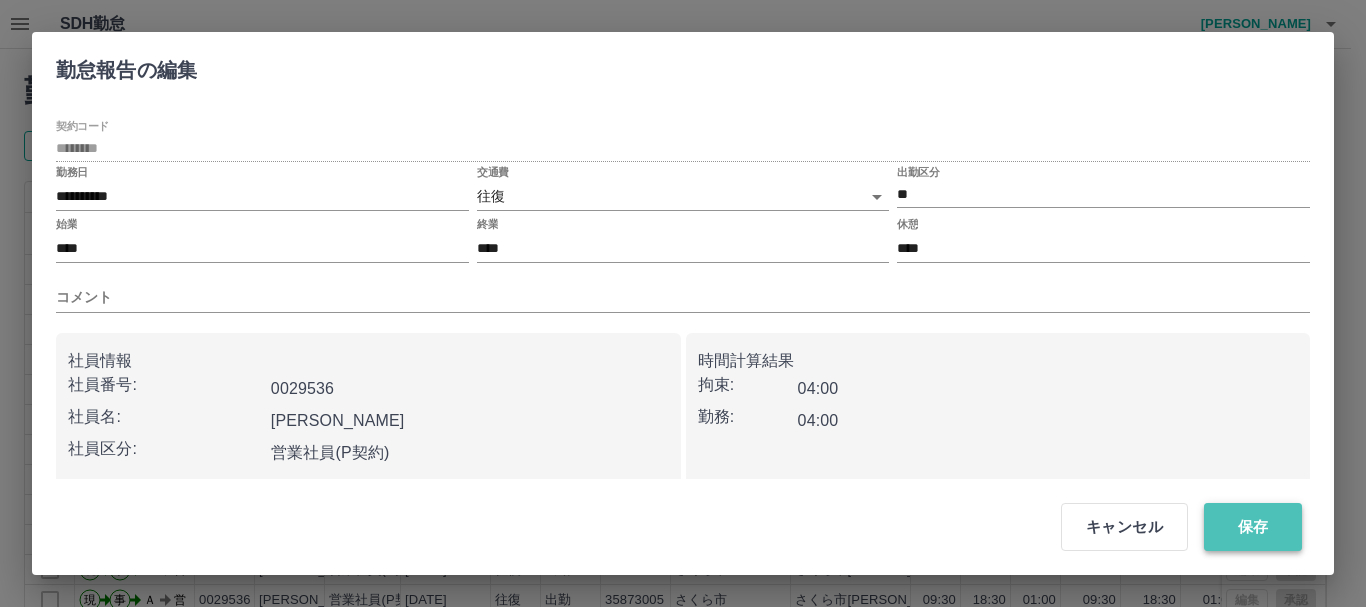 click on "保存" at bounding box center [1253, 527] 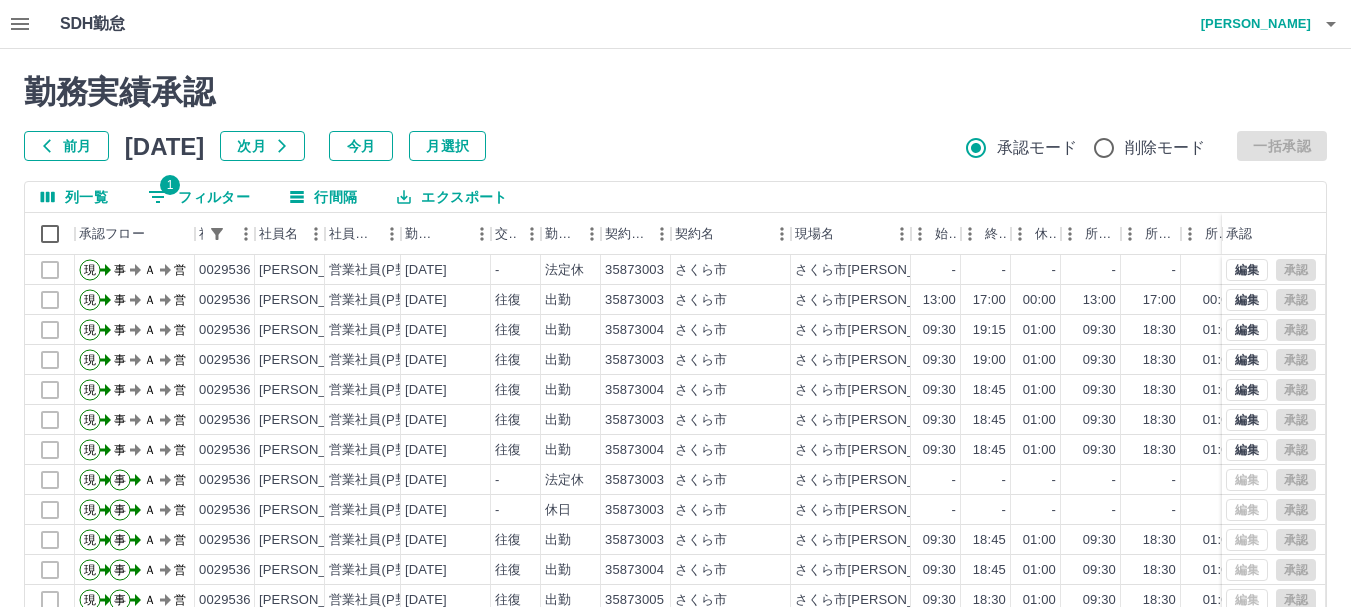 click 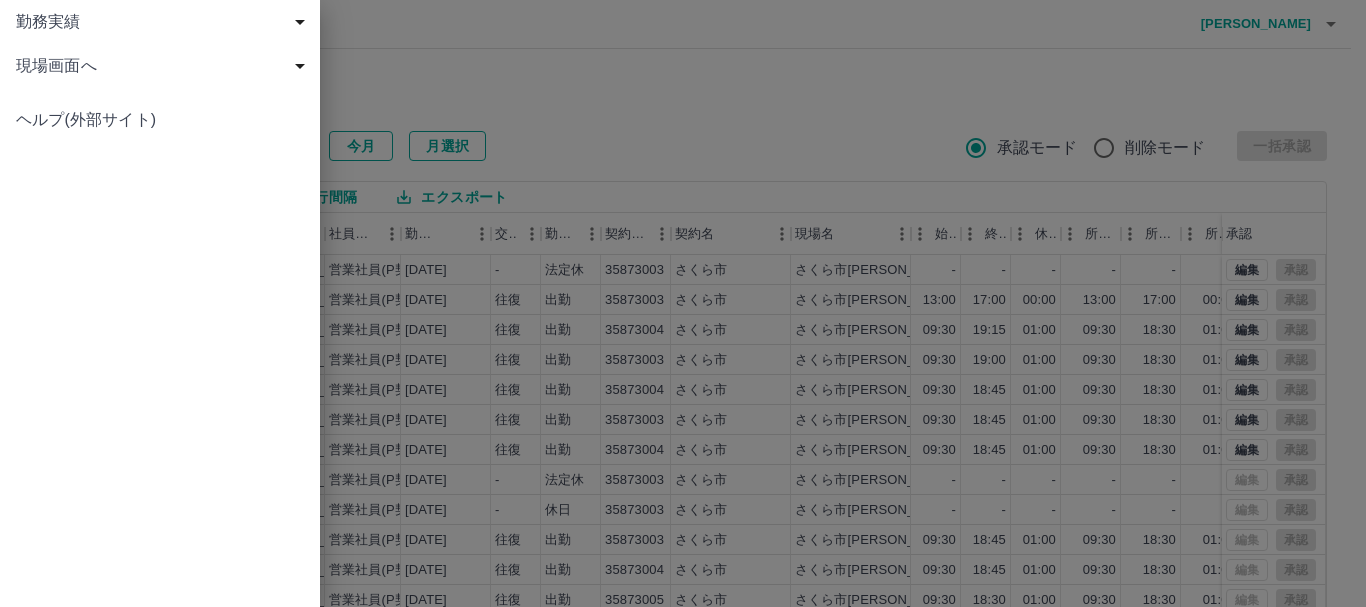 click on "現場画面へ" at bounding box center [164, 66] 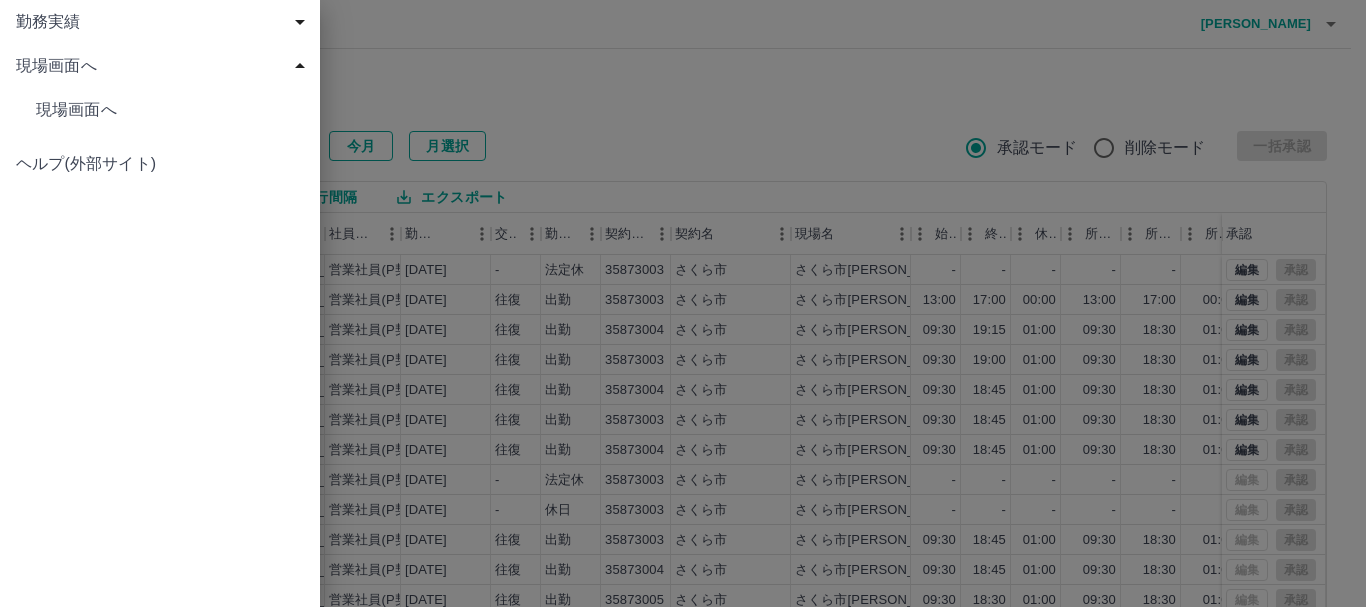 drag, startPoint x: 129, startPoint y: 98, endPoint x: 140, endPoint y: 102, distance: 11.7046995 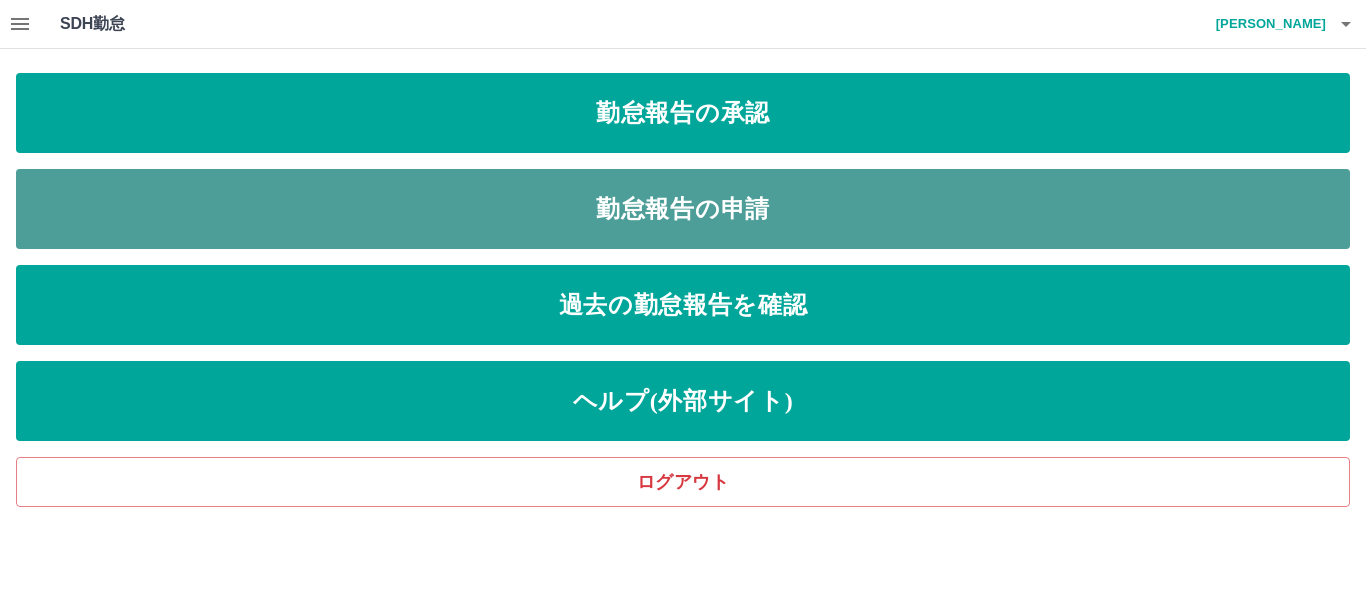 click on "勤怠報告の申請" at bounding box center (683, 209) 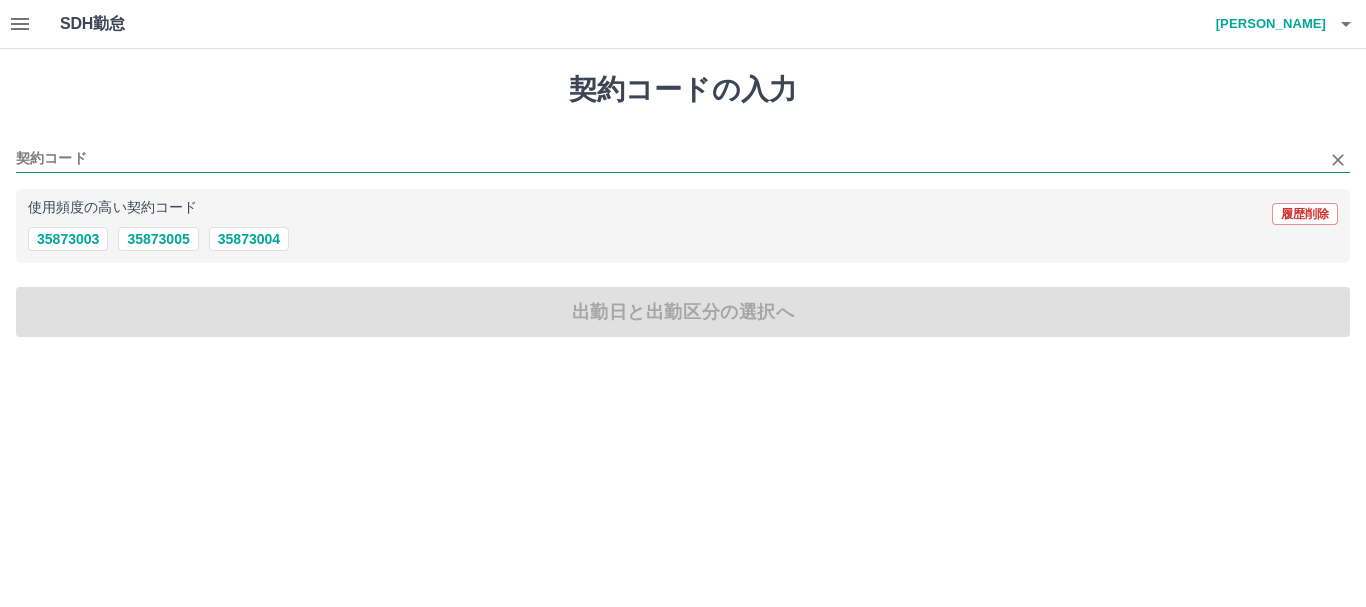 click on "契約コード" at bounding box center [668, 159] 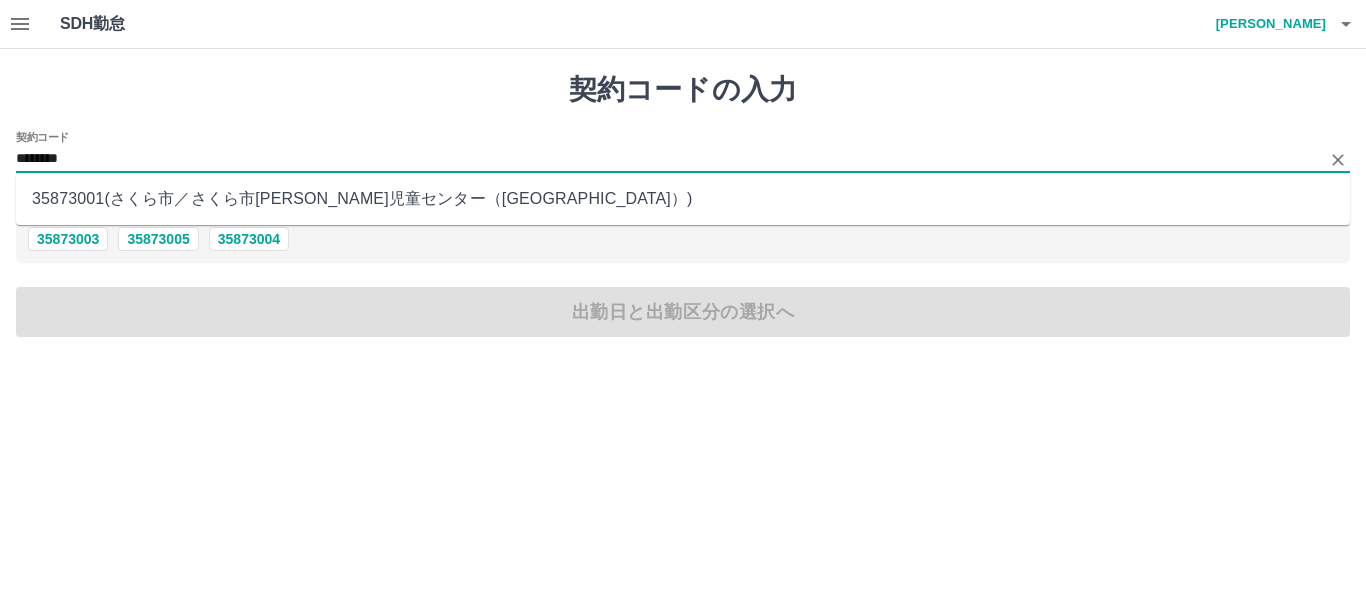 click on "35873001  ( さくら市 ／ さくら市喜連川児童センター（児童館） )" at bounding box center (683, 199) 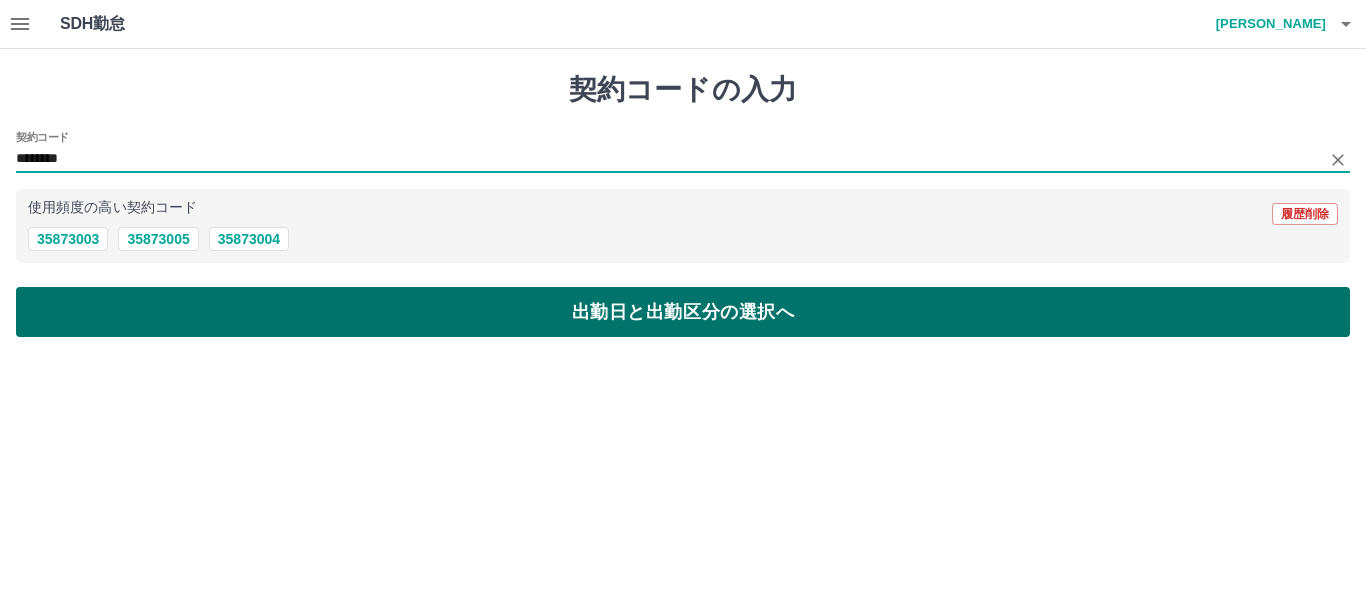 type on "********" 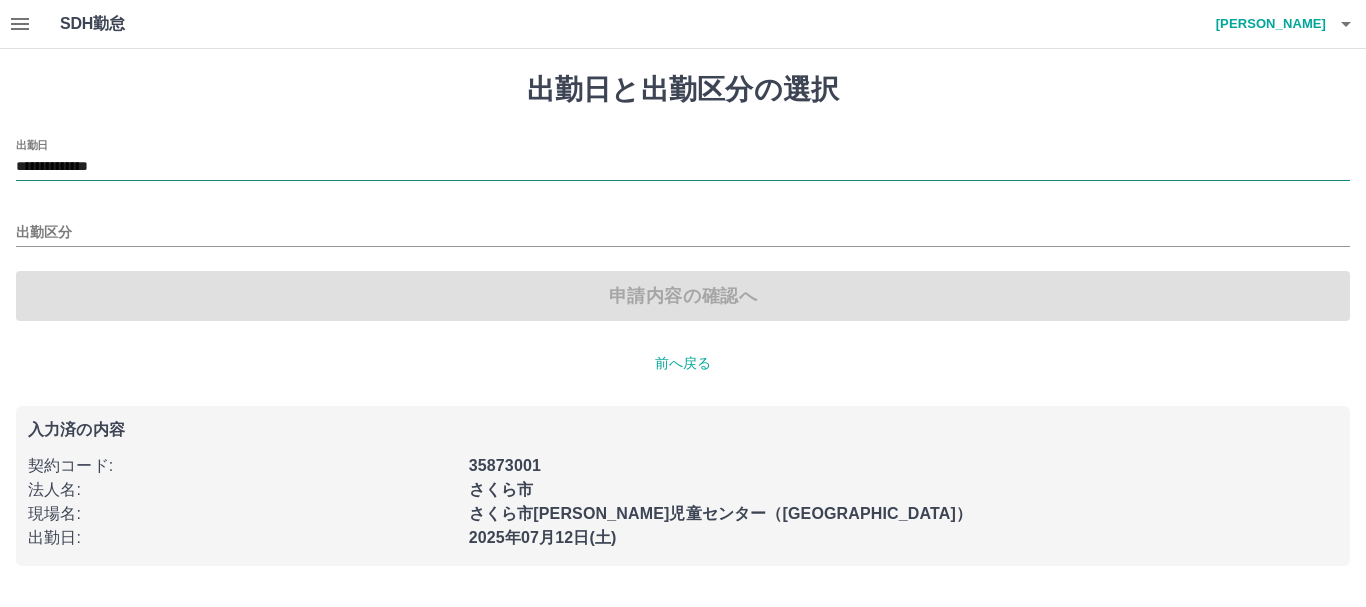 click on "**********" at bounding box center (683, 167) 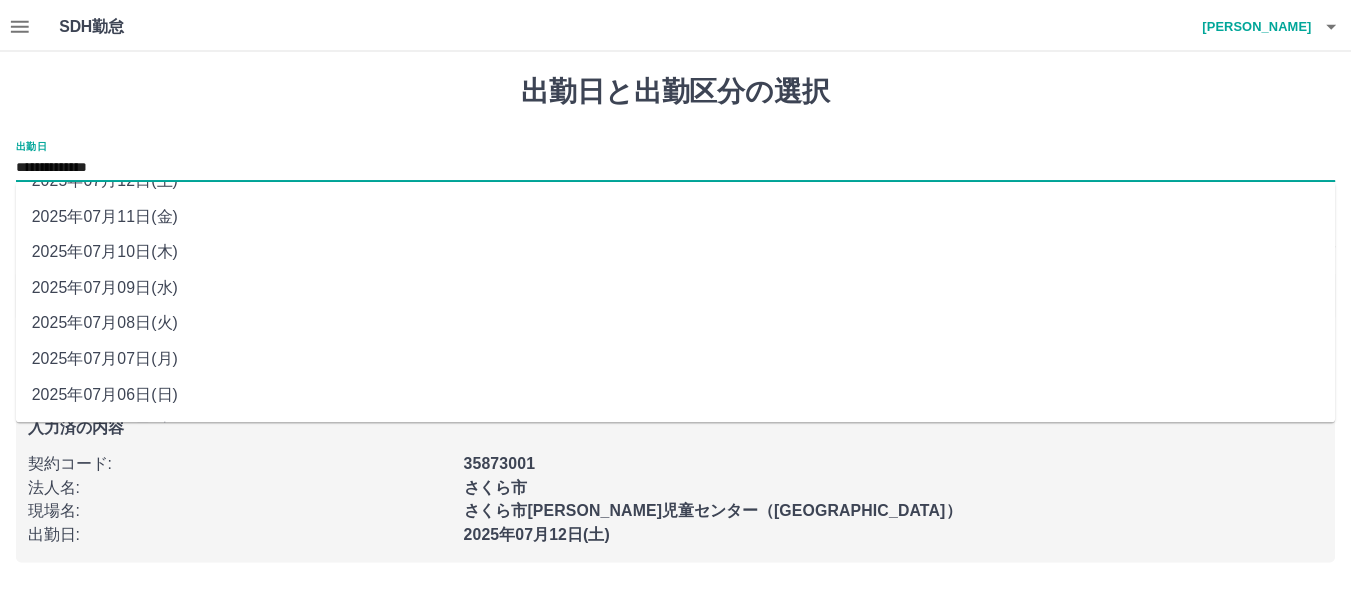 scroll, scrollTop: 97, scrollLeft: 0, axis: vertical 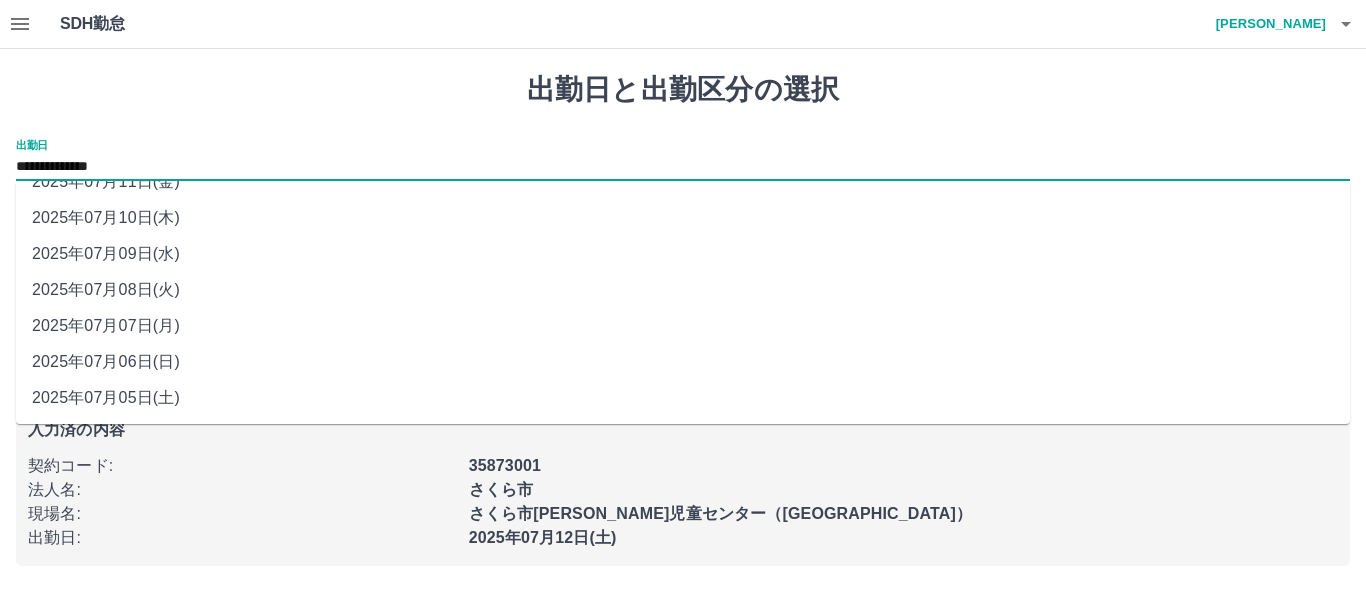 click on "2025年07月07日(月)" at bounding box center [683, 326] 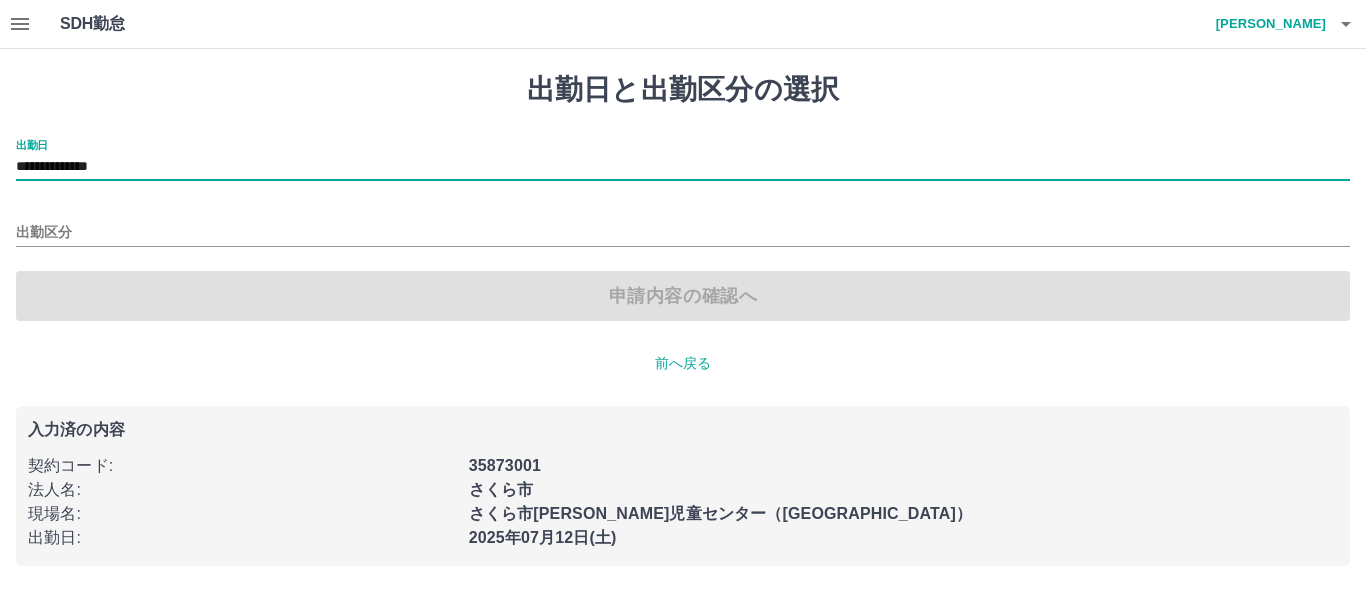 type on "**********" 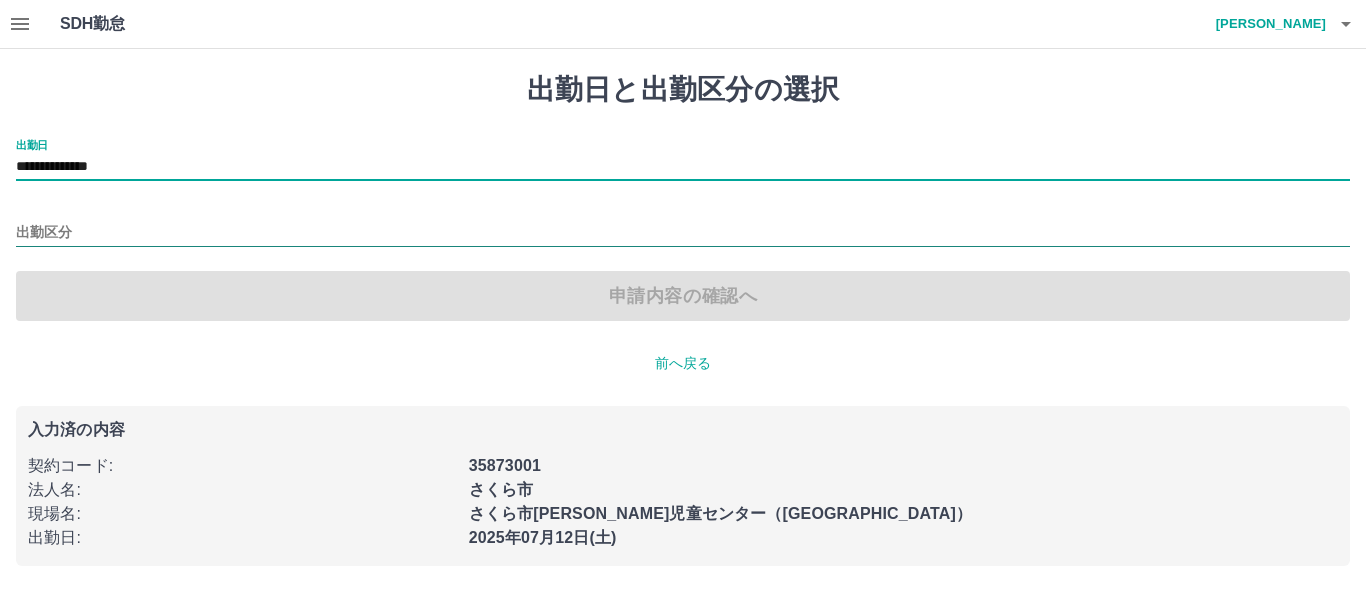 click on "出勤区分" at bounding box center [683, 233] 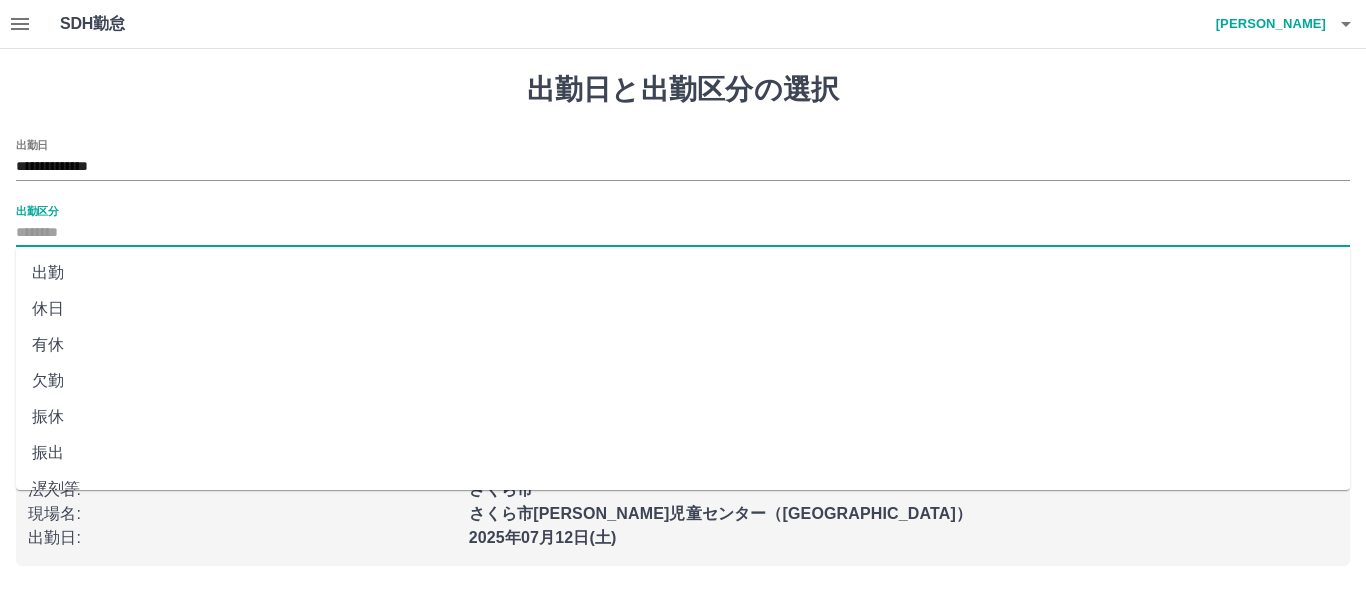 click on "出勤" at bounding box center (683, 273) 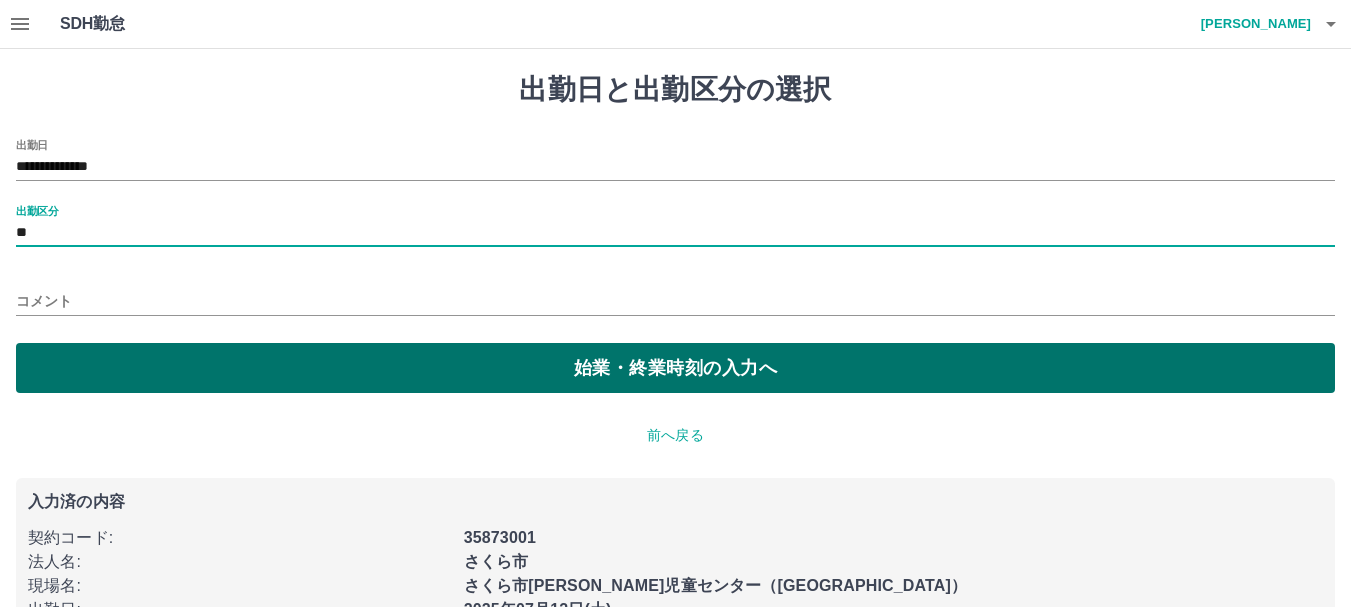 click on "始業・終業時刻の入力へ" at bounding box center [675, 368] 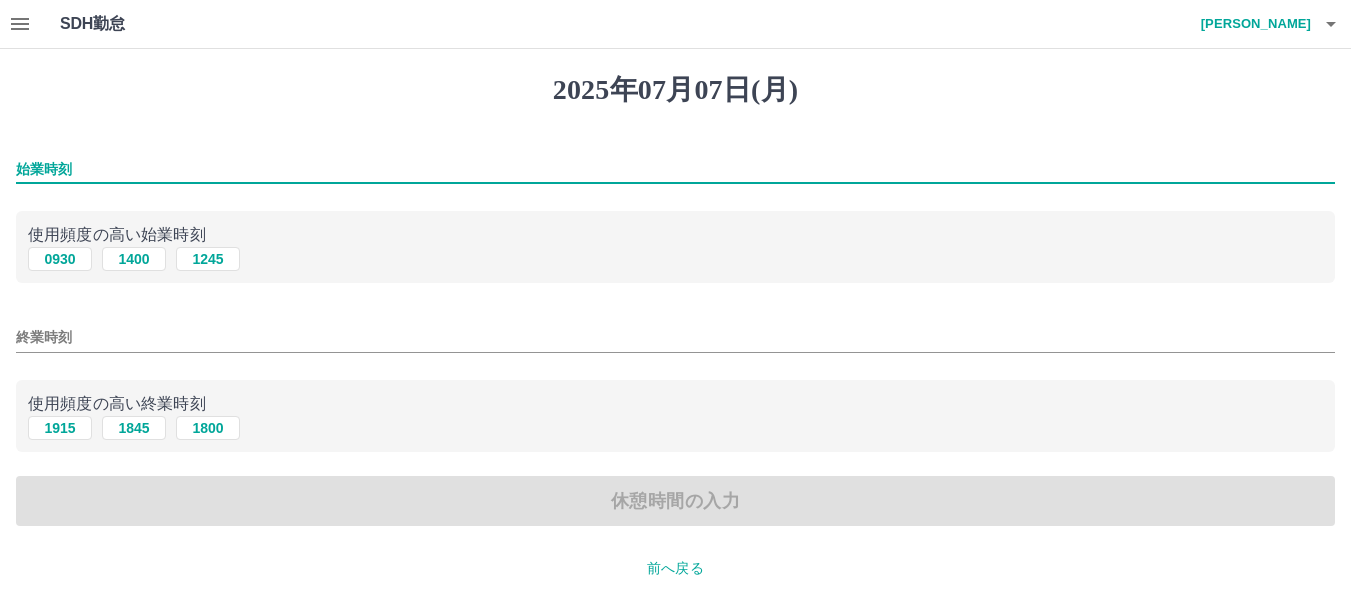 drag, startPoint x: 79, startPoint y: 156, endPoint x: 92, endPoint y: 155, distance: 13.038404 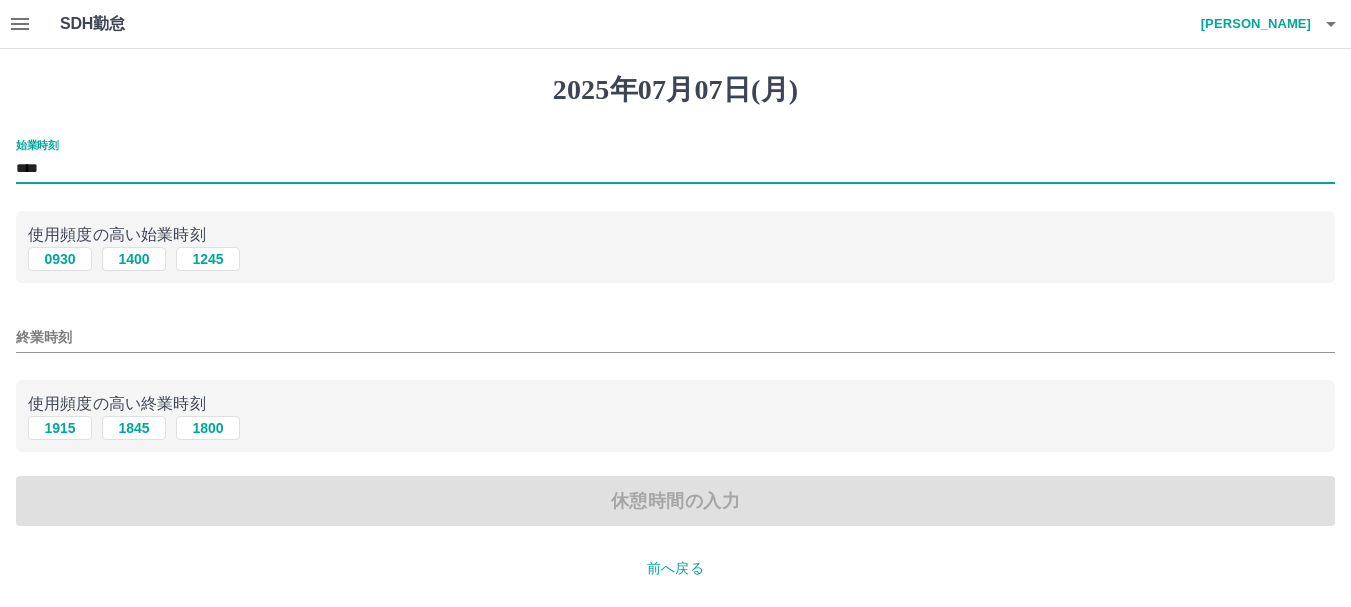 click on "終業時刻" at bounding box center (675, 337) 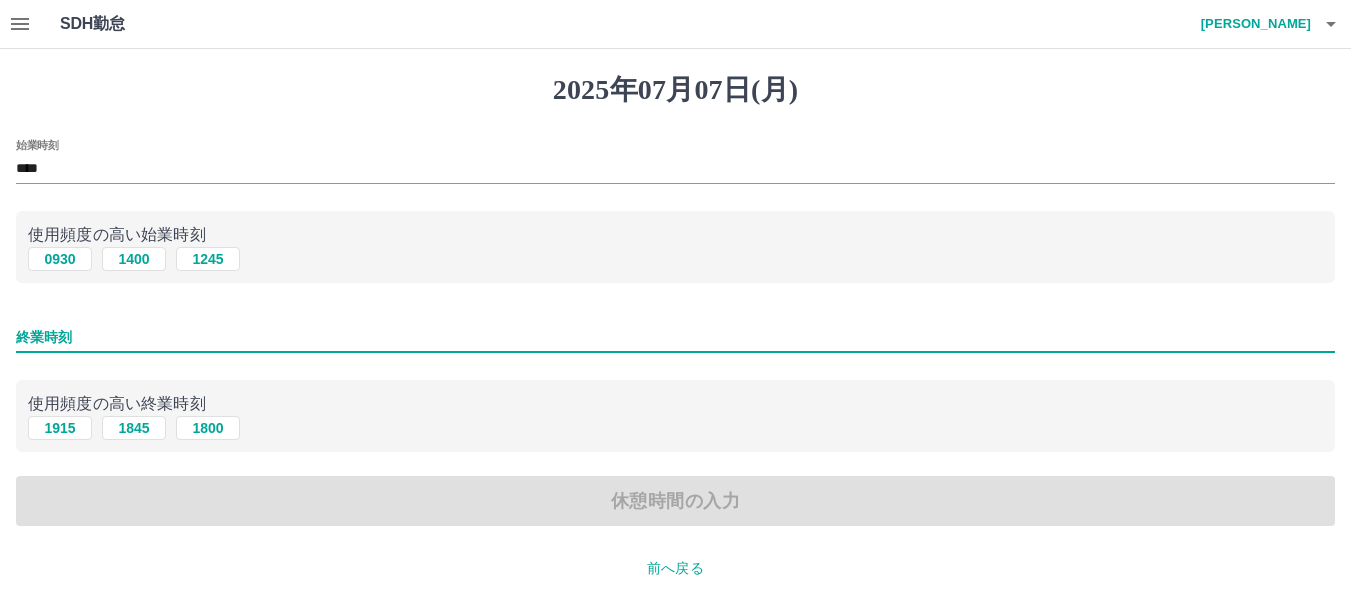 type on "****" 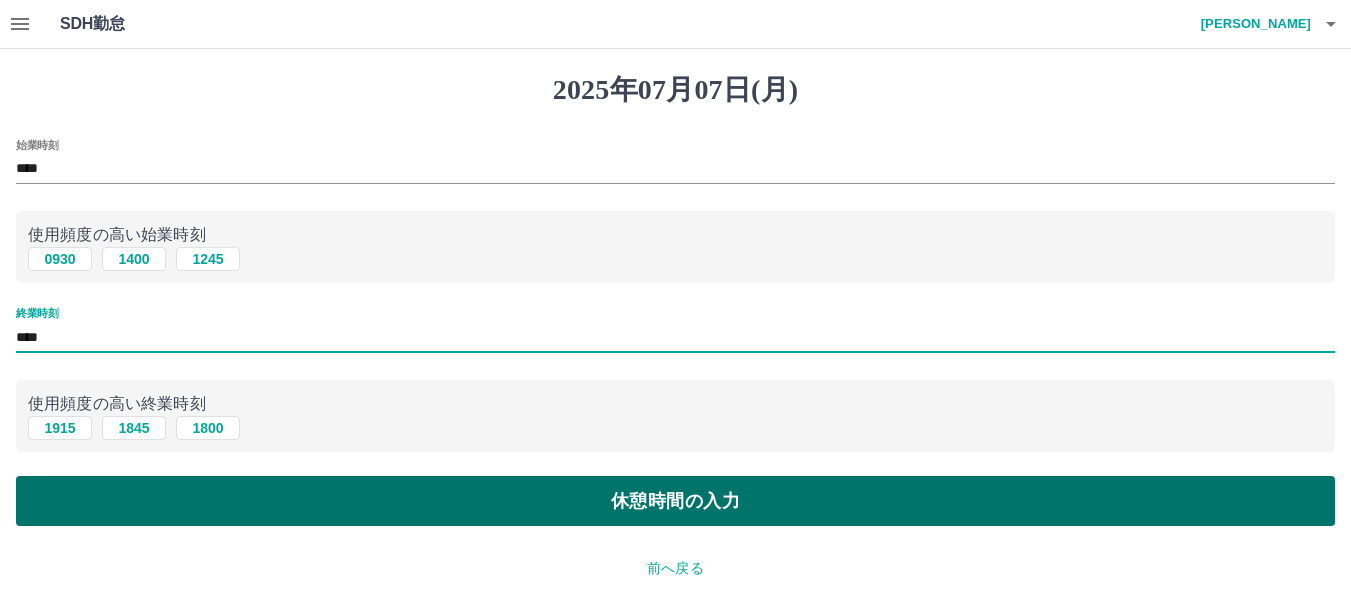 click on "休憩時間の入力" at bounding box center [675, 501] 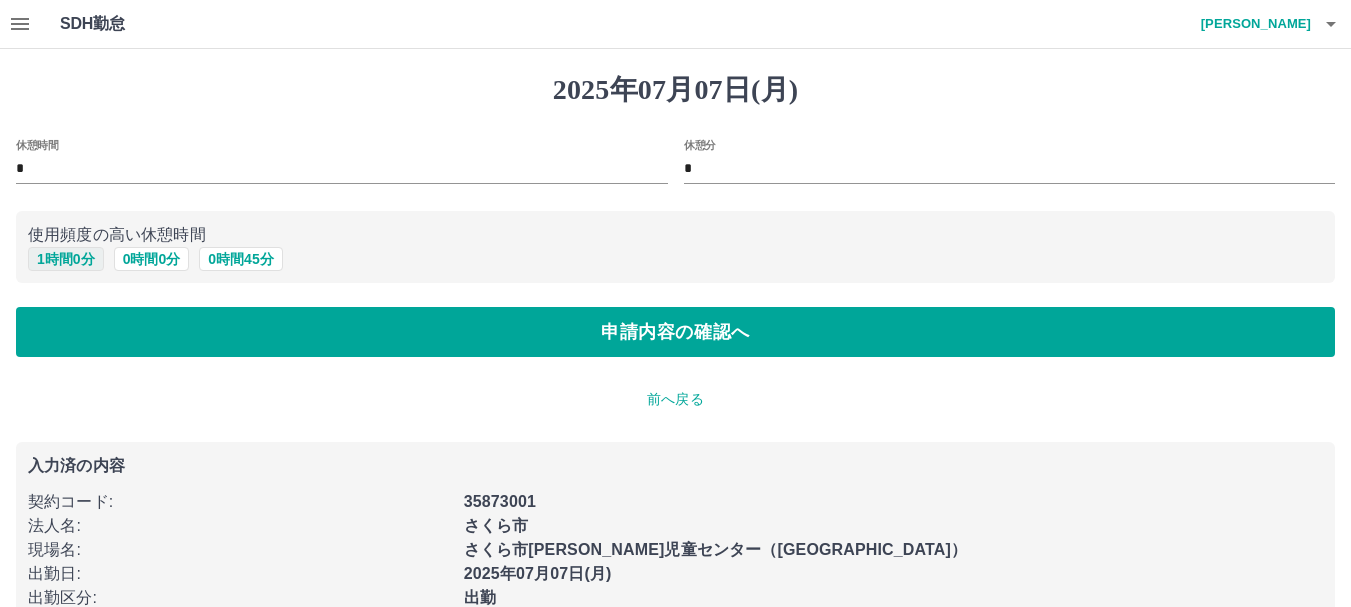 click on "1 時間 0 分" at bounding box center (66, 259) 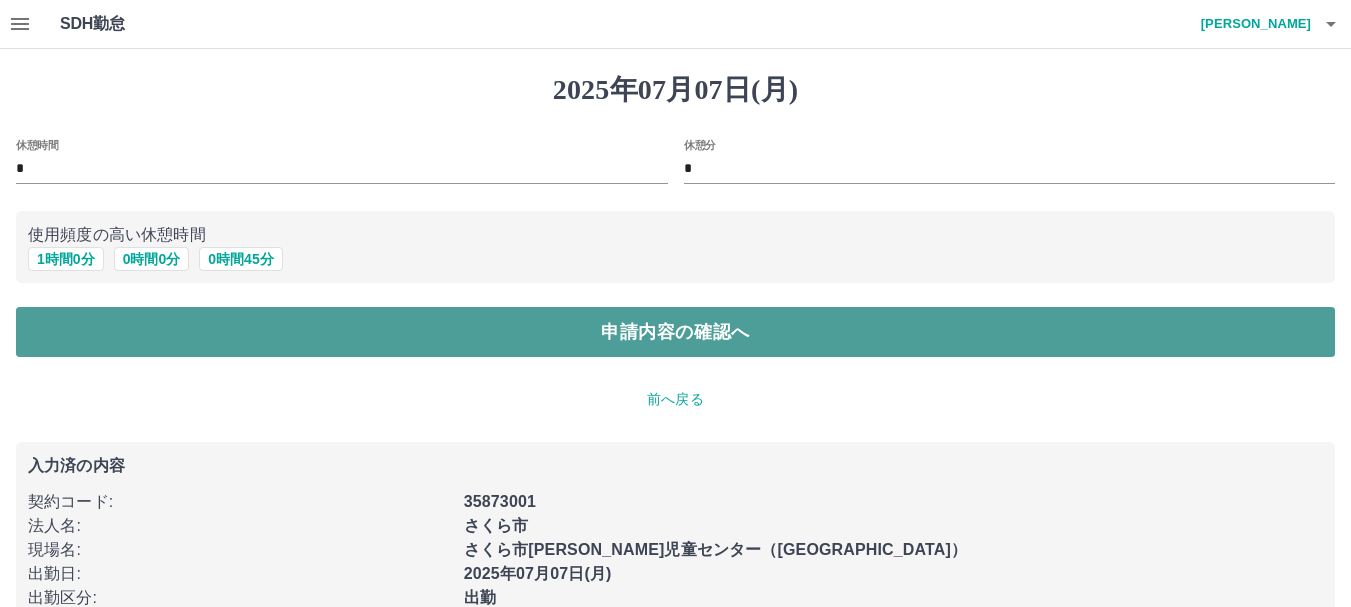 click on "申請内容の確認へ" at bounding box center [675, 332] 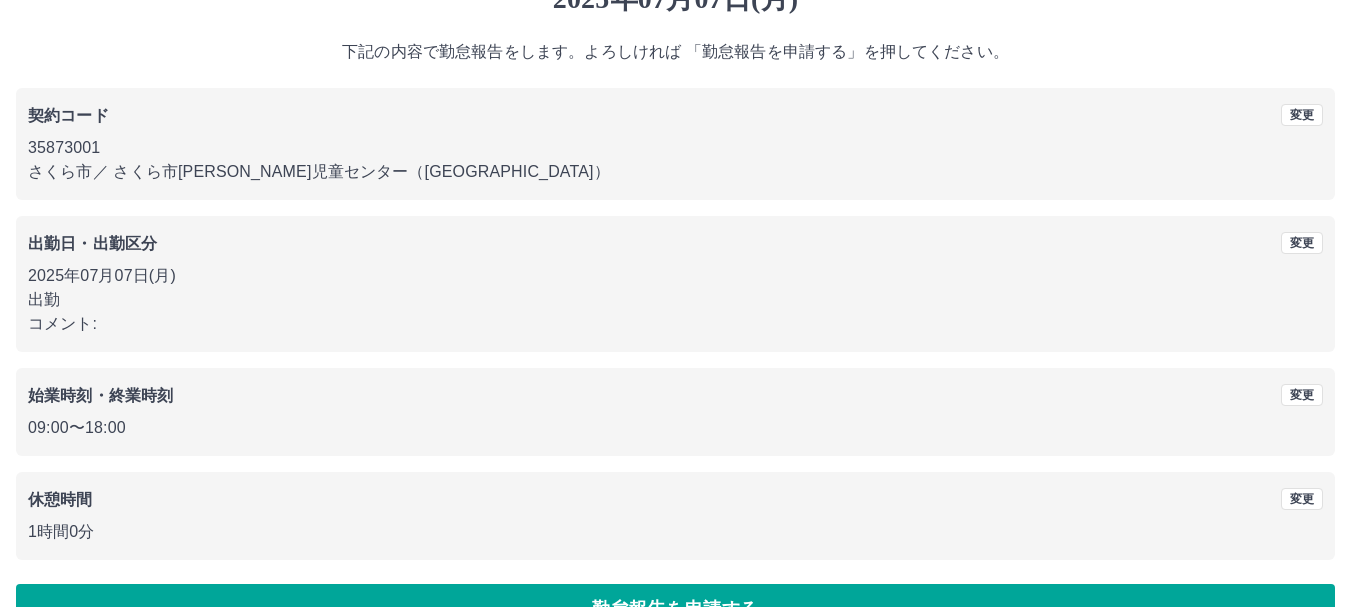 scroll, scrollTop: 142, scrollLeft: 0, axis: vertical 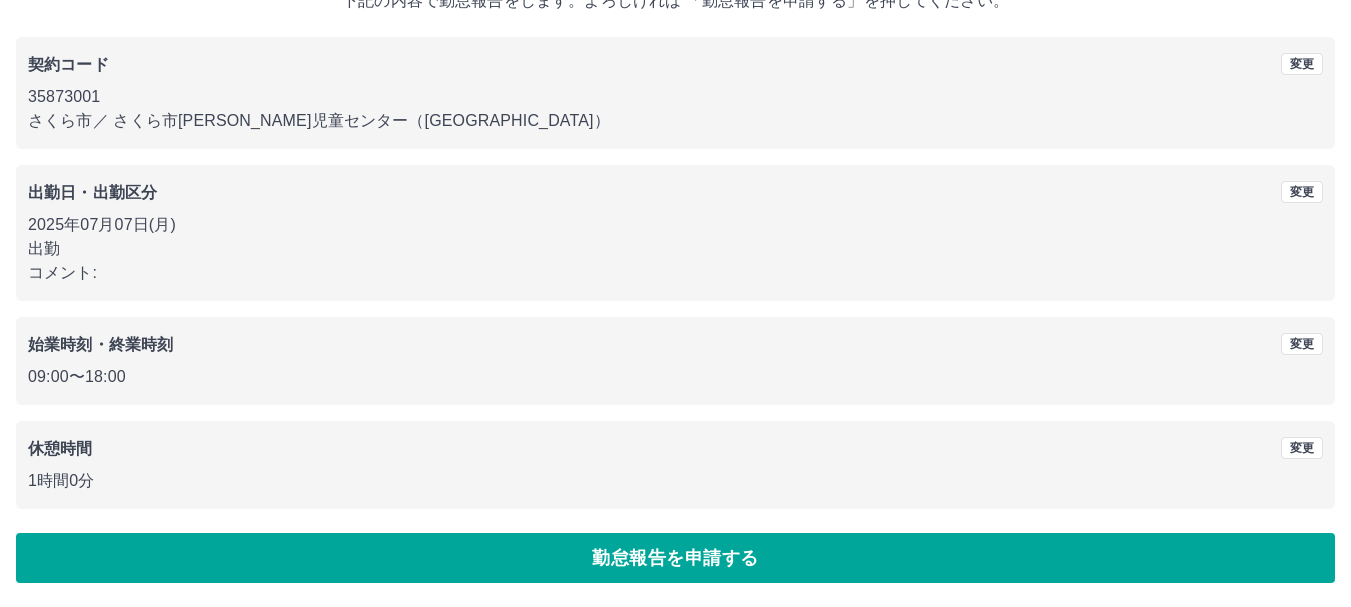 click on "勤怠報告を申請する" at bounding box center (675, 558) 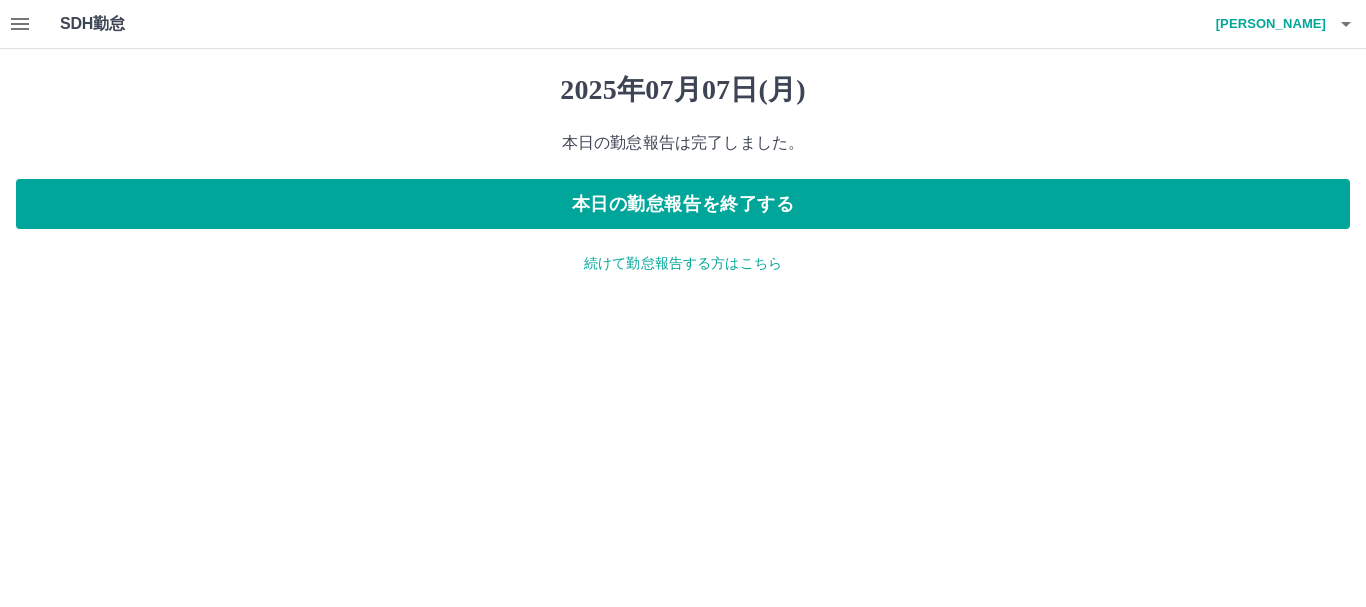 click on "続けて勤怠報告する方はこちら" at bounding box center (683, 263) 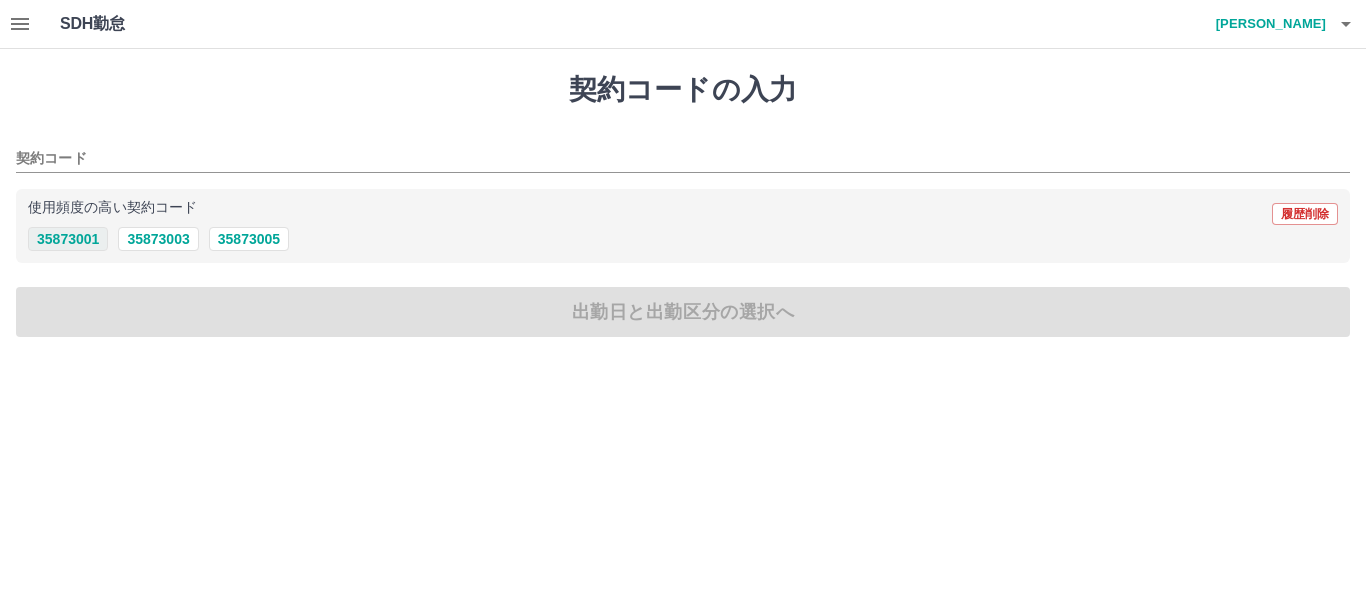 click on "35873001" at bounding box center (68, 239) 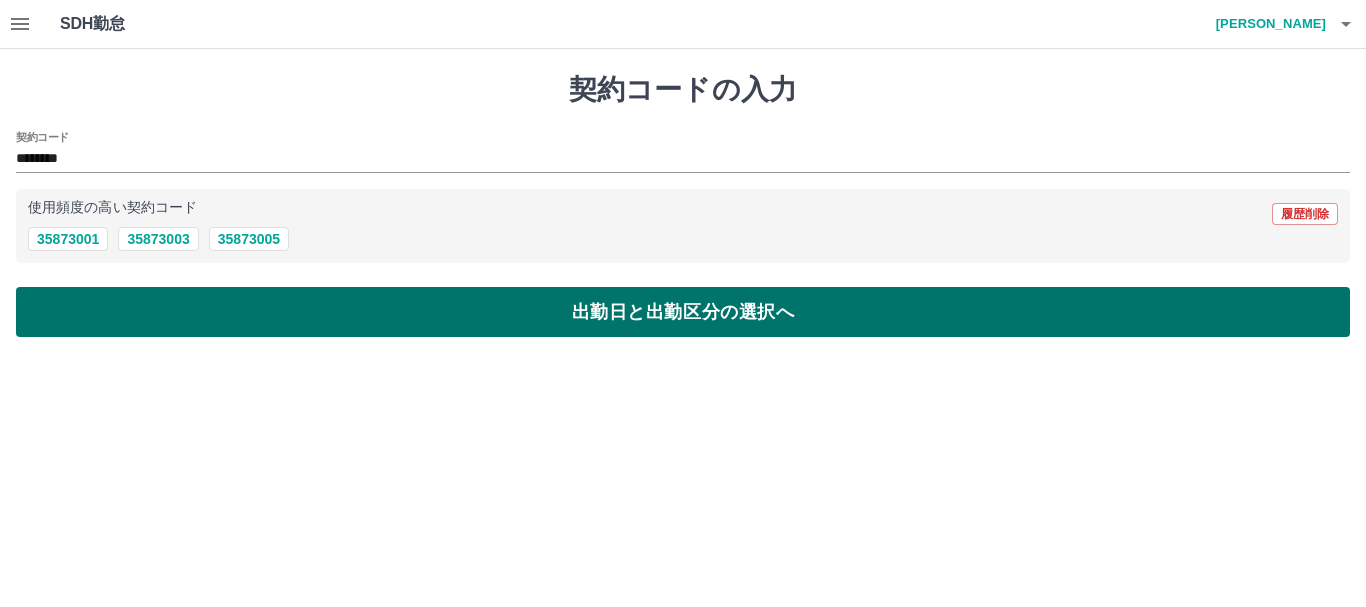 click on "出勤日と出勤区分の選択へ" at bounding box center (683, 312) 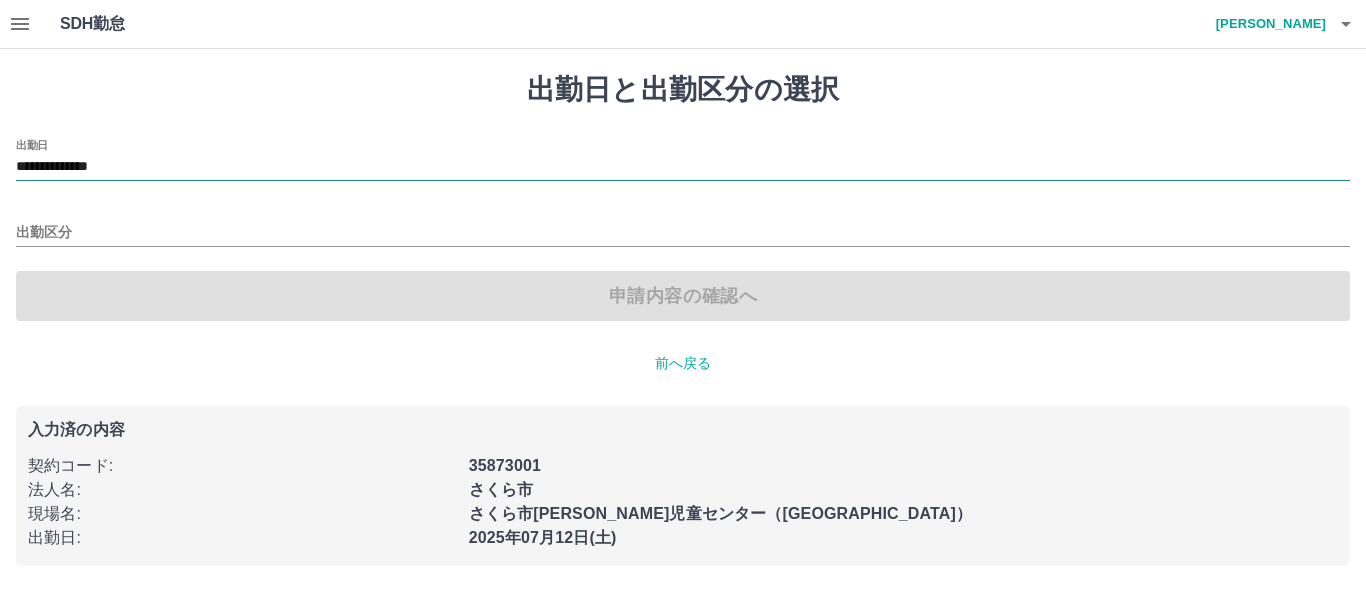 click on "**********" at bounding box center [683, 167] 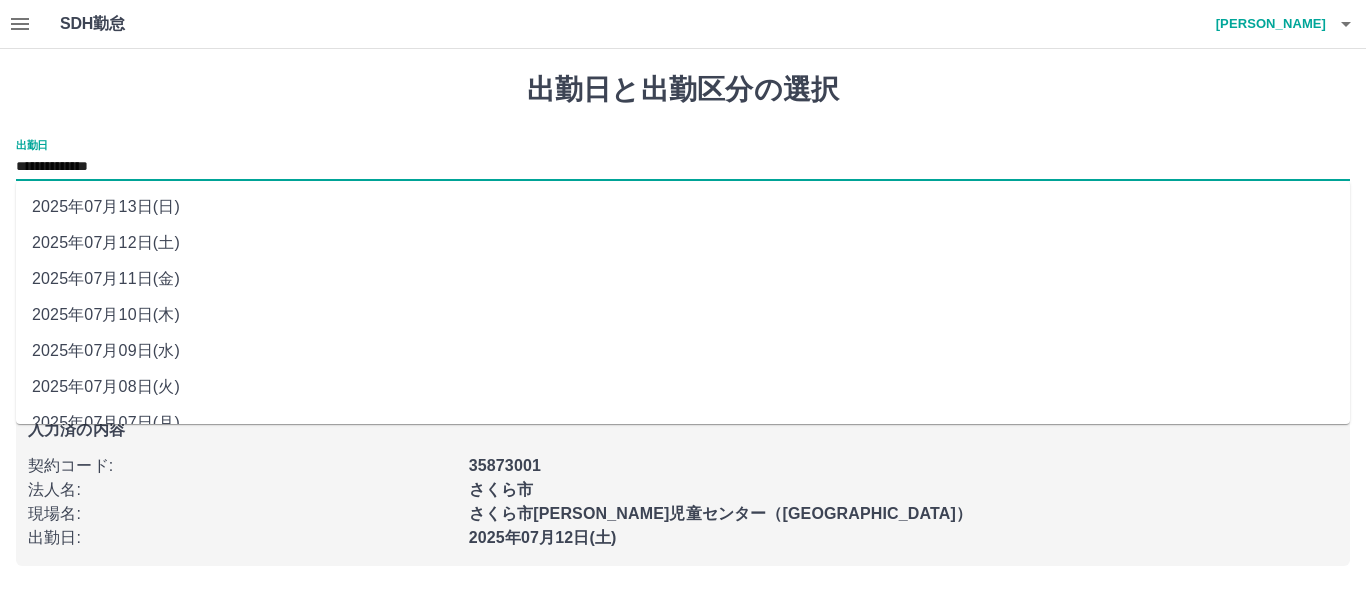 click on "2025年07月08日(火)" at bounding box center [683, 387] 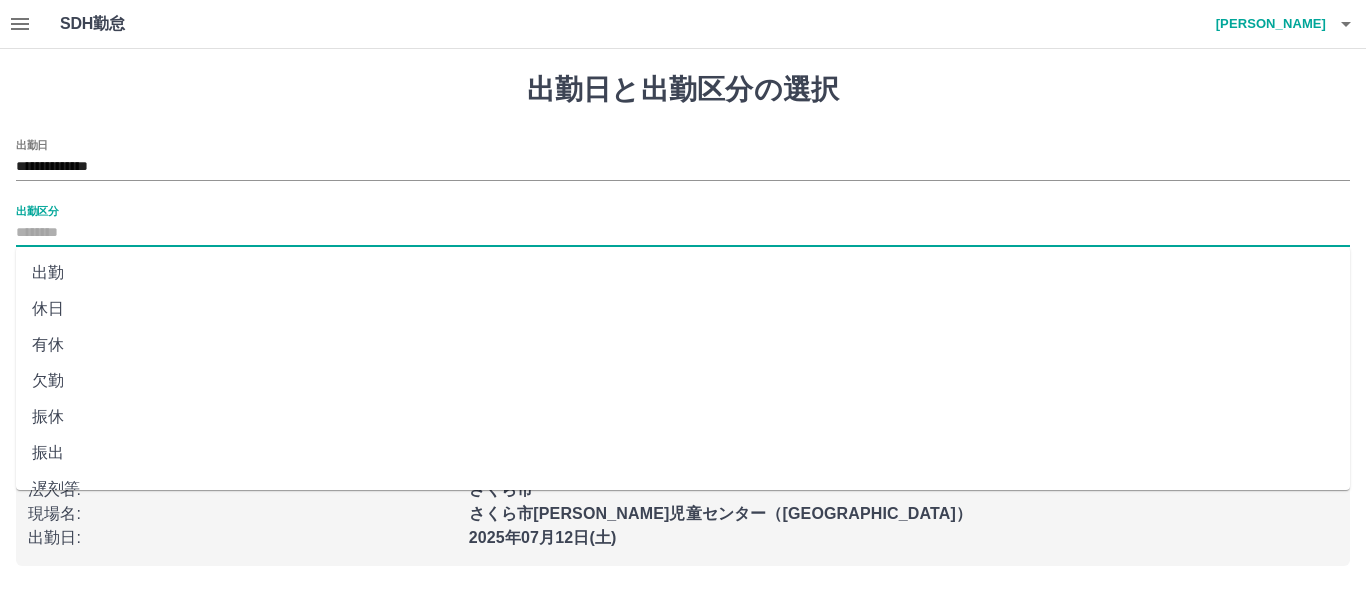 click on "出勤区分" at bounding box center (683, 233) 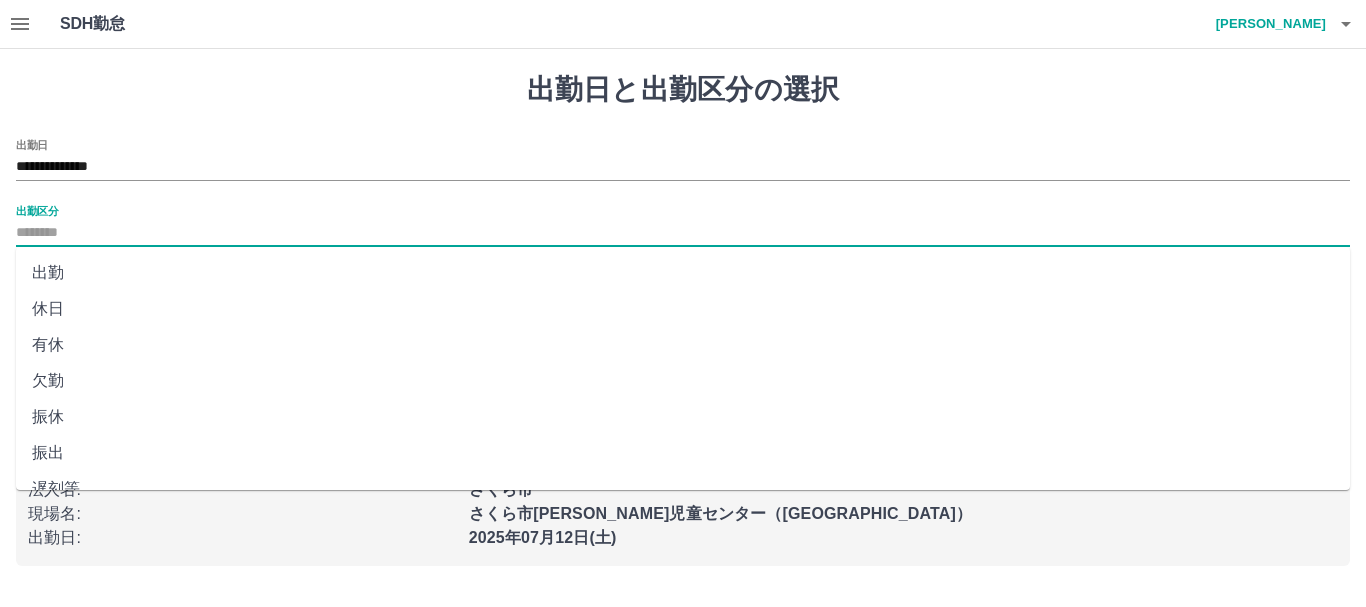 click on "出勤" at bounding box center (683, 273) 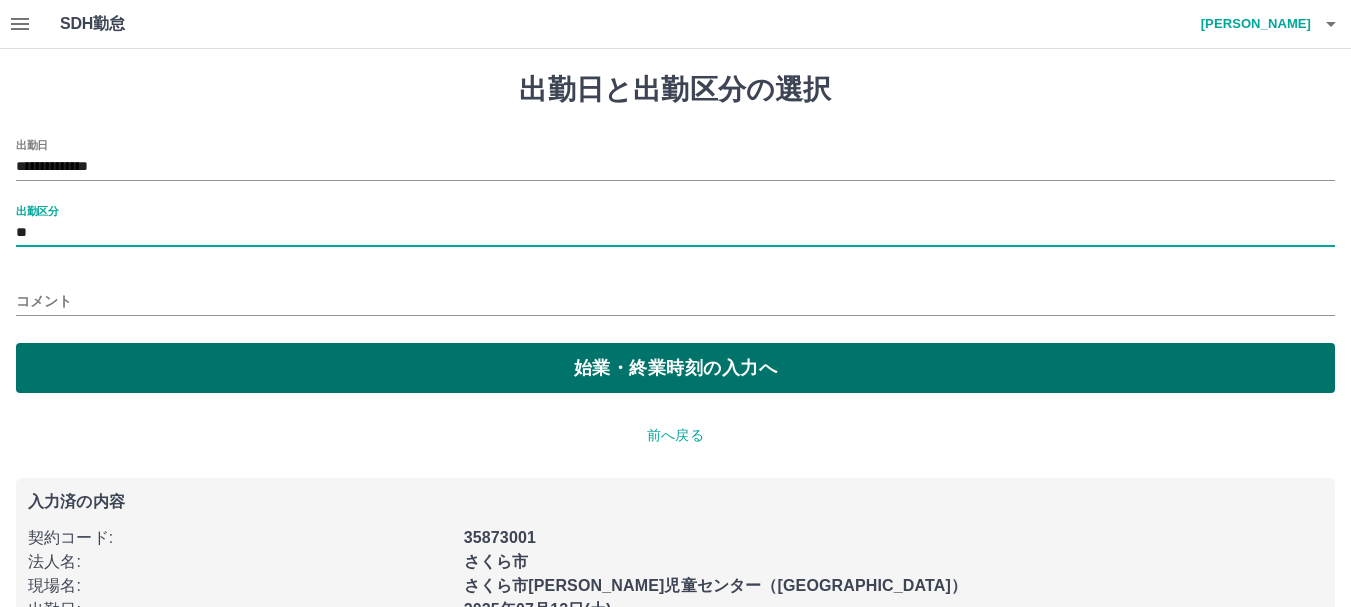 click on "始業・終業時刻の入力へ" at bounding box center [675, 368] 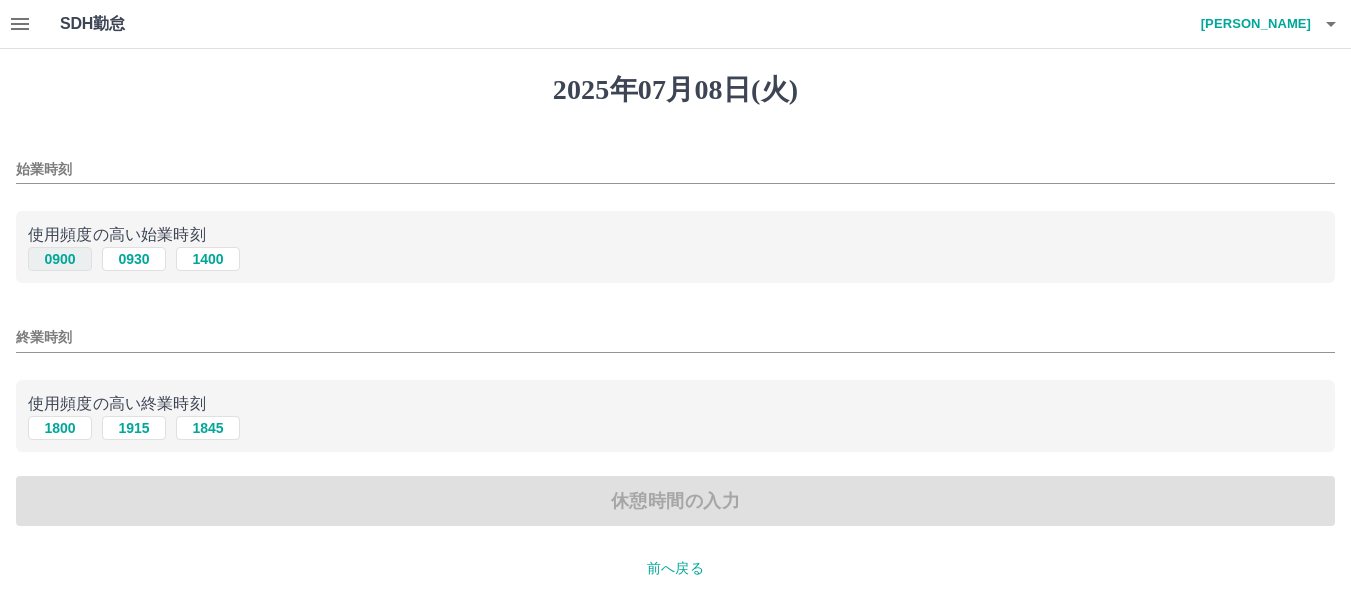 click on "0900" at bounding box center (60, 259) 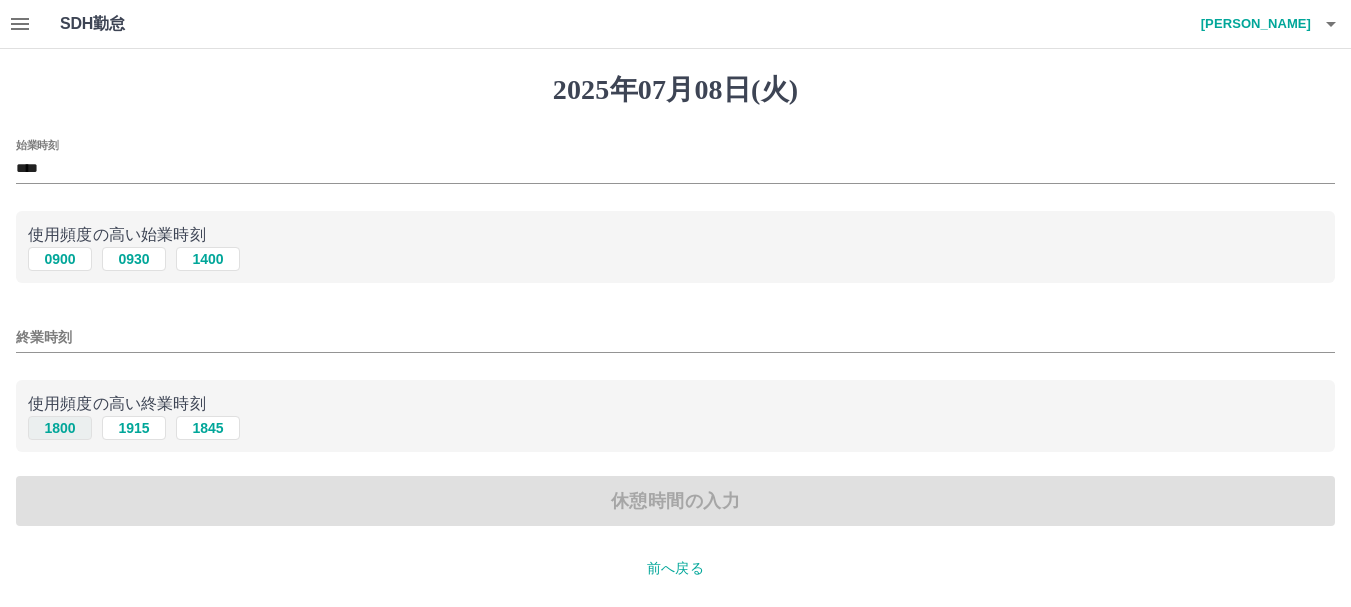 click on "1800" at bounding box center (60, 428) 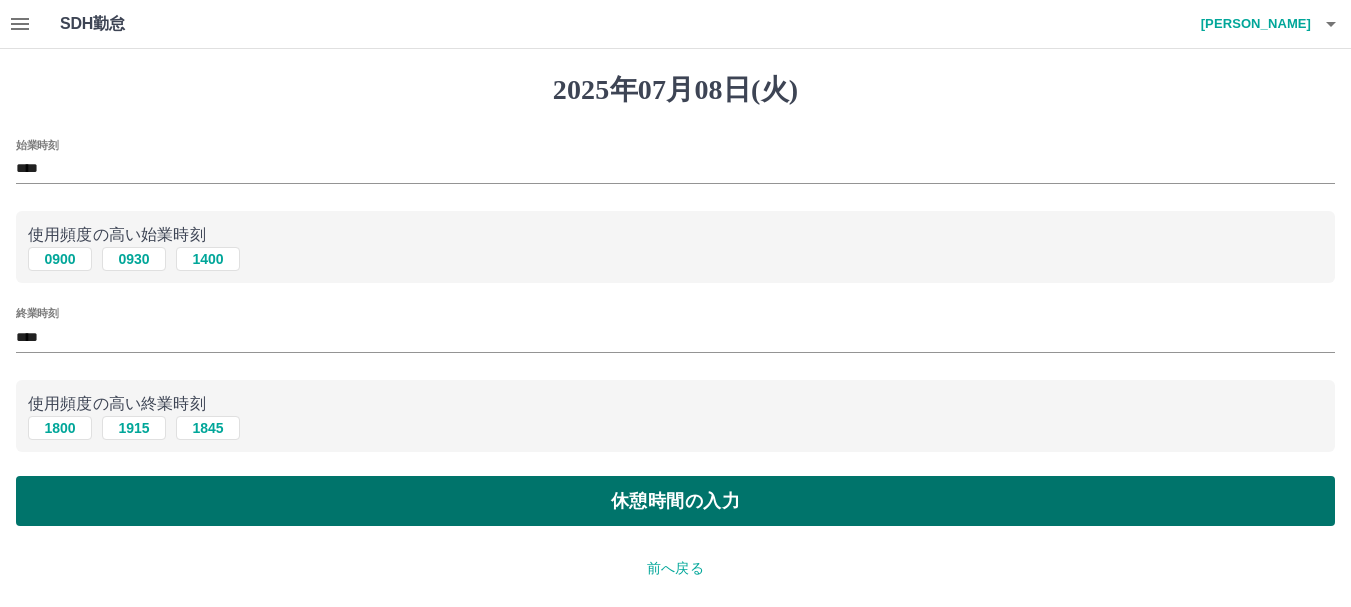 click on "休憩時間の入力" at bounding box center [675, 501] 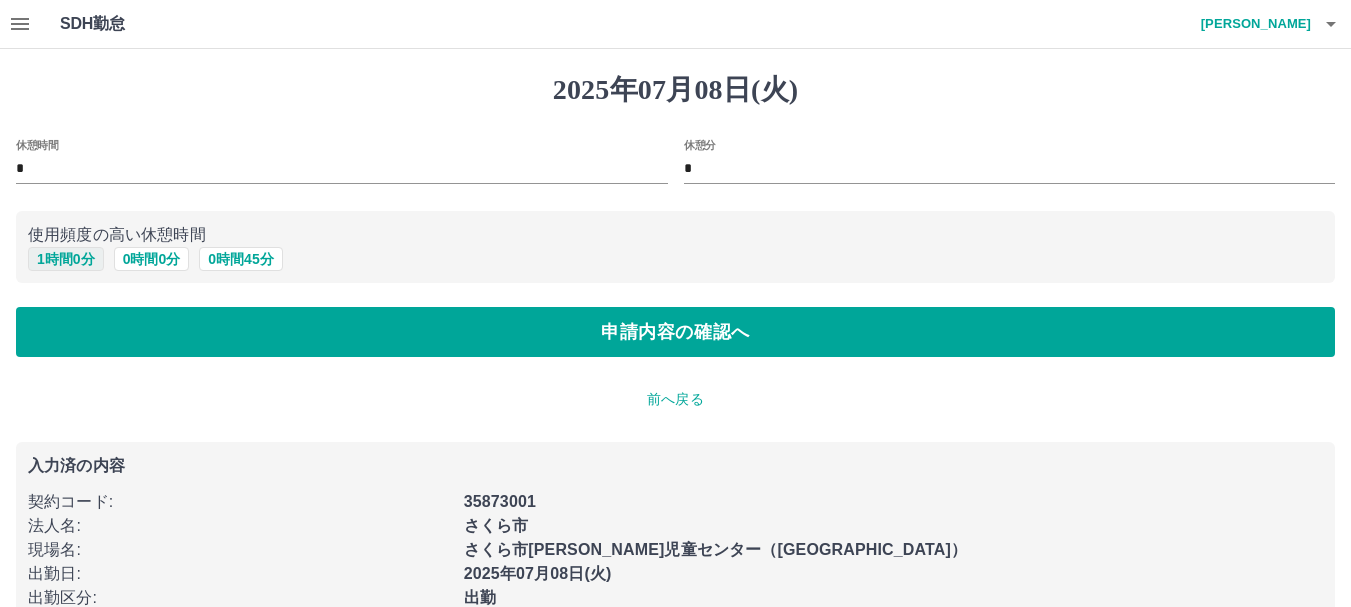 click on "1 時間 0 分" at bounding box center (66, 259) 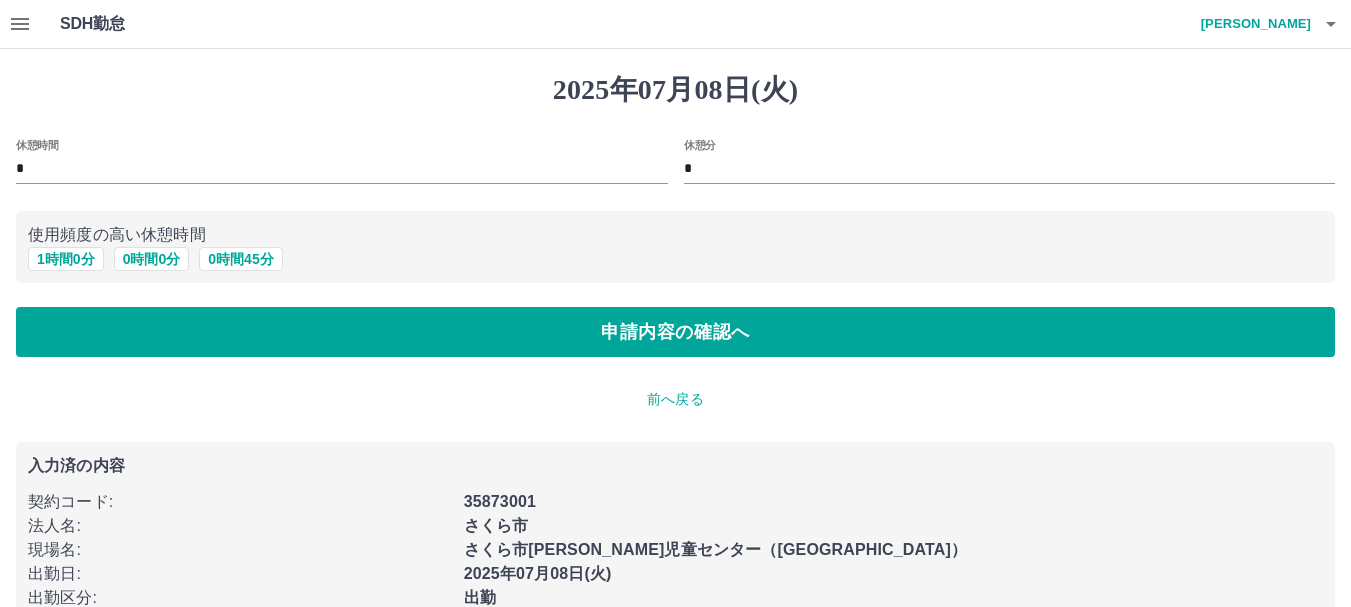 click on "申請内容の確認へ" at bounding box center [675, 332] 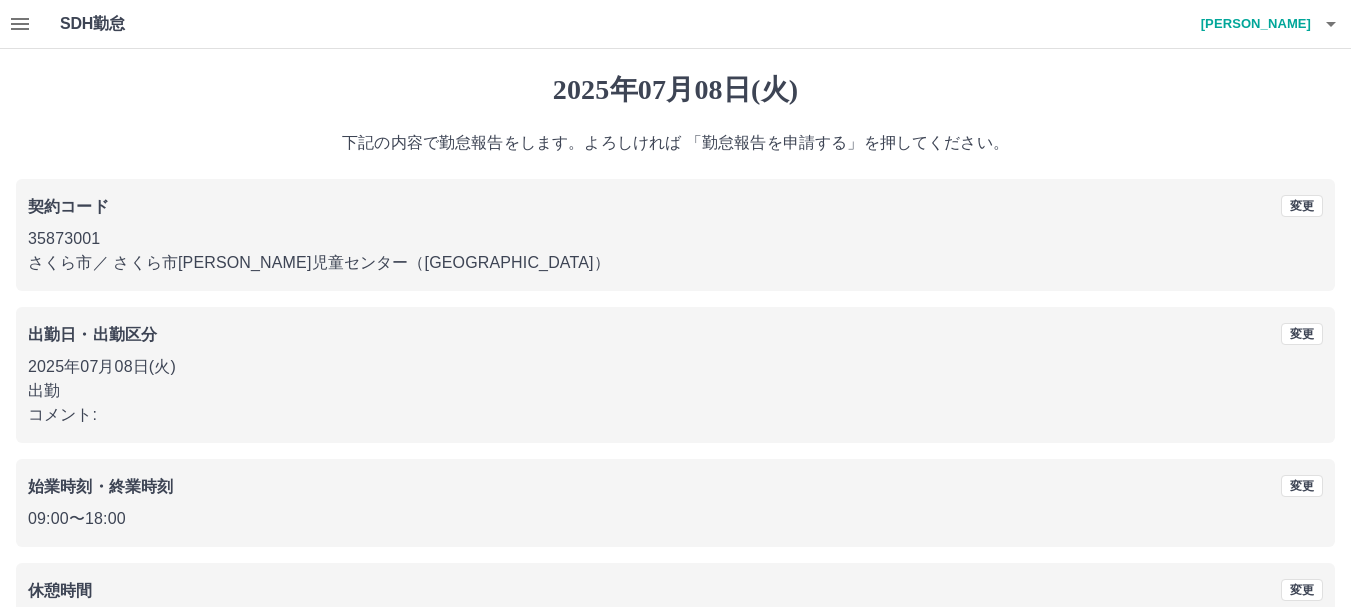 scroll, scrollTop: 142, scrollLeft: 0, axis: vertical 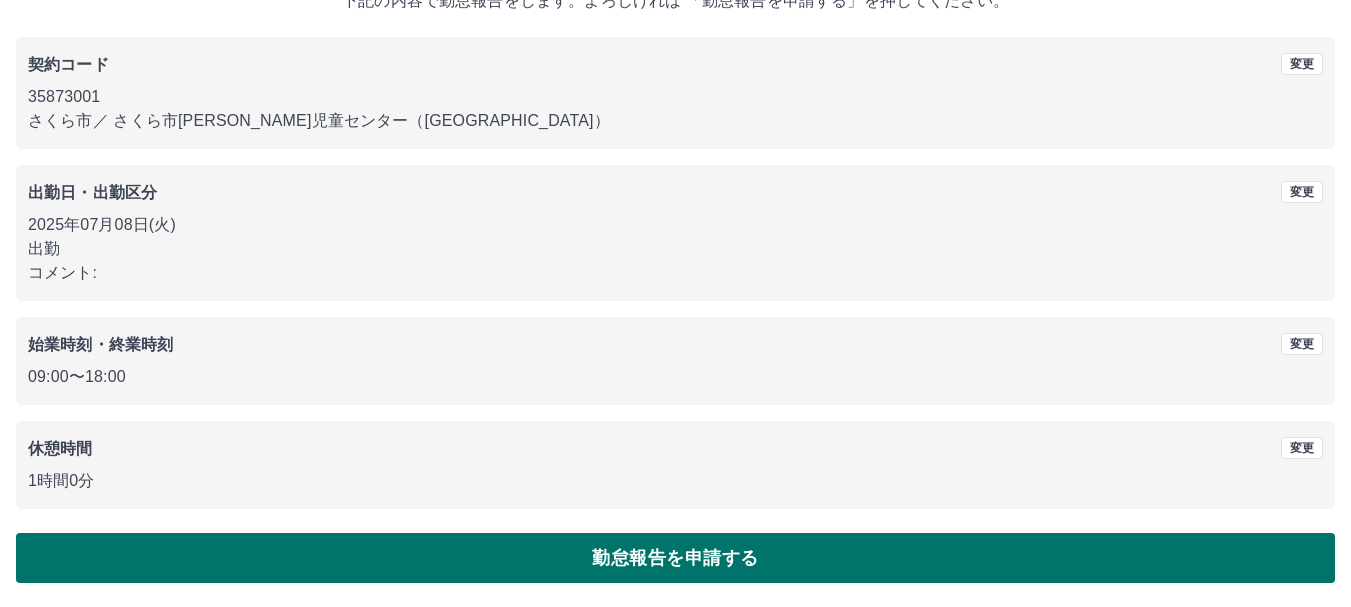 click on "勤怠報告を申請する" at bounding box center [675, 558] 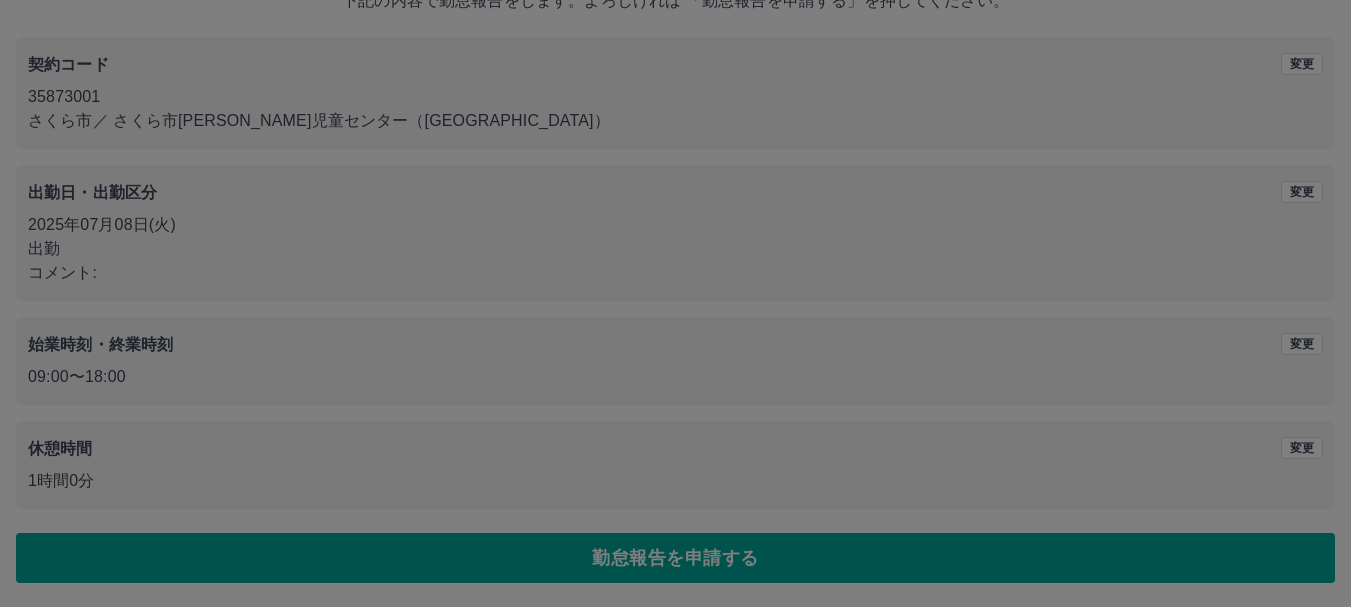 scroll, scrollTop: 0, scrollLeft: 0, axis: both 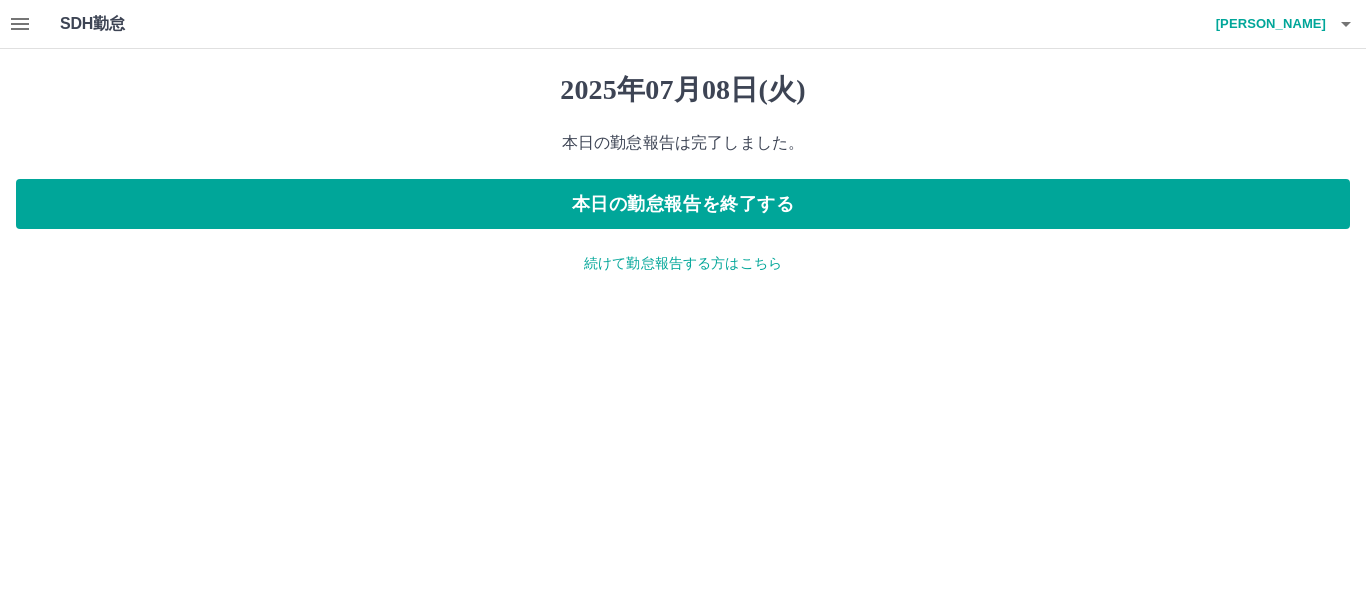 click on "続けて勤怠報告する方はこちら" at bounding box center (683, 263) 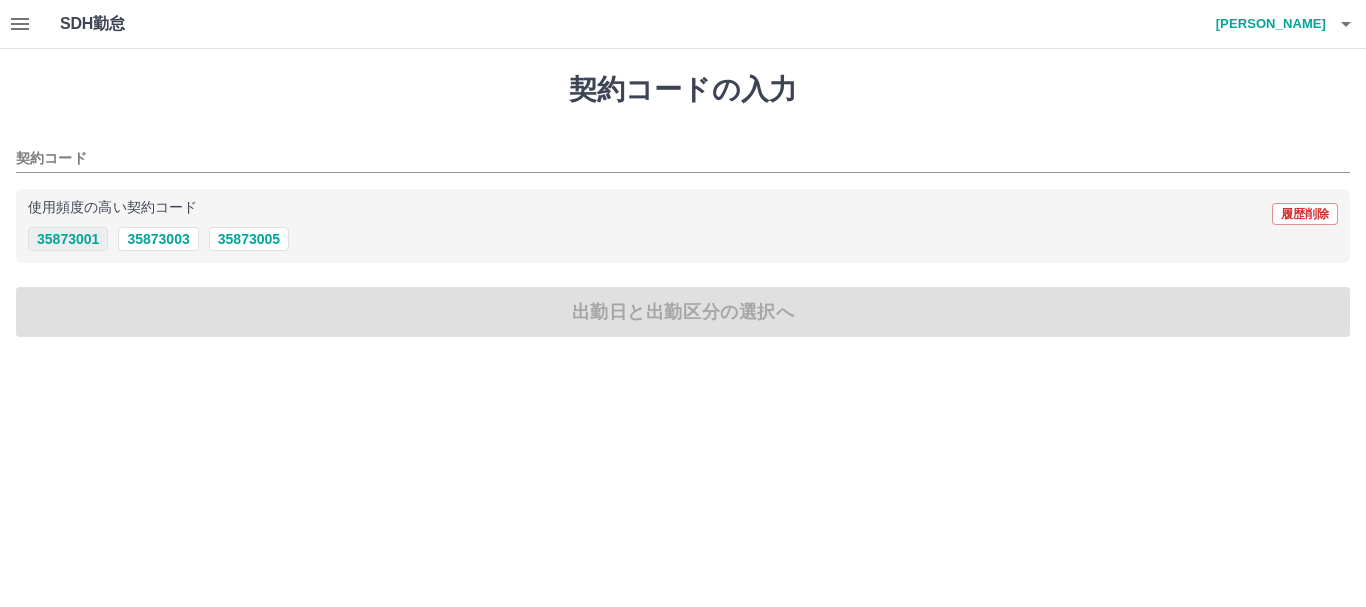click on "35873001" at bounding box center (68, 239) 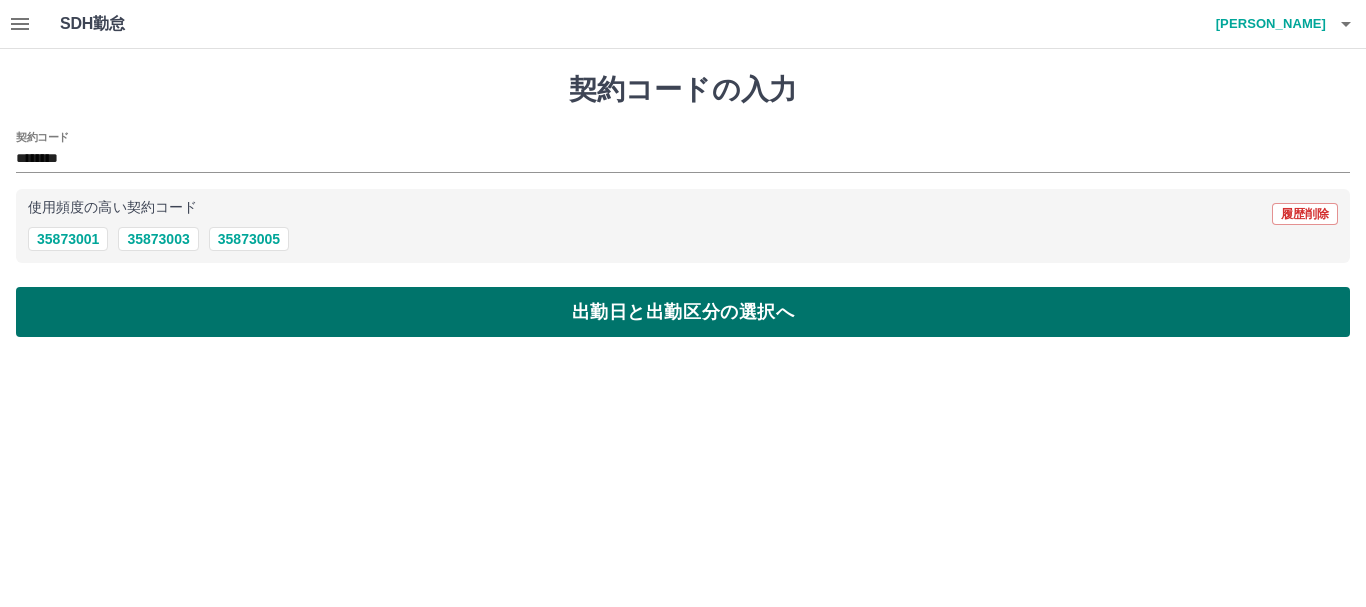 drag, startPoint x: 100, startPoint y: 294, endPoint x: 100, endPoint y: 305, distance: 11 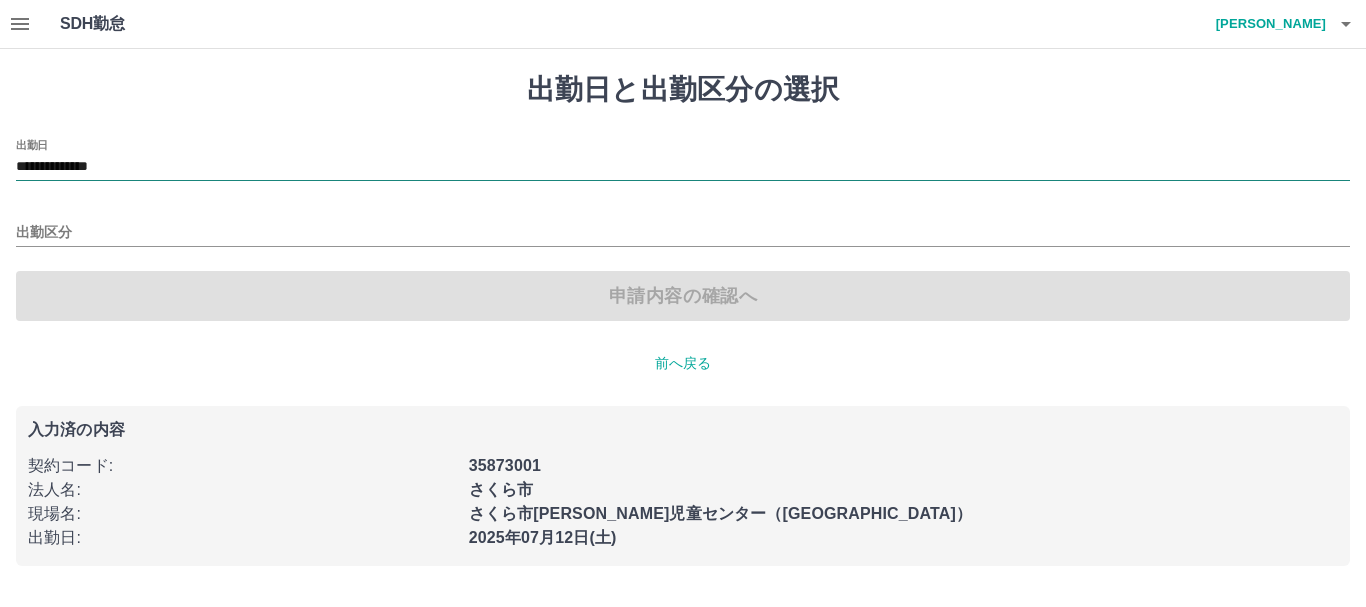 click on "**********" at bounding box center (683, 167) 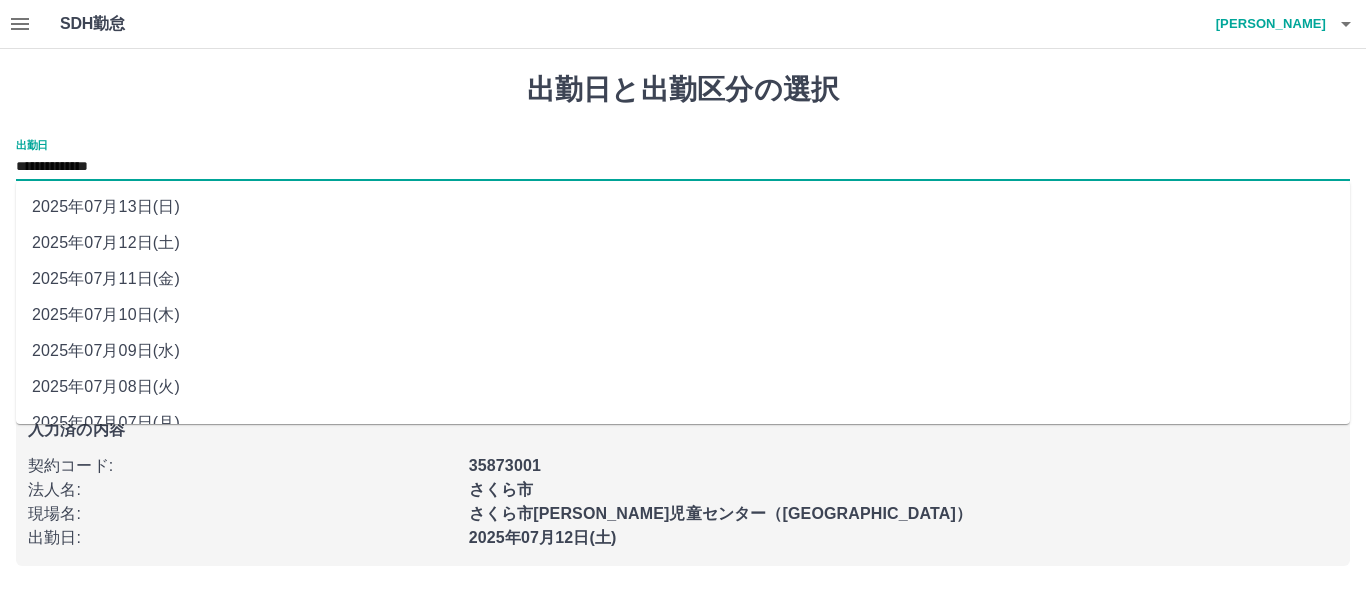 click on "2025年07月09日(水)" at bounding box center [683, 351] 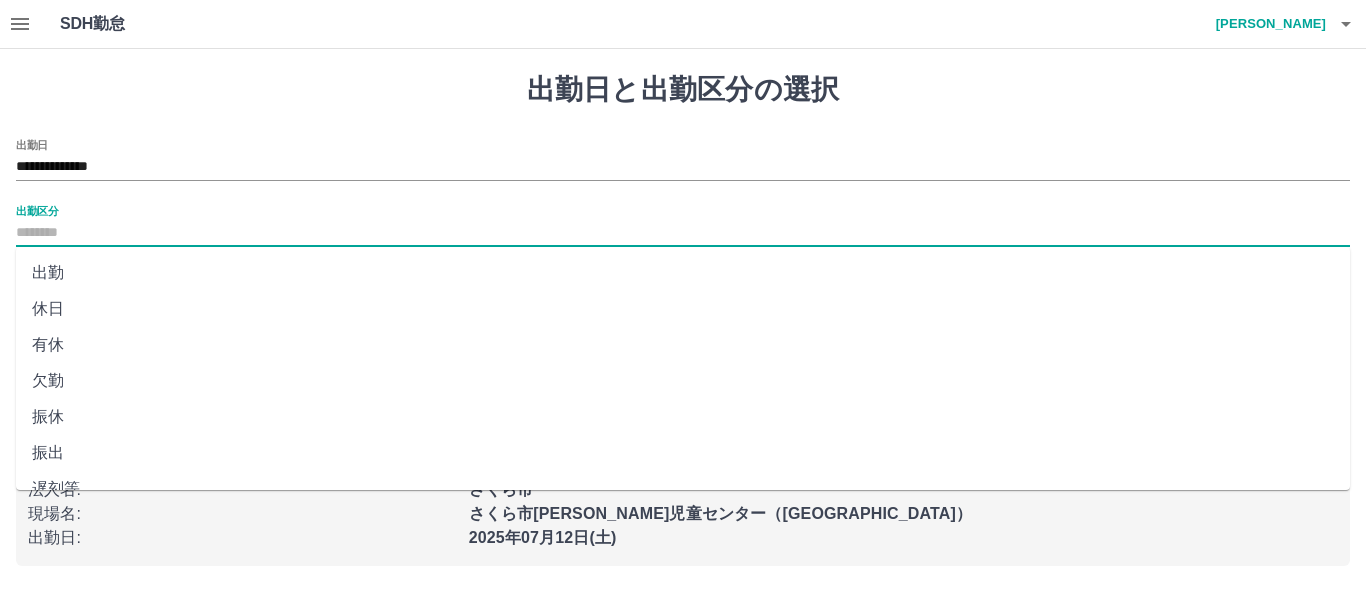 click on "出勤区分" at bounding box center (683, 233) 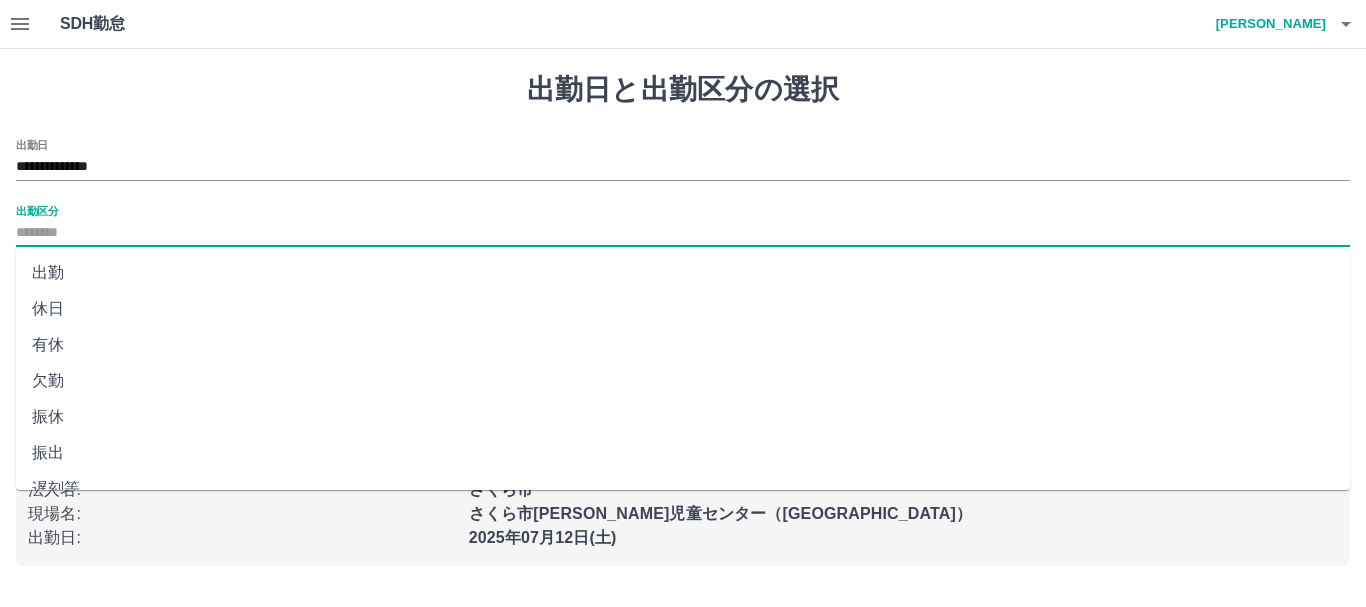 click on "出勤" at bounding box center [683, 273] 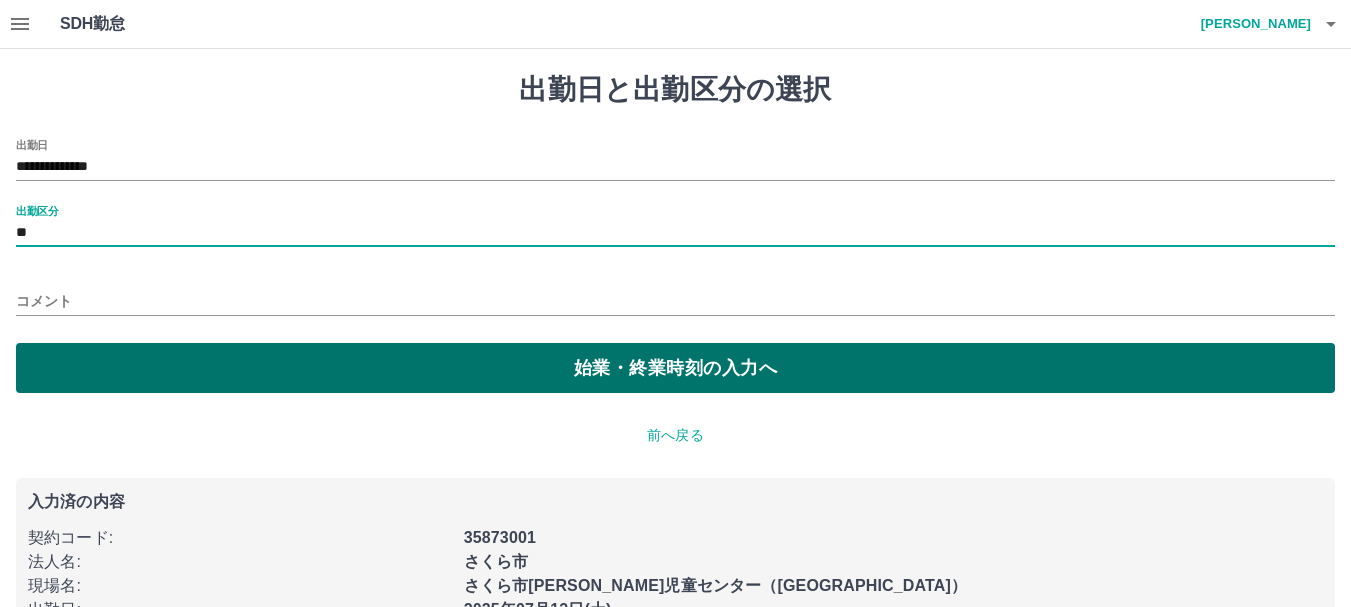click on "始業・終業時刻の入力へ" at bounding box center (675, 368) 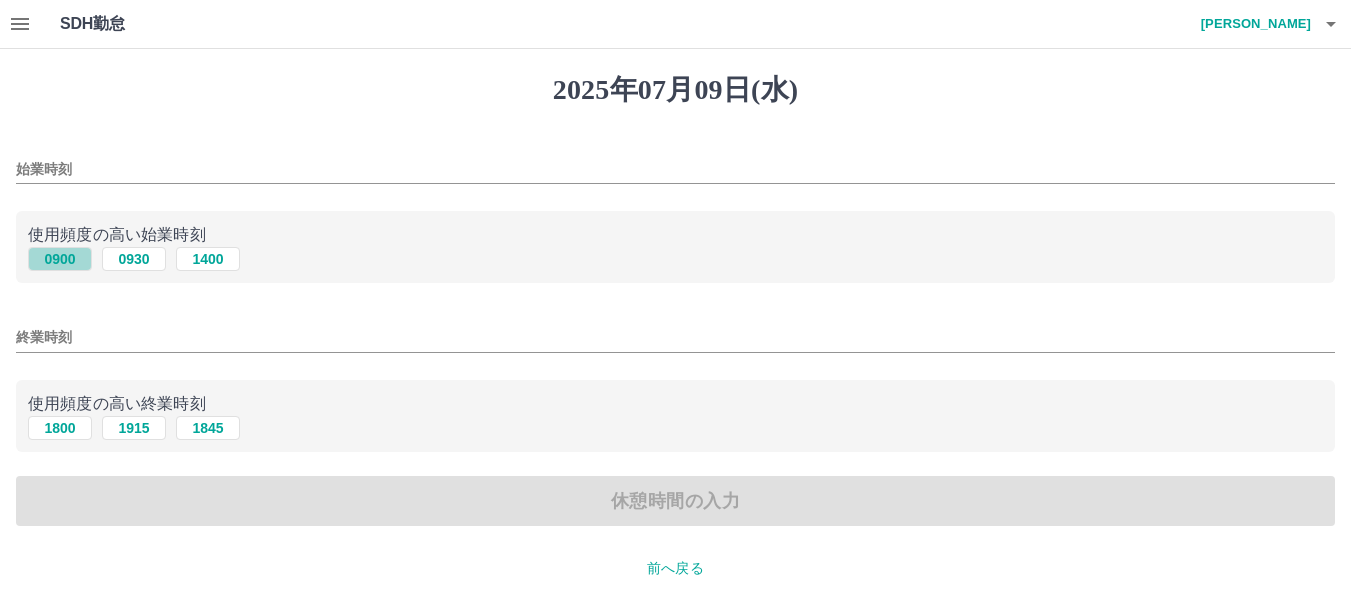 click on "0900" at bounding box center (60, 259) 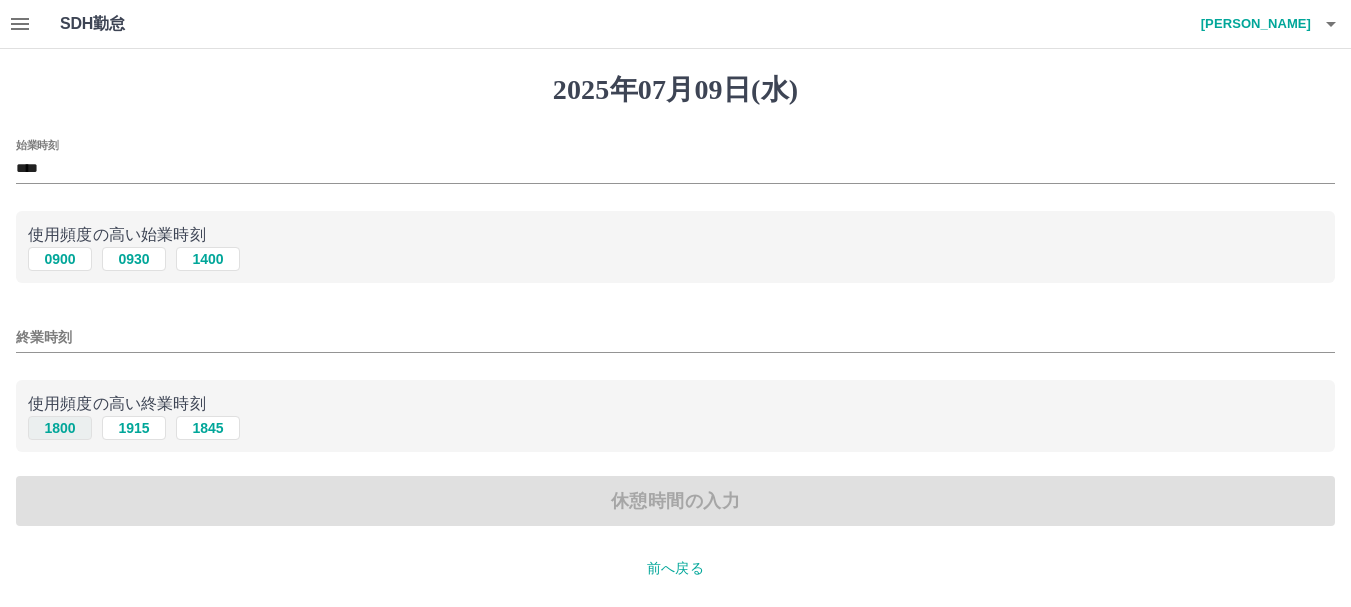 click on "1800" at bounding box center (60, 428) 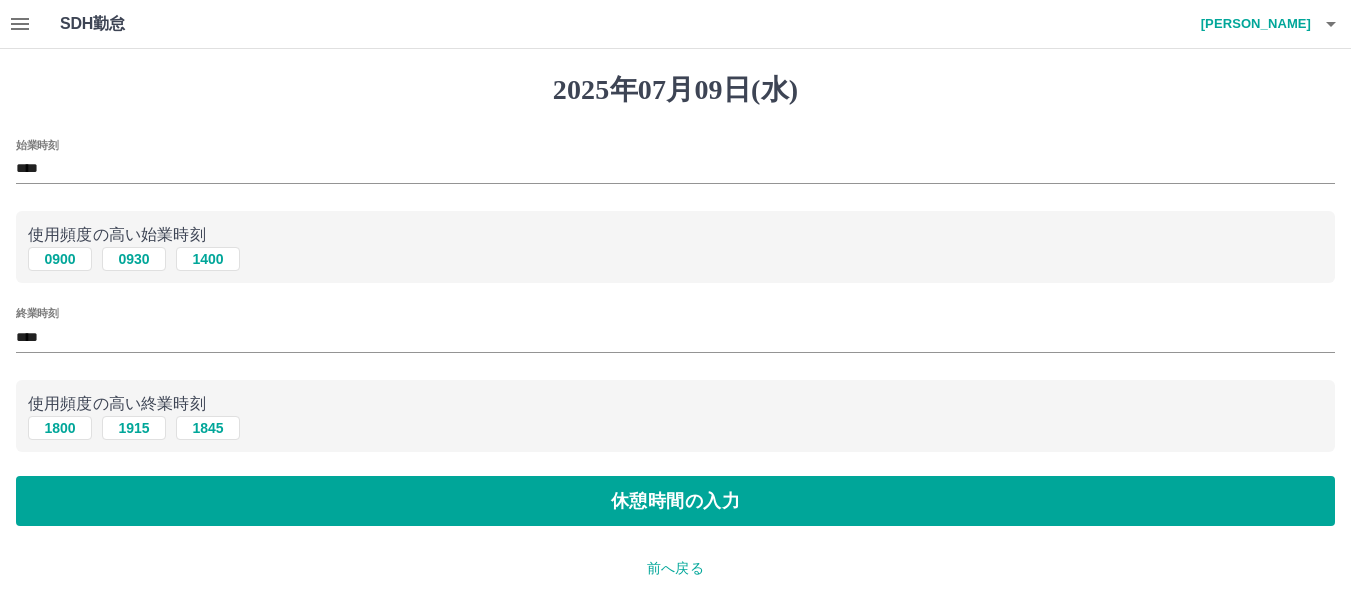 click on "休憩時間の入力" at bounding box center [675, 501] 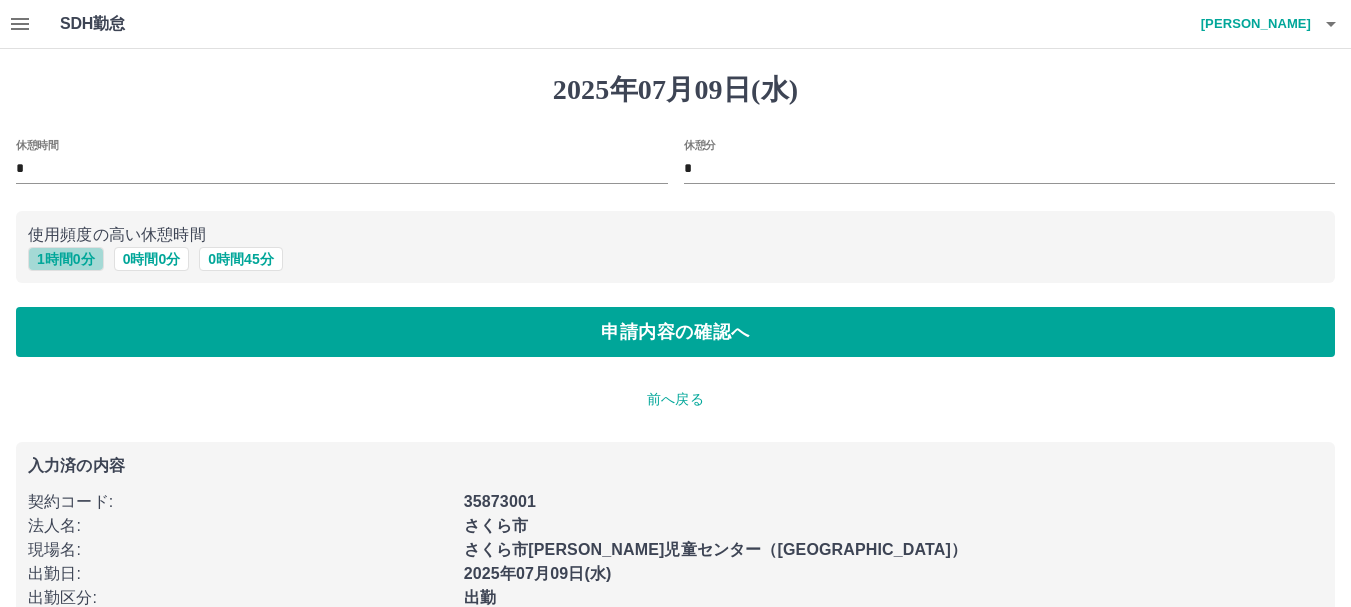 click on "1 時間 0 分" at bounding box center (66, 259) 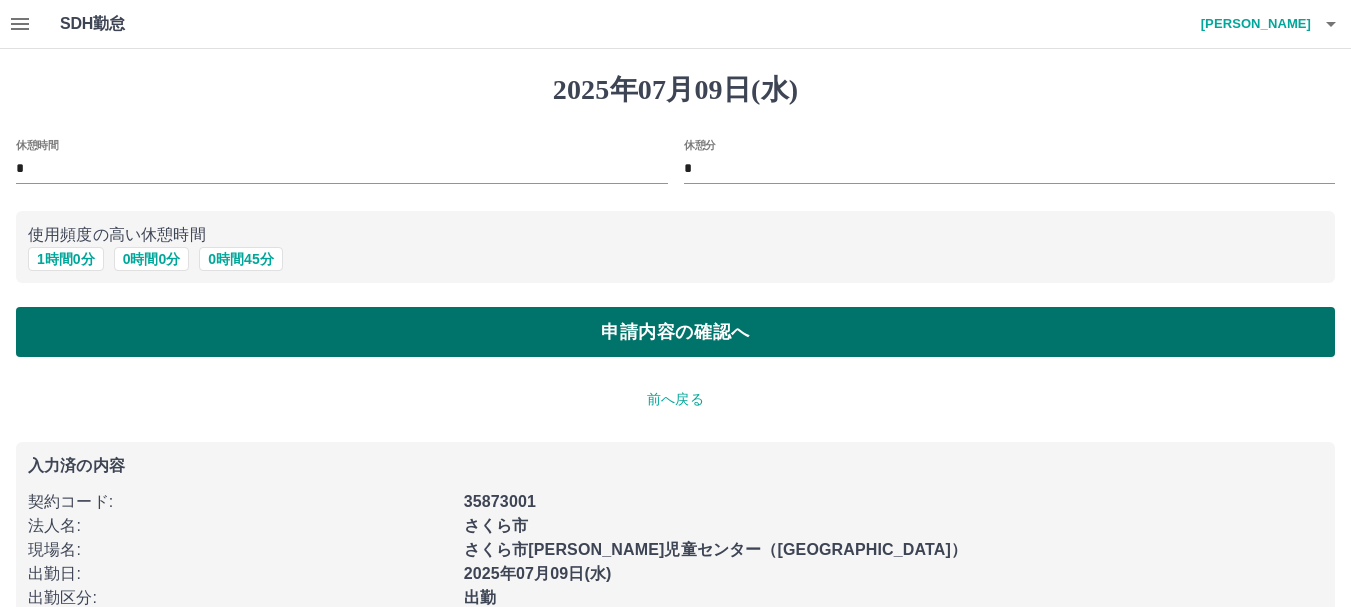 click on "申請内容の確認へ" at bounding box center [675, 332] 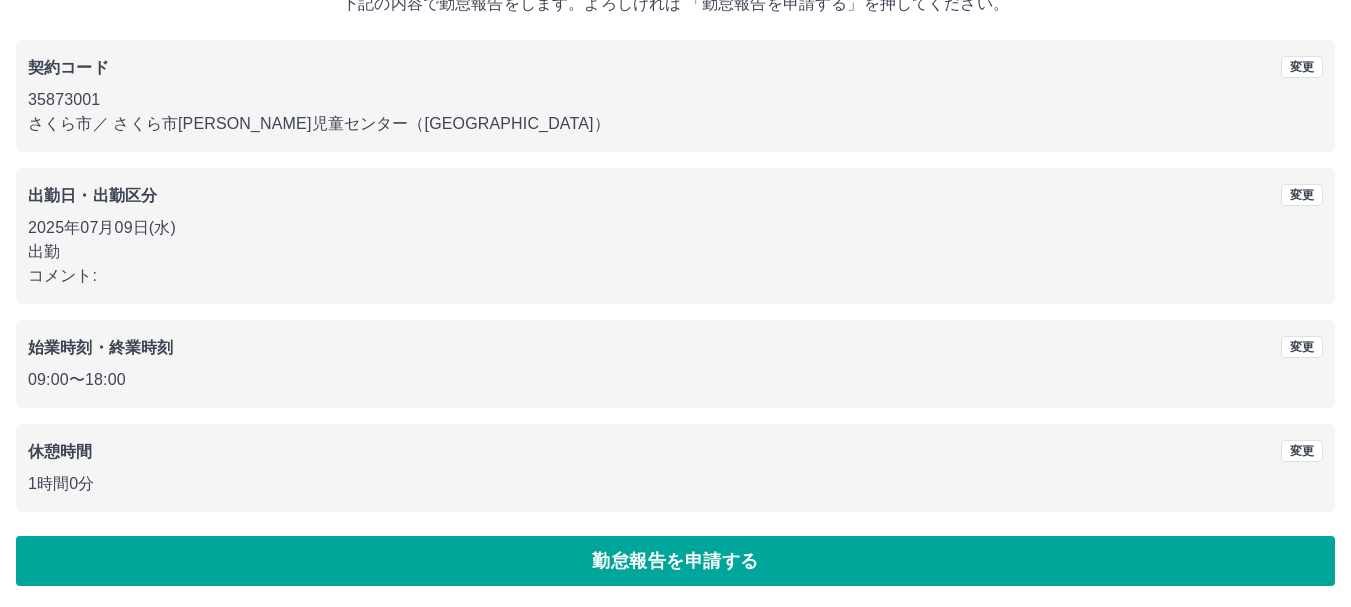 scroll, scrollTop: 142, scrollLeft: 0, axis: vertical 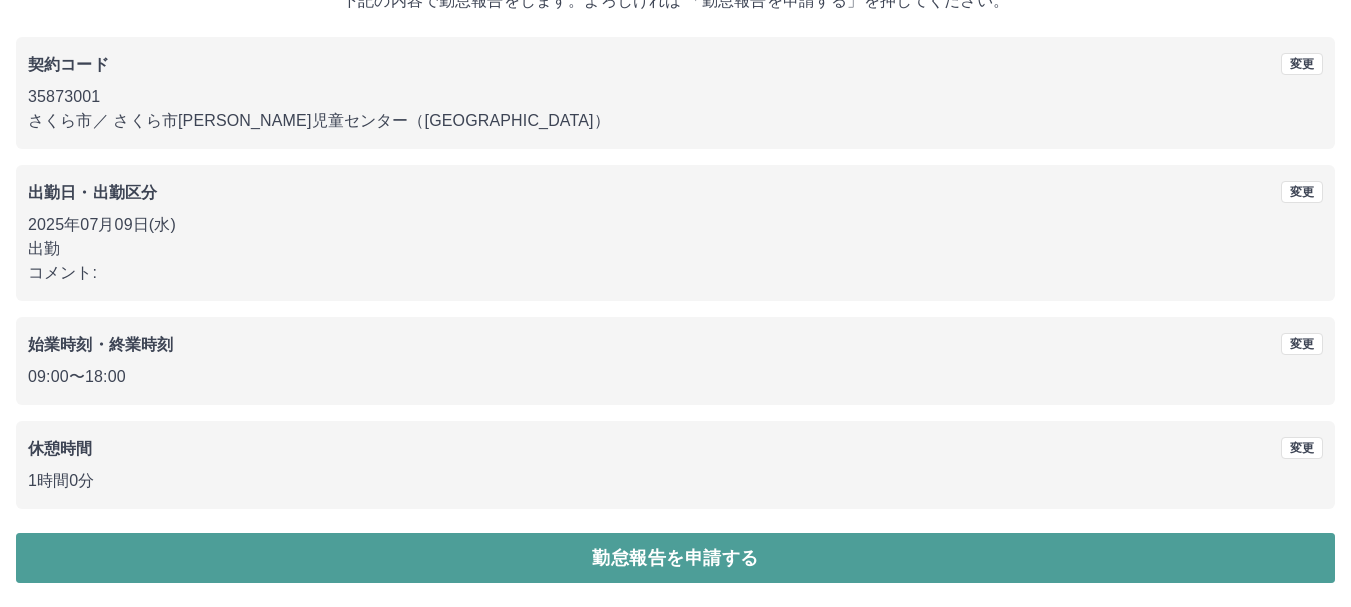 click on "勤怠報告を申請する" at bounding box center [675, 558] 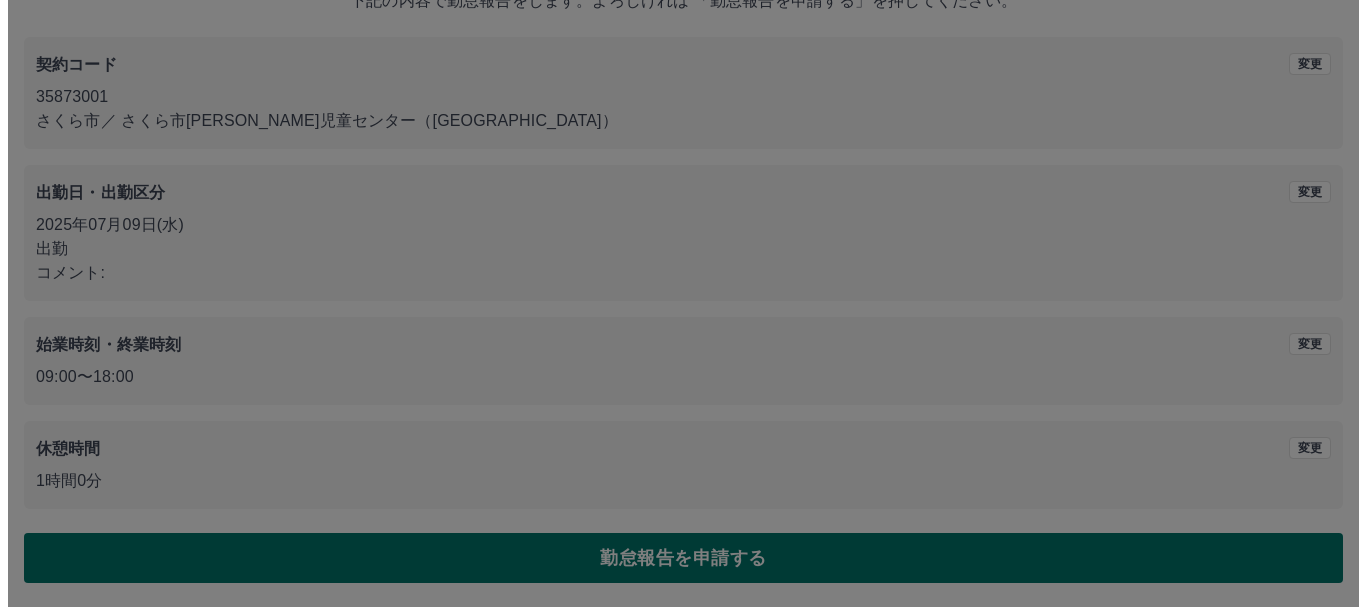scroll, scrollTop: 0, scrollLeft: 0, axis: both 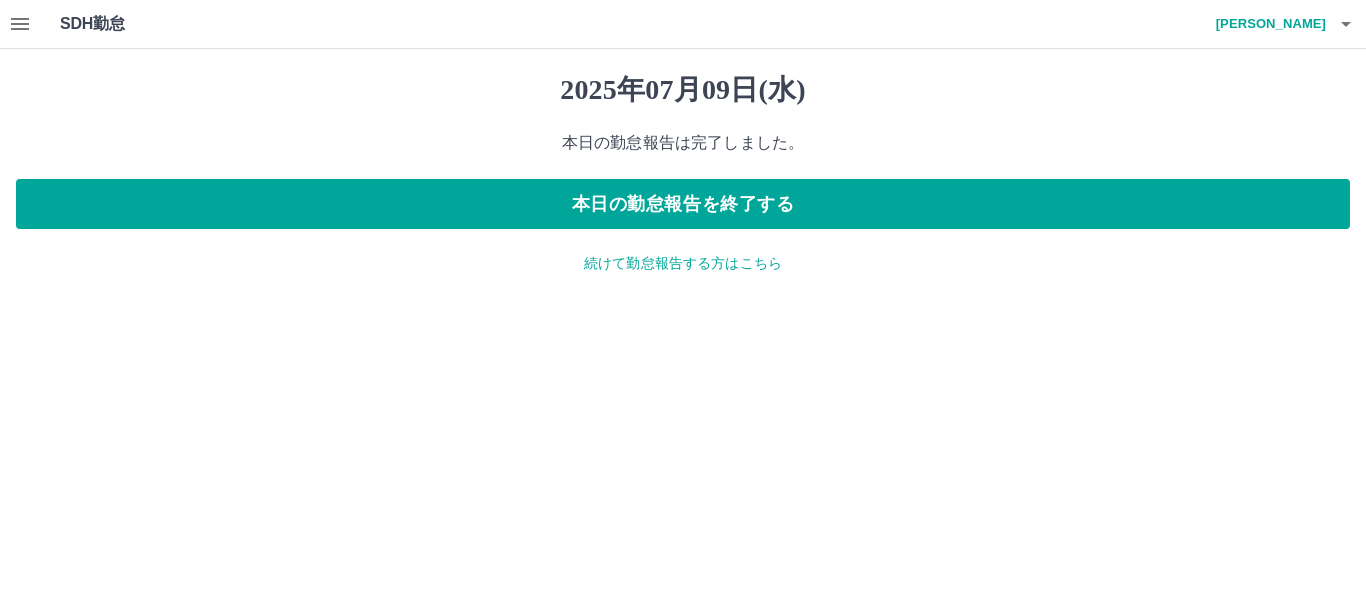 click on "続けて勤怠報告する方はこちら" at bounding box center [683, 263] 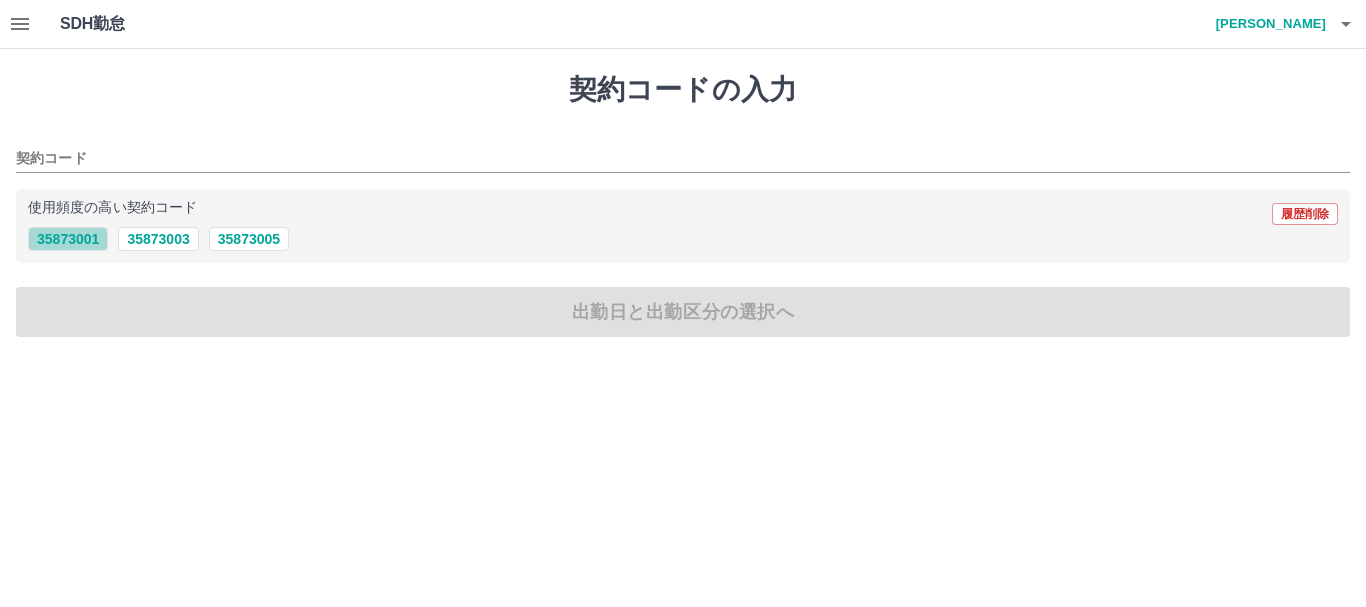 click on "35873001" at bounding box center (68, 239) 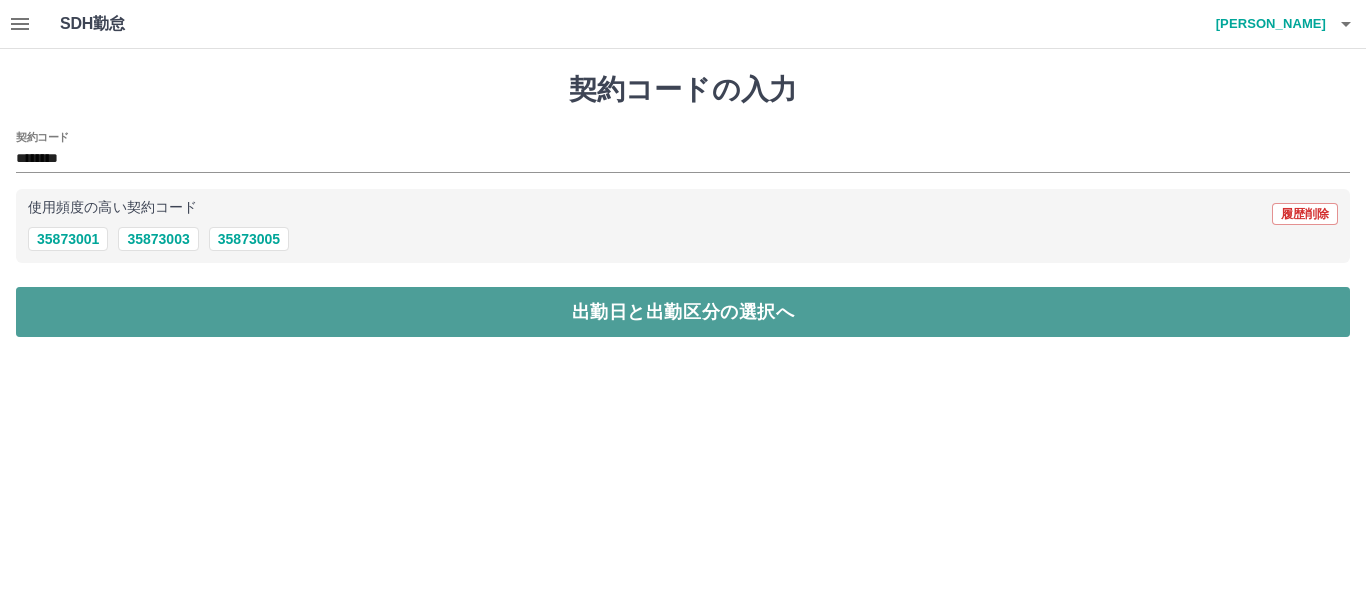 click on "出勤日と出勤区分の選択へ" at bounding box center [683, 312] 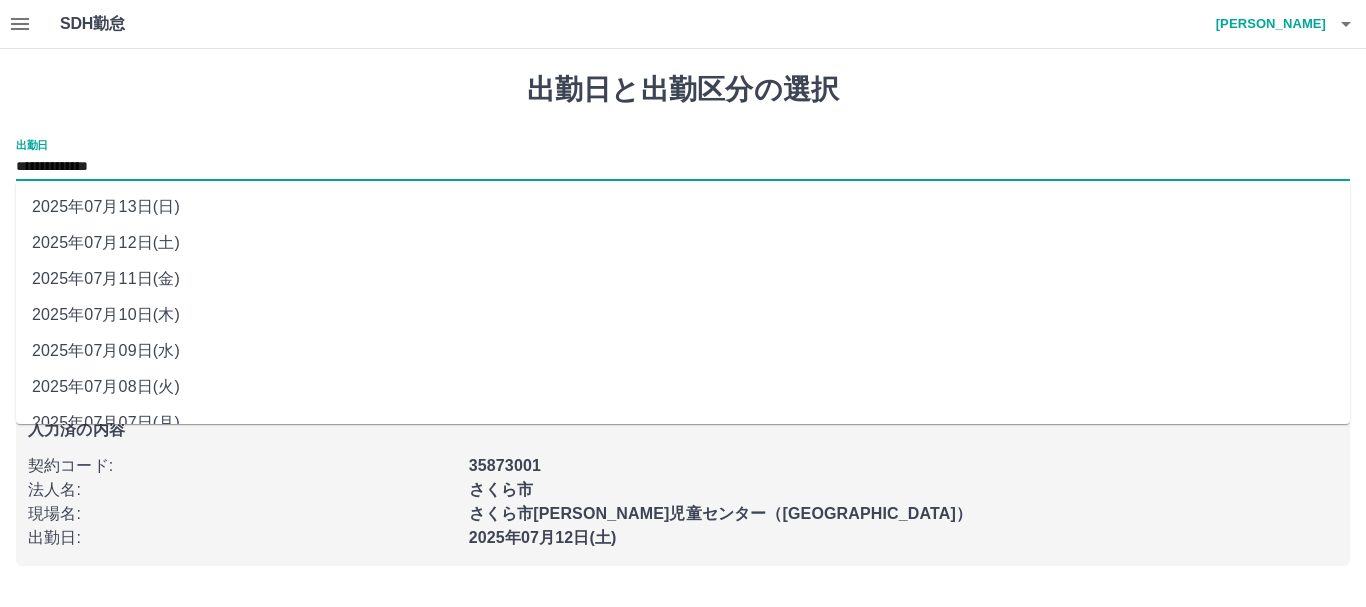 click on "**********" at bounding box center [683, 167] 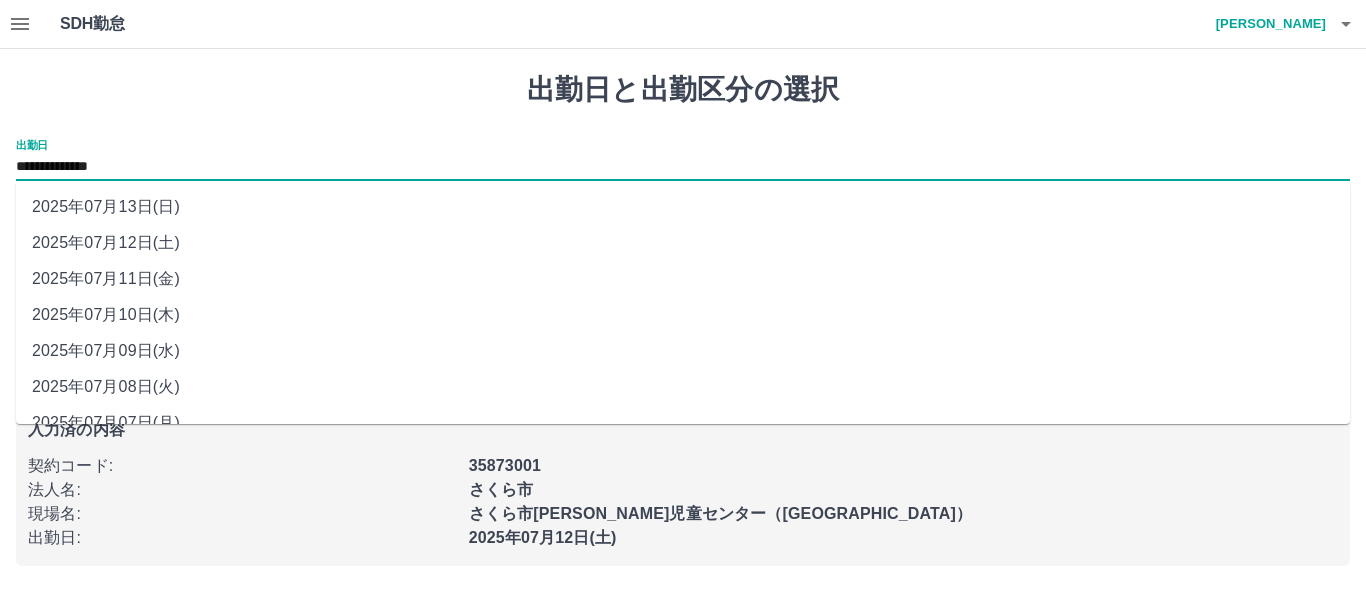 click on "2025年07月10日(木)" at bounding box center (683, 315) 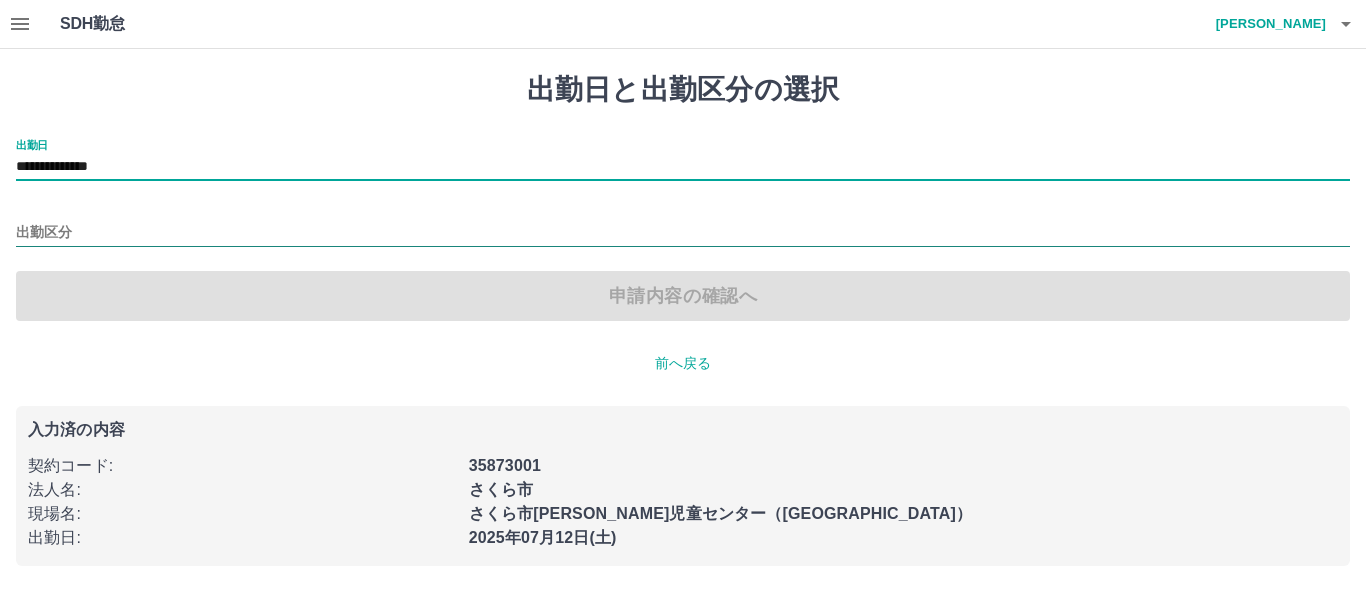 click on "出勤区分" at bounding box center [683, 233] 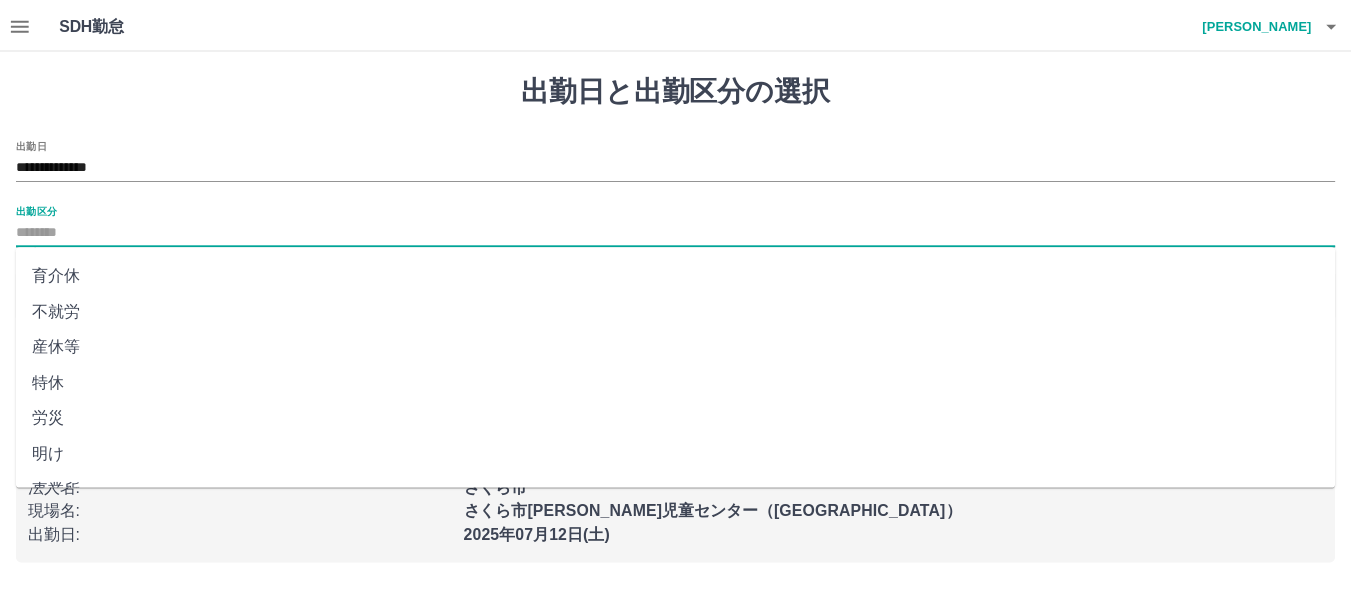 scroll, scrollTop: 221, scrollLeft: 0, axis: vertical 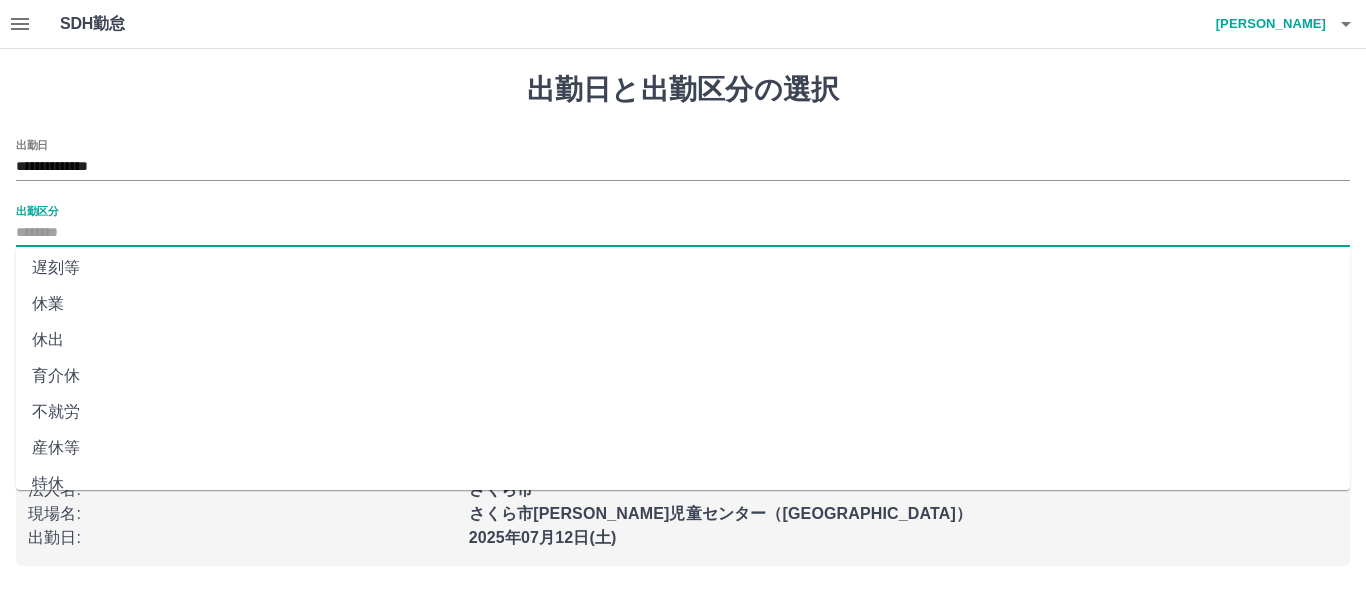 click on "休出" at bounding box center (683, 340) 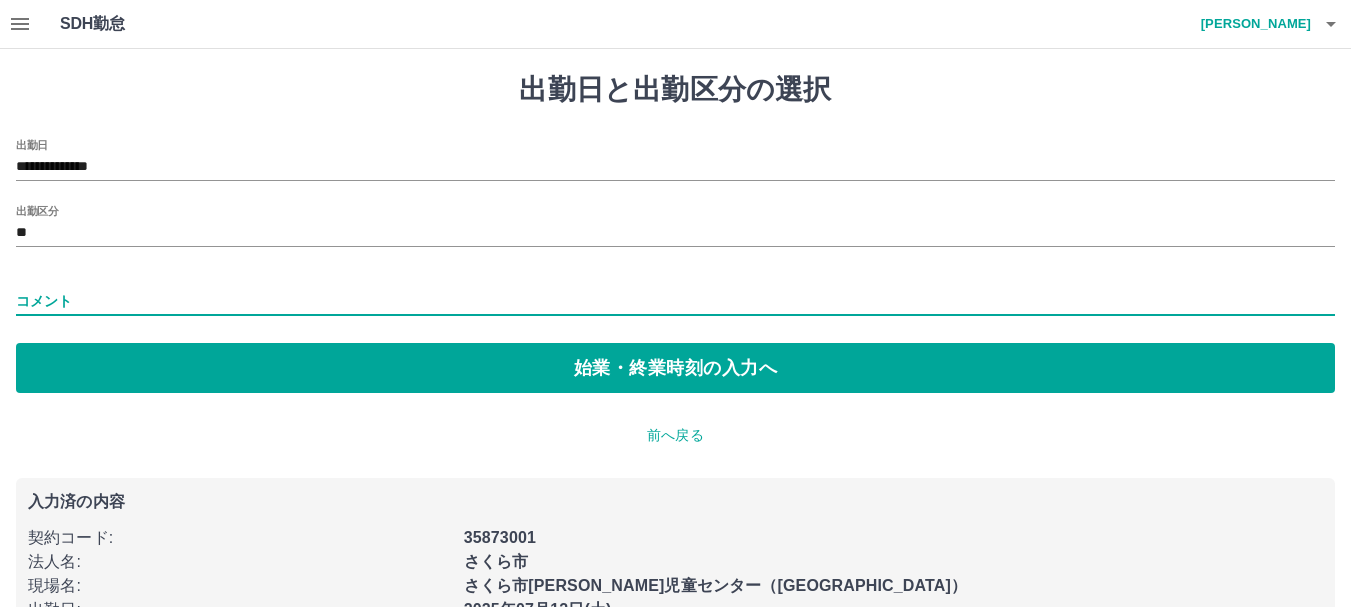 click on "コメント" at bounding box center [675, 301] 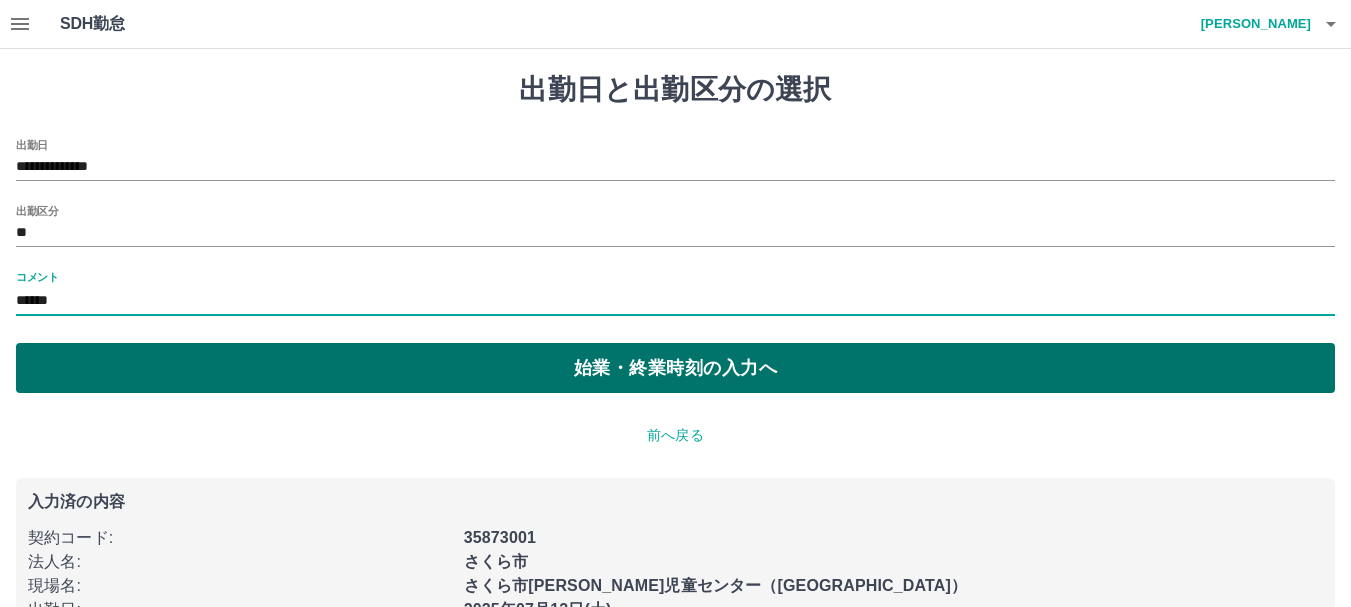 type on "******" 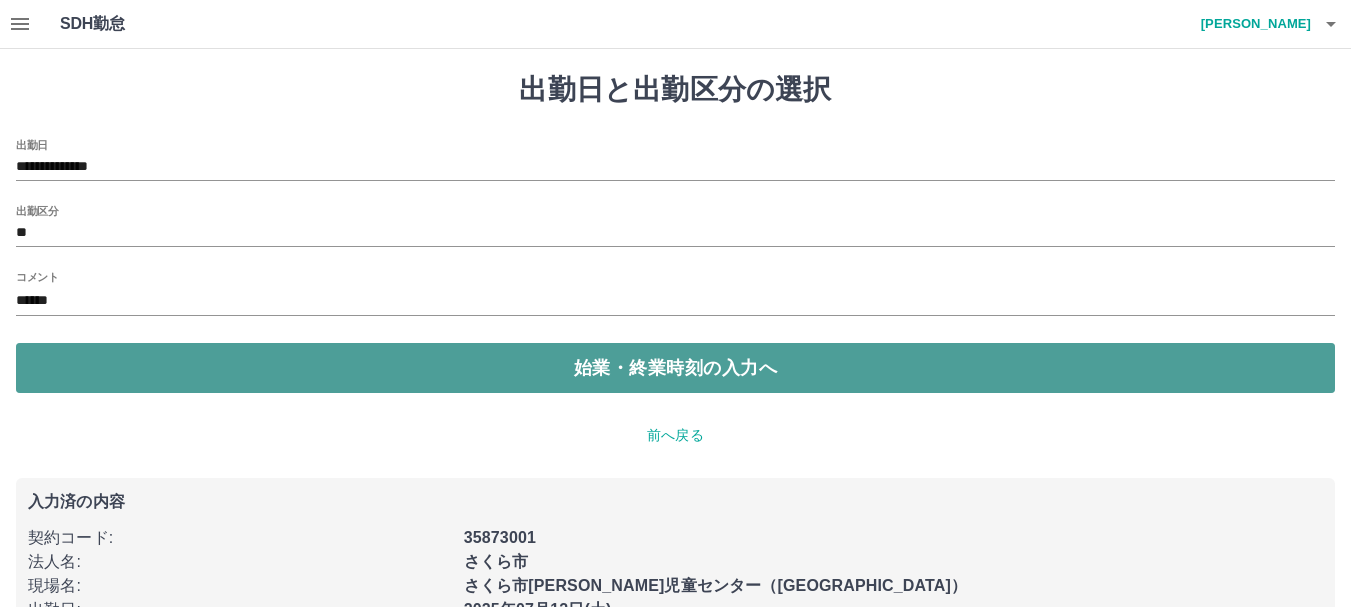click on "始業・終業時刻の入力へ" at bounding box center [675, 368] 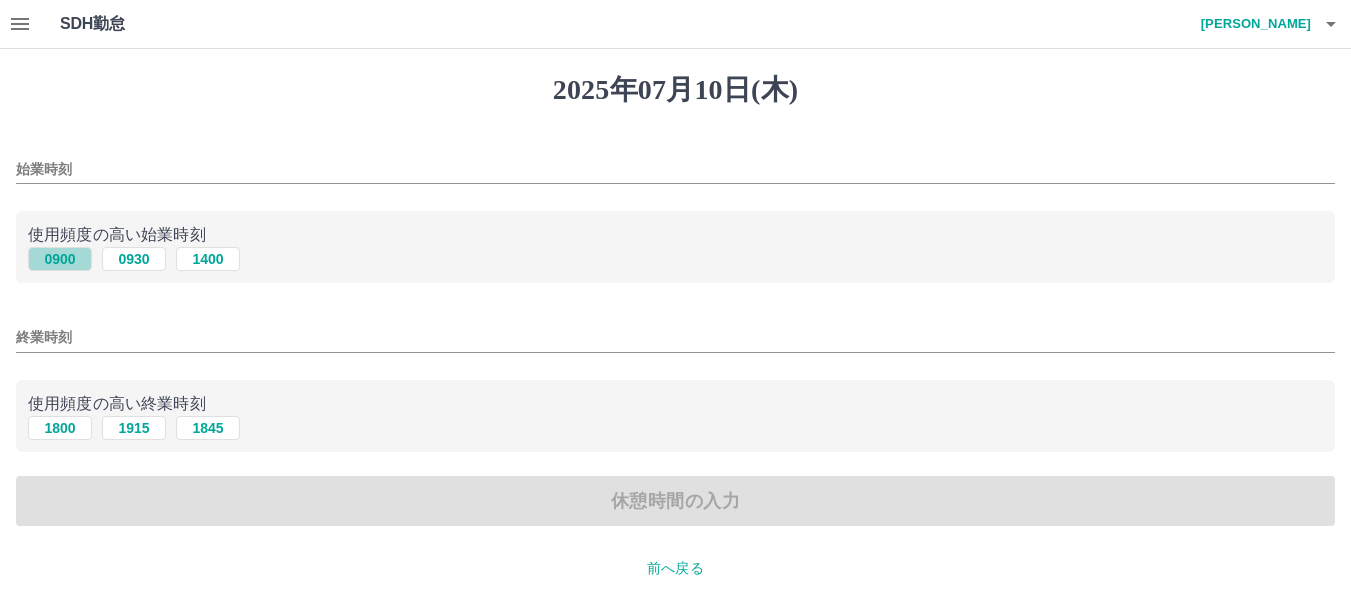 click on "0900" at bounding box center [60, 259] 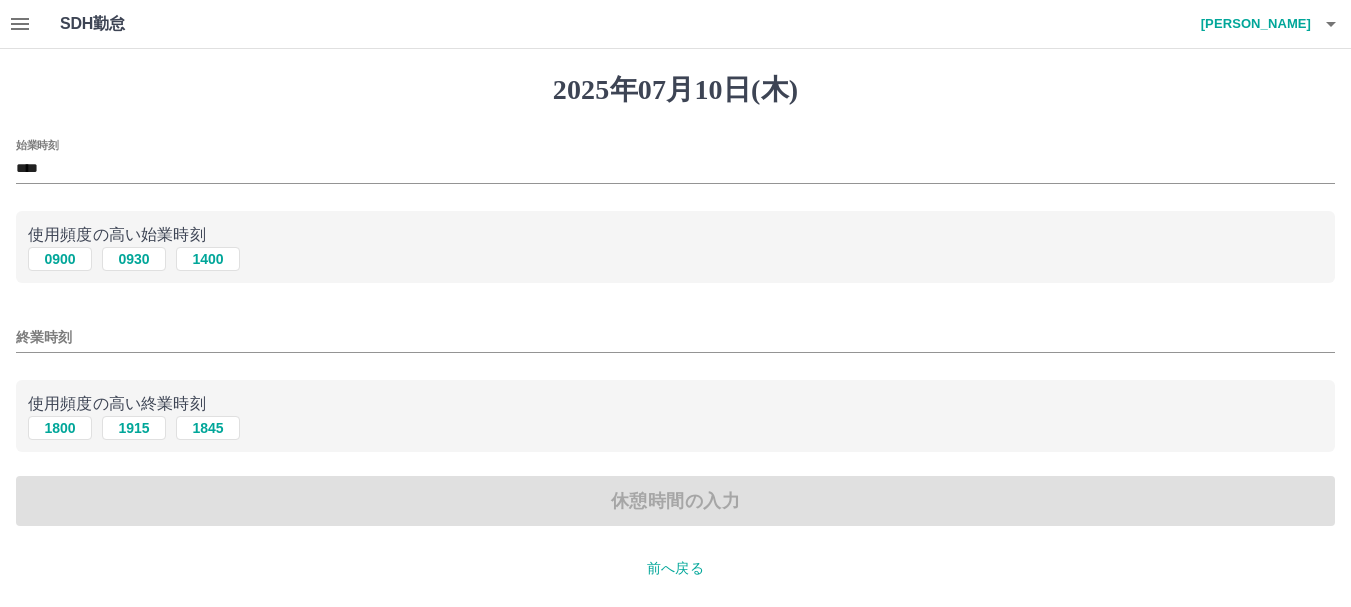 click on "終業時刻" at bounding box center [675, 337] 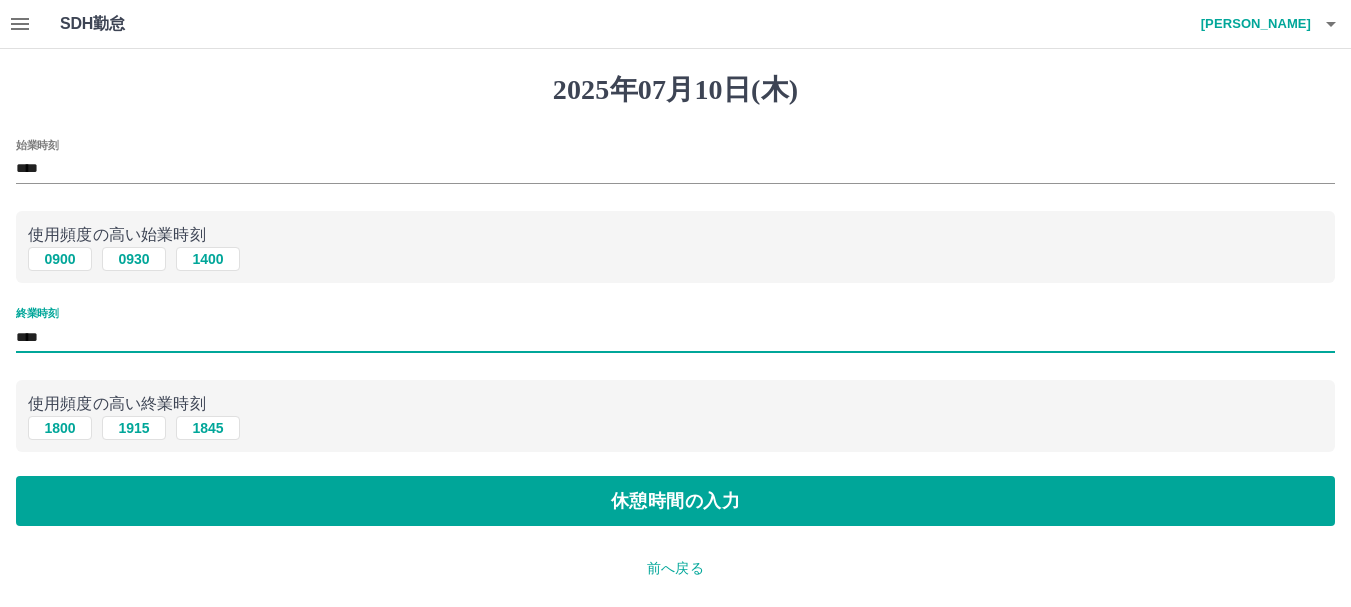 type on "****" 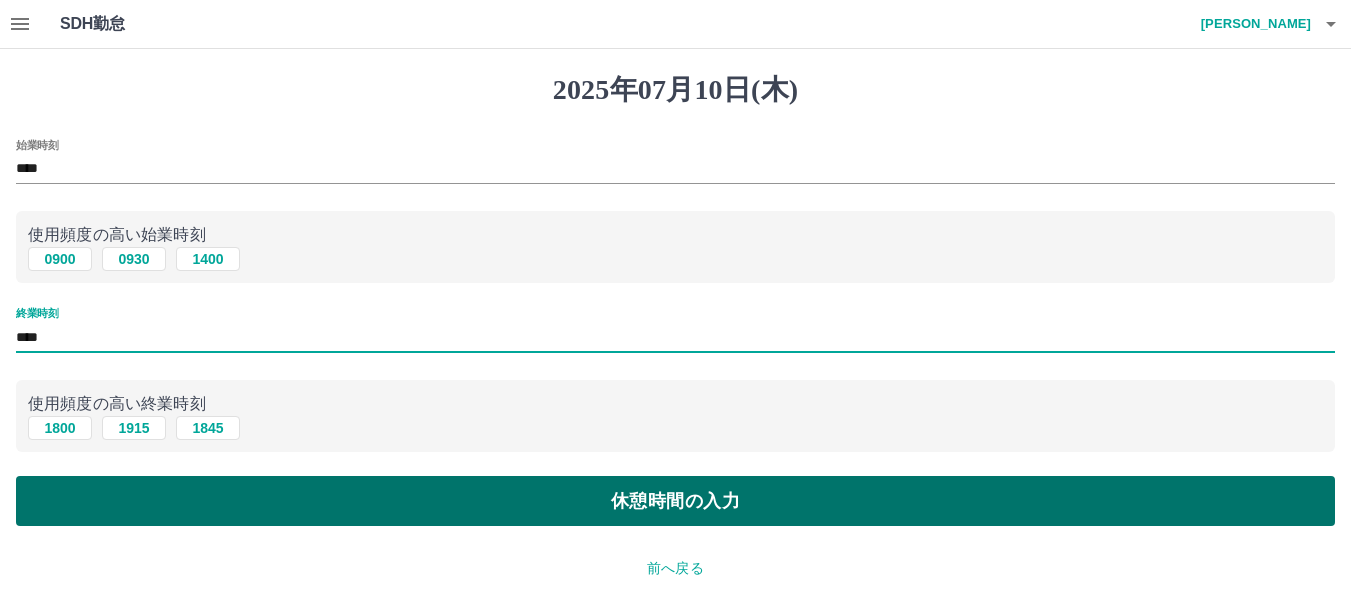 click on "休憩時間の入力" at bounding box center [675, 501] 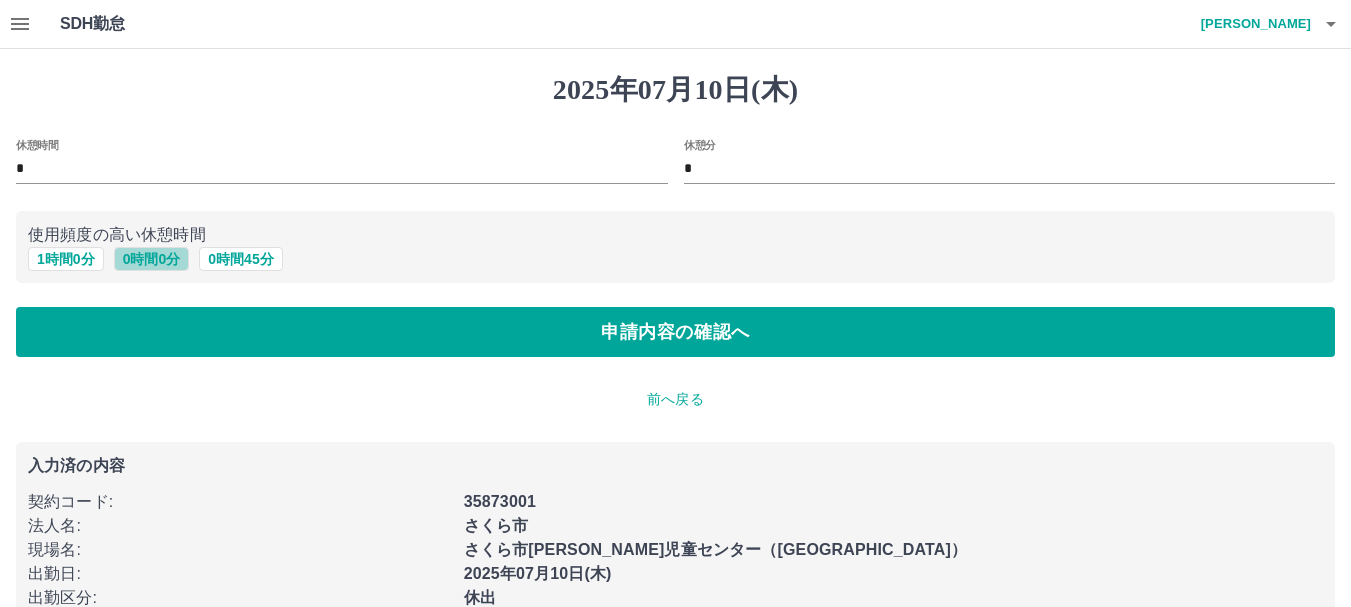 click on "0 時間 0 分" at bounding box center [152, 259] 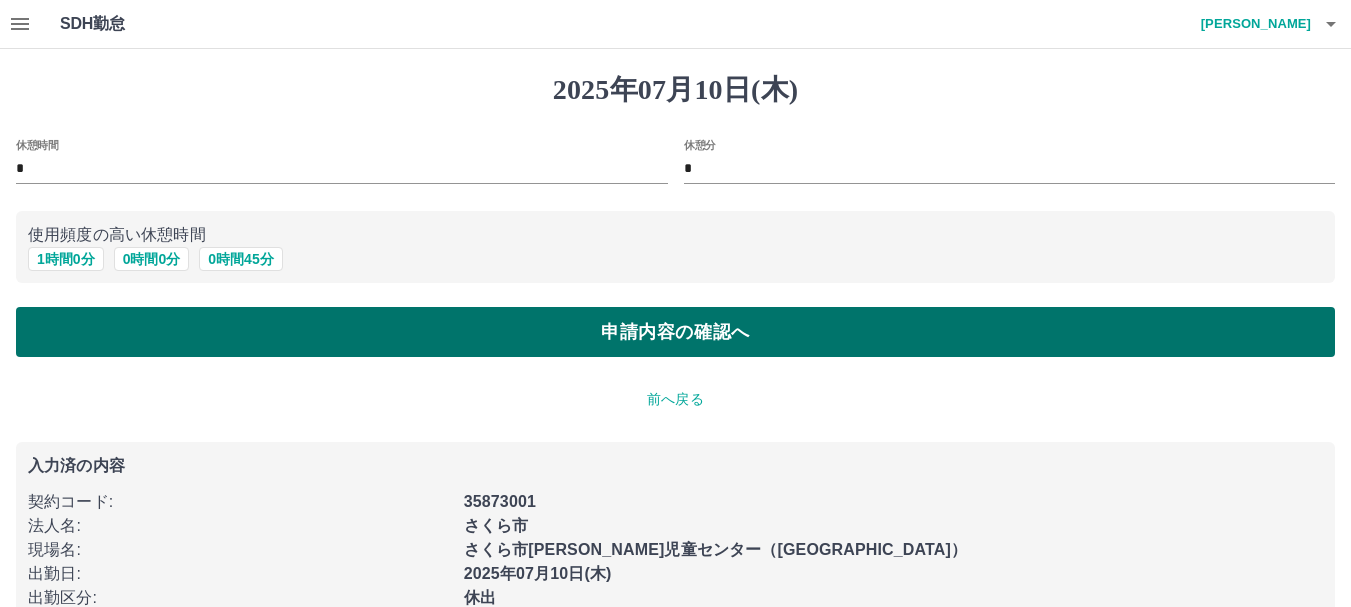 click on "申請内容の確認へ" at bounding box center (675, 332) 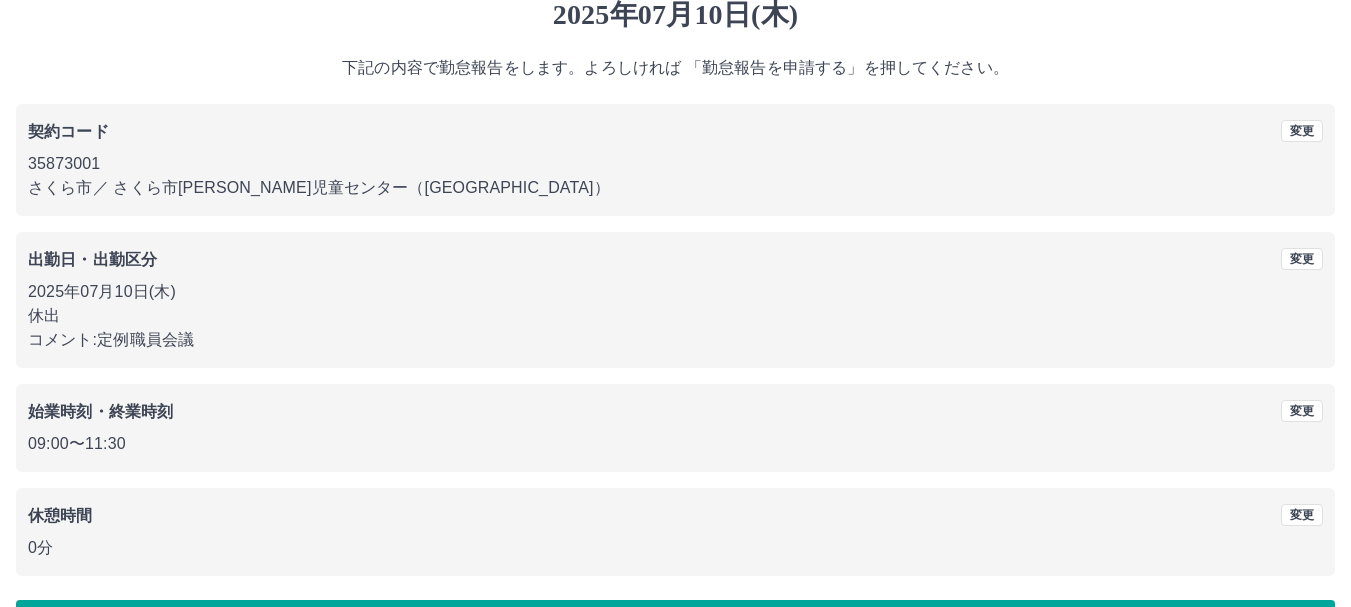 scroll, scrollTop: 142, scrollLeft: 0, axis: vertical 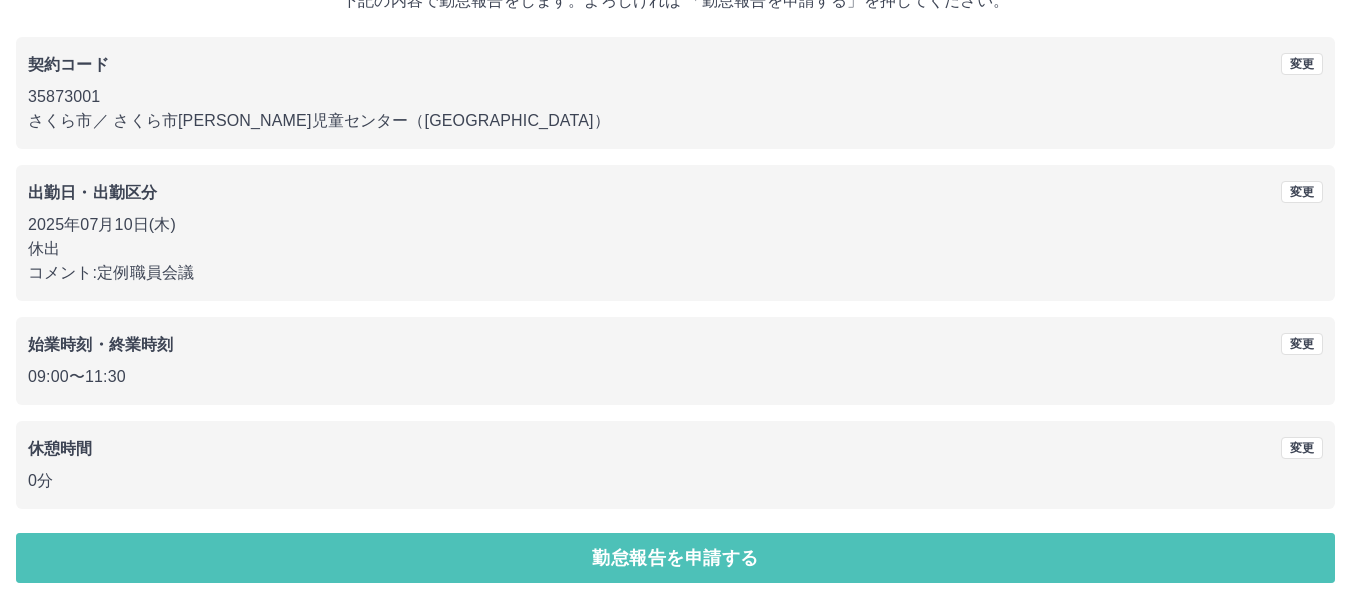 click on "勤怠報告を申請する" at bounding box center (675, 558) 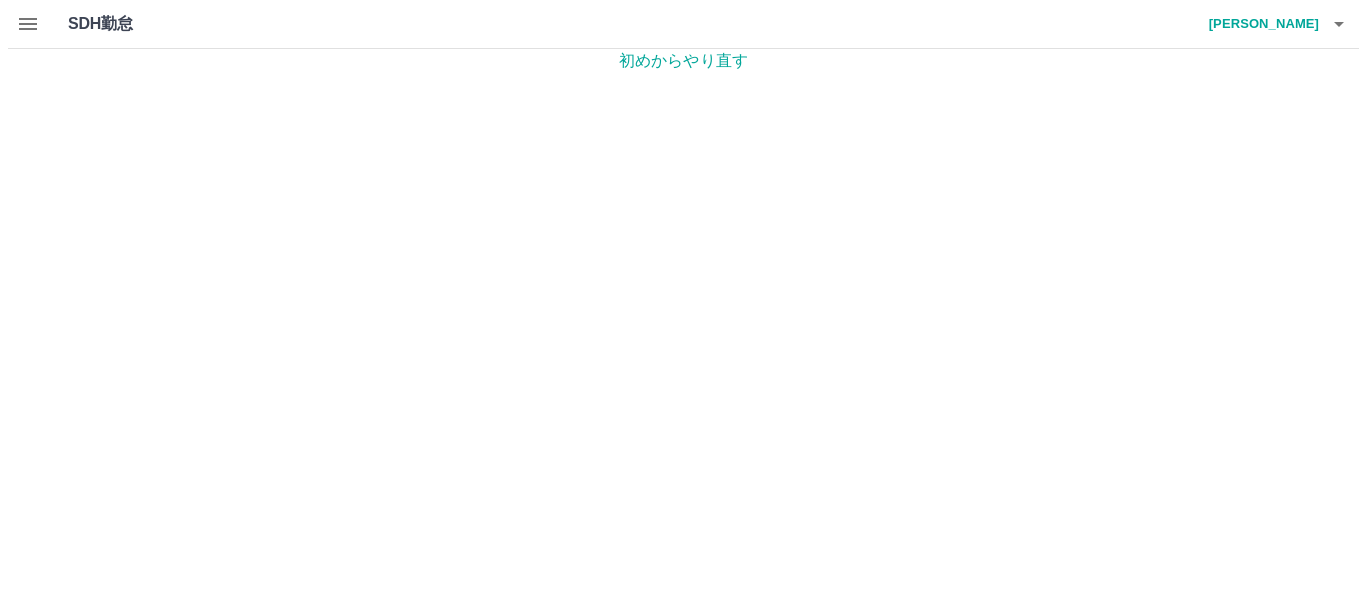 scroll, scrollTop: 0, scrollLeft: 0, axis: both 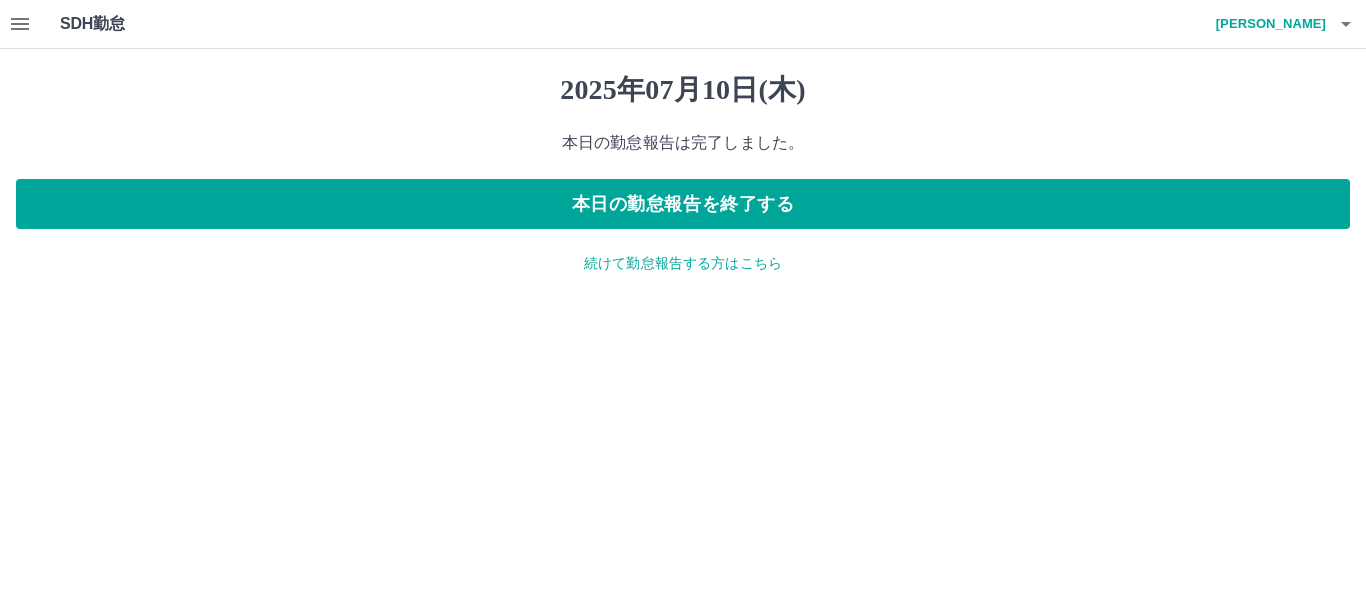 click on "続けて勤怠報告する方はこちら" at bounding box center (683, 263) 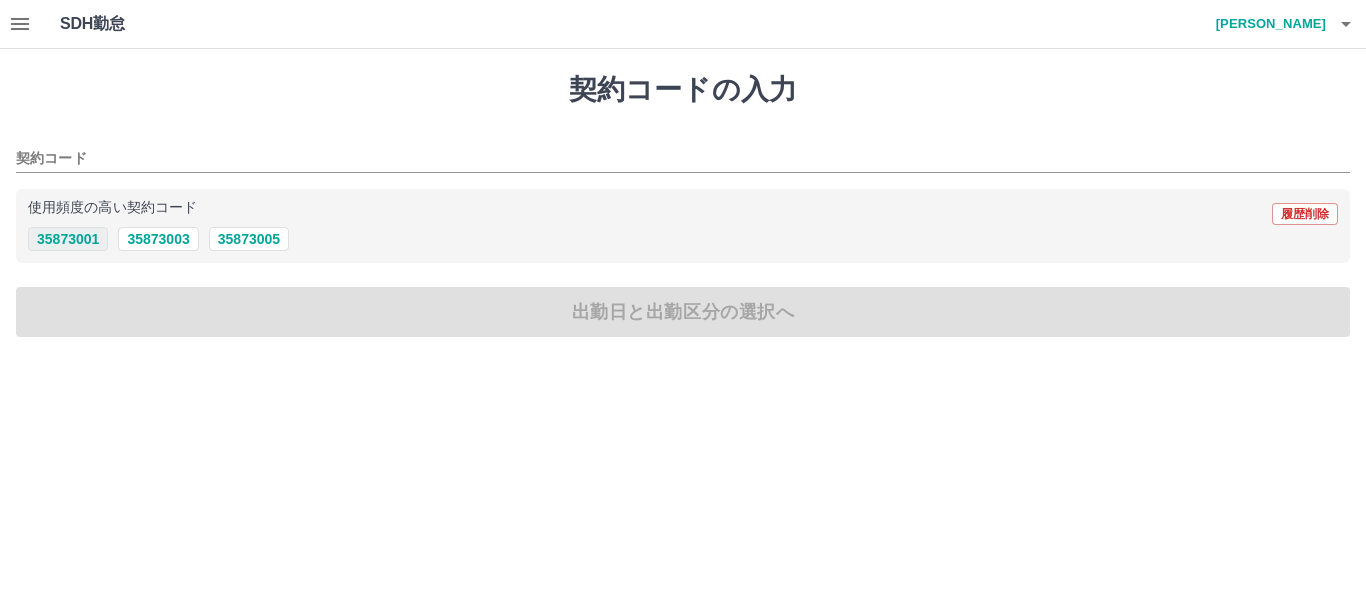 click on "35873001" at bounding box center [68, 239] 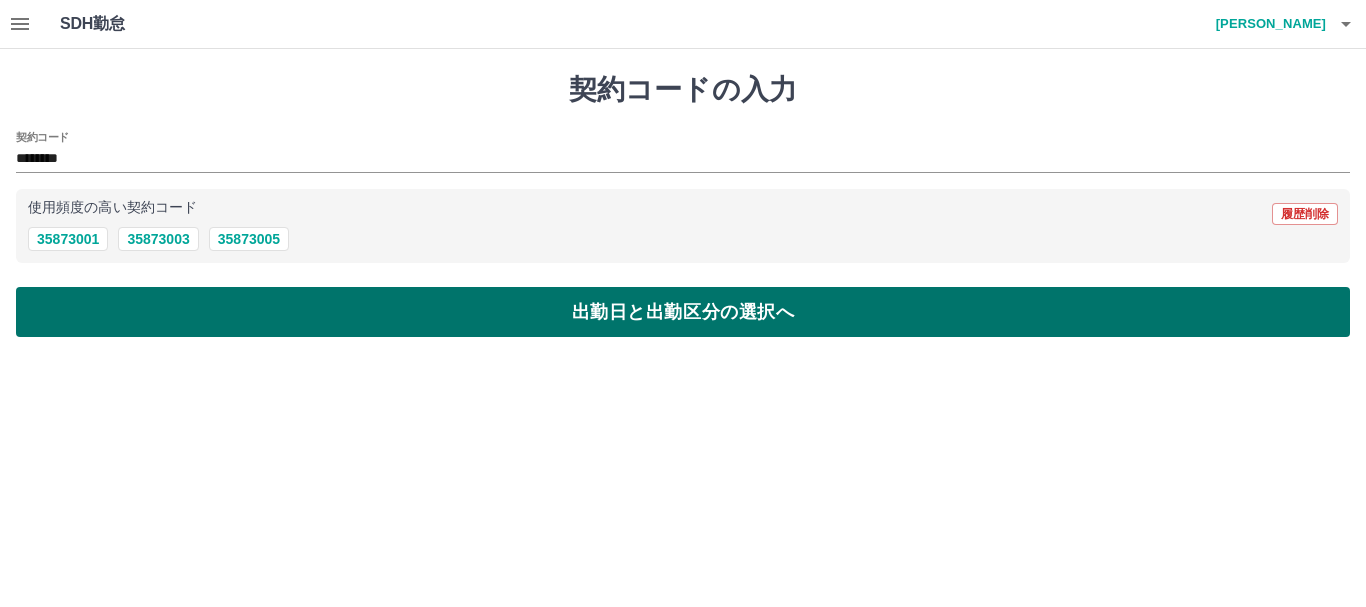 click on "出勤日と出勤区分の選択へ" at bounding box center [683, 312] 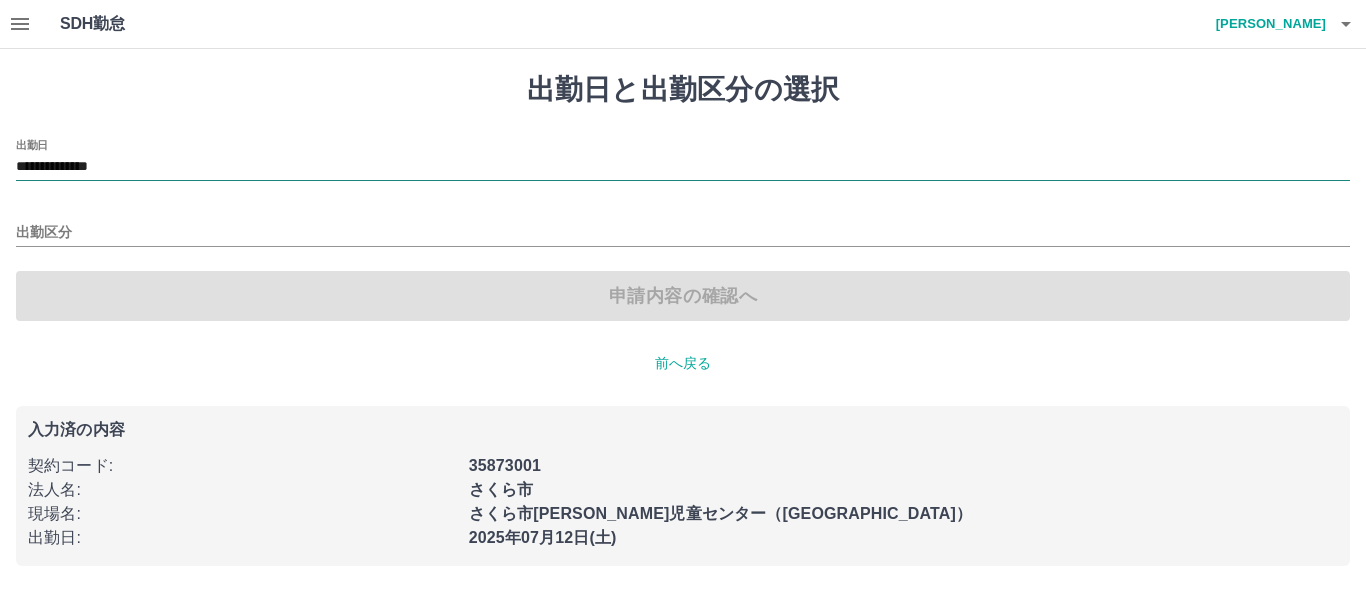 click on "**********" at bounding box center [683, 167] 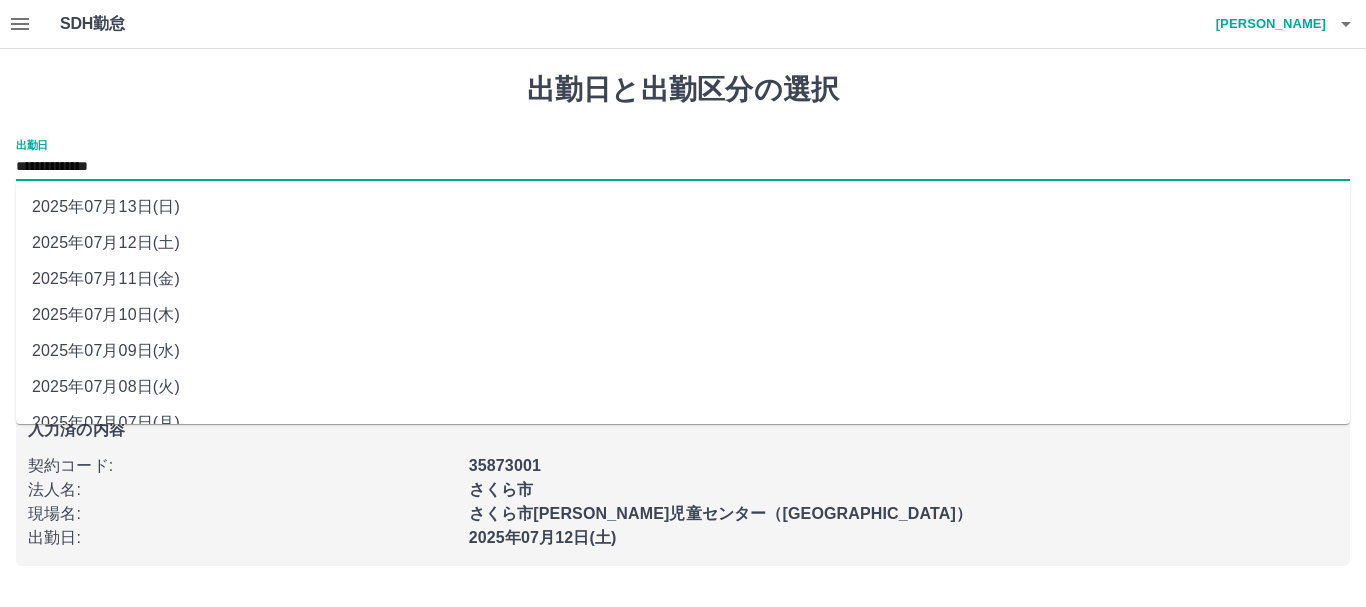 click on "2025年07月11日(金)" at bounding box center (683, 279) 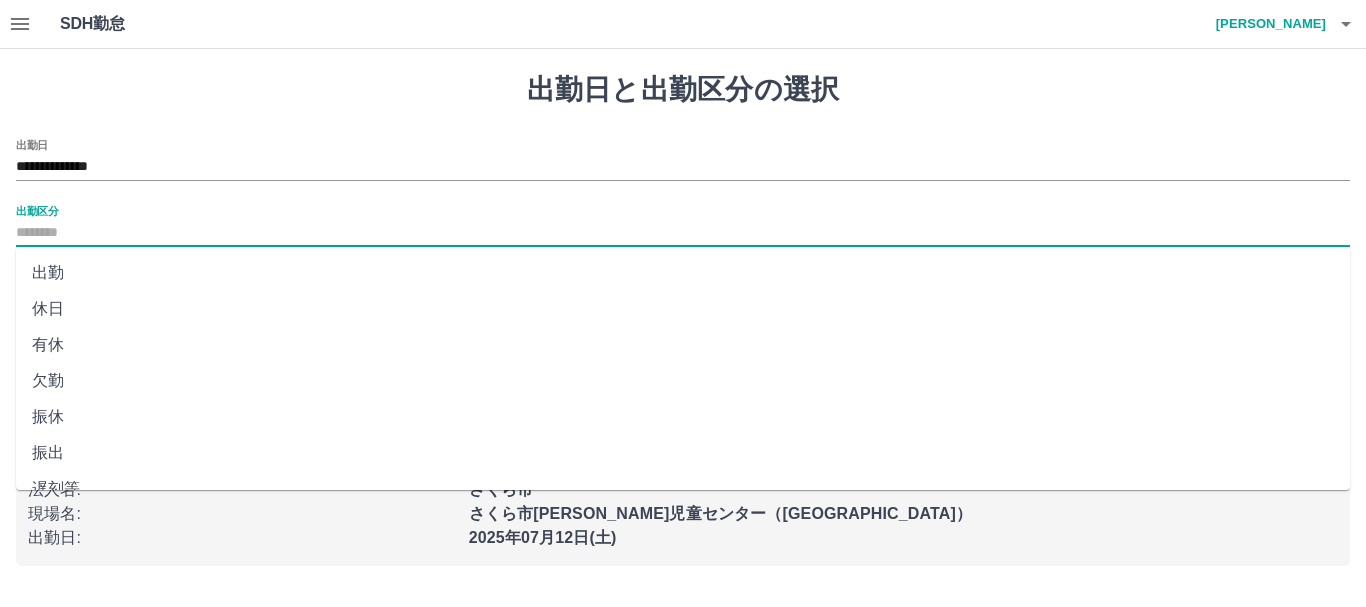 click on "出勤区分" at bounding box center (683, 233) 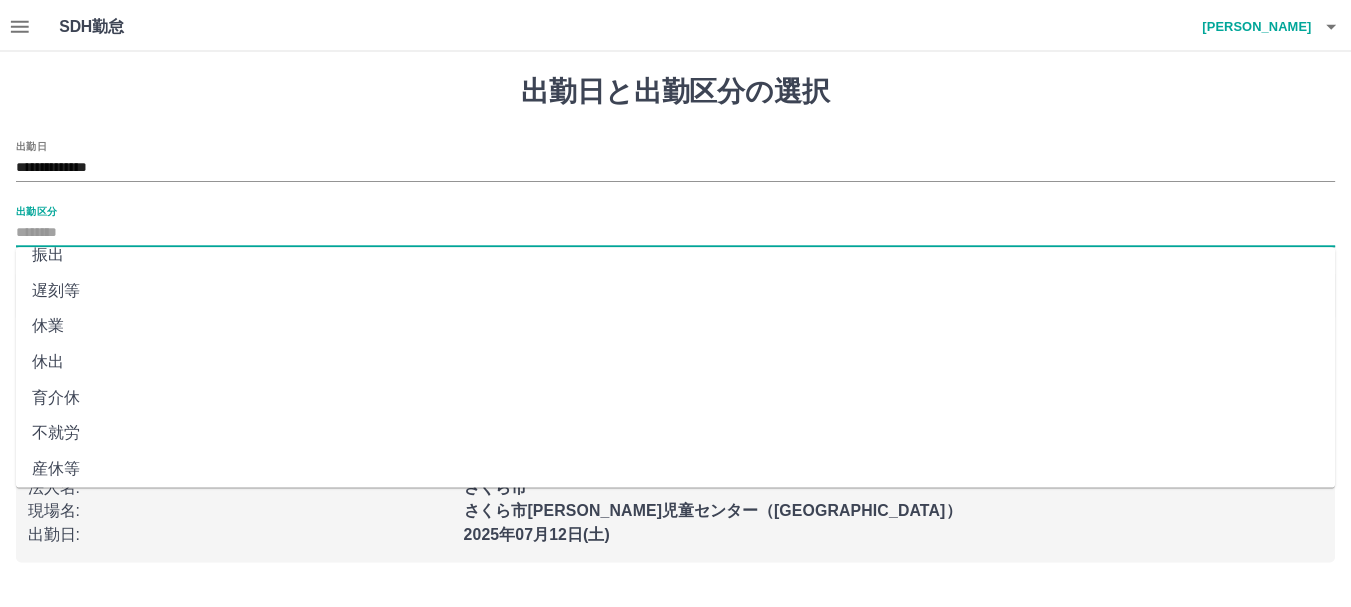 scroll, scrollTop: 200, scrollLeft: 0, axis: vertical 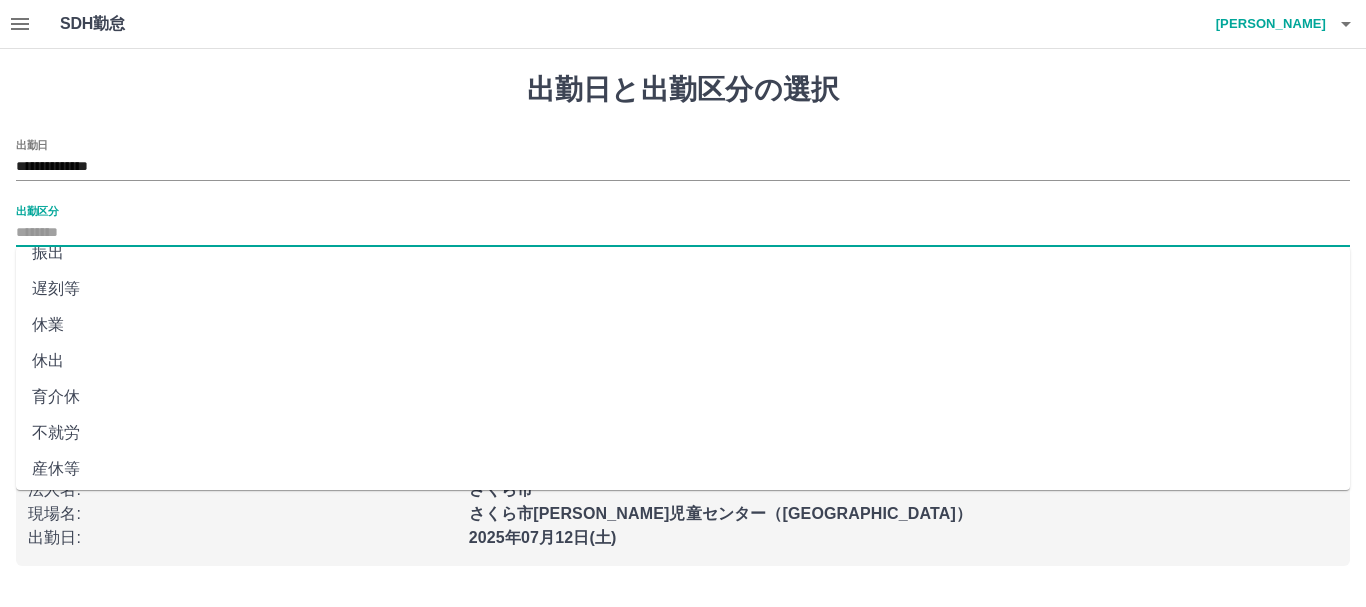 click on "休出" at bounding box center (683, 361) 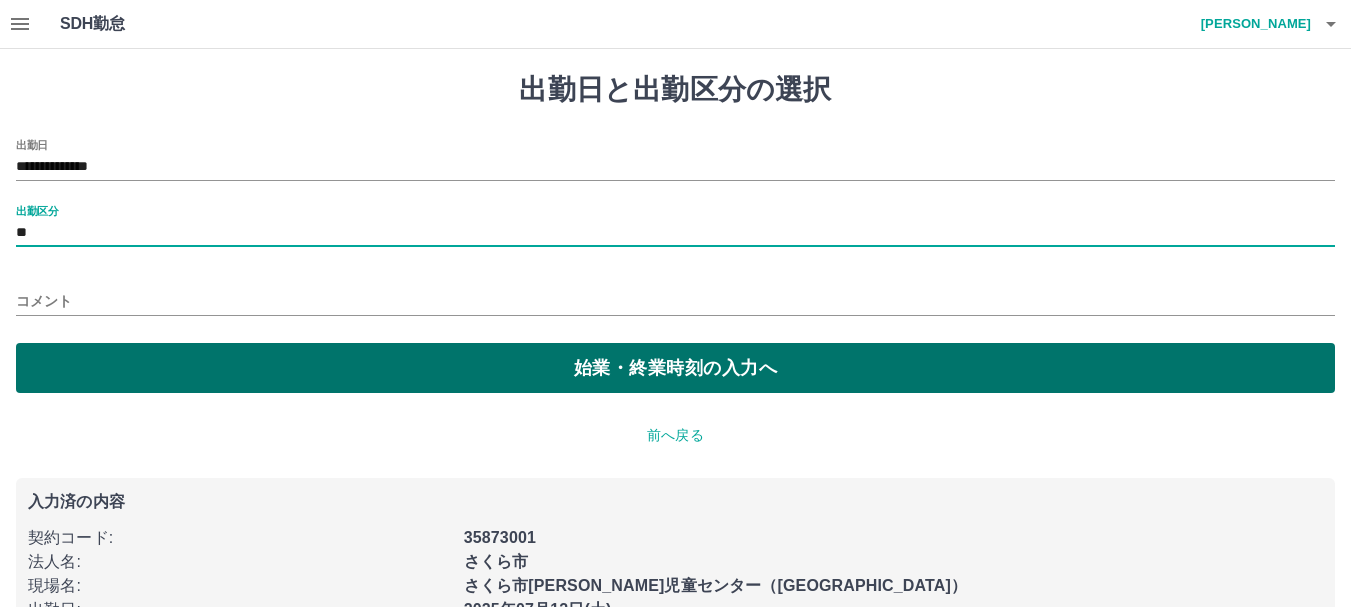 click on "始業・終業時刻の入力へ" at bounding box center (675, 368) 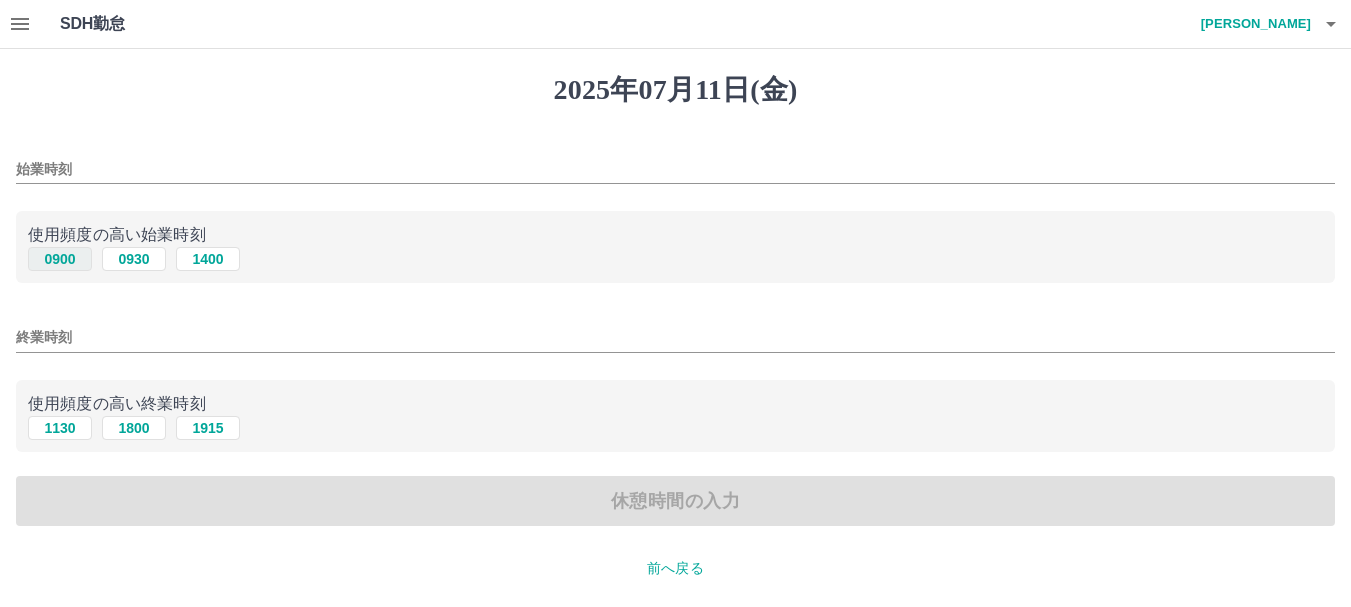 click on "0900" at bounding box center [60, 259] 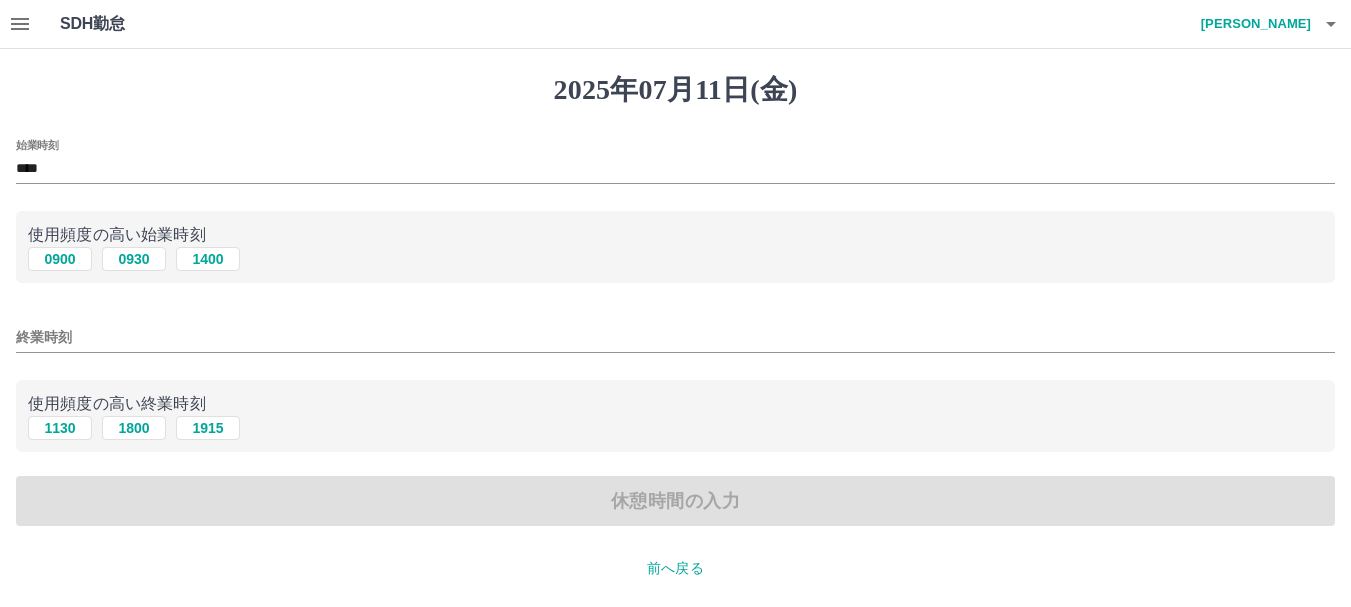 click on "終業時刻" at bounding box center (675, 337) 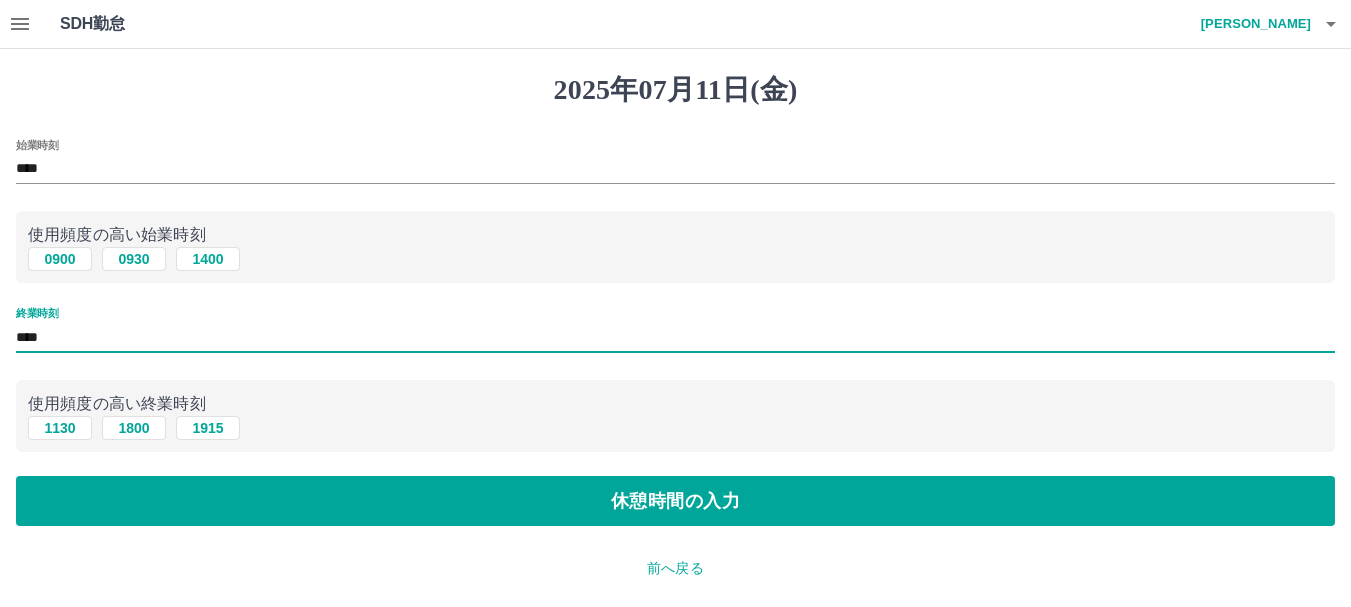 type on "****" 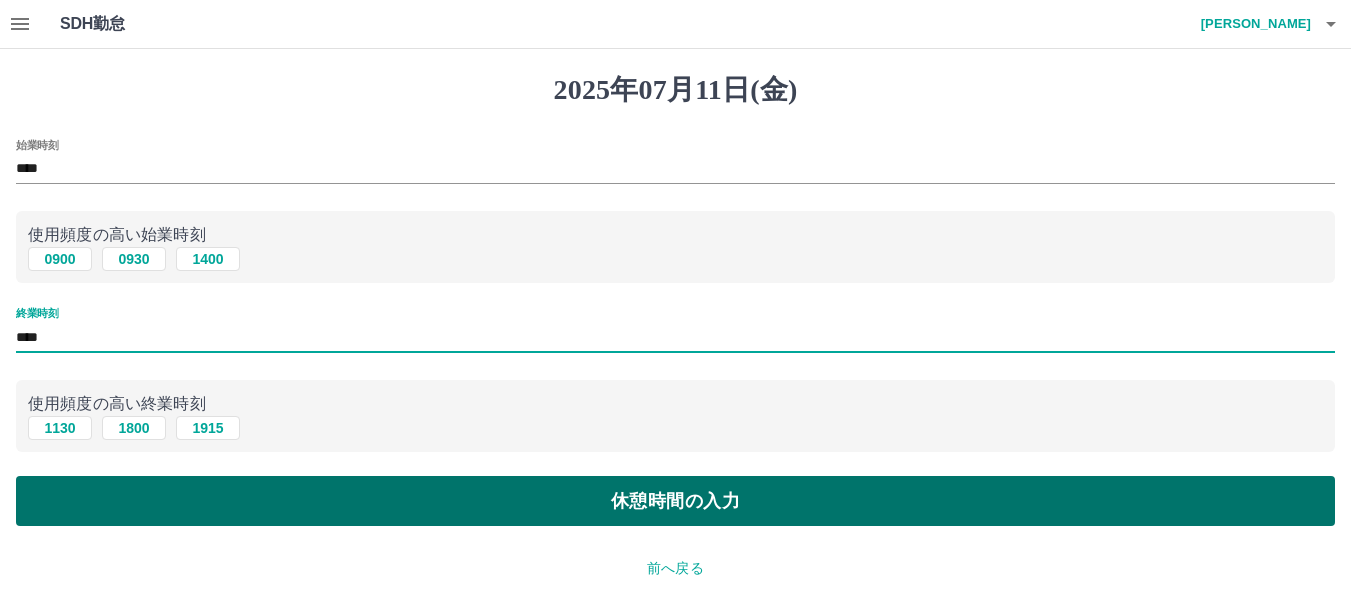 click on "休憩時間の入力" at bounding box center (675, 501) 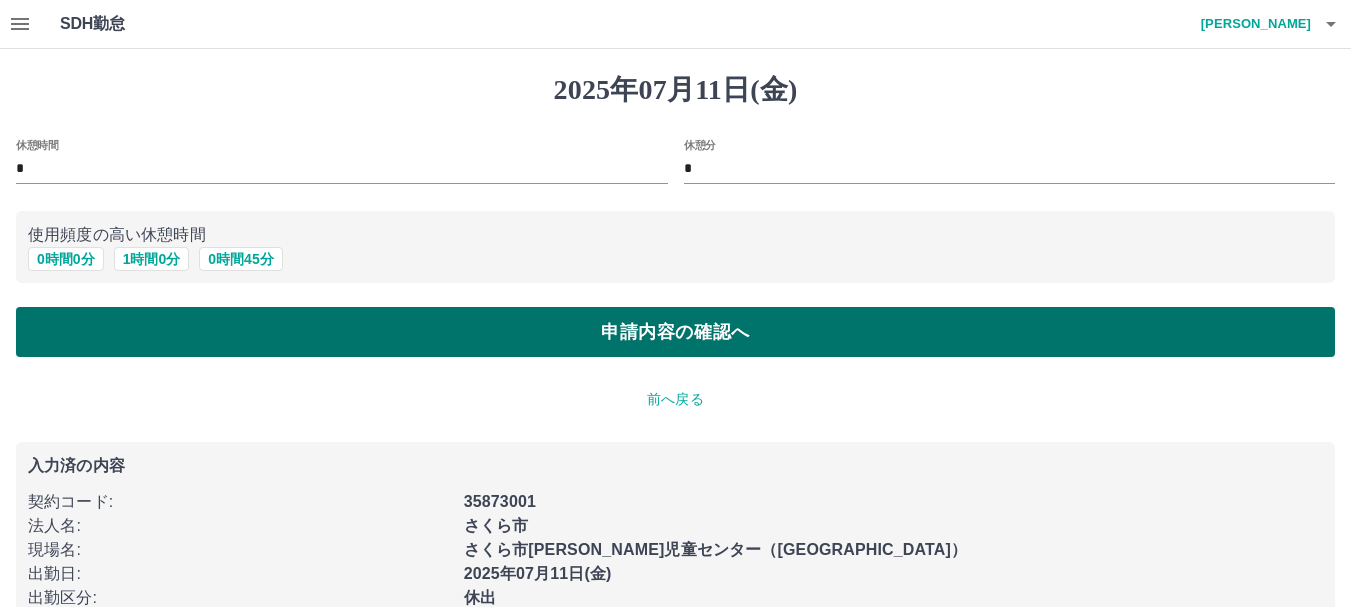 click on "申請内容の確認へ" at bounding box center [675, 332] 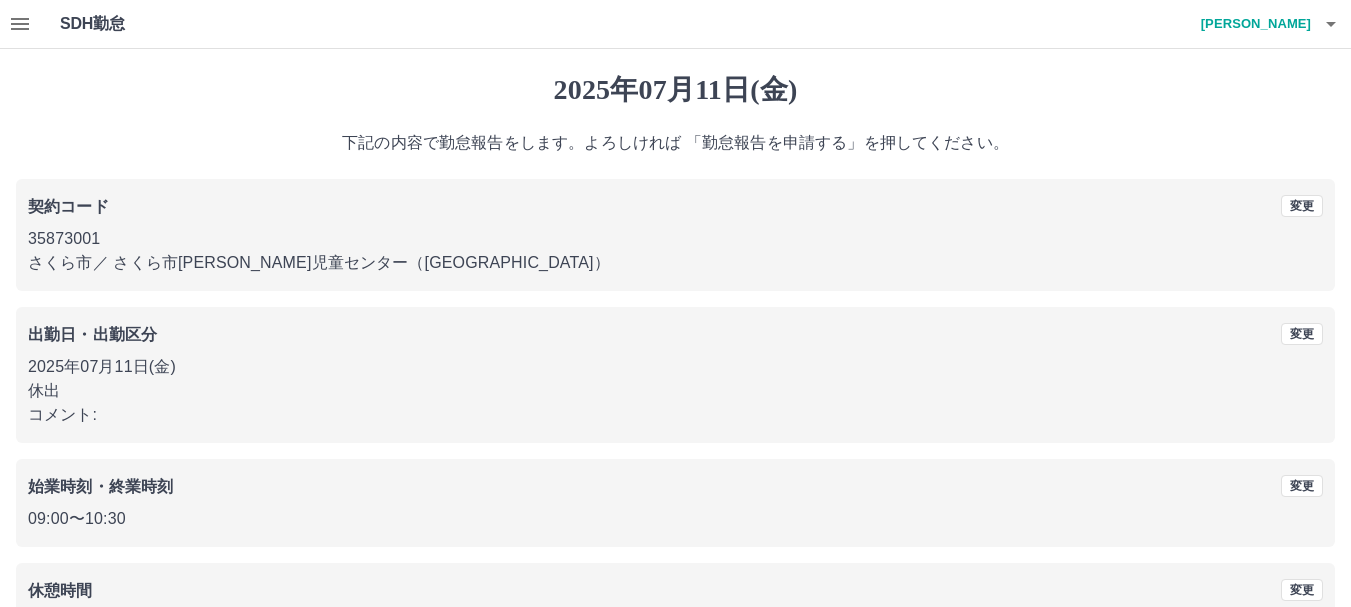 scroll, scrollTop: 142, scrollLeft: 0, axis: vertical 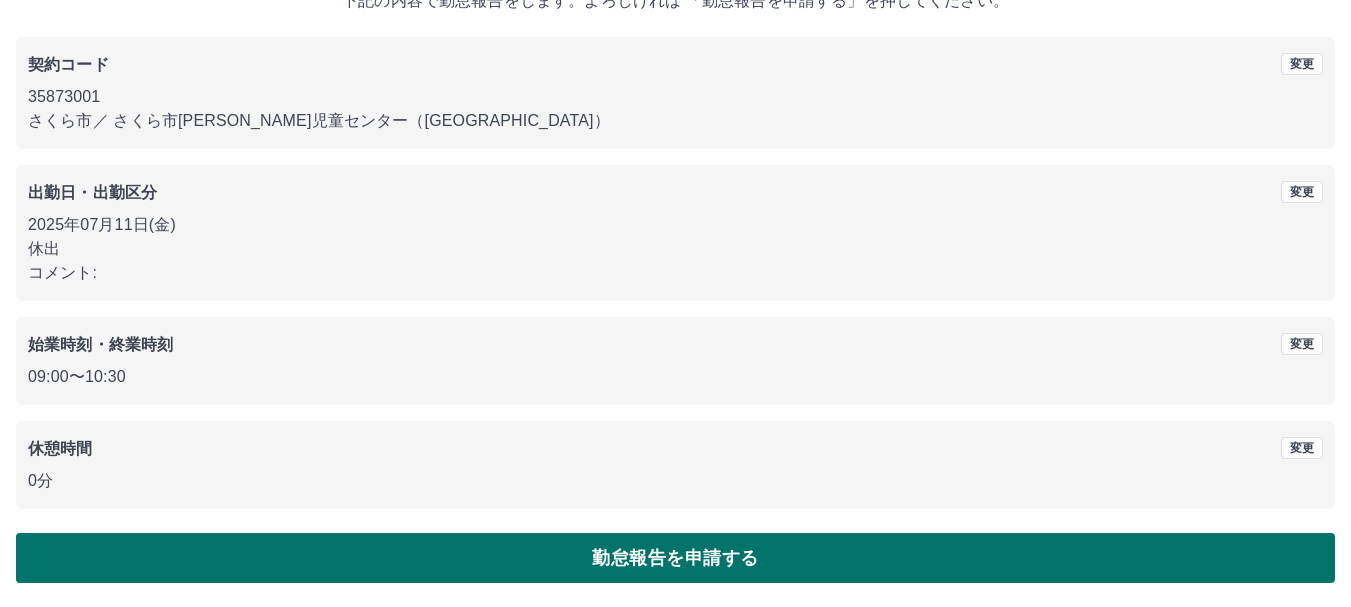 click on "勤怠報告を申請する" at bounding box center [675, 558] 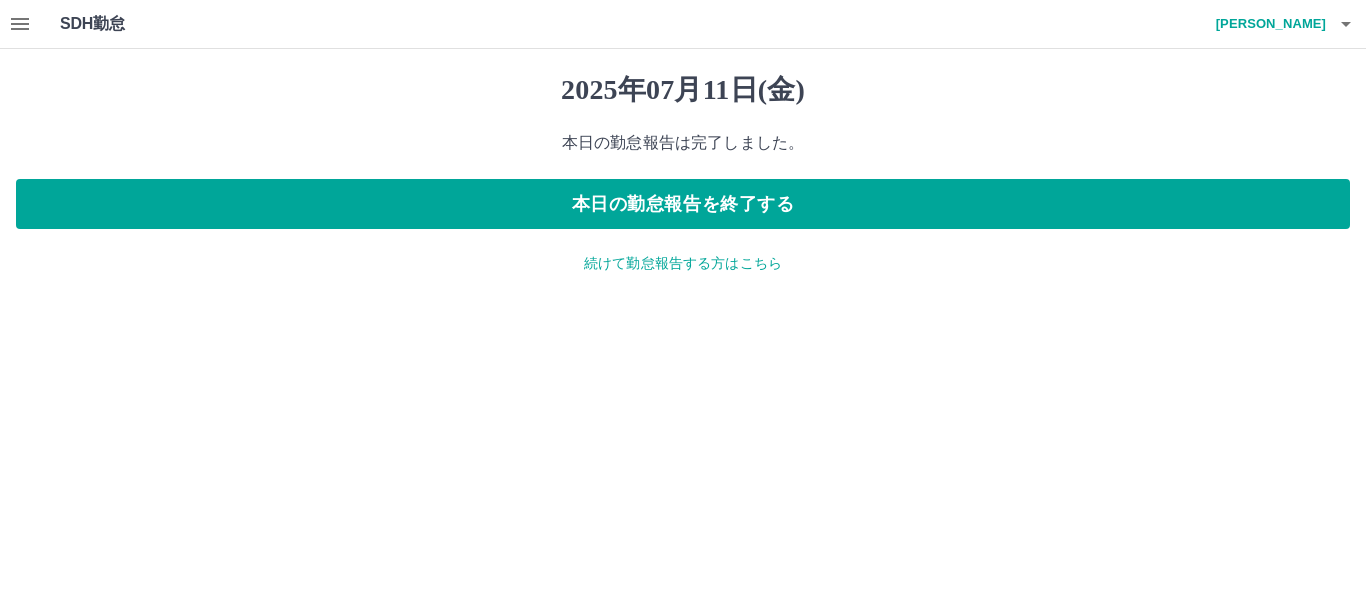 click on "続けて勤怠報告する方はこちら" at bounding box center [683, 263] 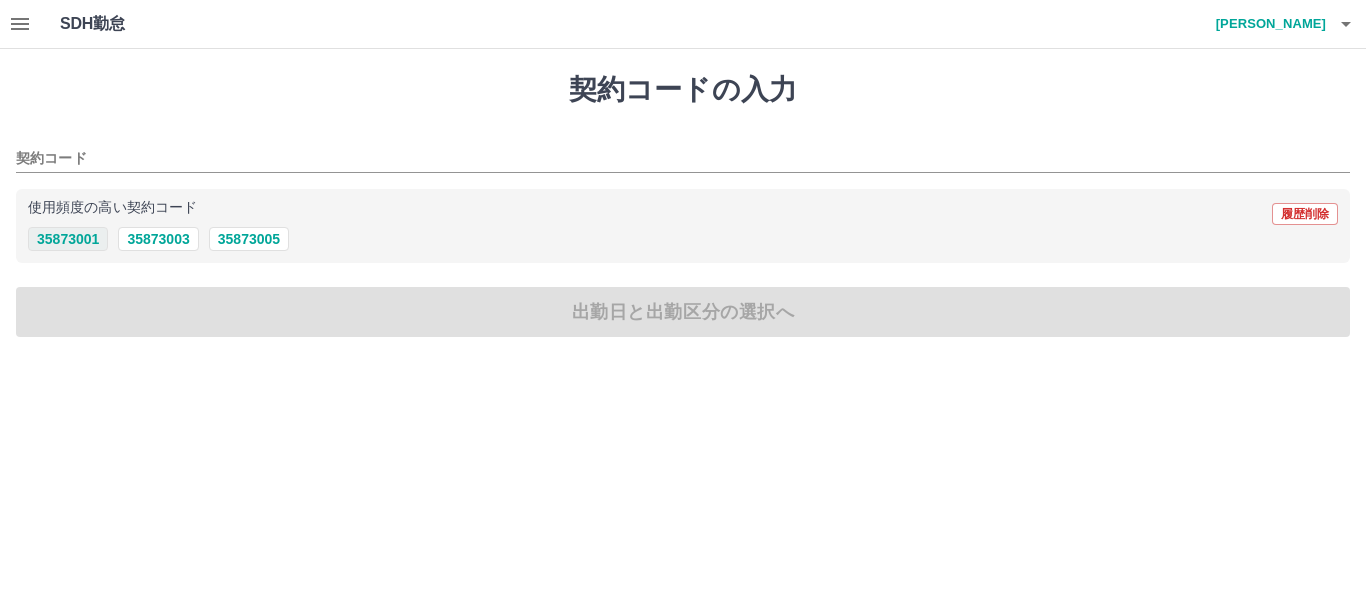click on "35873001" at bounding box center (68, 239) 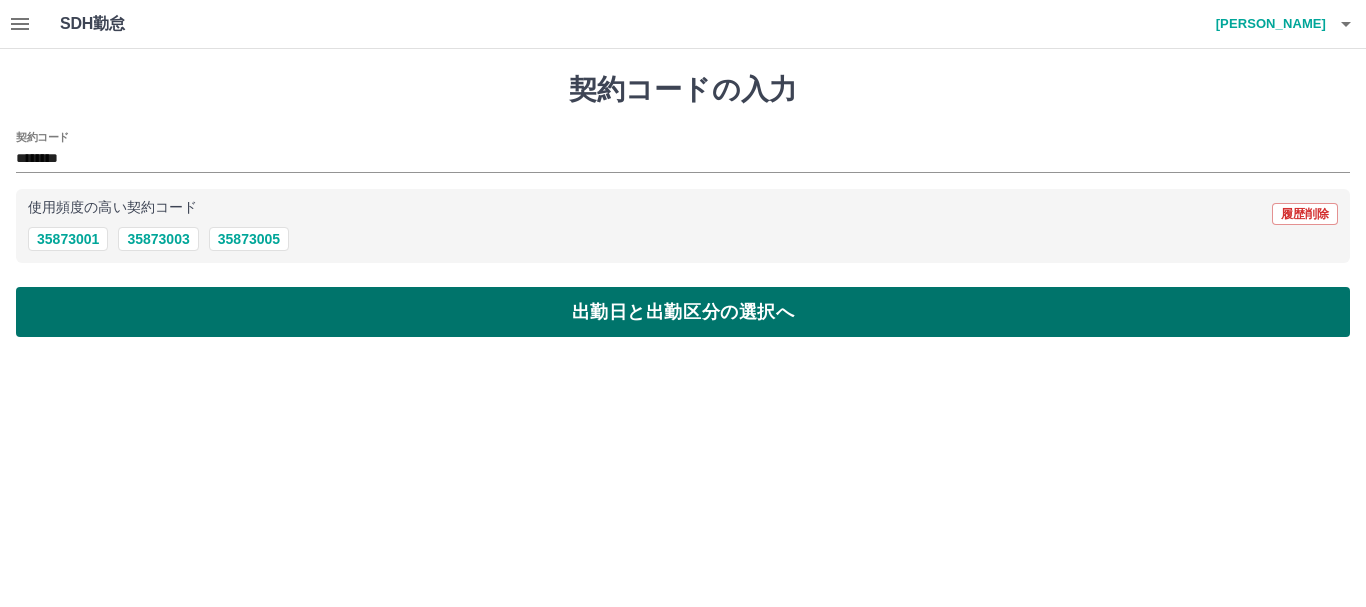click on "出勤日と出勤区分の選択へ" at bounding box center [683, 312] 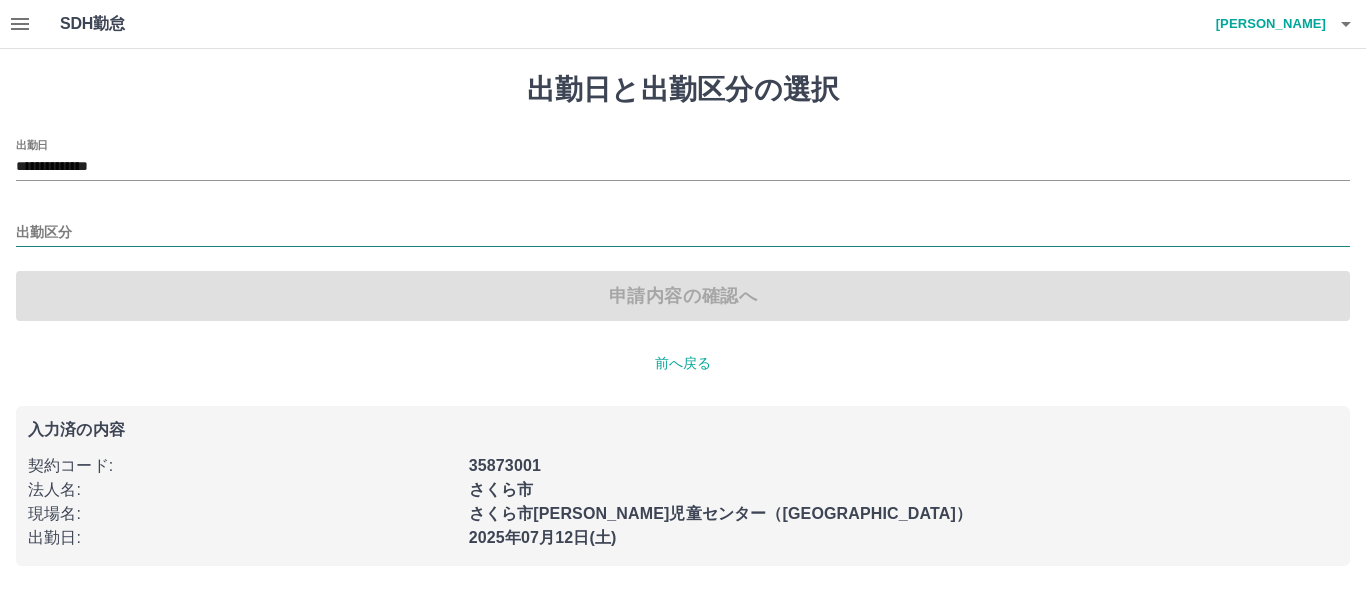 click on "出勤区分" at bounding box center [683, 233] 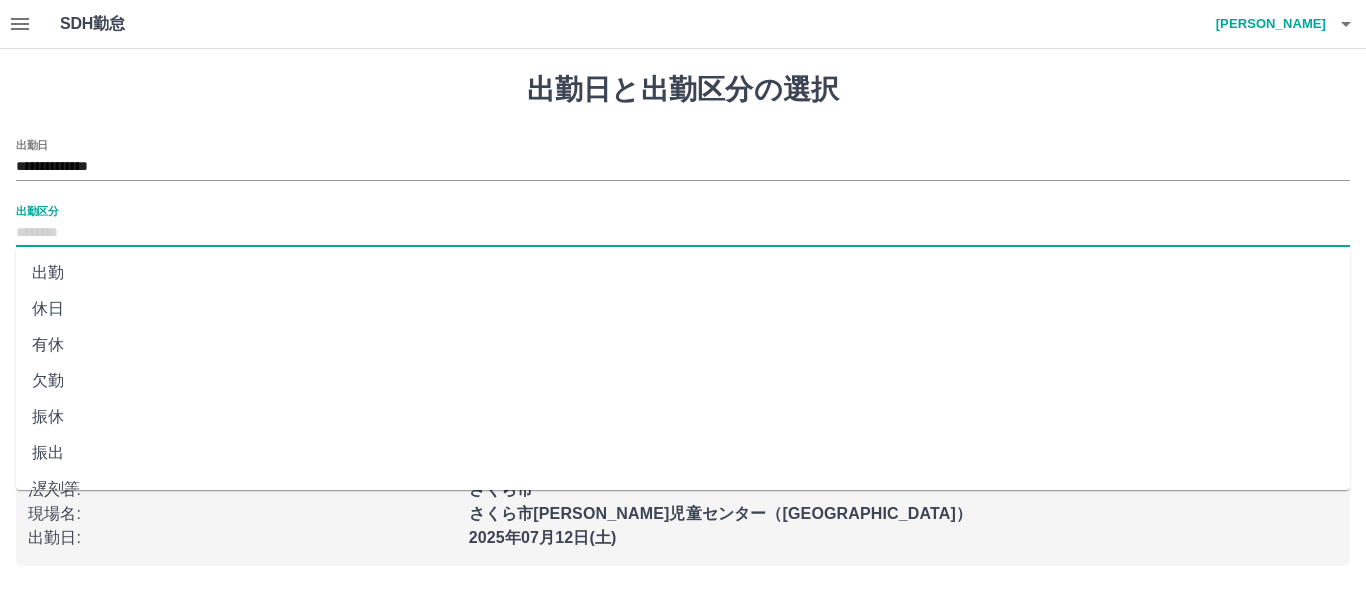click on "出勤" at bounding box center [683, 273] 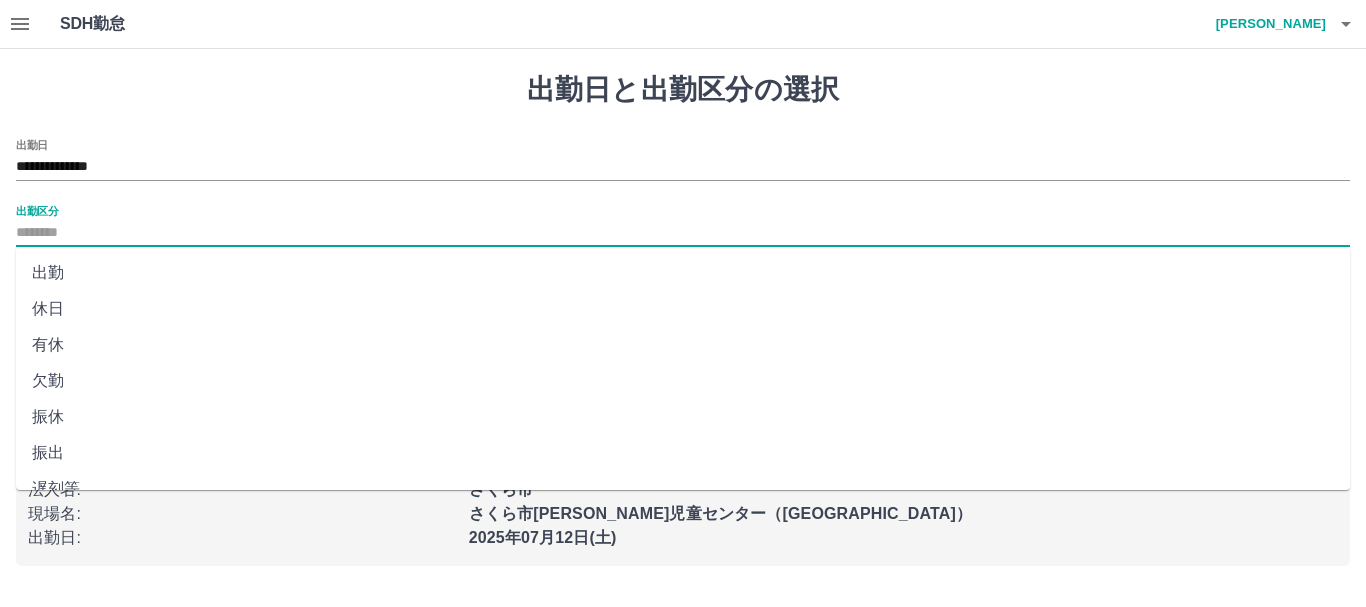 type on "**" 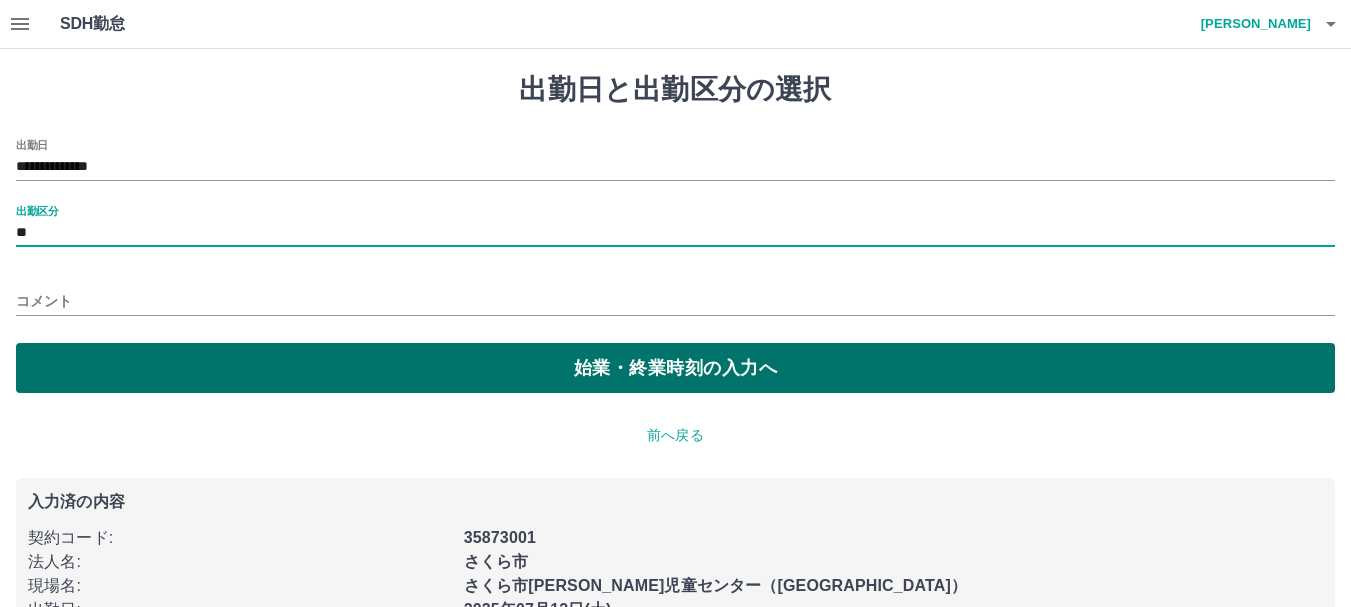 click on "始業・終業時刻の入力へ" at bounding box center (675, 368) 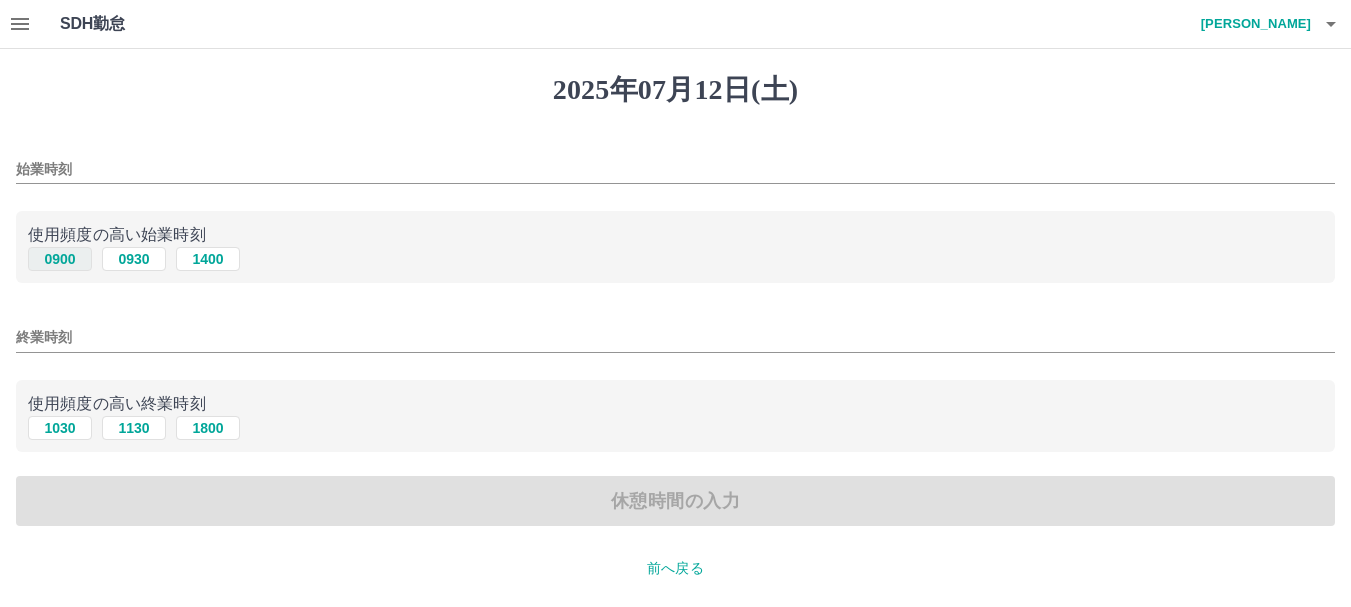 click on "0900" at bounding box center (60, 259) 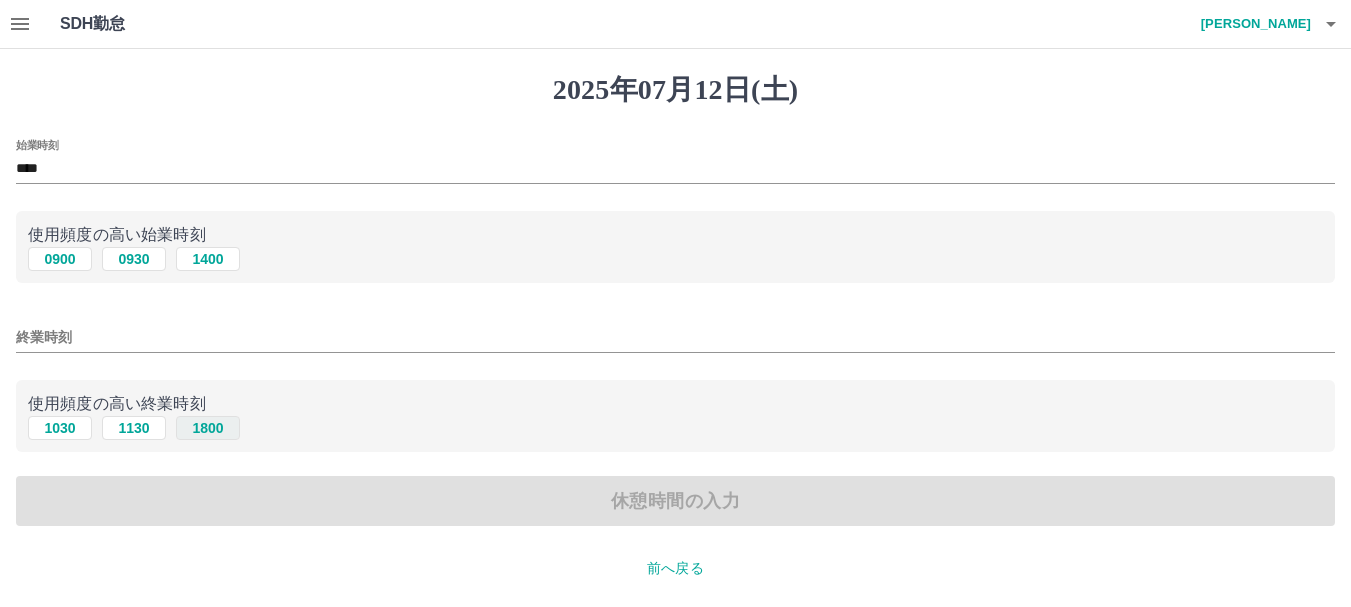 click on "1800" at bounding box center [208, 428] 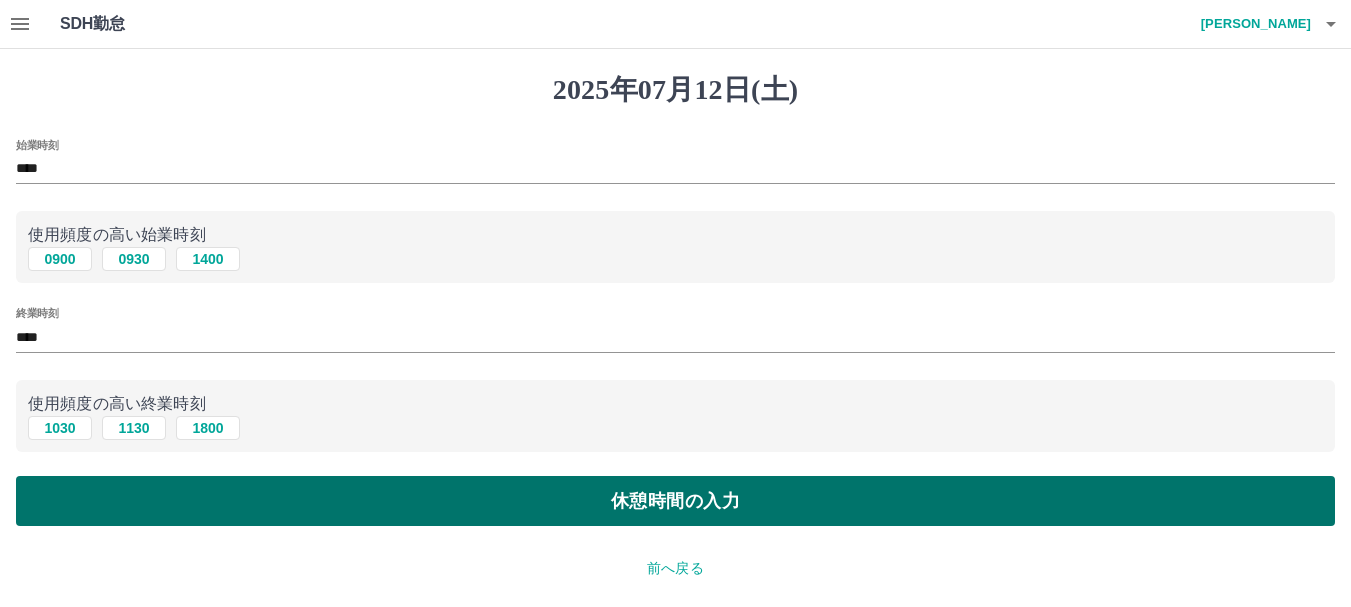 click on "休憩時間の入力" at bounding box center [675, 501] 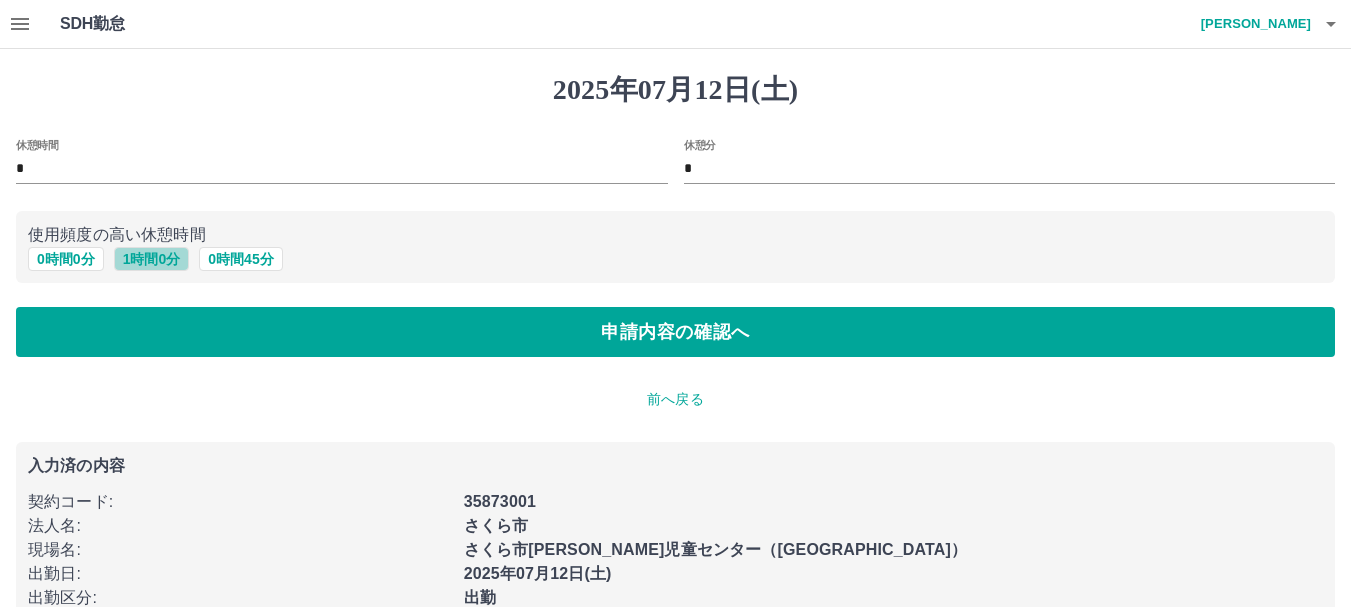 click on "1 時間 0 分" at bounding box center (152, 259) 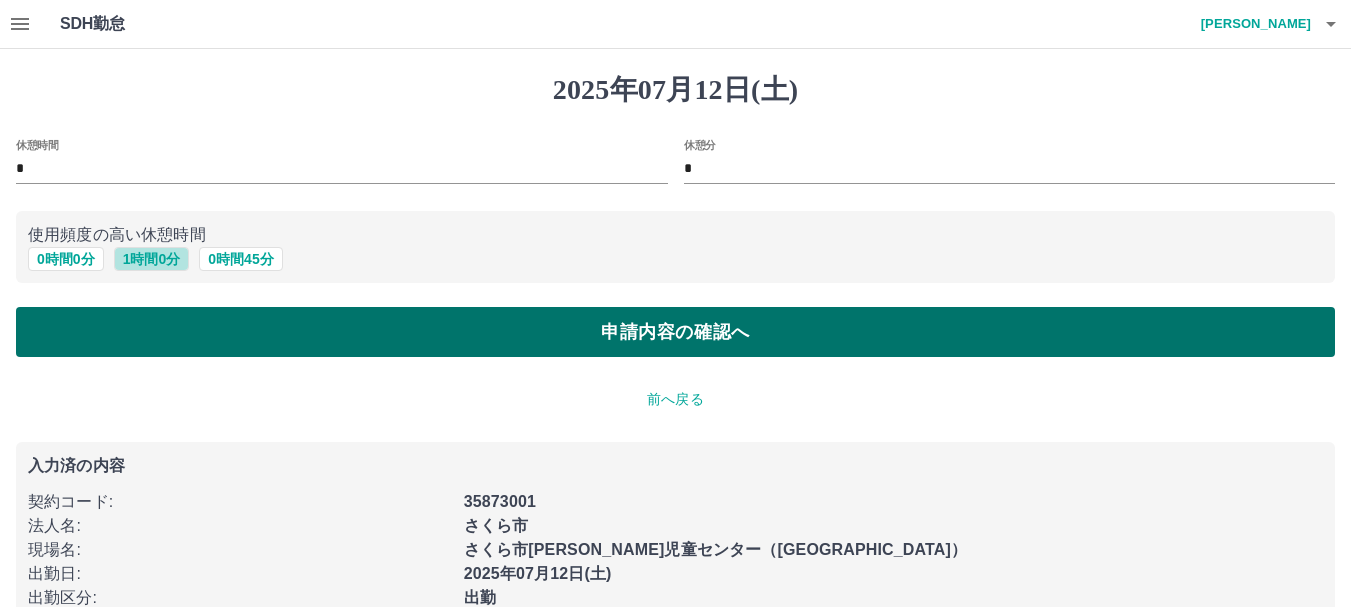 type on "*" 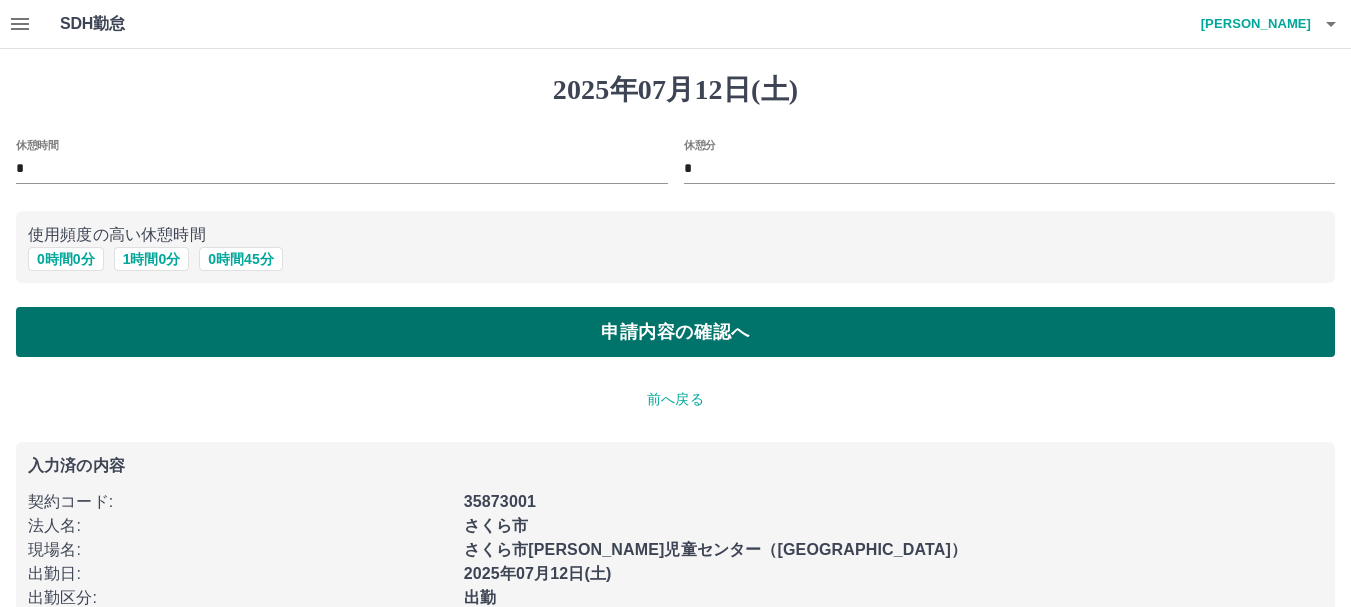 click on "申請内容の確認へ" at bounding box center (675, 332) 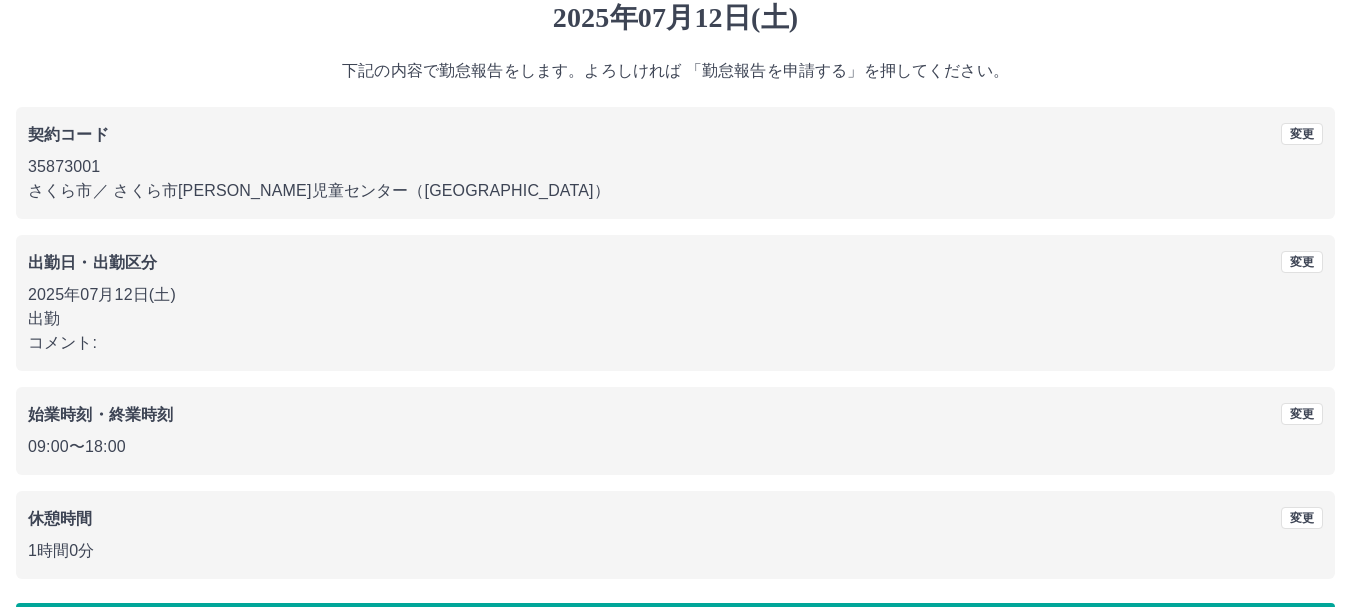 scroll, scrollTop: 142, scrollLeft: 0, axis: vertical 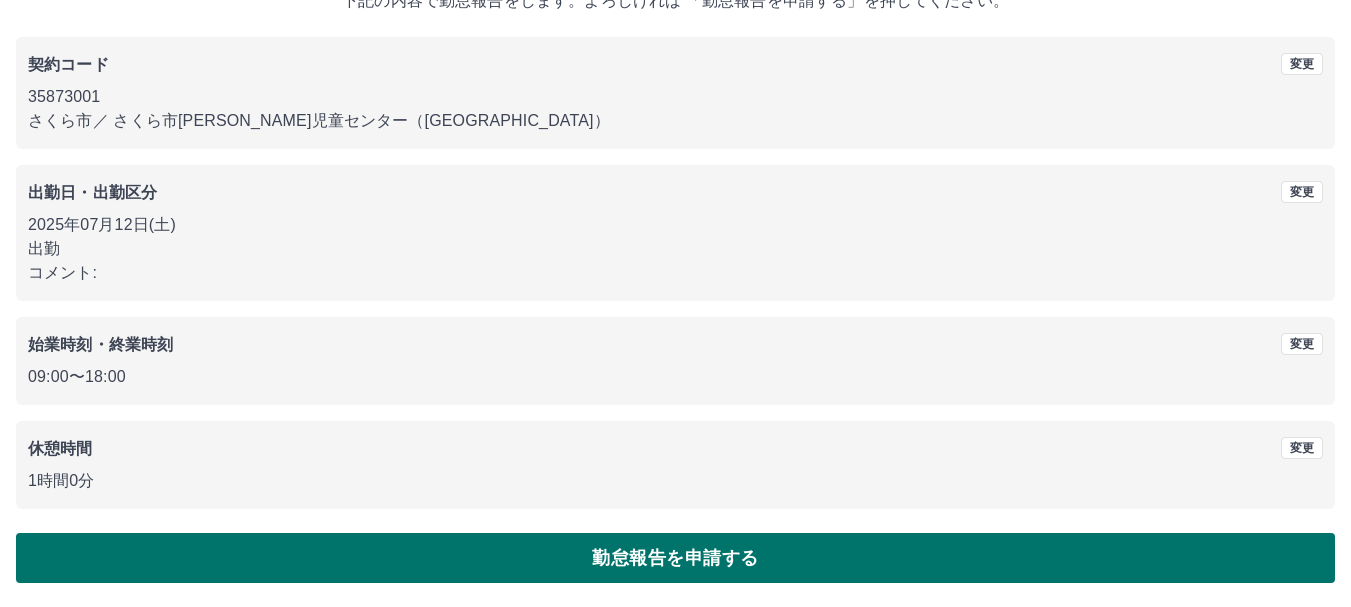 click on "勤怠報告を申請する" at bounding box center (675, 558) 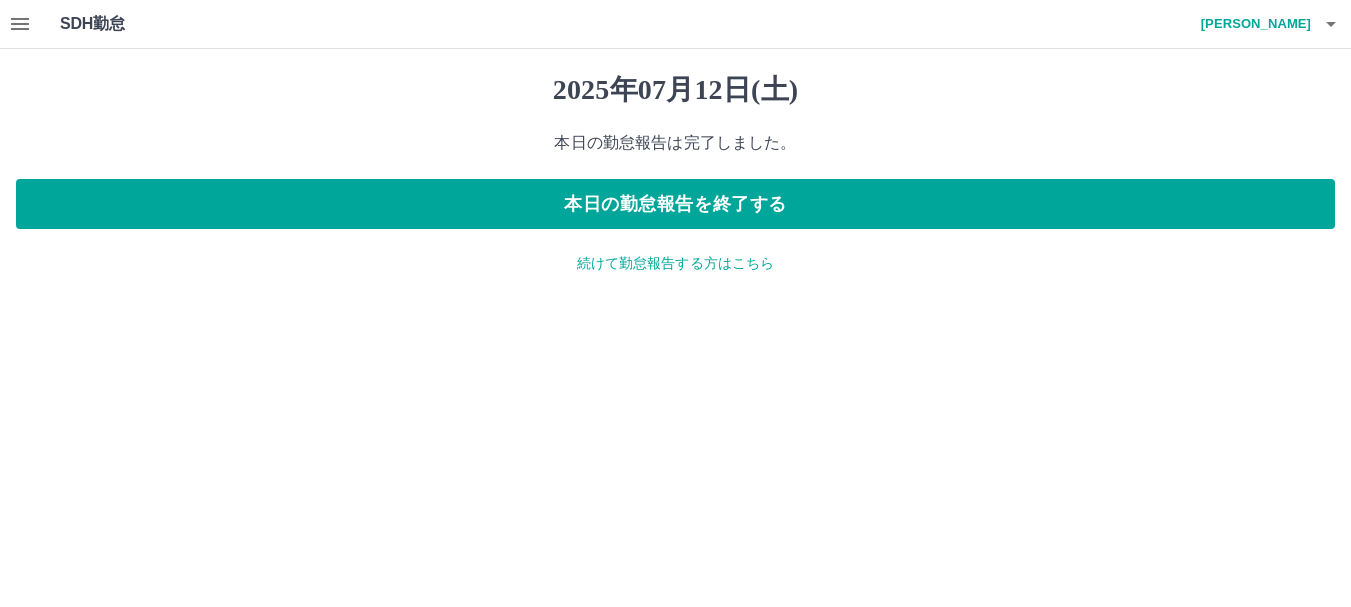 scroll, scrollTop: 0, scrollLeft: 0, axis: both 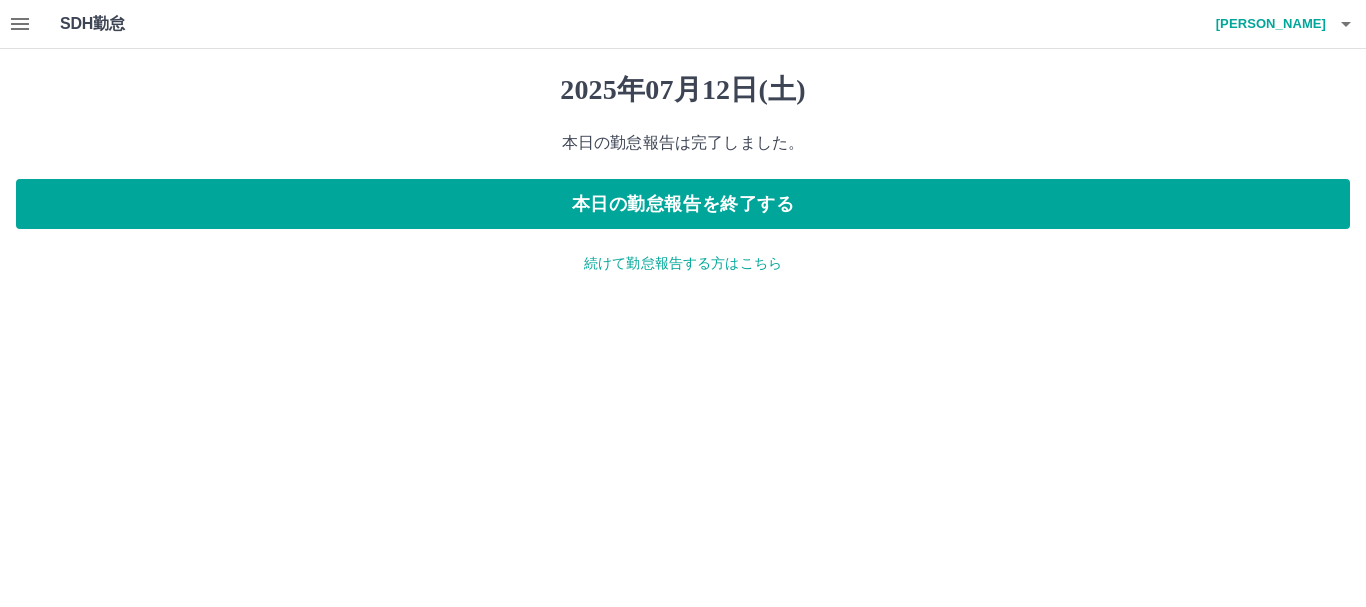 click on "続けて勤怠報告する方はこちら" at bounding box center (683, 263) 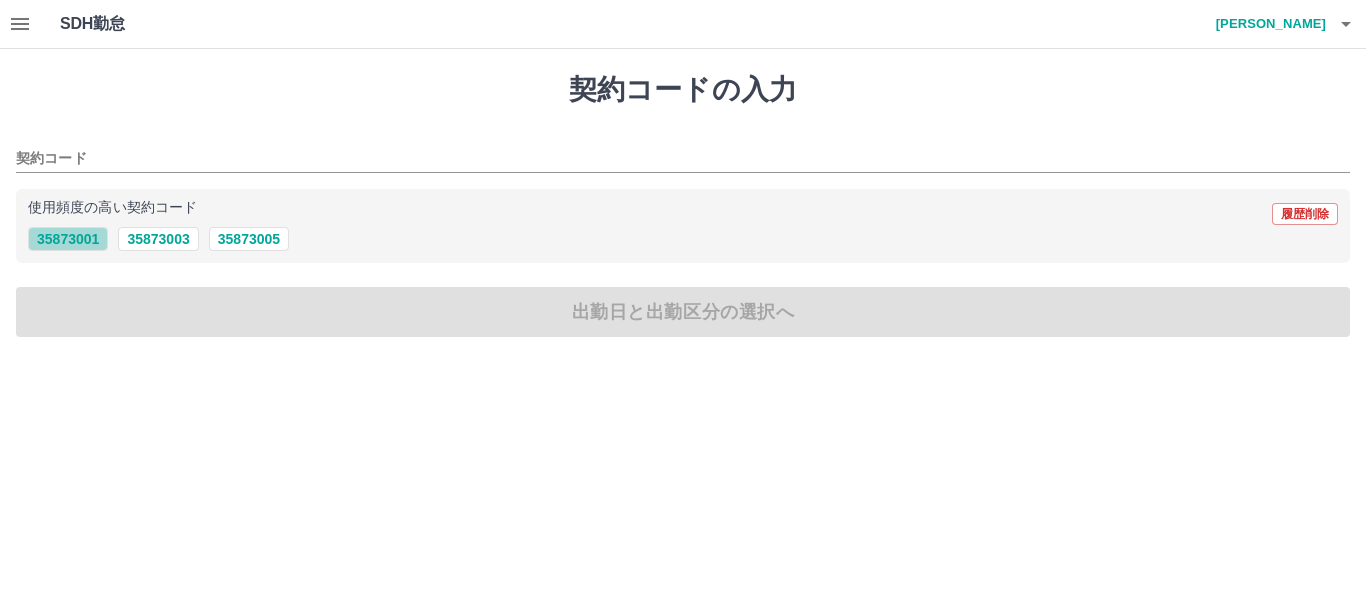 click on "35873001" at bounding box center (68, 239) 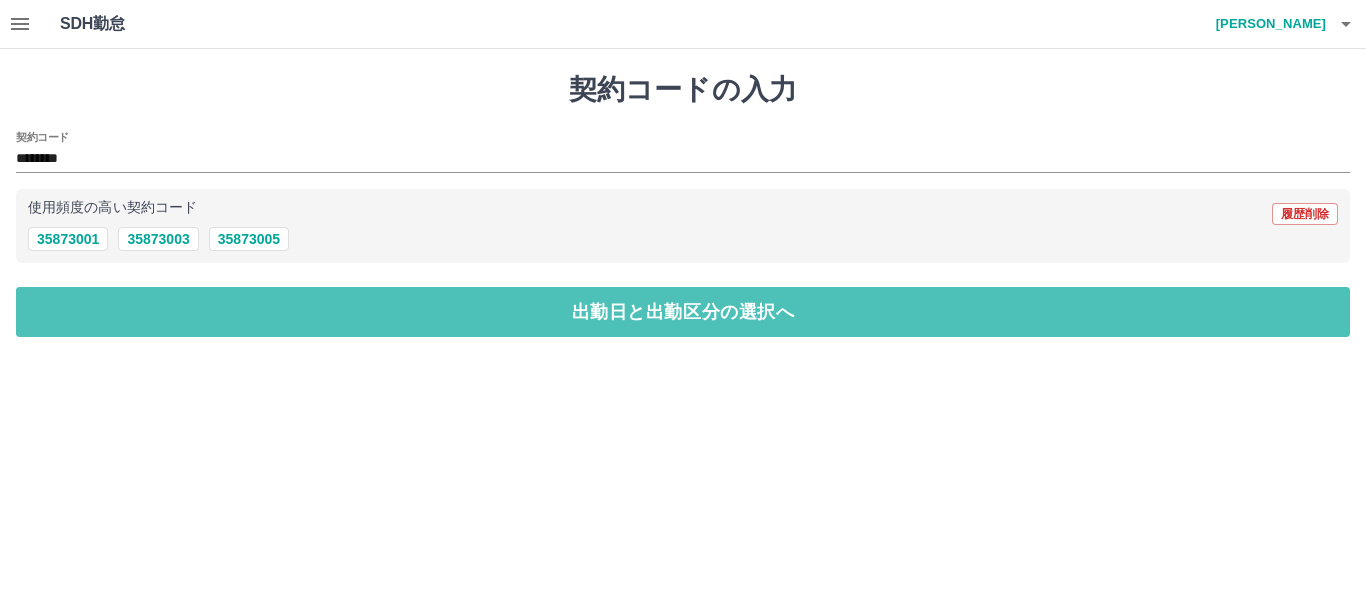 drag, startPoint x: 102, startPoint y: 293, endPoint x: 108, endPoint y: 309, distance: 17.088007 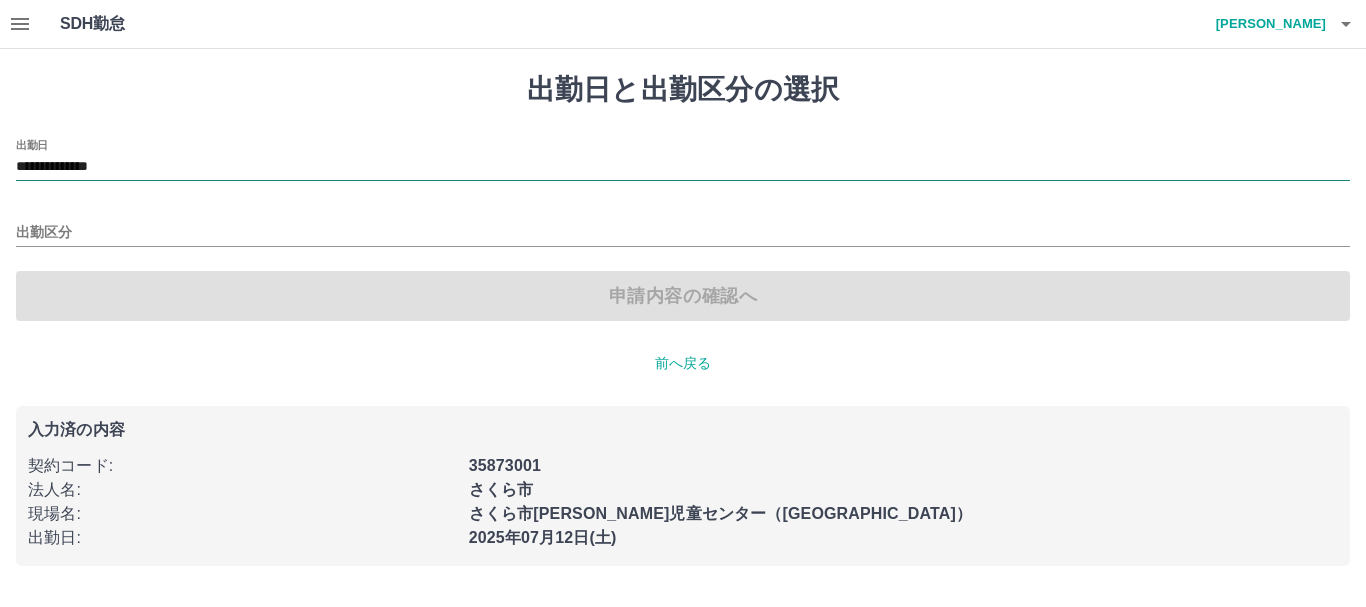 click on "**********" at bounding box center [683, 167] 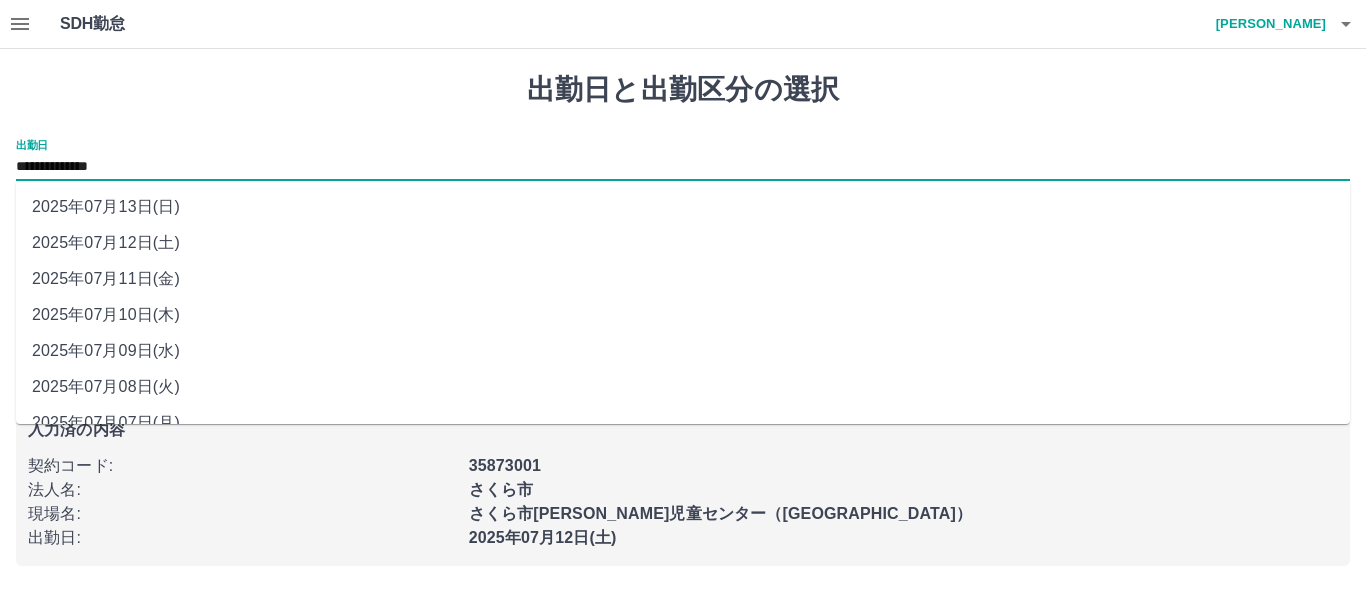 click on "2025年07月13日(日)" at bounding box center (683, 207) 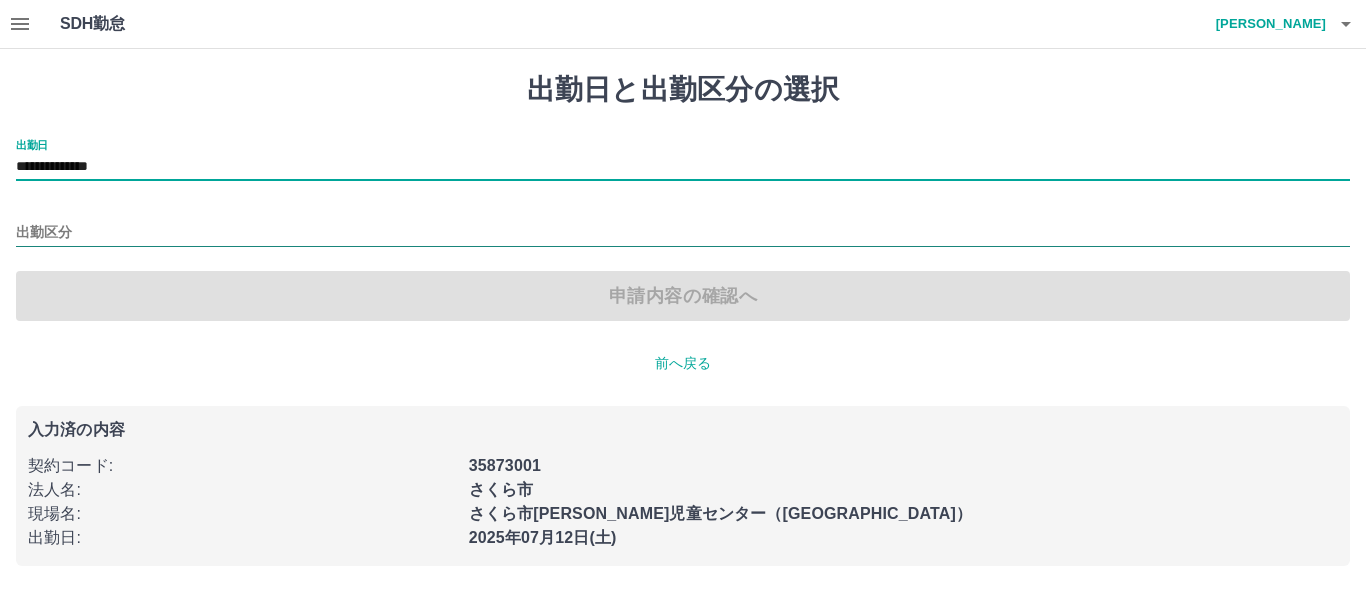 click on "出勤区分" at bounding box center (683, 233) 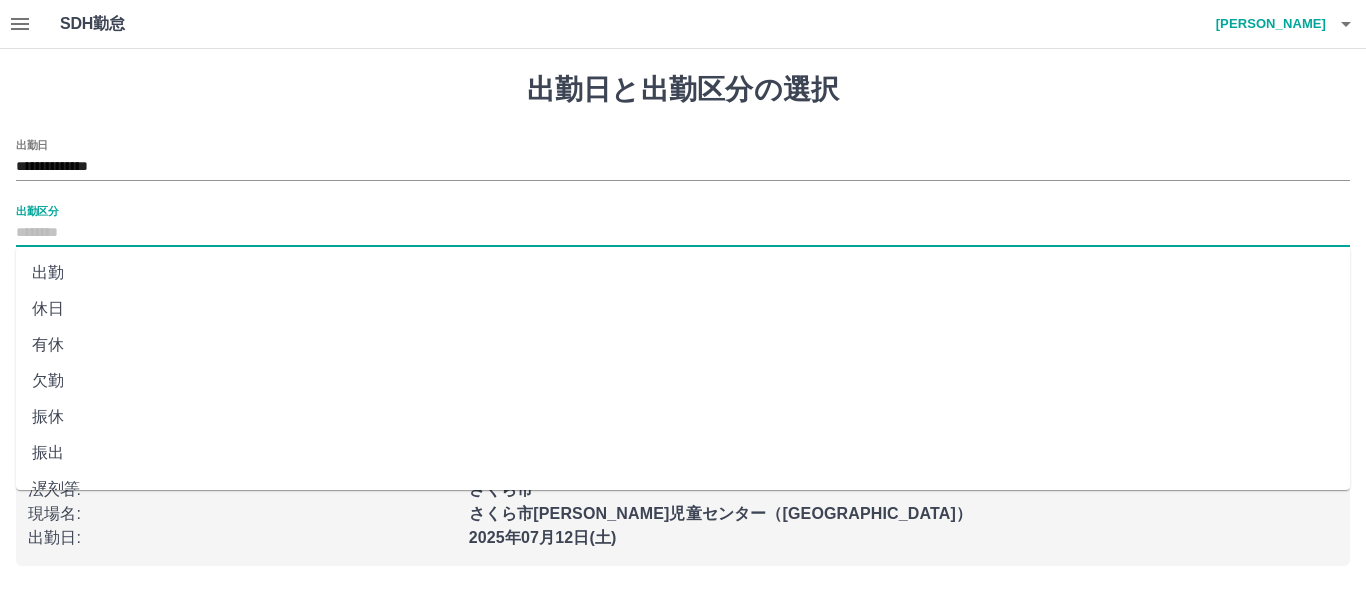 click on "出勤" at bounding box center (683, 273) 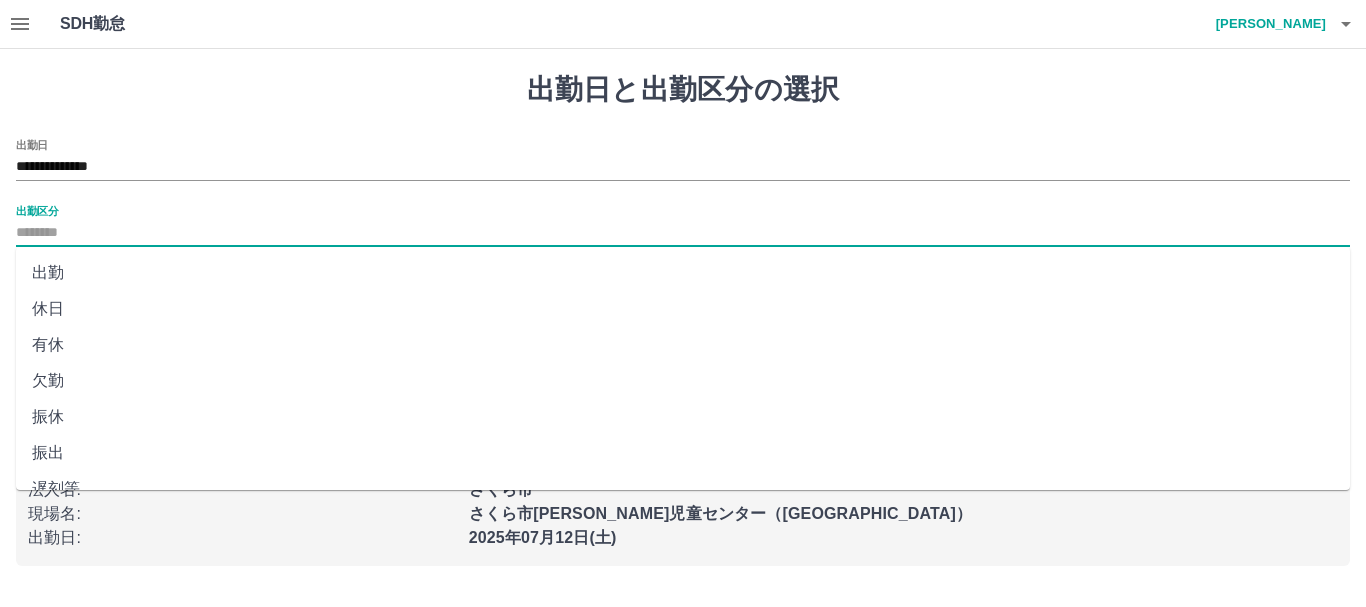 type on "**" 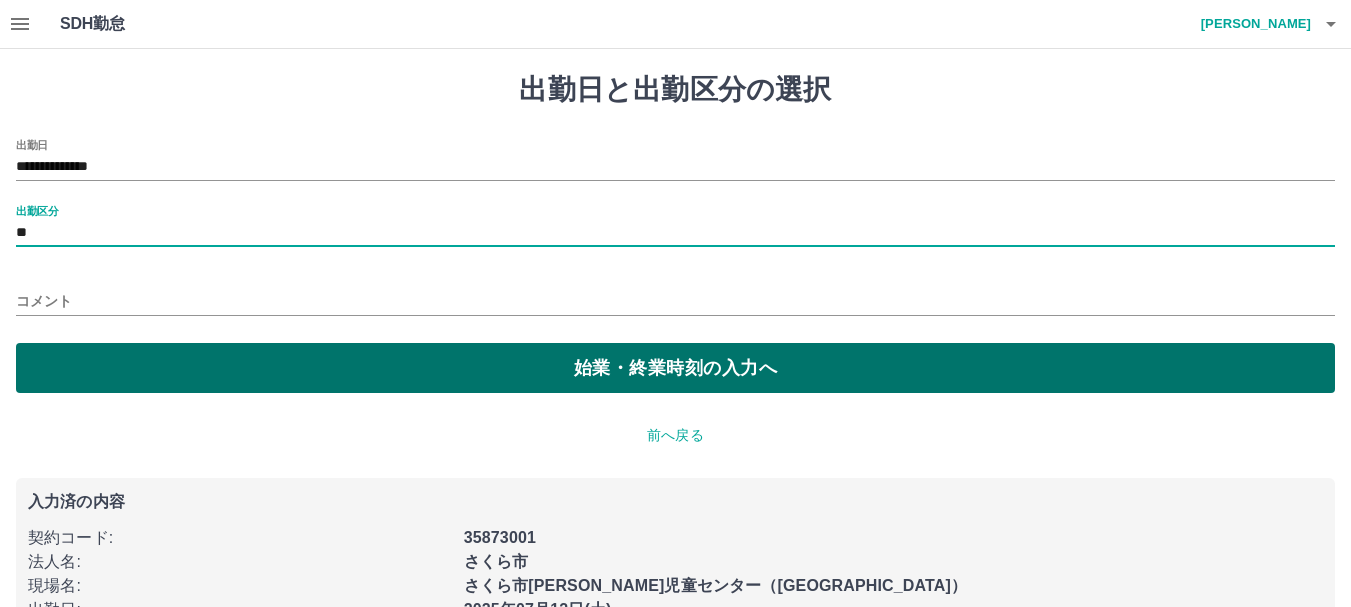 click on "始業・終業時刻の入力へ" at bounding box center [675, 368] 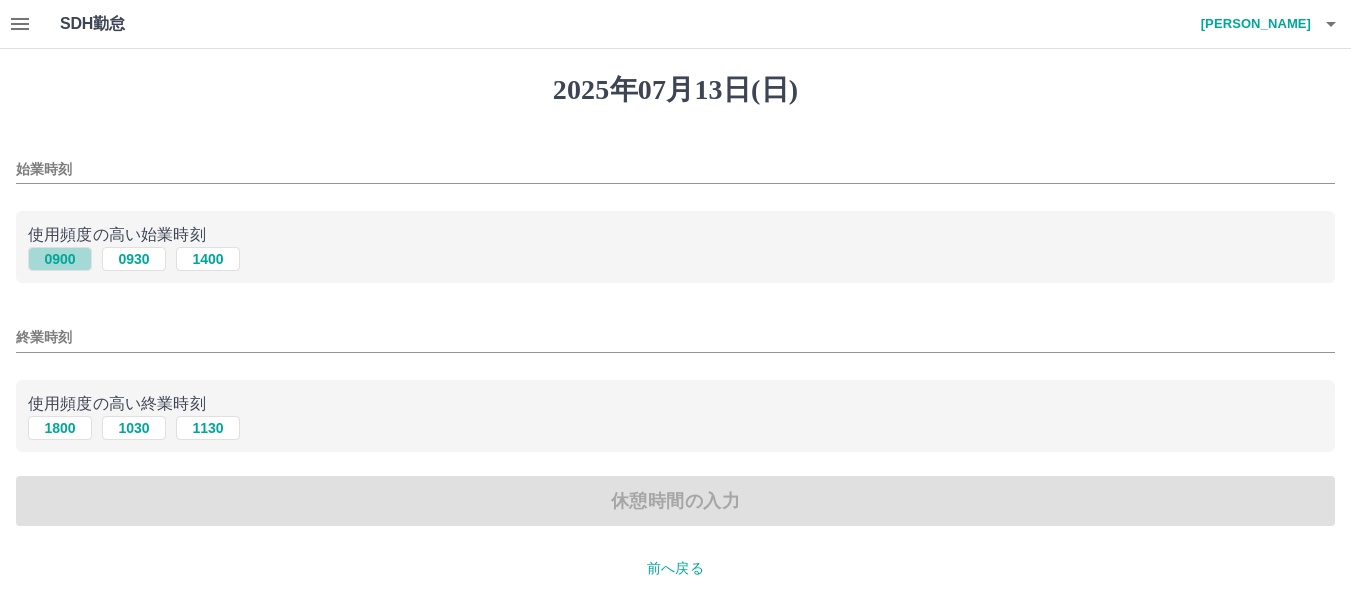 click on "0900" at bounding box center [60, 259] 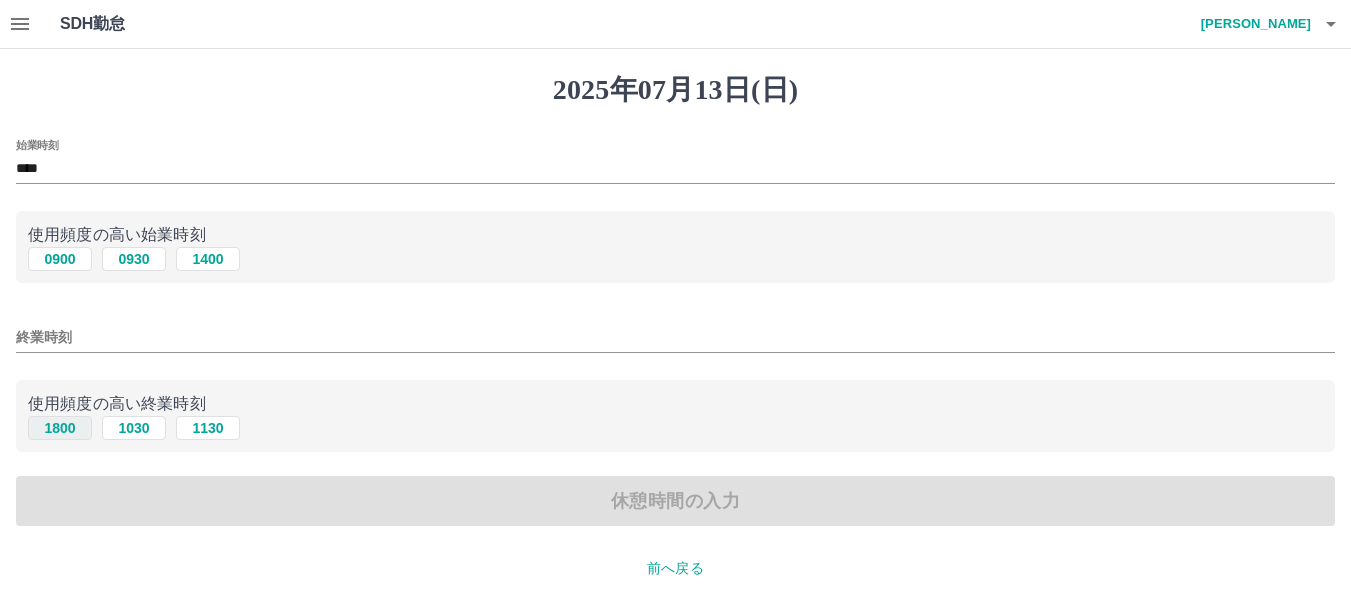 click on "1800" at bounding box center (60, 428) 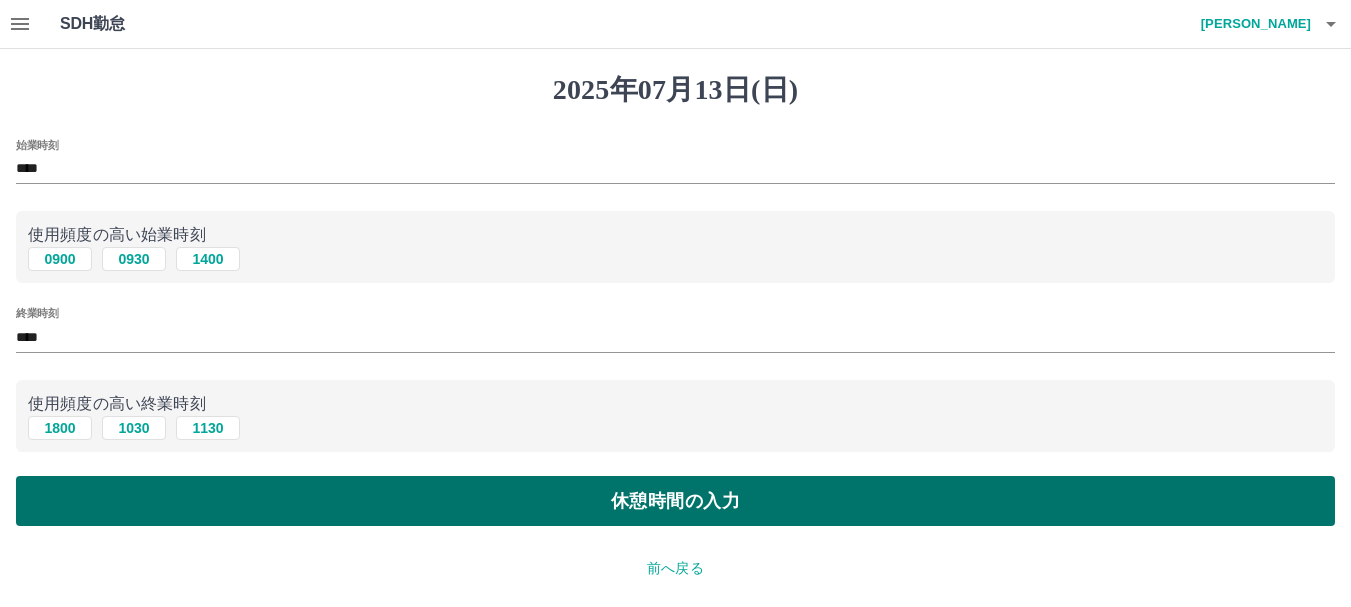 click on "休憩時間の入力" at bounding box center (675, 501) 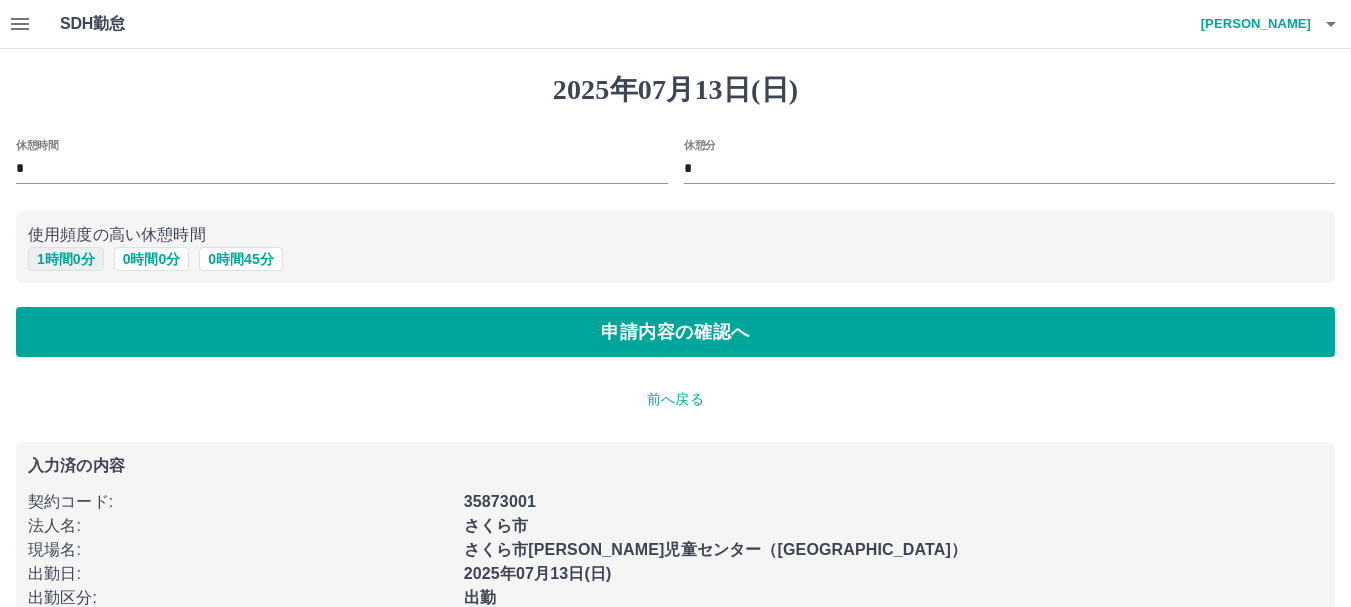 click on "1 時間 0 分" at bounding box center [66, 259] 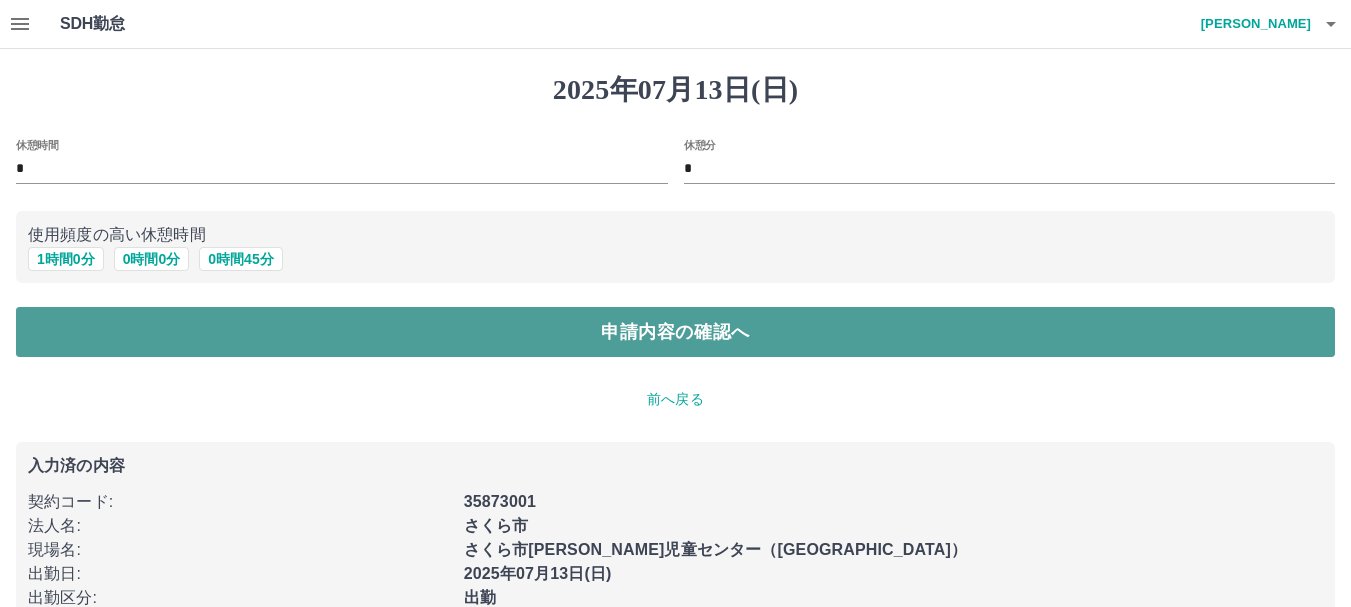 click on "申請内容の確認へ" at bounding box center (675, 332) 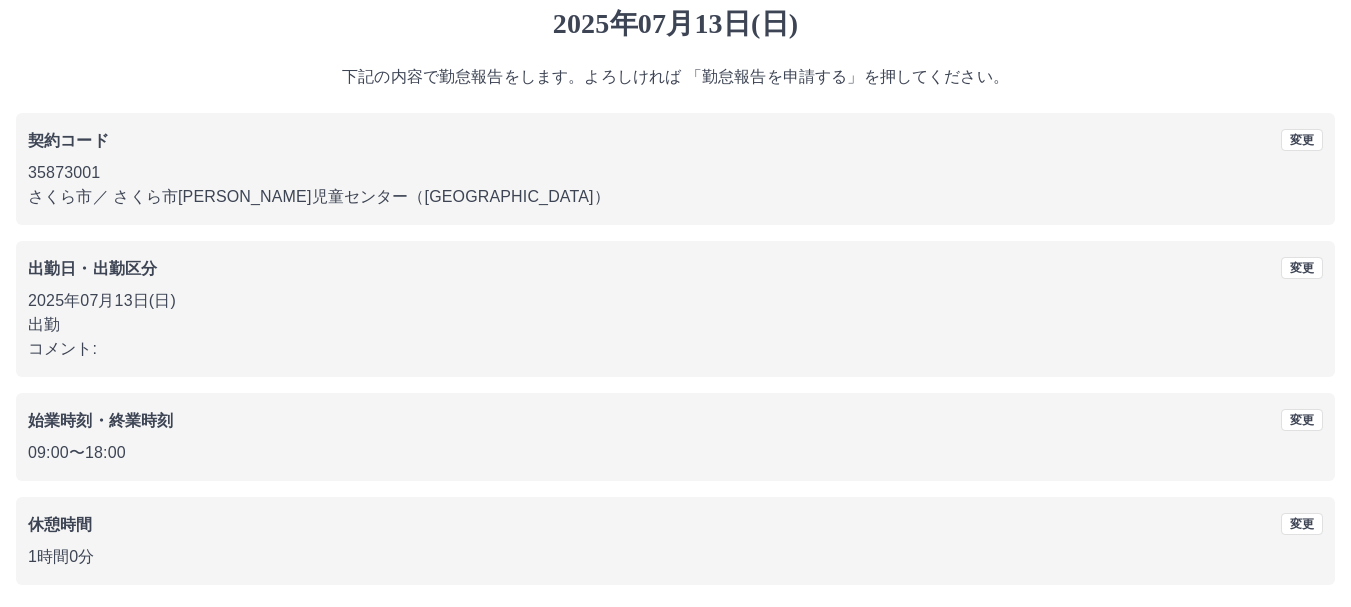 scroll, scrollTop: 142, scrollLeft: 0, axis: vertical 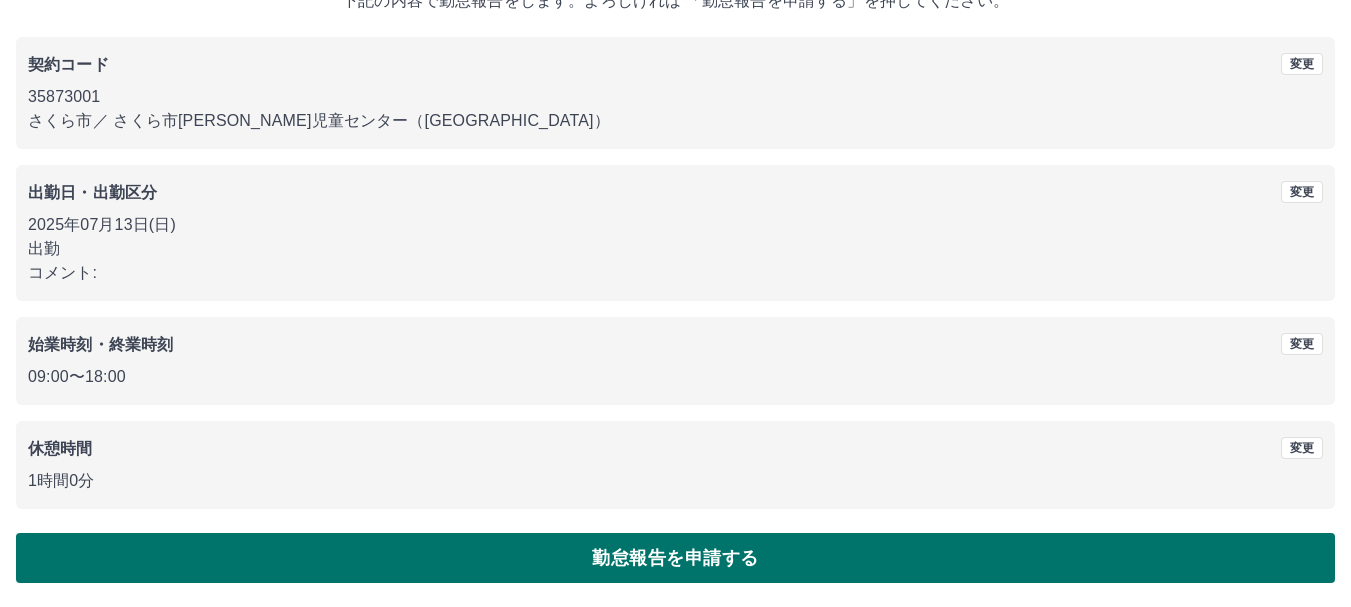 click on "勤怠報告を申請する" at bounding box center [675, 558] 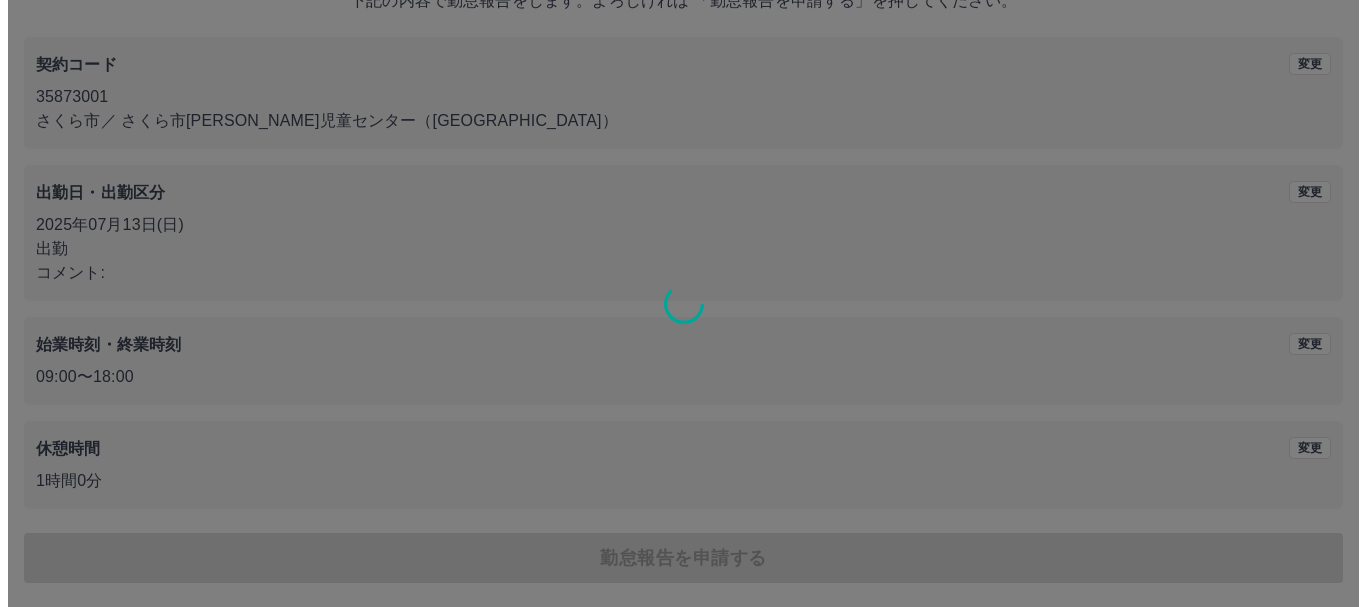 scroll, scrollTop: 0, scrollLeft: 0, axis: both 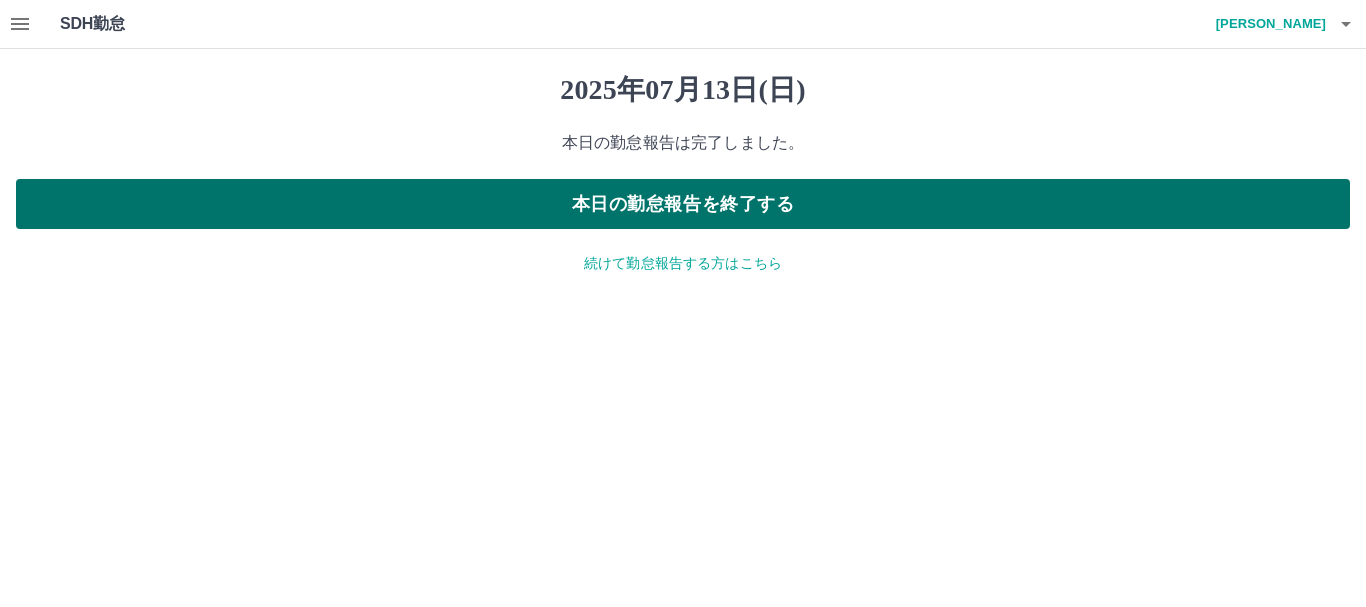 click on "本日の勤怠報告を終了する" at bounding box center [683, 204] 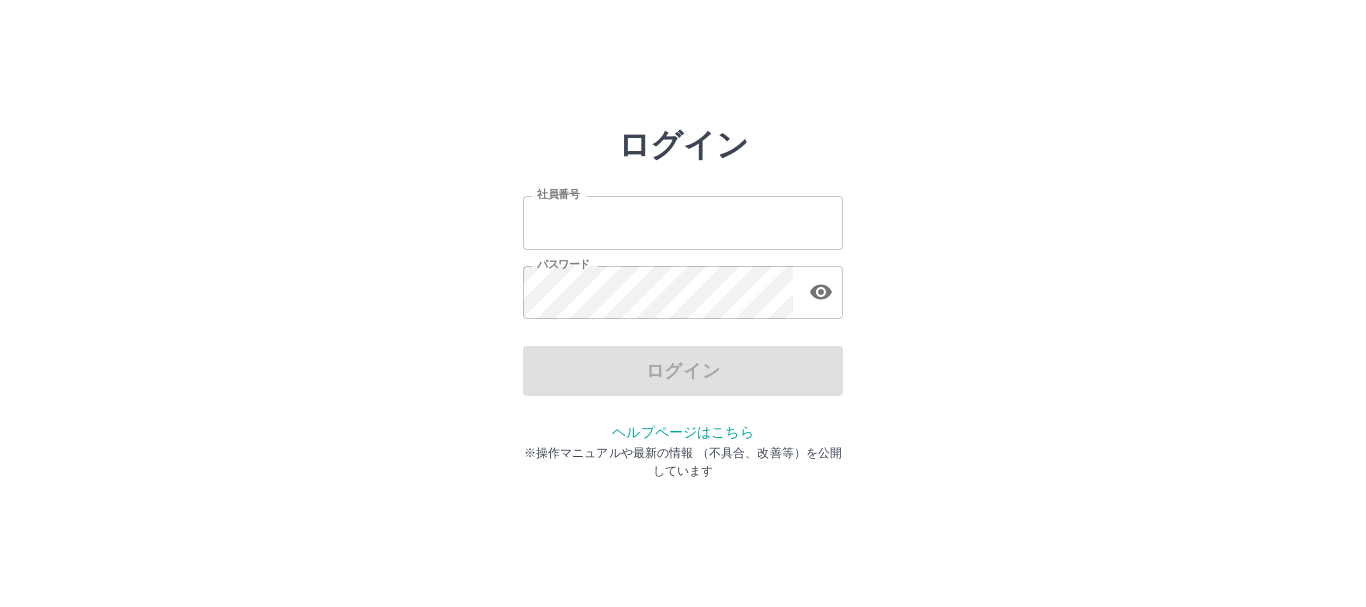 scroll, scrollTop: 0, scrollLeft: 0, axis: both 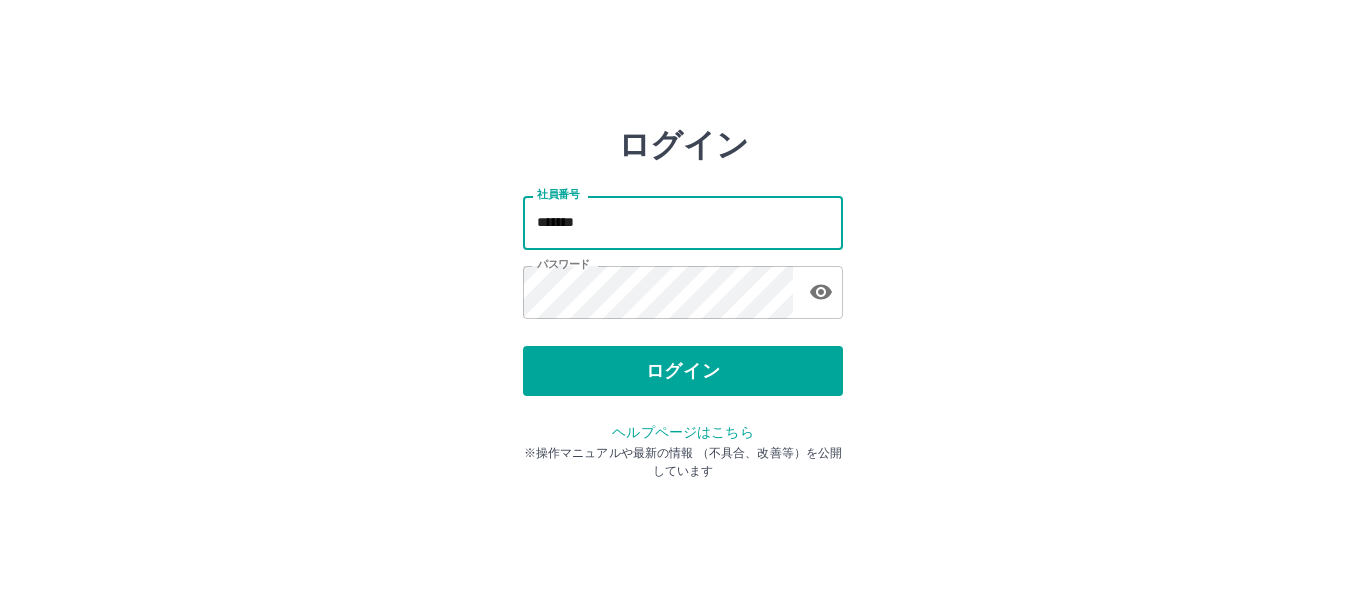 drag, startPoint x: 0, startPoint y: 0, endPoint x: 692, endPoint y: 217, distance: 725.2262 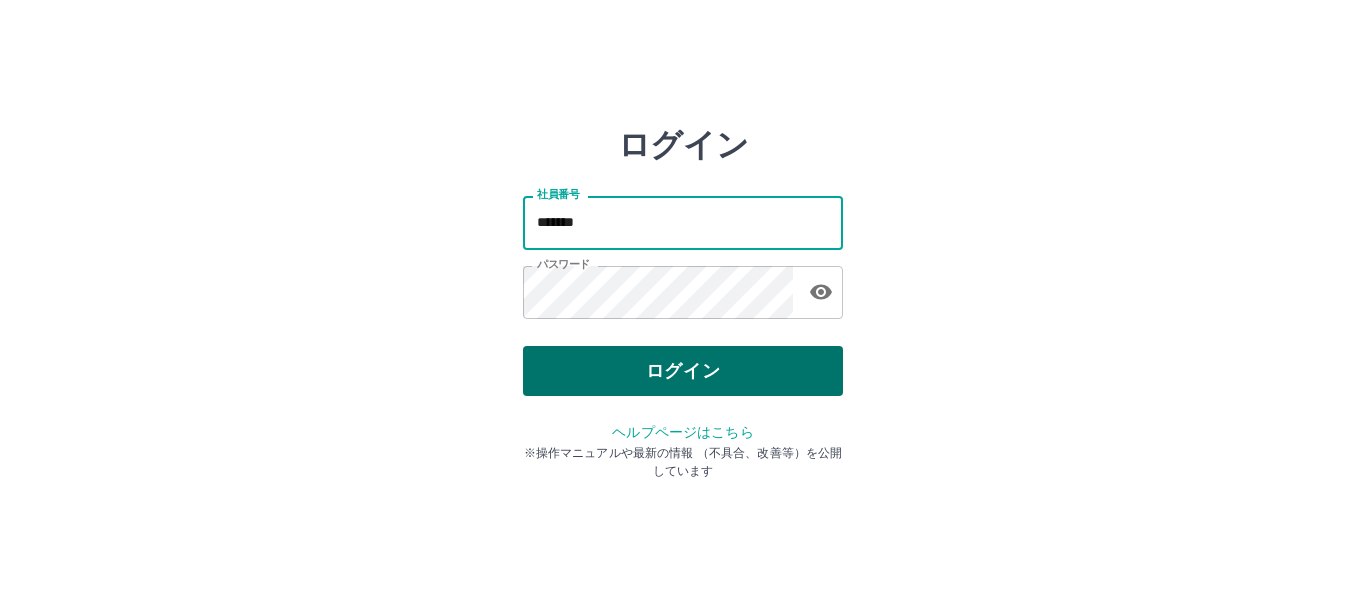 click on "ログイン" at bounding box center (683, 371) 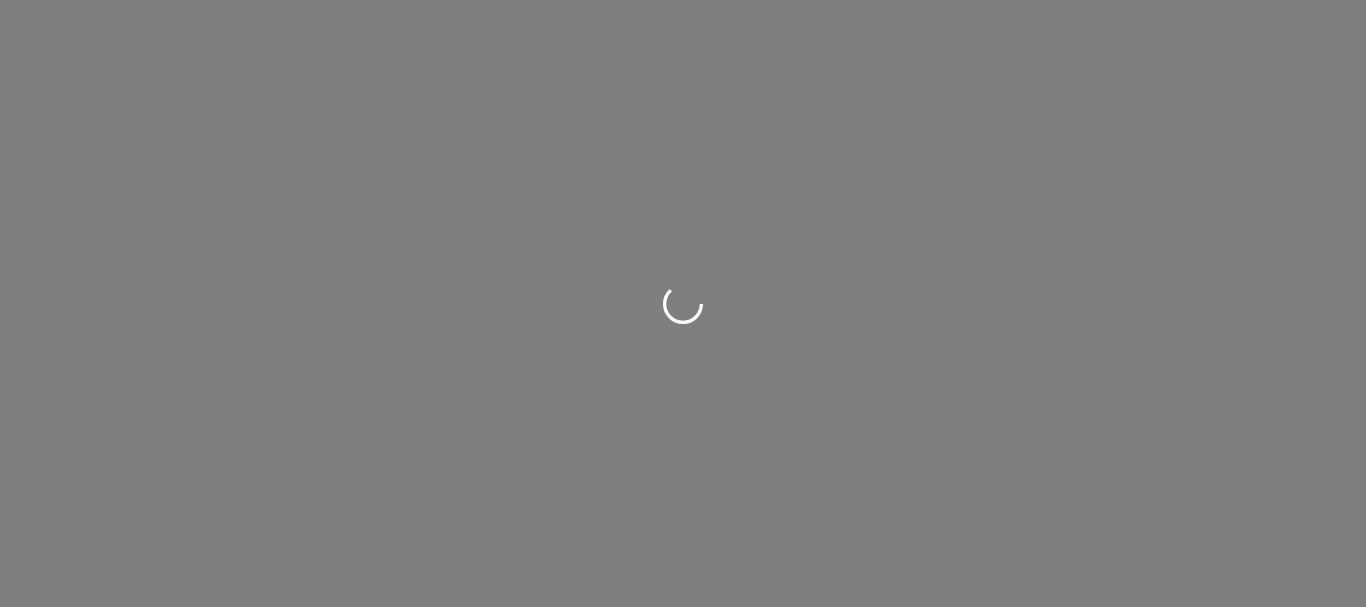 scroll, scrollTop: 0, scrollLeft: 0, axis: both 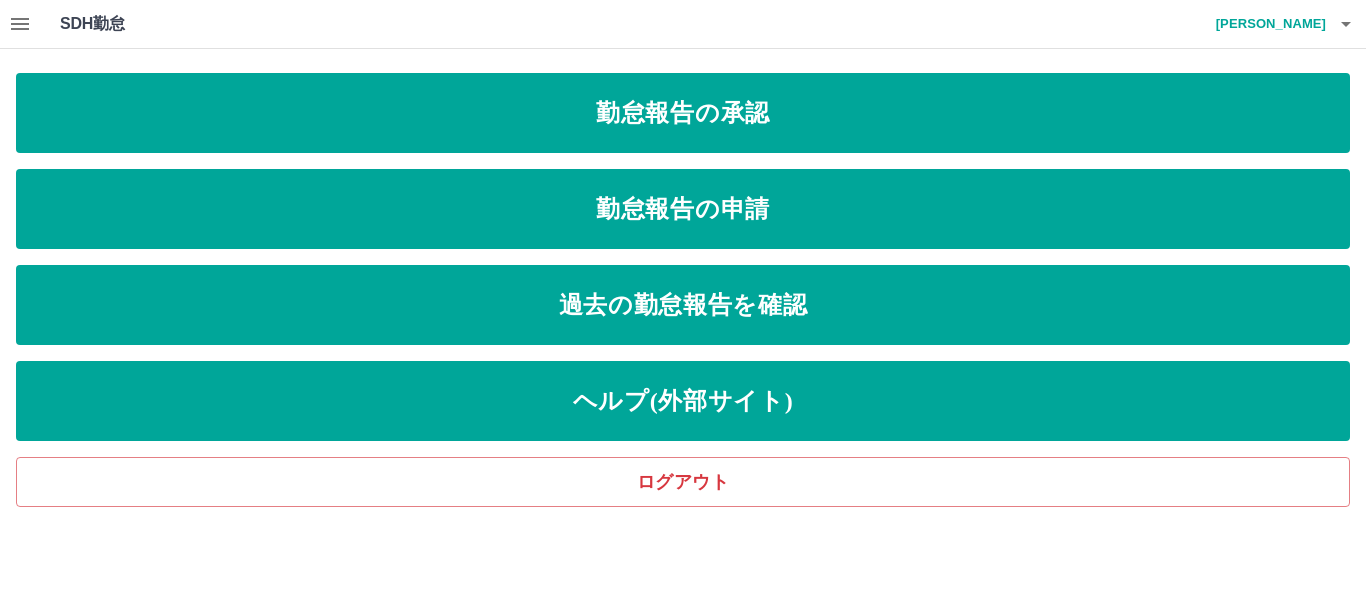 click 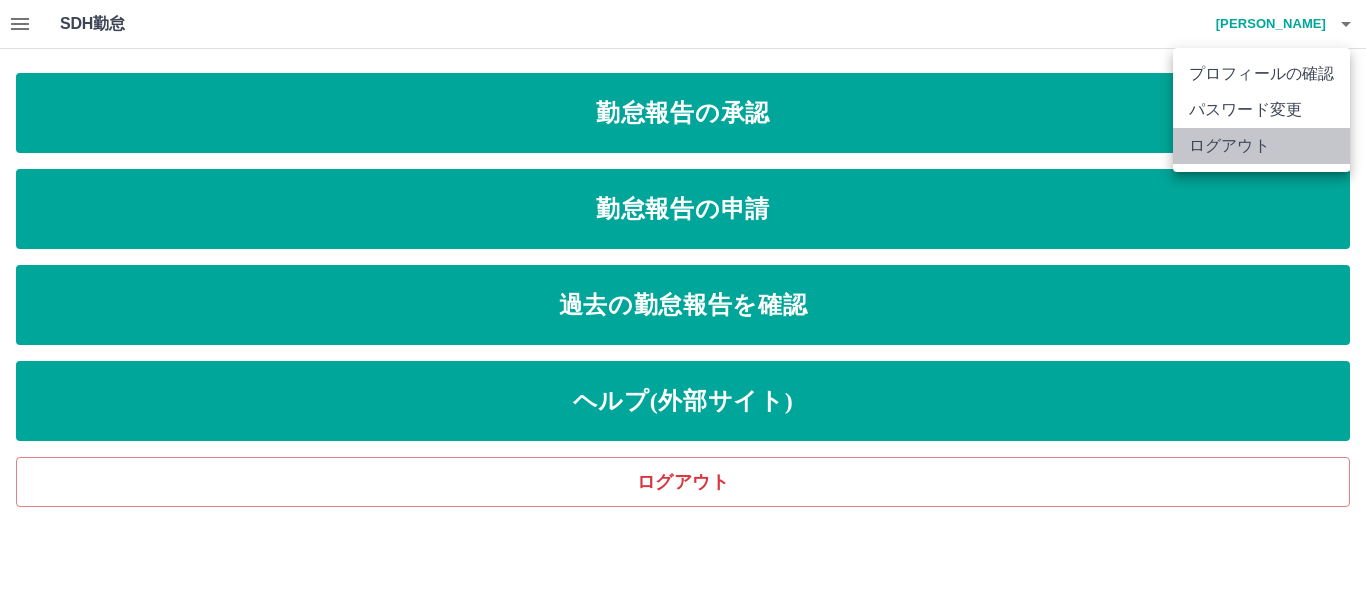 click on "ログアウト" at bounding box center [1261, 146] 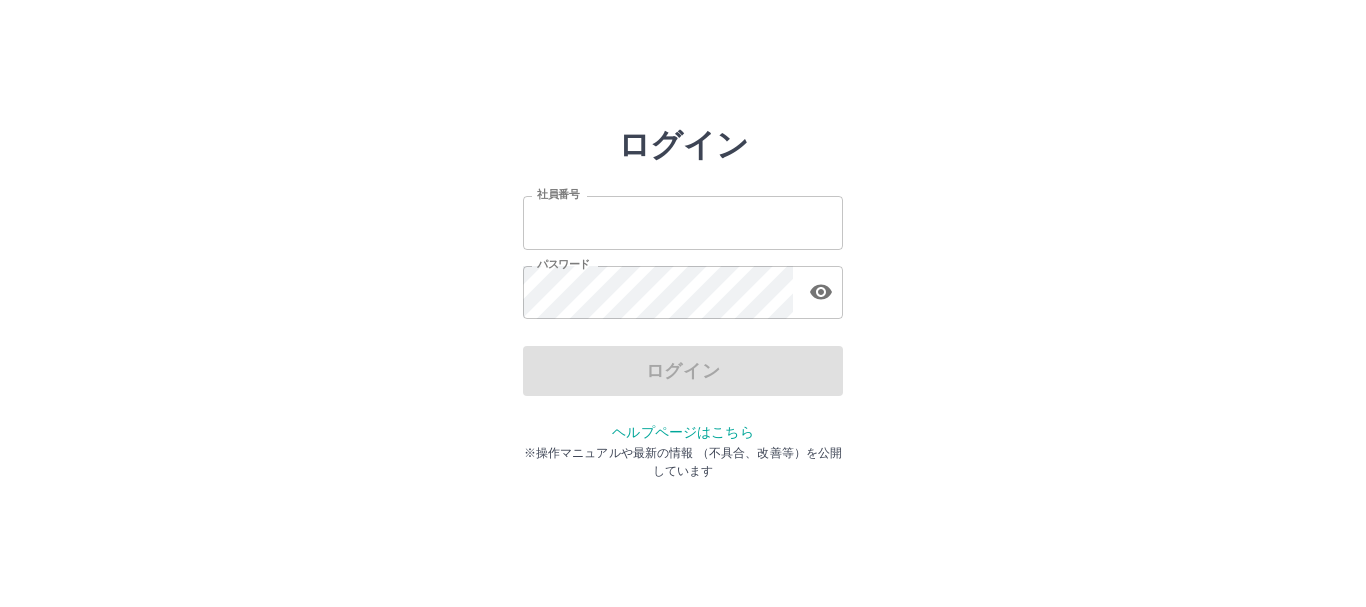 scroll, scrollTop: 0, scrollLeft: 0, axis: both 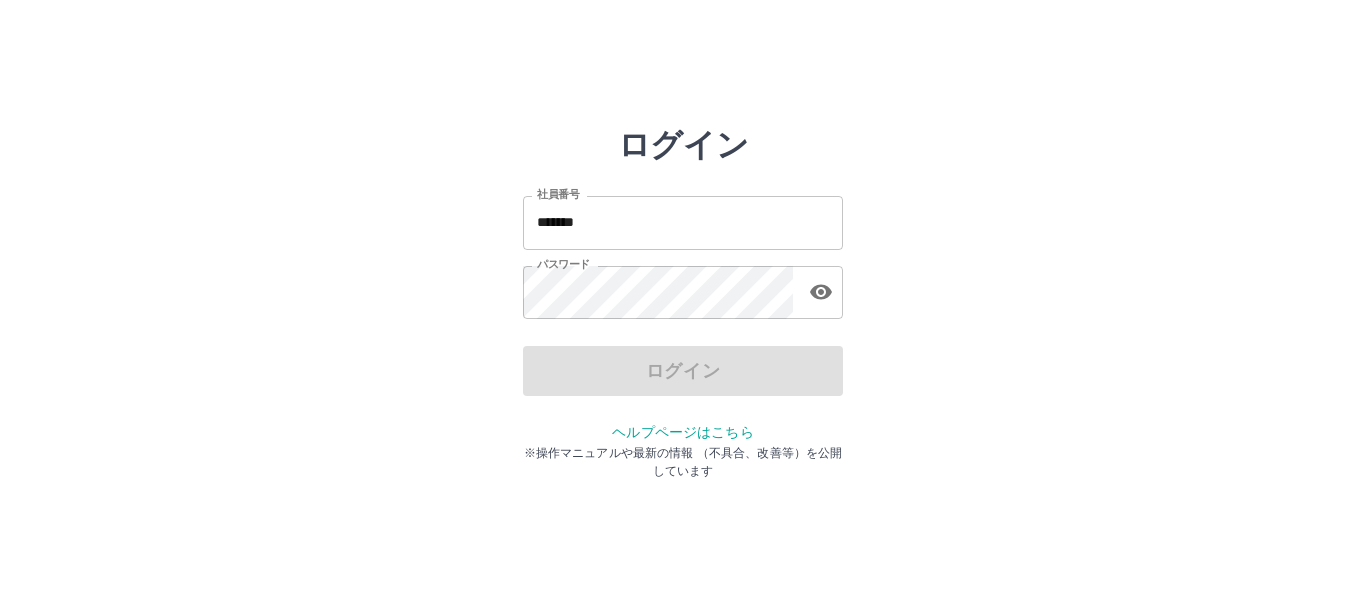 click on "*******" at bounding box center [683, 222] 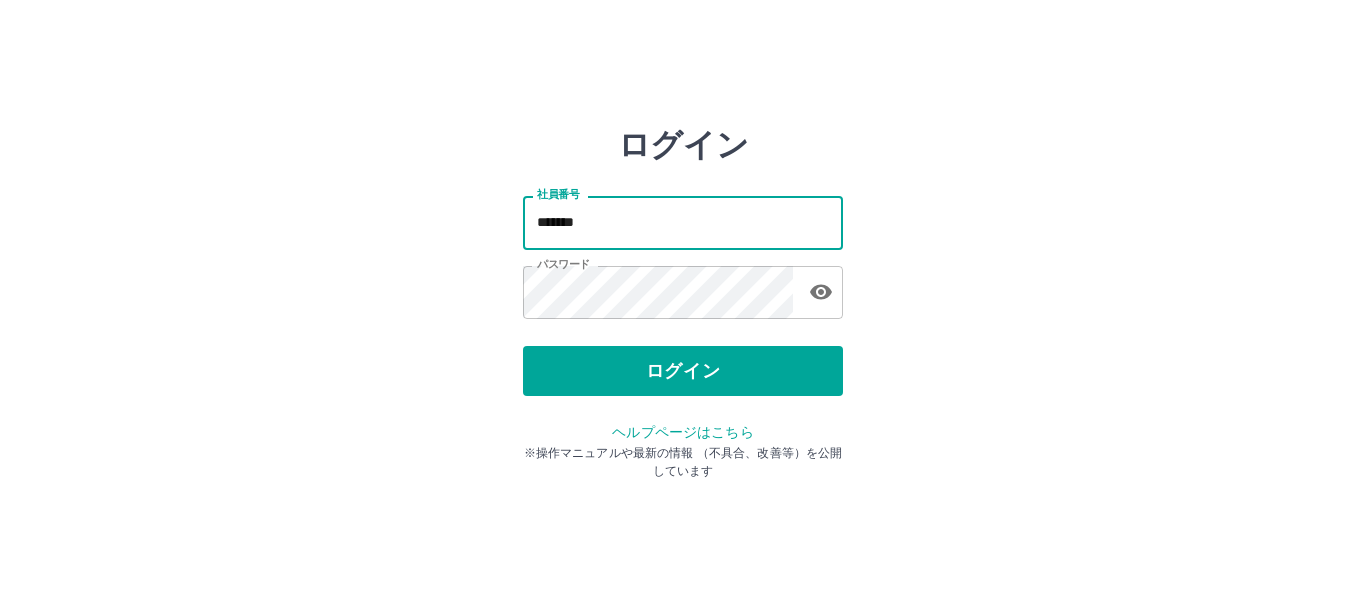 type on "*******" 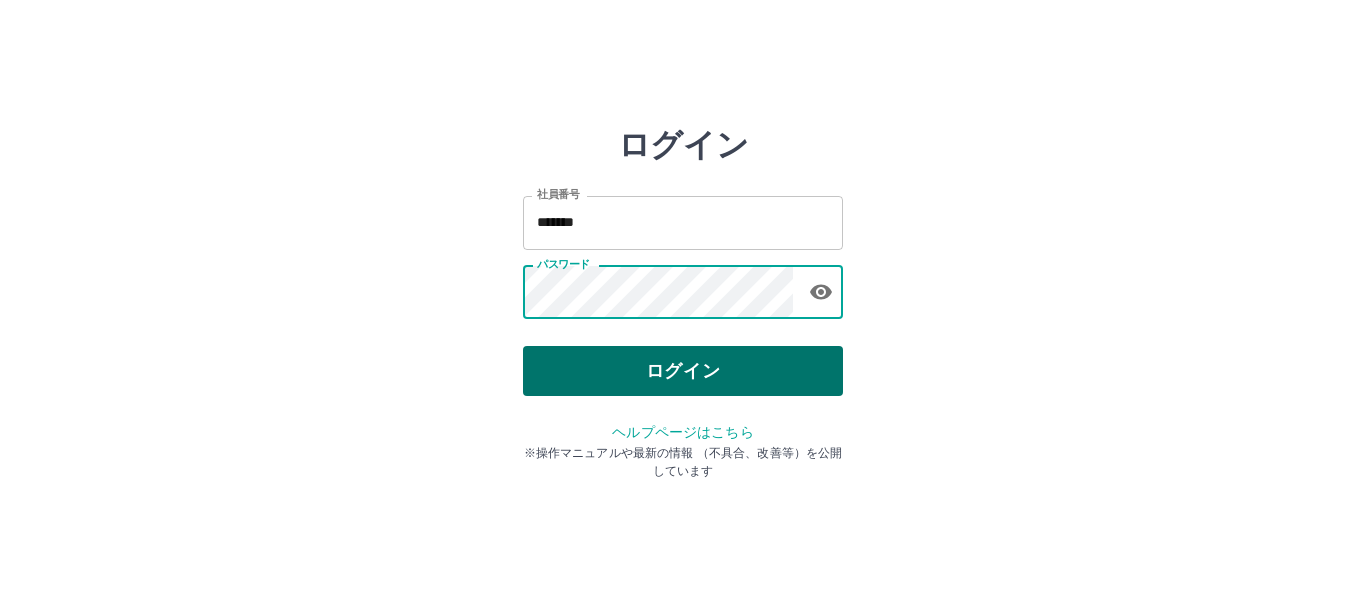click on "ログイン" at bounding box center (683, 371) 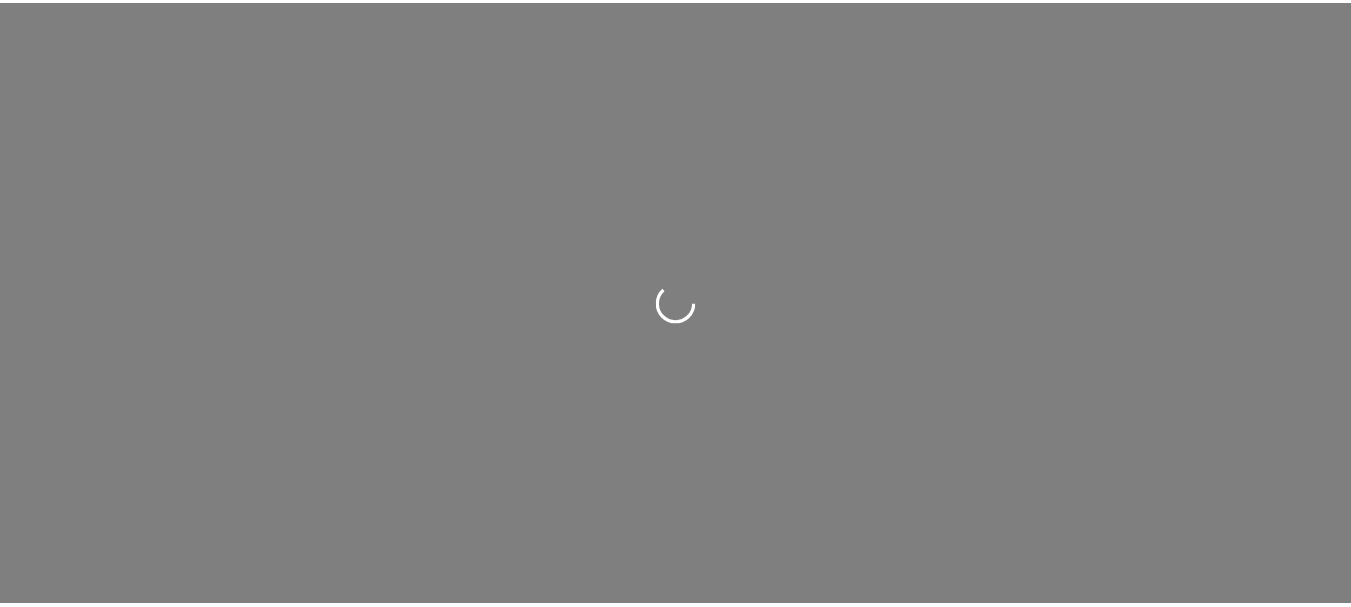 scroll, scrollTop: 0, scrollLeft: 0, axis: both 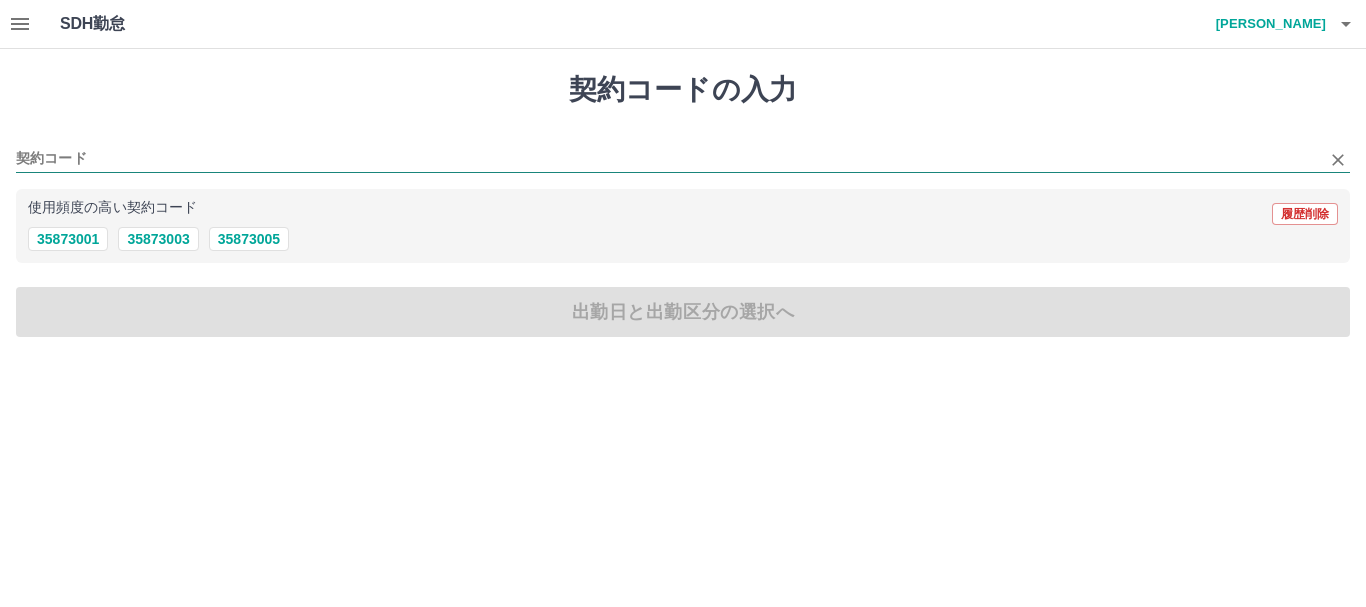 click on "契約コード" at bounding box center [668, 159] 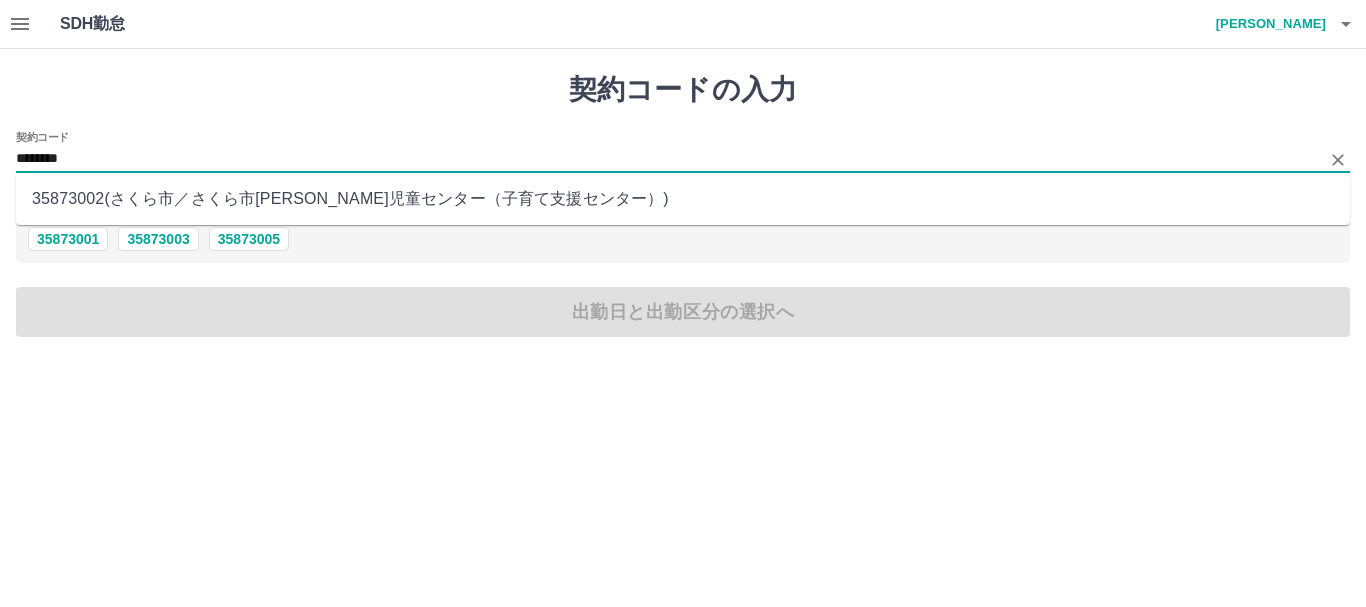 click on "35873002  ( さくら市 ／ さくら市喜連川児童センター（子育て支援センター） )" at bounding box center [683, 199] 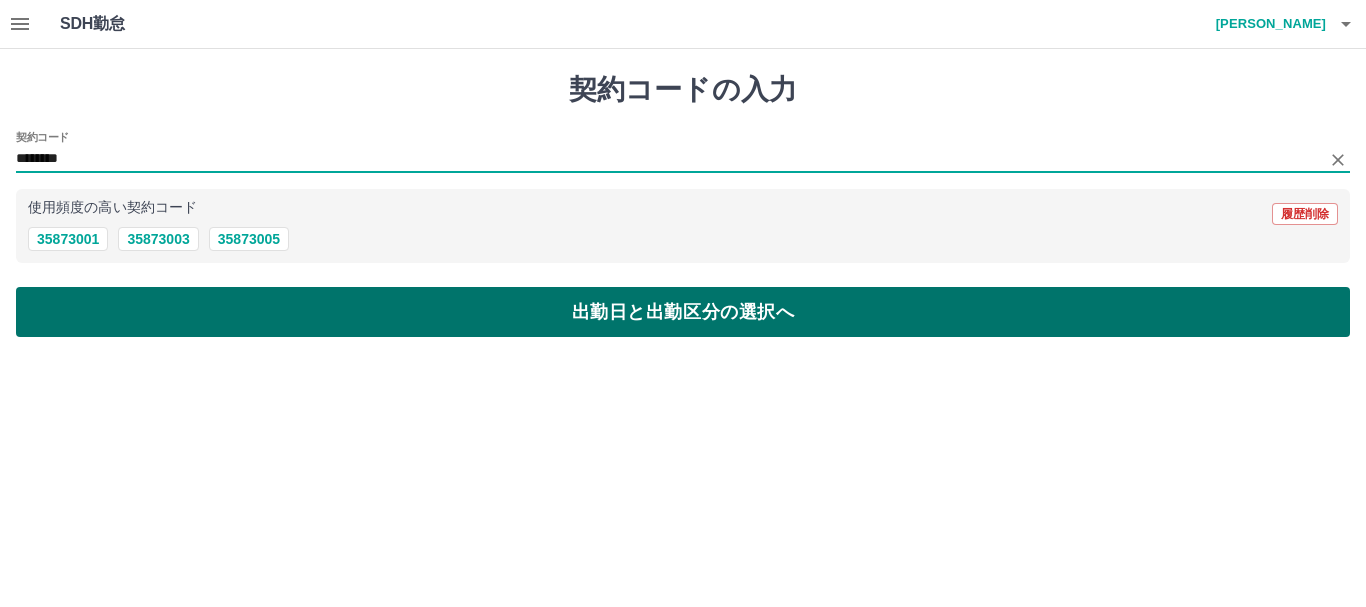 type on "********" 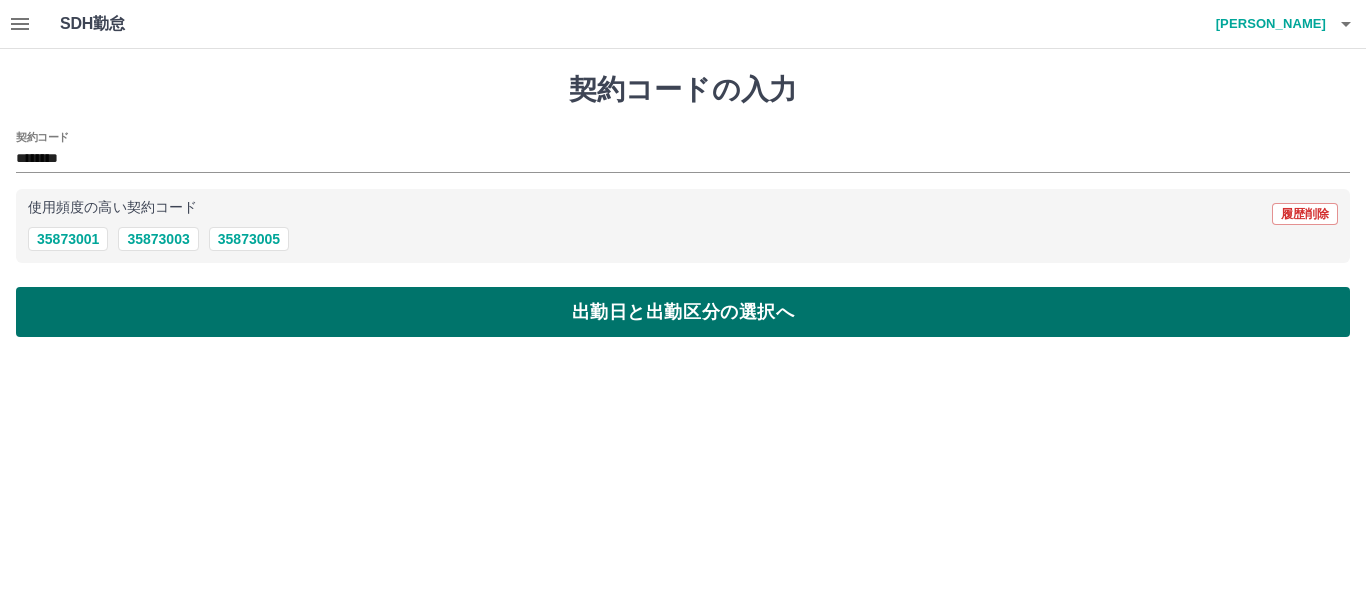 click on "出勤日と出勤区分の選択へ" at bounding box center (683, 312) 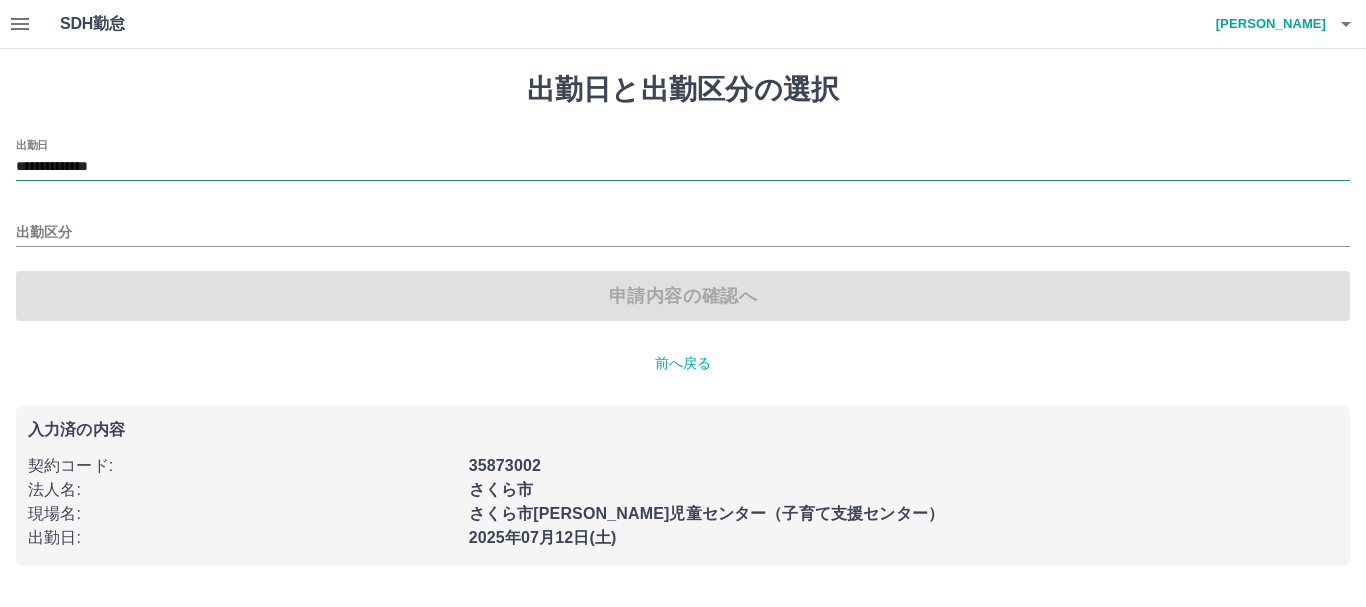 click on "**********" at bounding box center (683, 167) 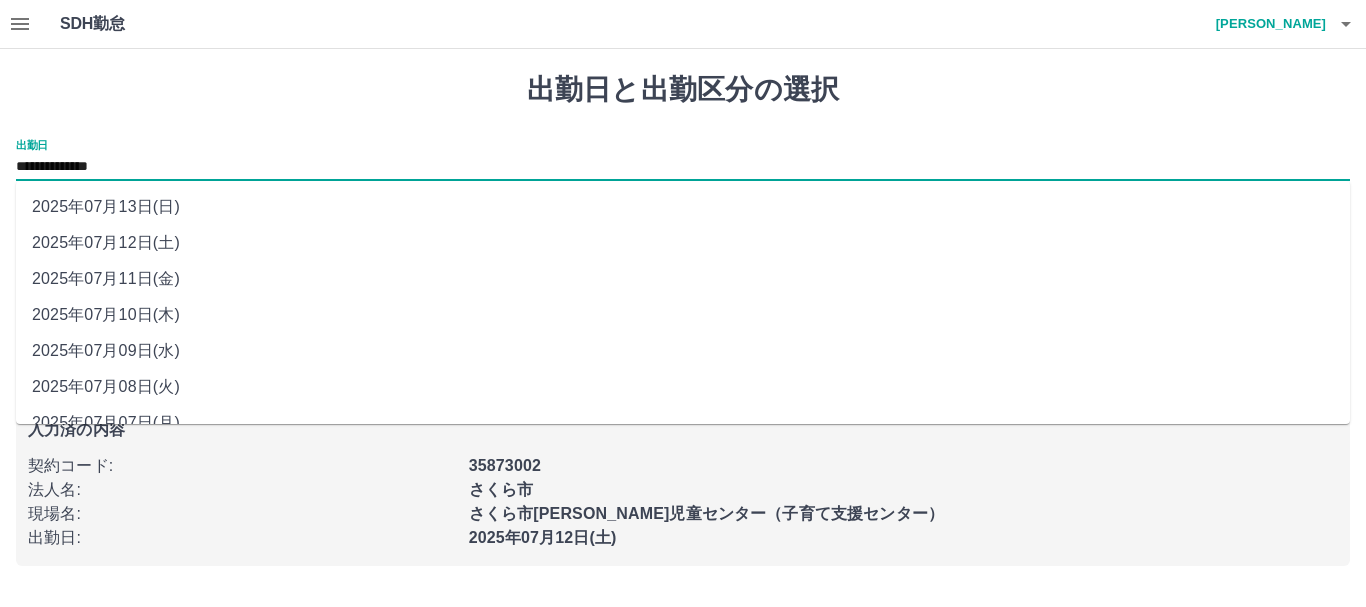 click on "2025年07月09日(水)" at bounding box center [683, 351] 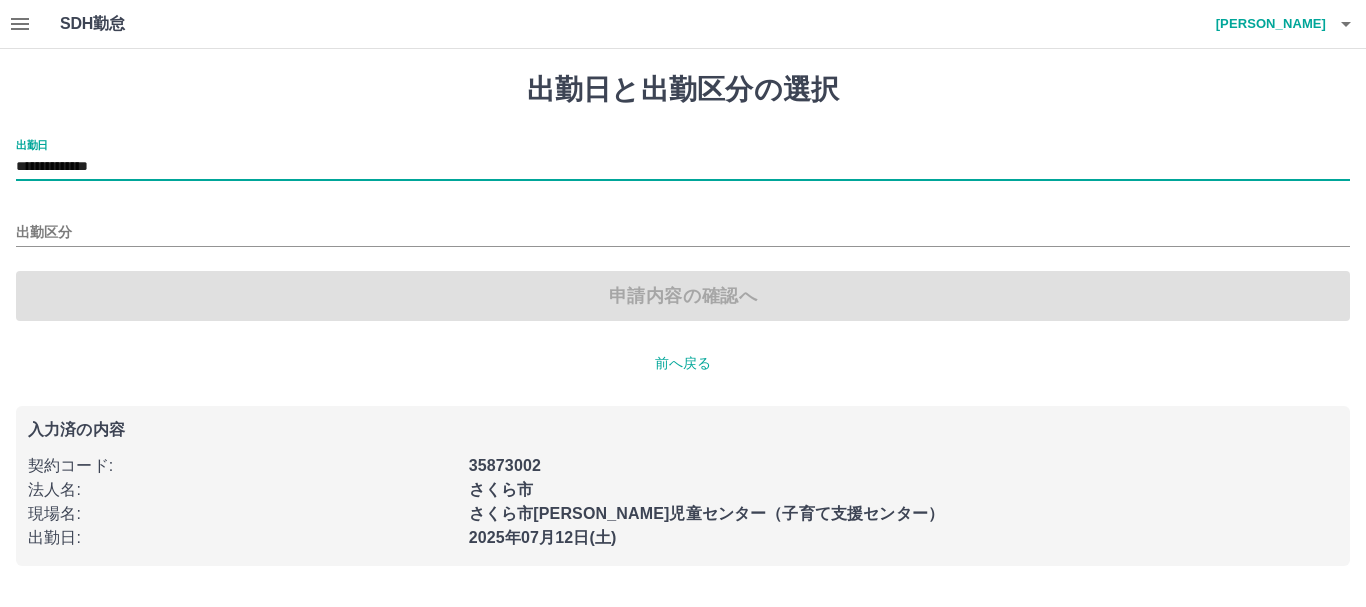 click on "出勤区分" at bounding box center (683, 226) 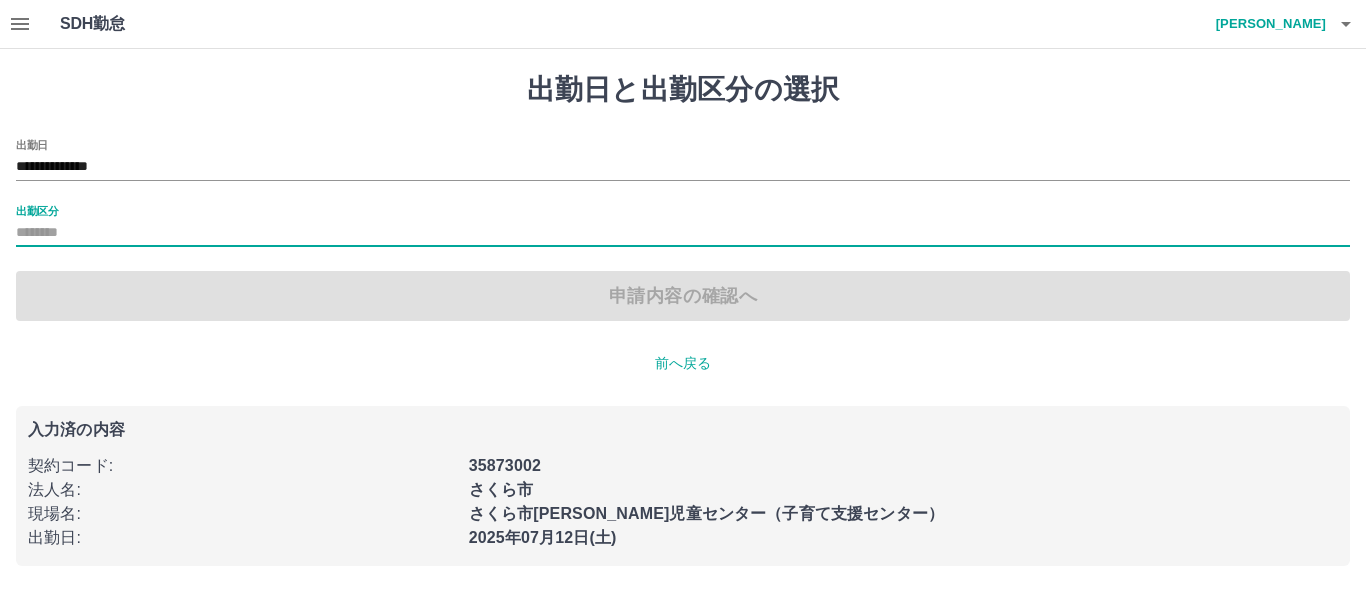 click on "出勤区分" at bounding box center (683, 233) 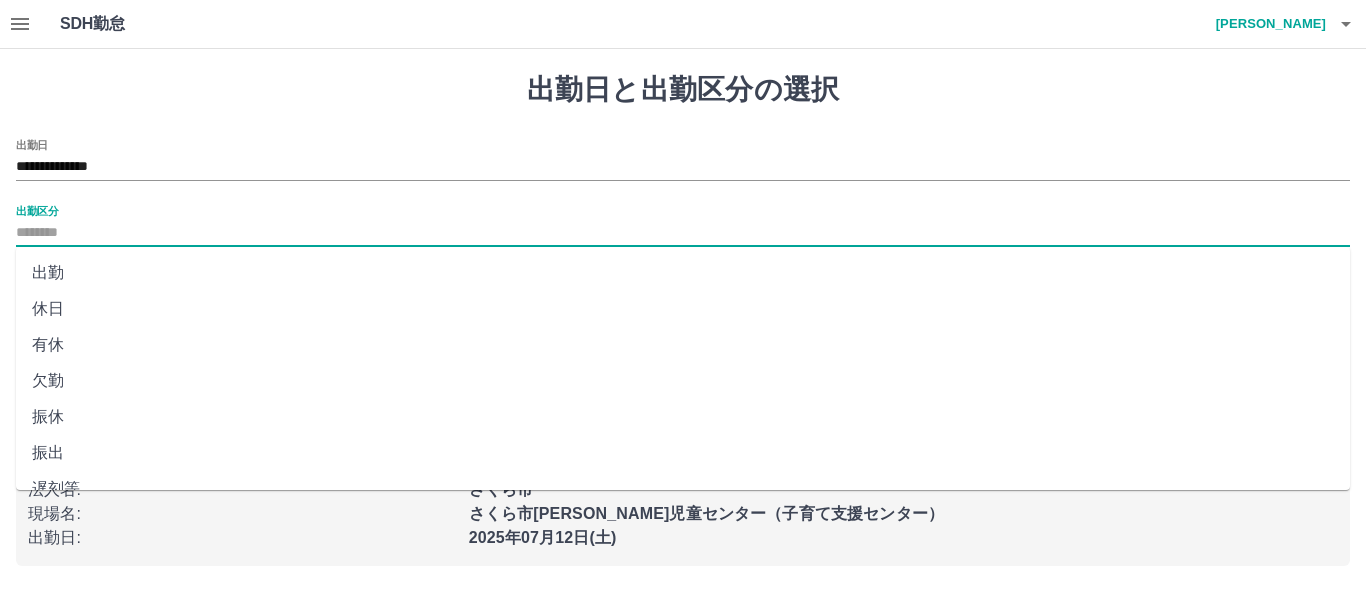 click on "出勤" at bounding box center [683, 273] 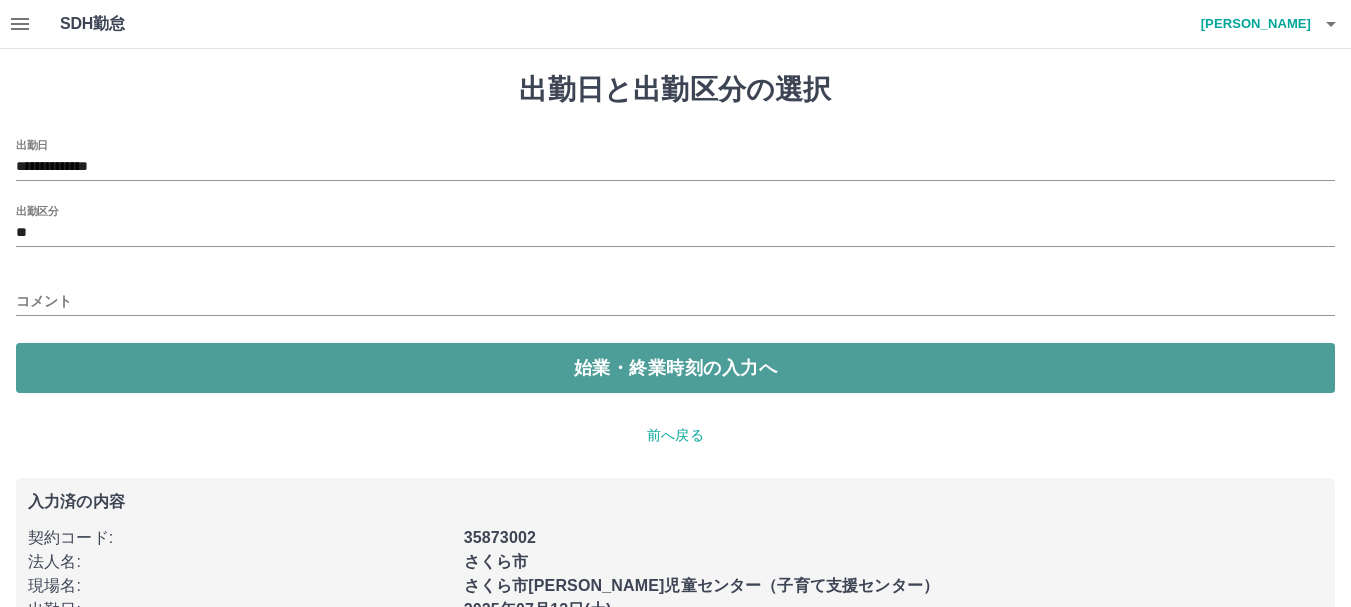 click on "始業・終業時刻の入力へ" at bounding box center [675, 368] 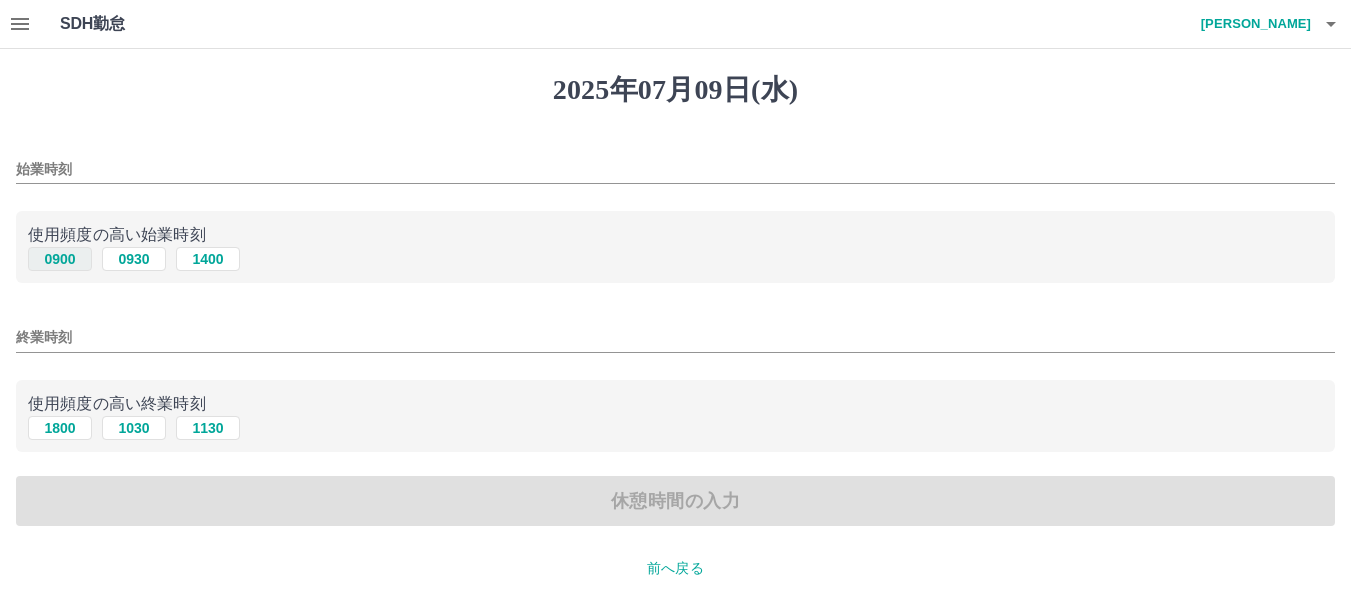 click on "0900" at bounding box center (60, 259) 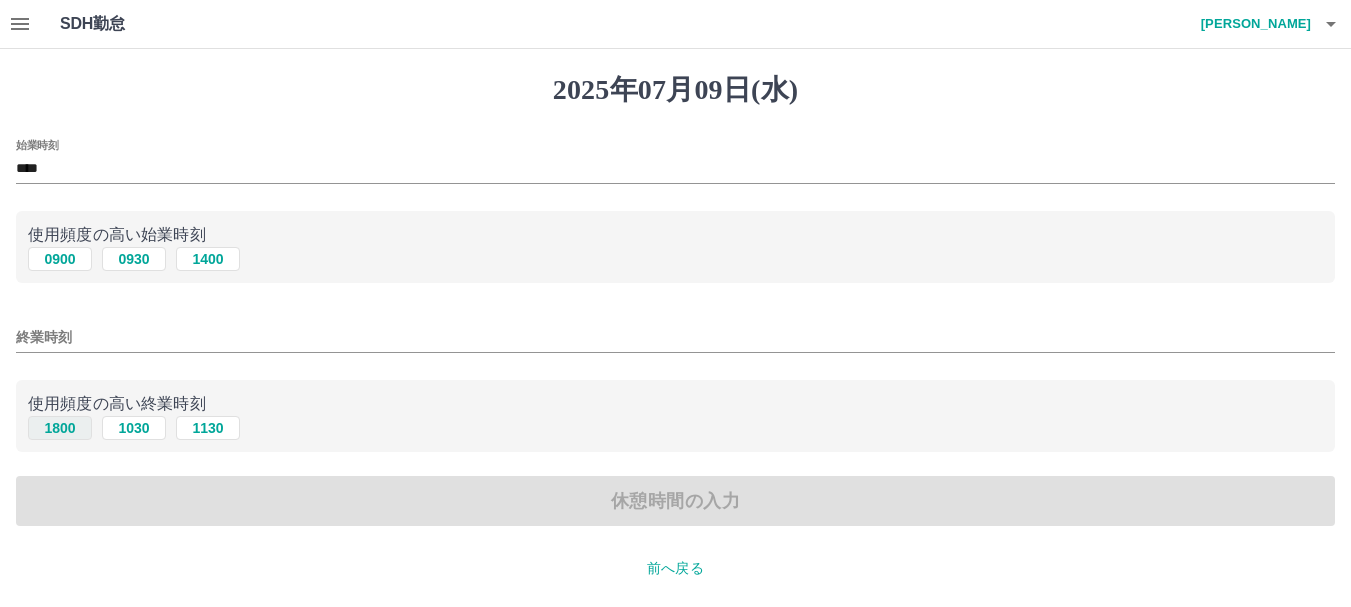 click on "1800" at bounding box center (60, 428) 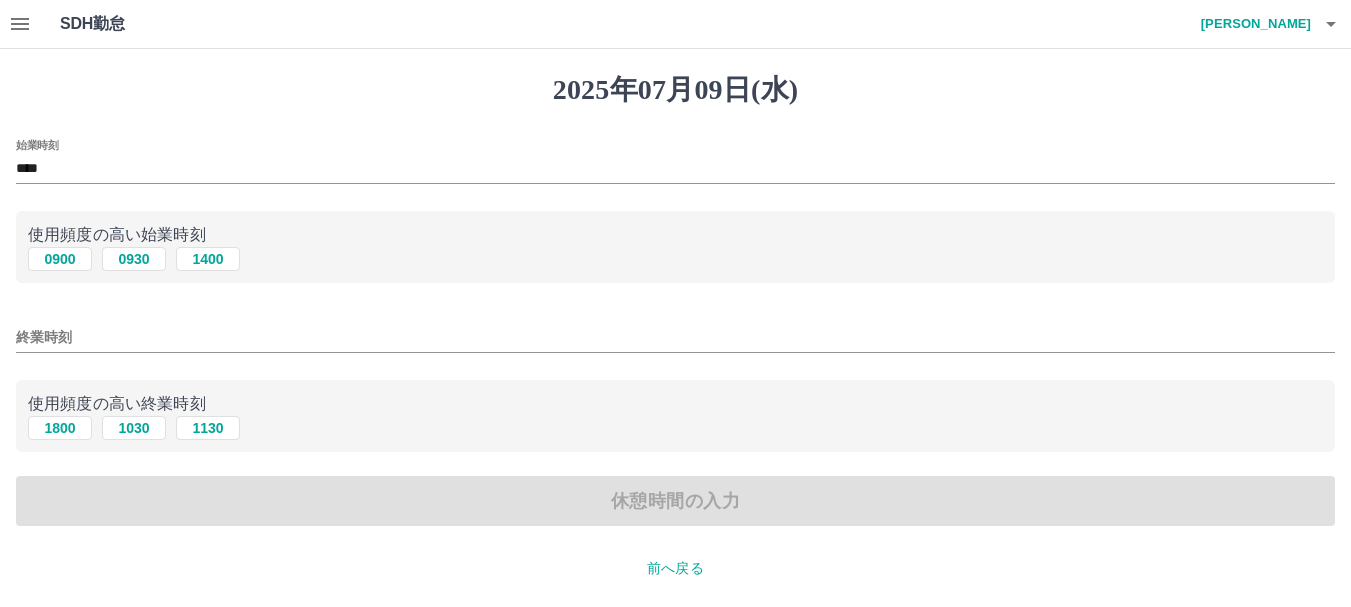 type on "****" 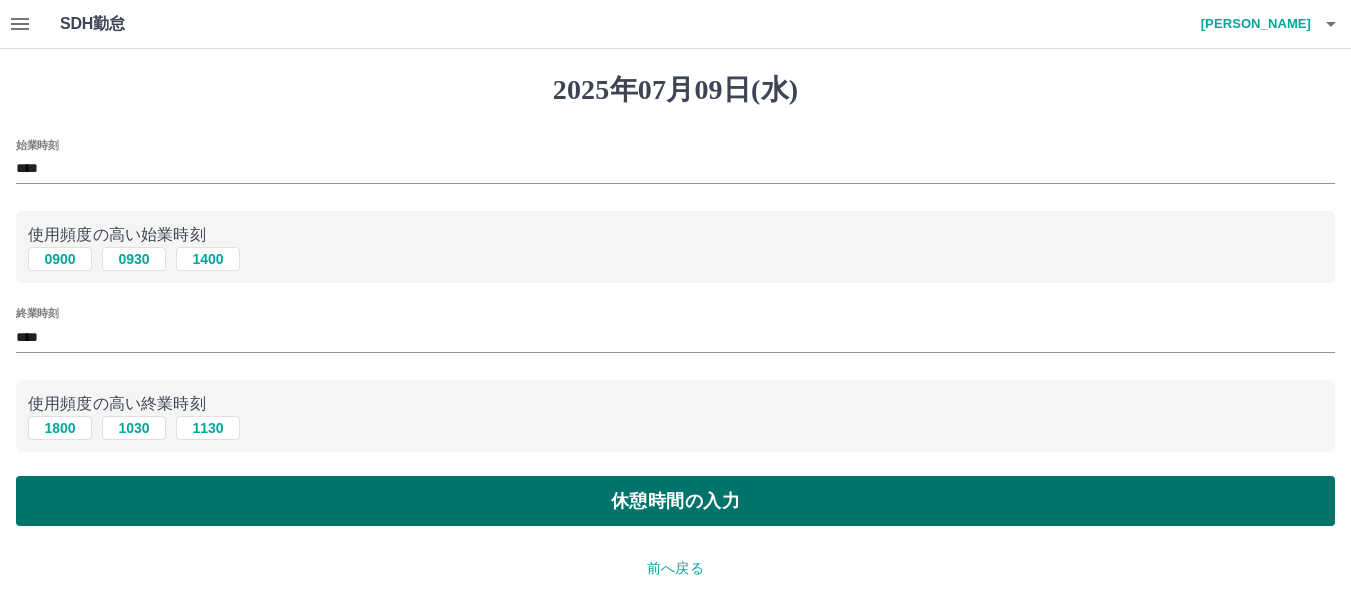 click on "休憩時間の入力" at bounding box center [675, 501] 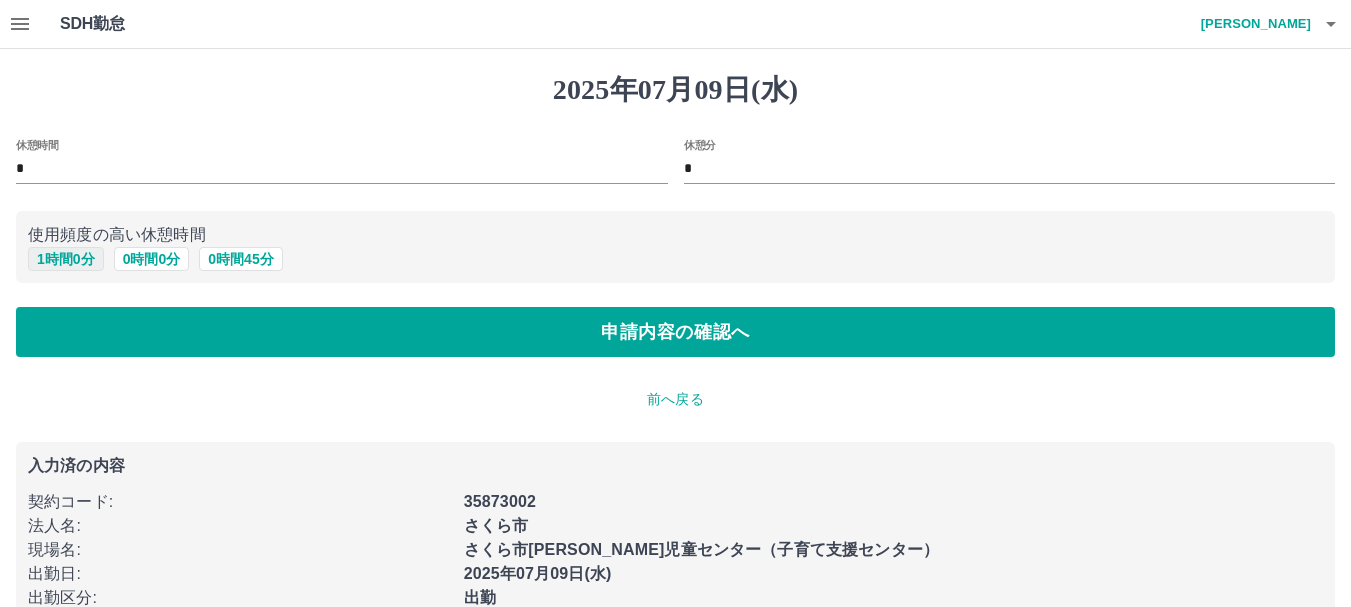 click on "1 時間 0 分" at bounding box center [66, 259] 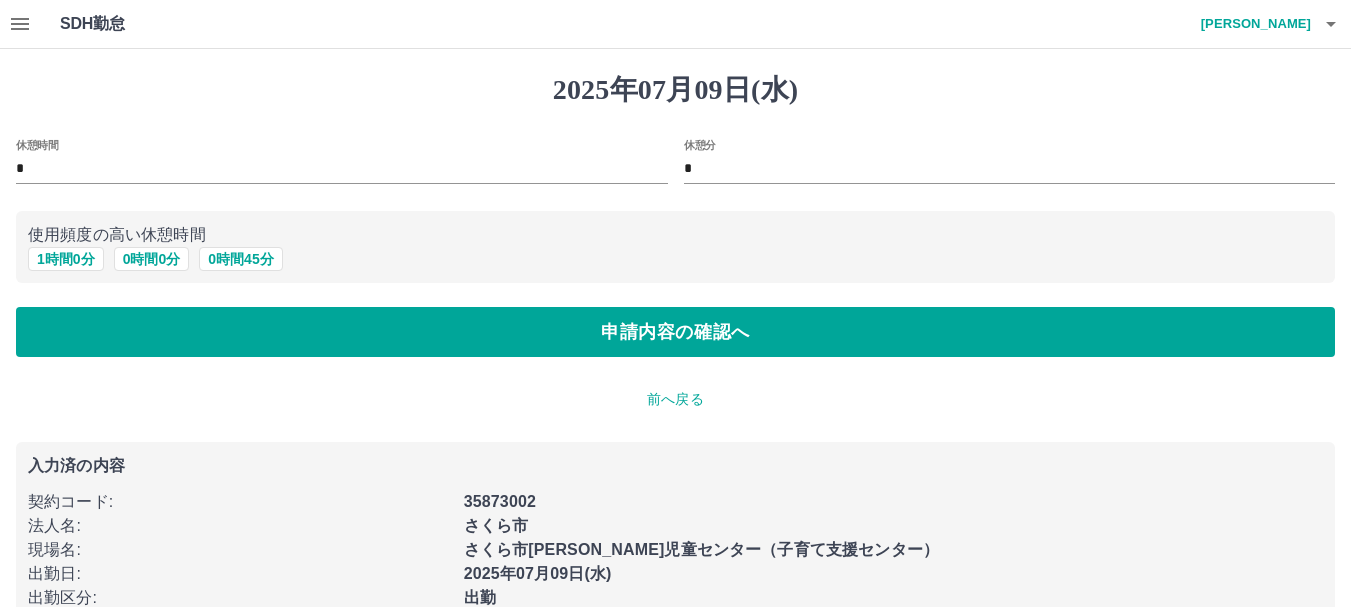 click on "2025年07月09日(水) 休憩時間 * 休憩分 * 使用頻度の高い休憩時間 1 時間 0 分 0 時間 0 分 0 時間 45 分 申請内容の確認へ 前へ戻る 入力済の内容 契約コード : 35873002 法人名 : さくら市 現場名 : さくら市喜連川児童センター（子育て支援センター） 出勤日 : 2025年07月09日(水) 出勤区分 : 出勤 始業時刻 : 09:00 終業時刻 : 18:00" at bounding box center [675, 373] 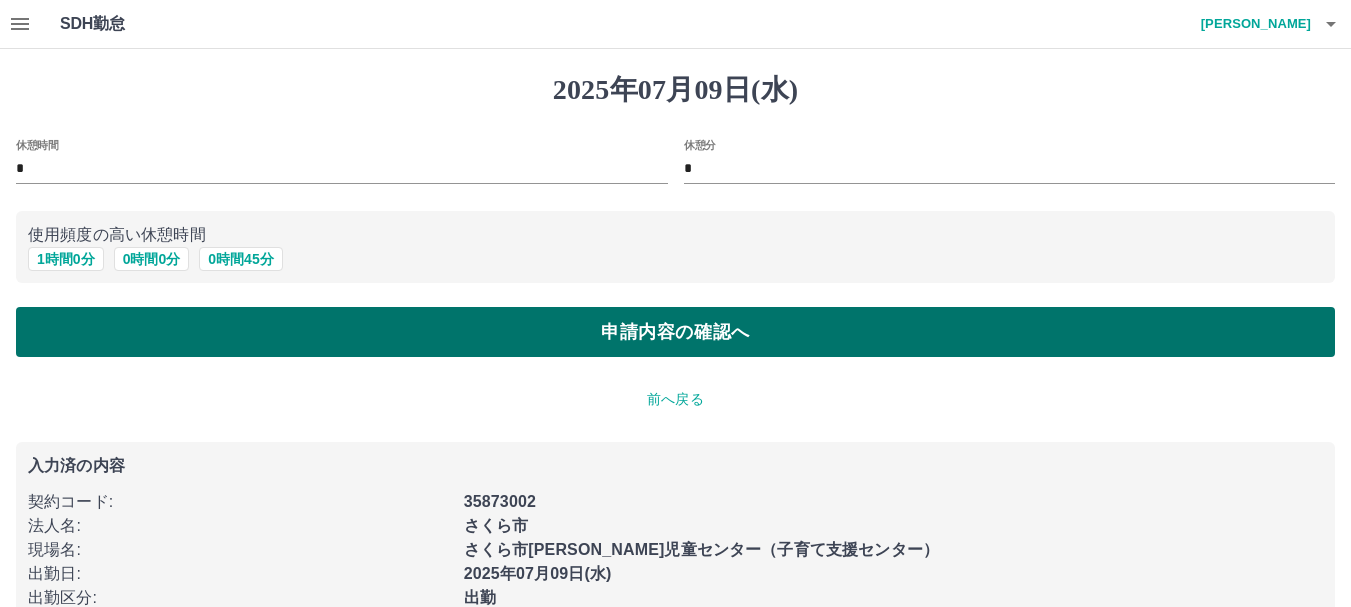 click on "申請内容の確認へ" at bounding box center [675, 332] 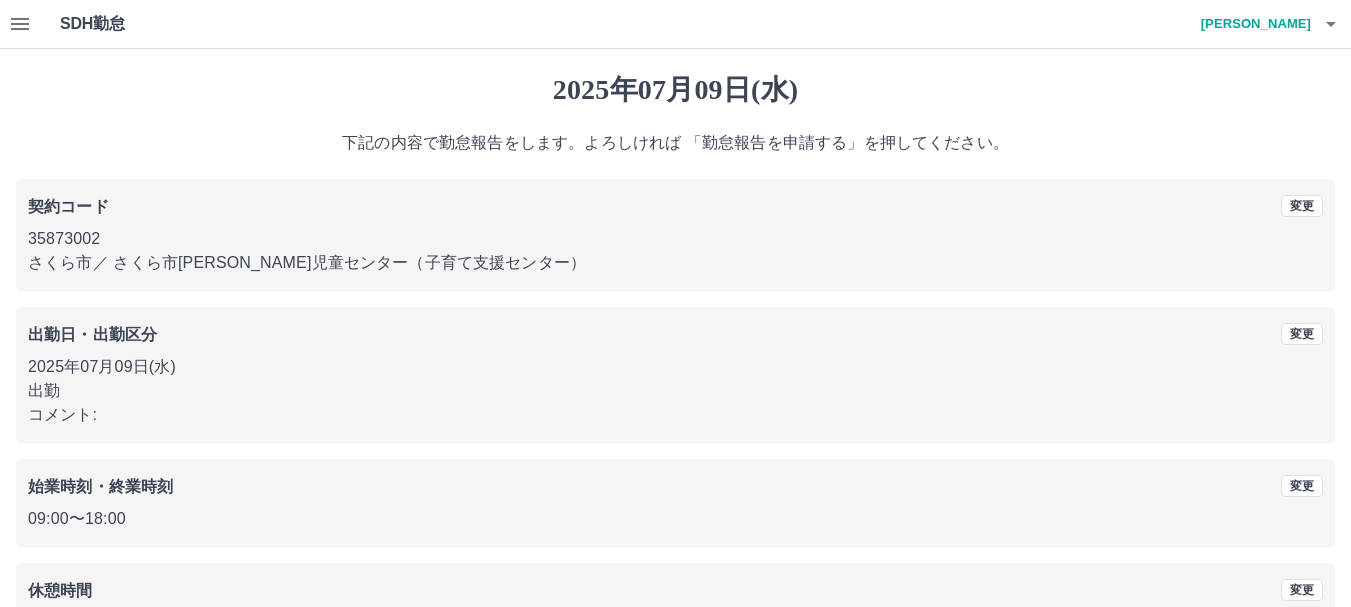 scroll, scrollTop: 142, scrollLeft: 0, axis: vertical 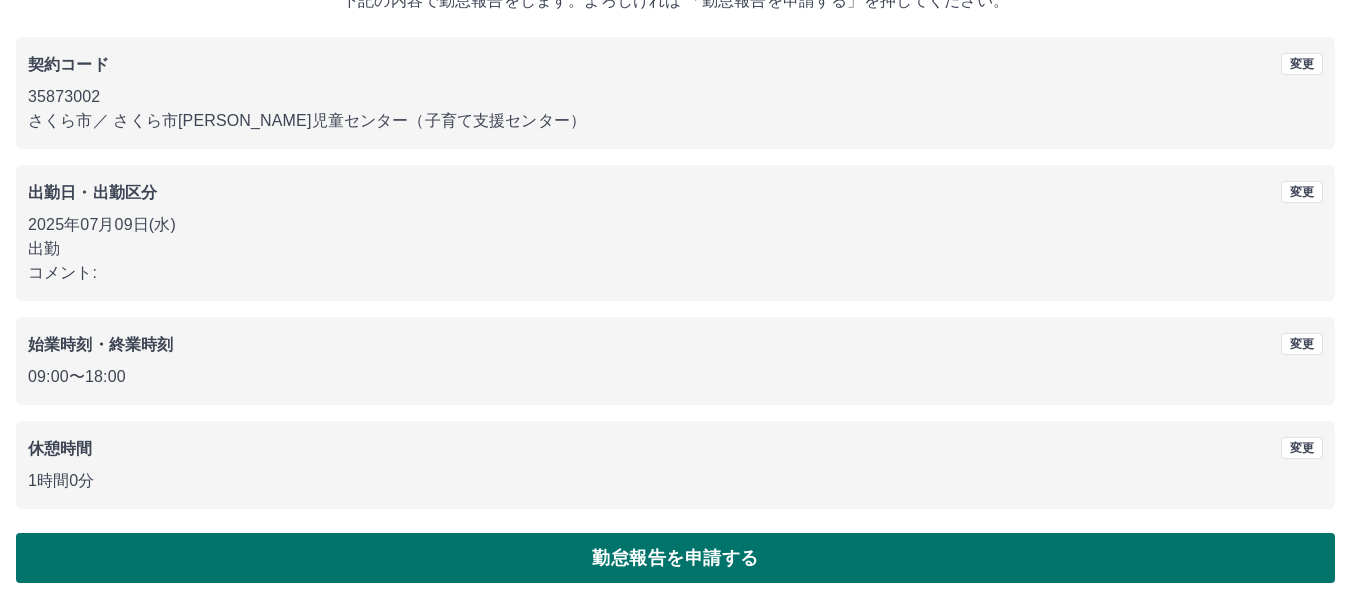 click on "勤怠報告を申請する" at bounding box center [675, 558] 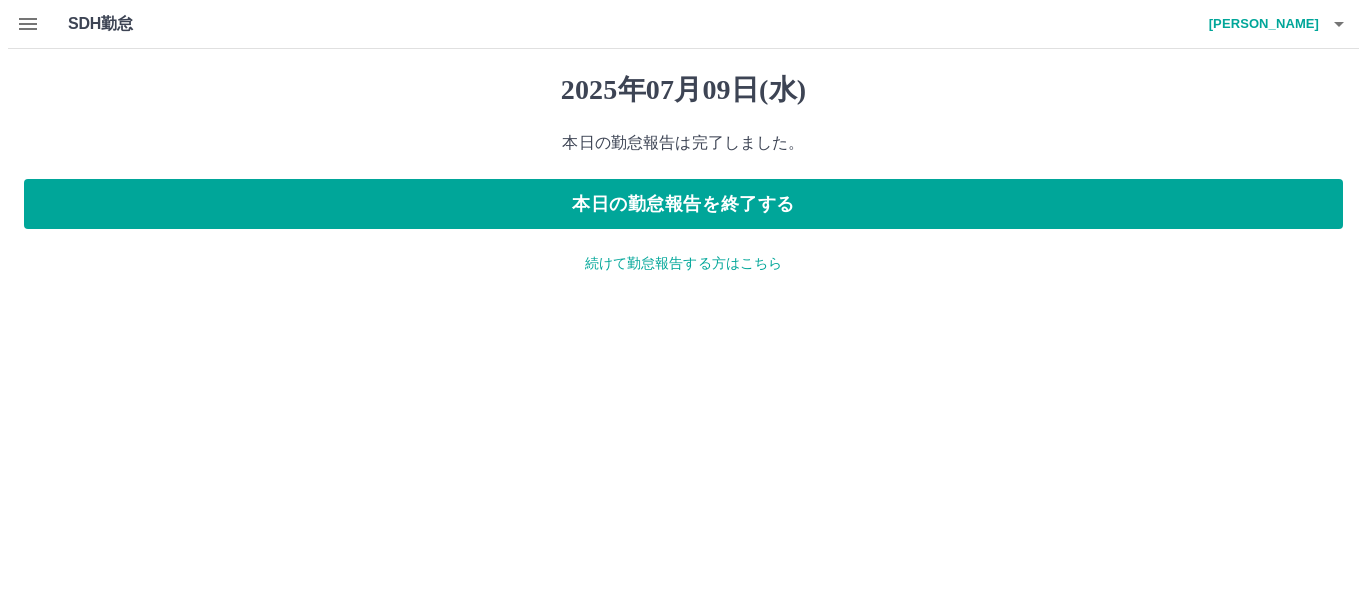 scroll, scrollTop: 0, scrollLeft: 0, axis: both 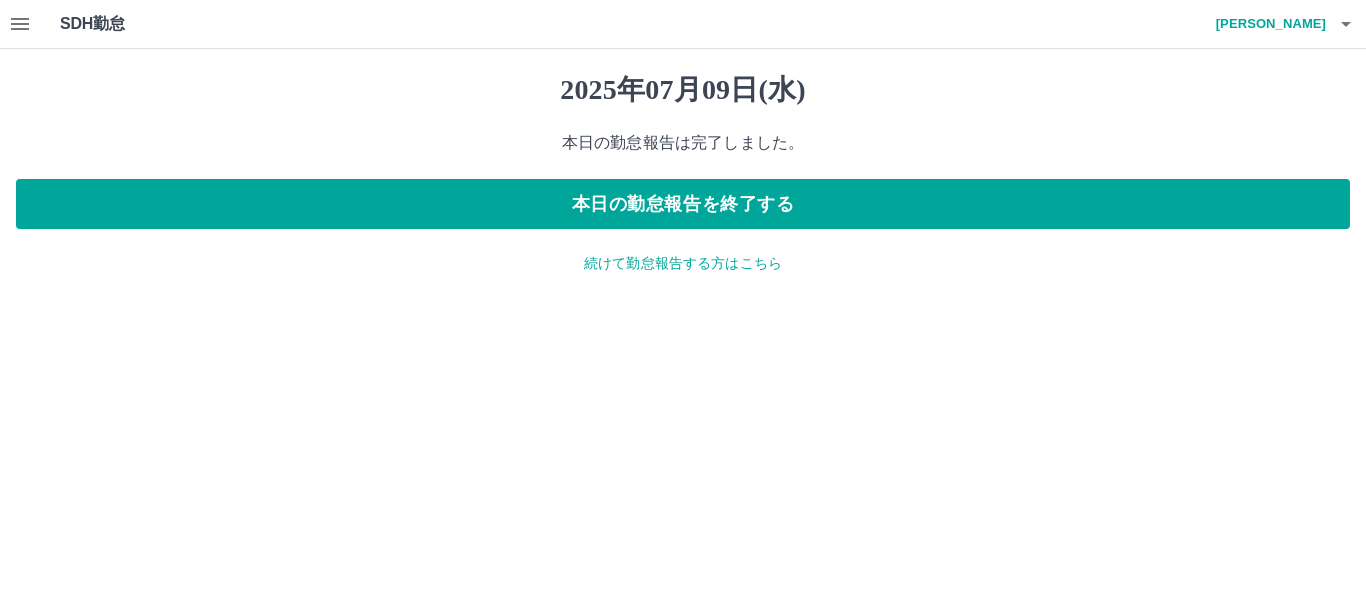 click on "続けて勤怠報告する方はこちら" at bounding box center [683, 263] 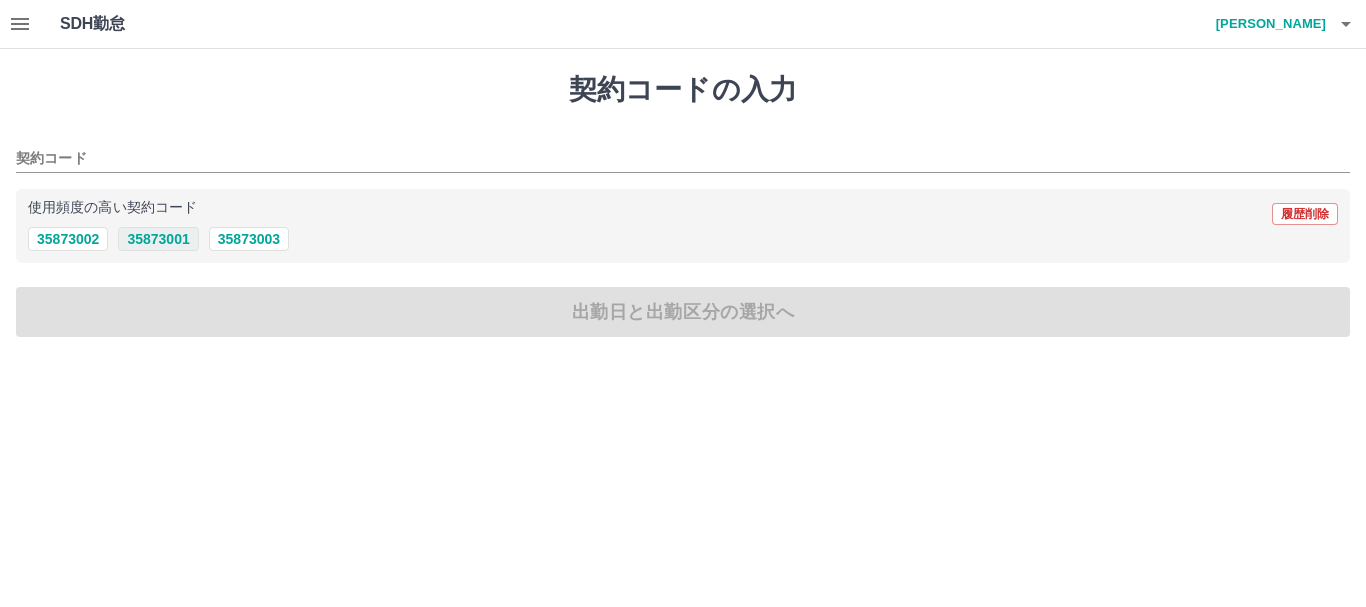 click on "35873001" at bounding box center (158, 239) 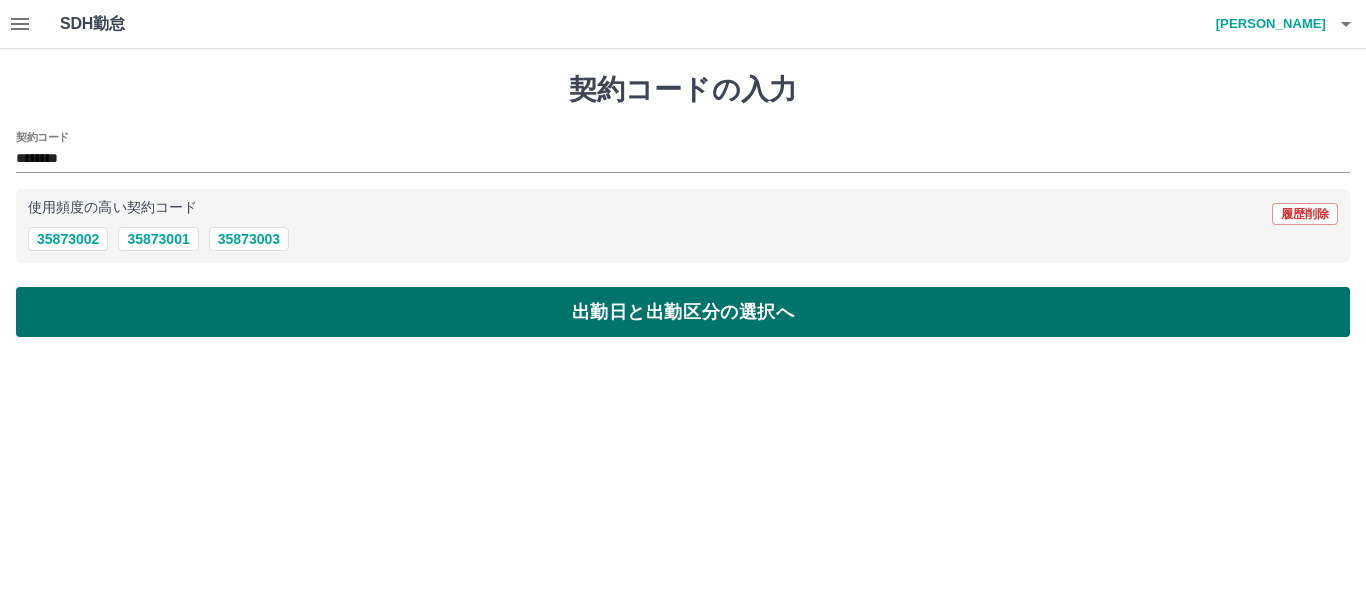 click on "出勤日と出勤区分の選択へ" at bounding box center (683, 312) 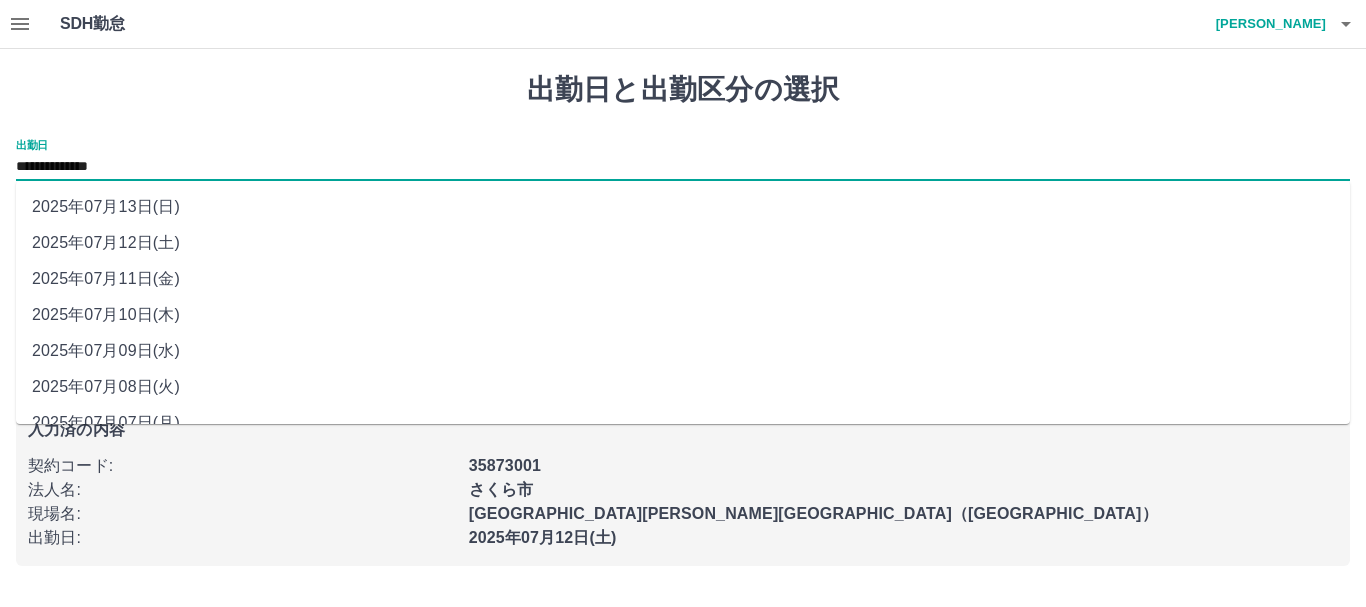 click on "**********" at bounding box center (683, 167) 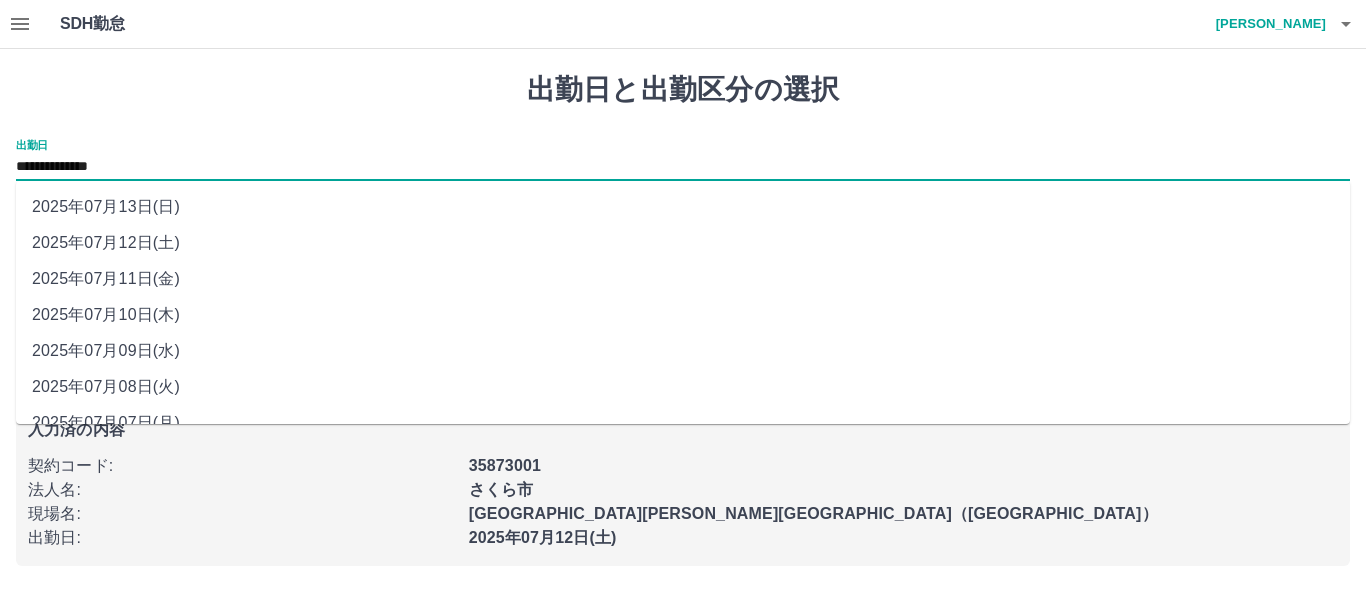click on "2025年07月08日(火)" at bounding box center (683, 387) 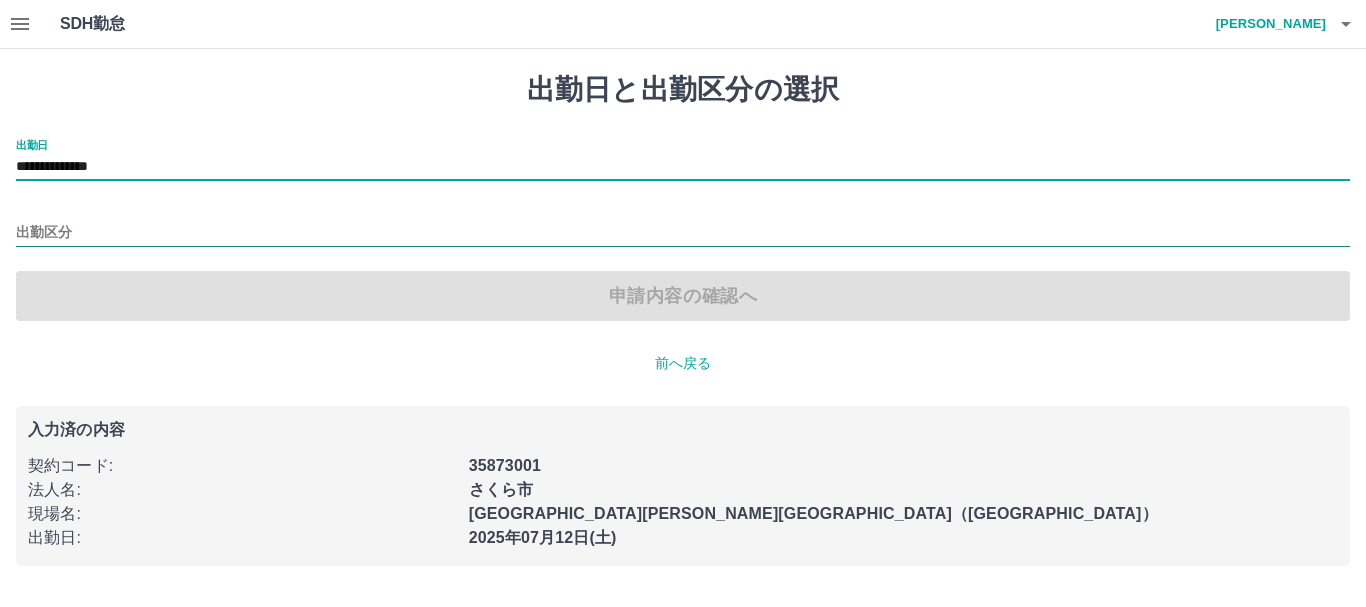 click on "出勤区分" at bounding box center [683, 233] 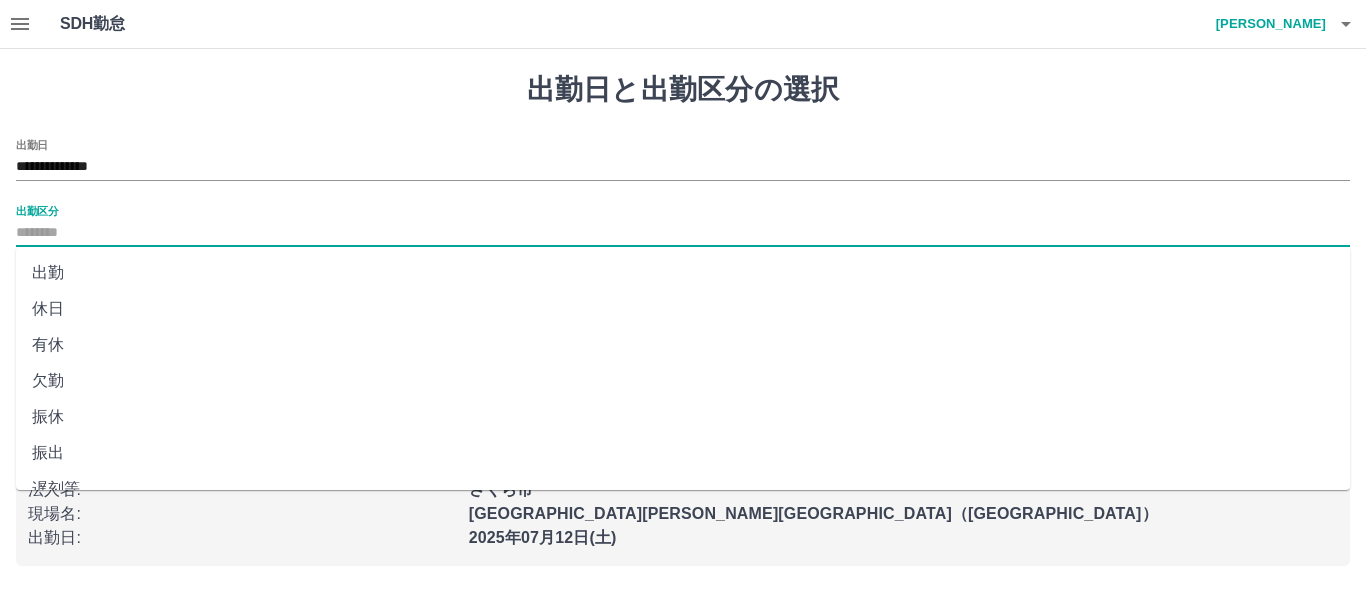 click on "休日" at bounding box center (683, 309) 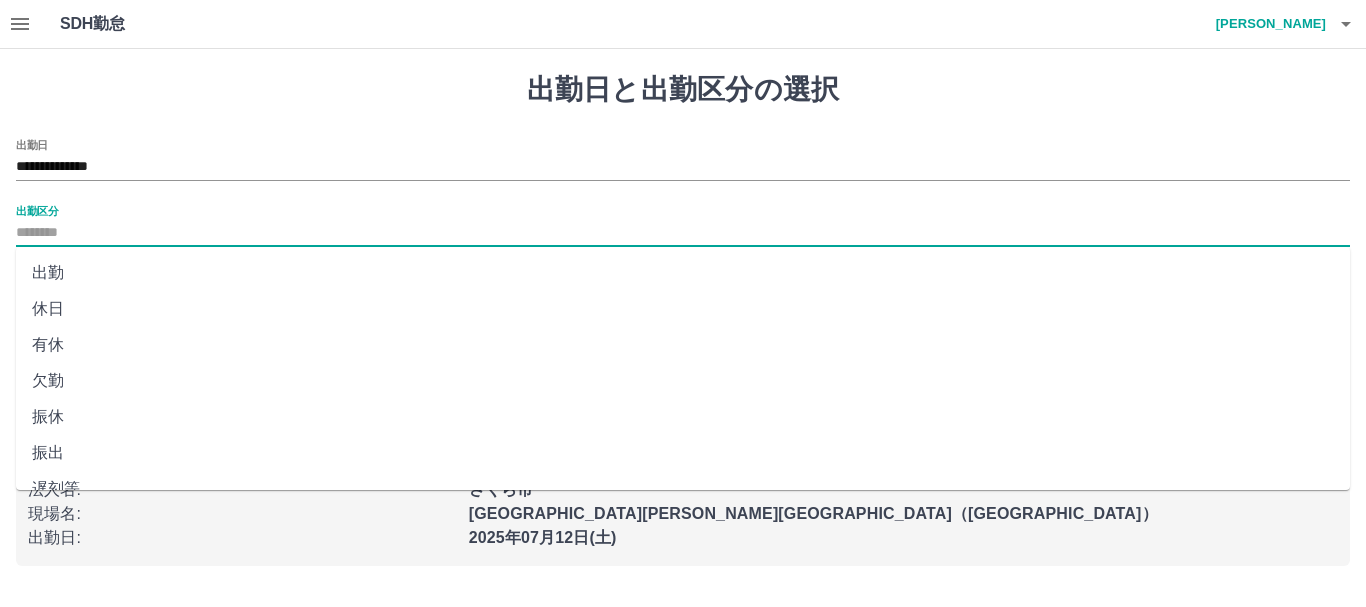 type on "**" 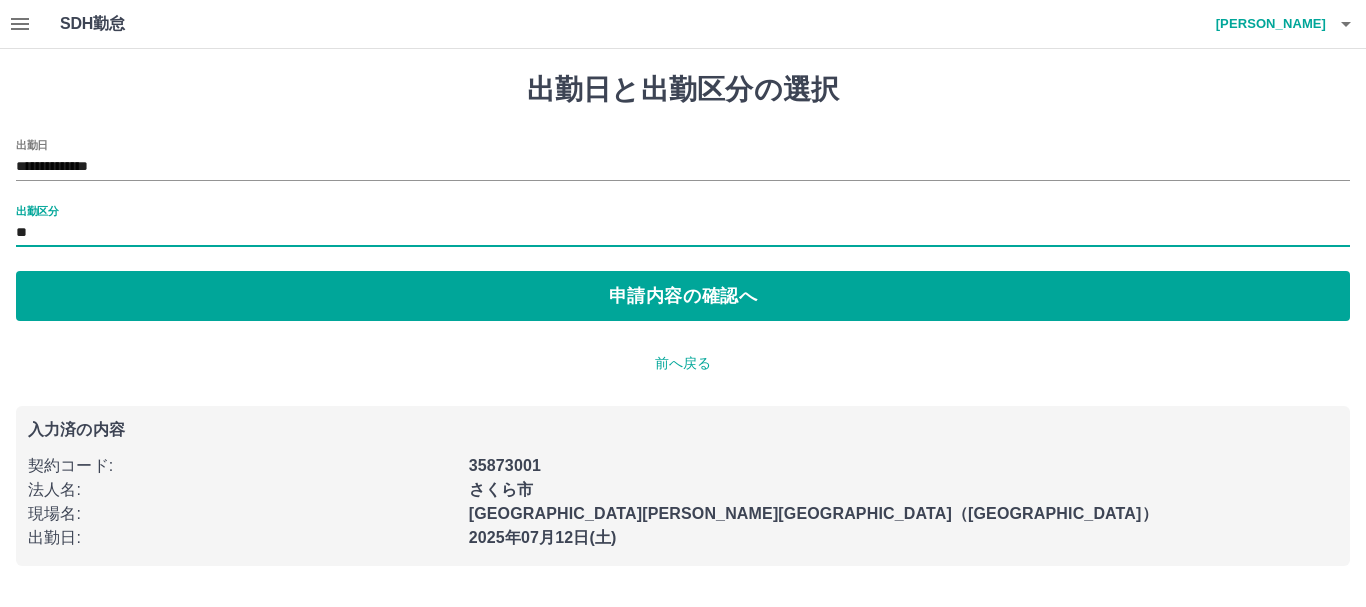 click on "申請内容の確認へ" at bounding box center [683, 296] 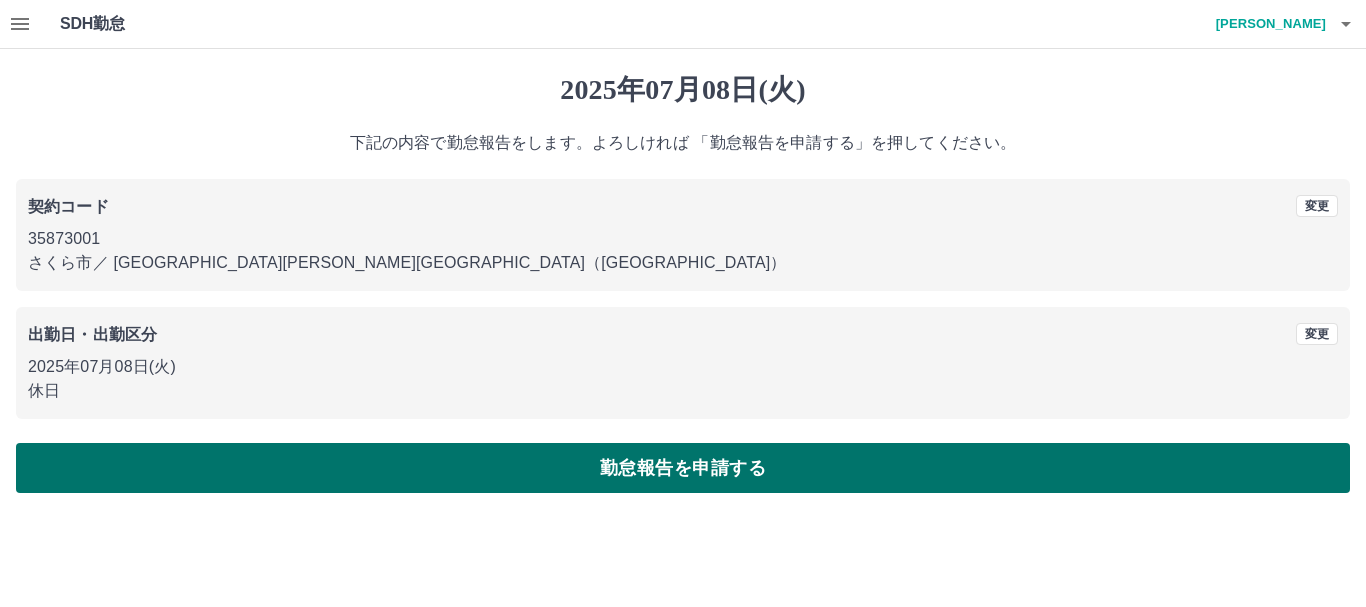 click on "勤怠報告を申請する" at bounding box center [683, 468] 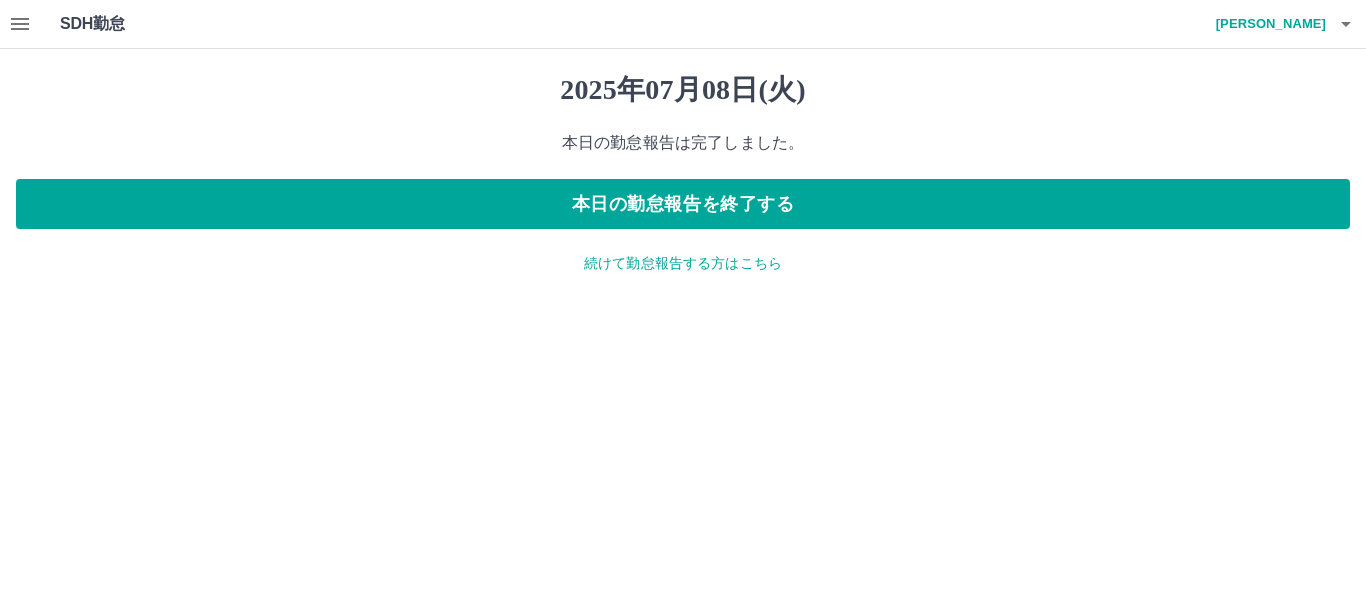 click on "続けて勤怠報告する方はこちら" at bounding box center [683, 263] 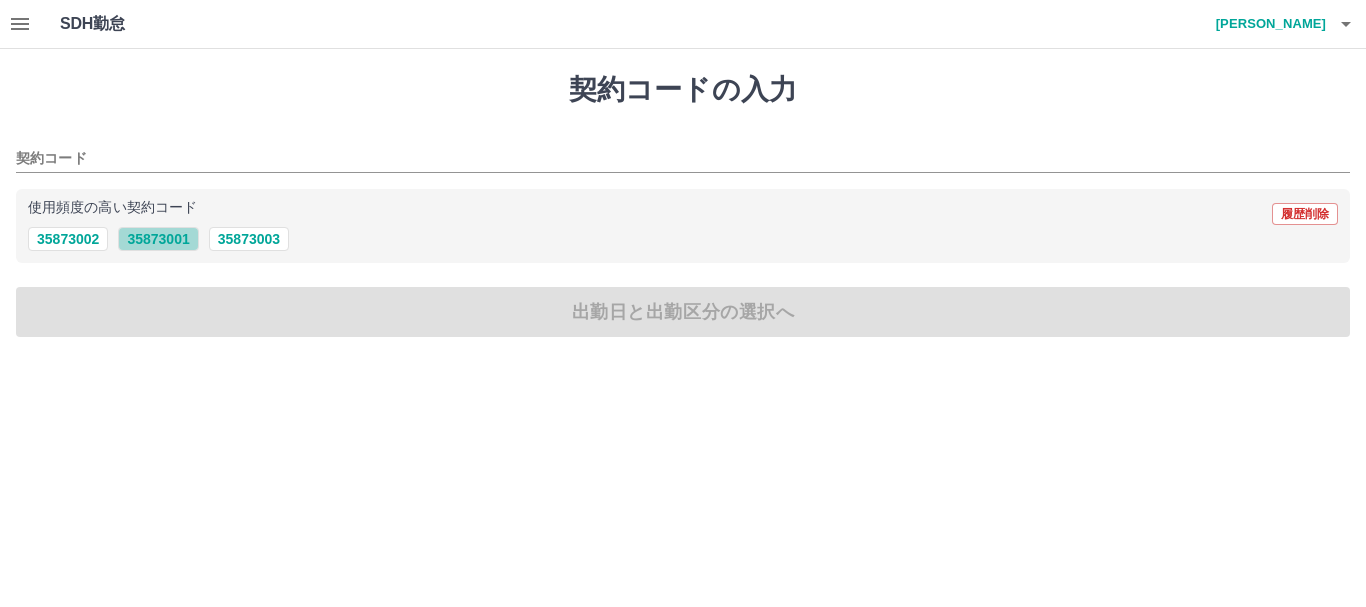 click on "35873001" at bounding box center [158, 239] 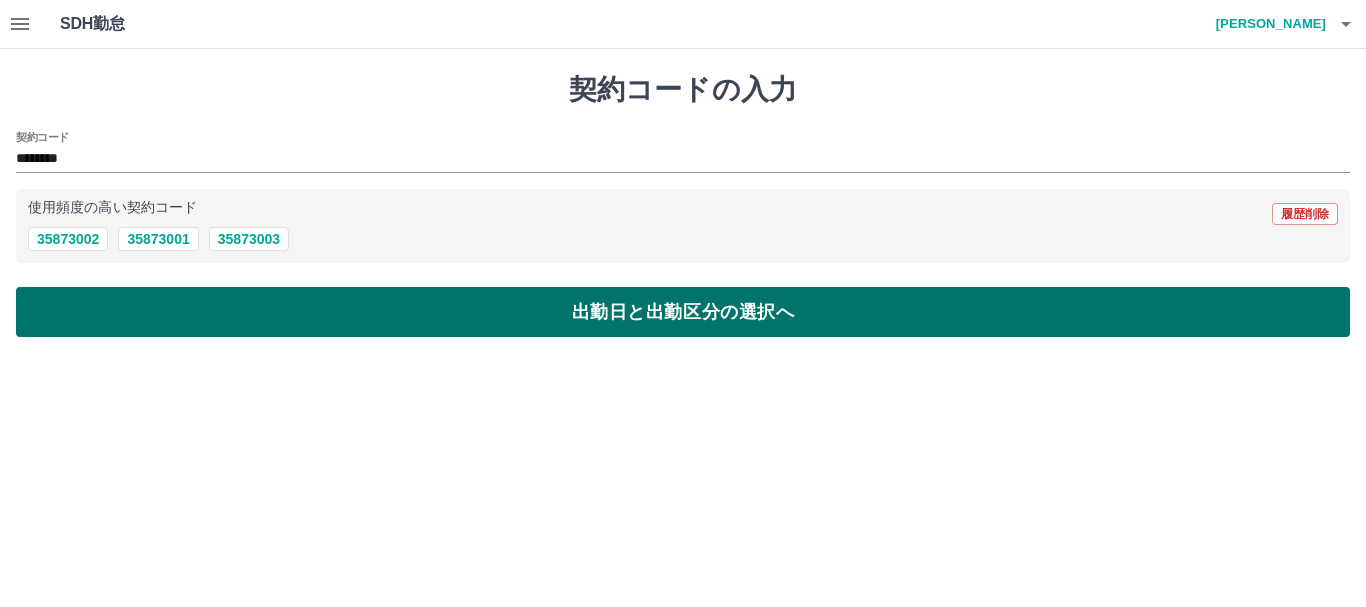 click on "出勤日と出勤区分の選択へ" at bounding box center [683, 312] 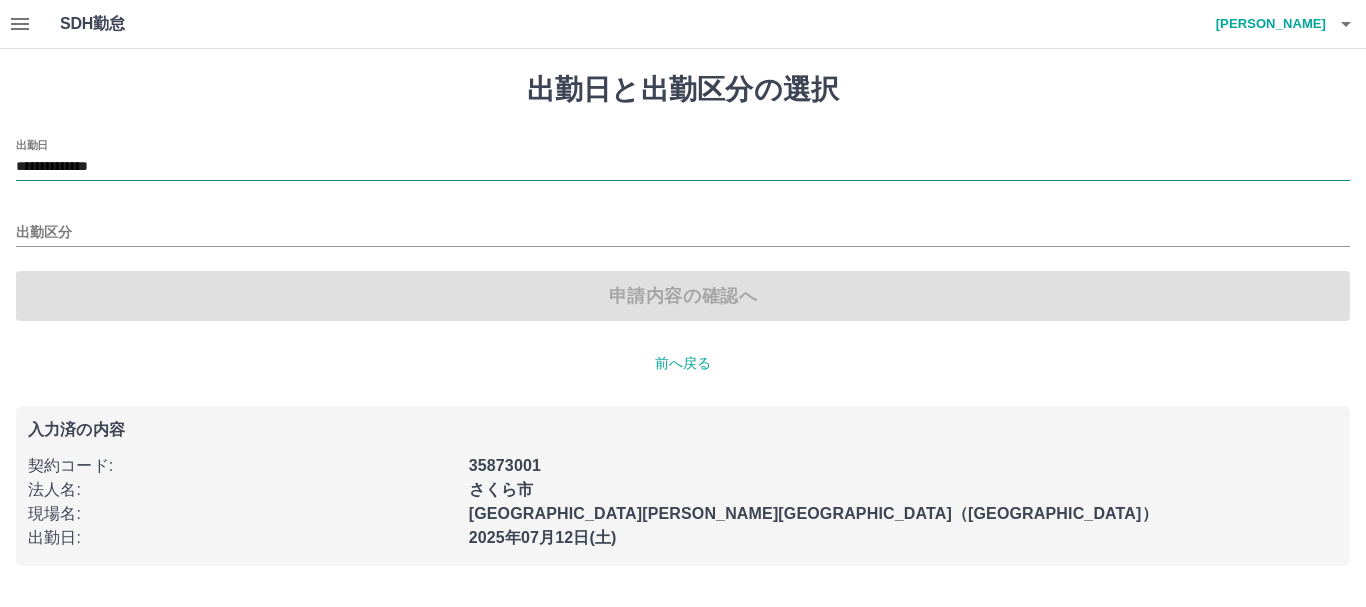 click on "**********" at bounding box center (683, 167) 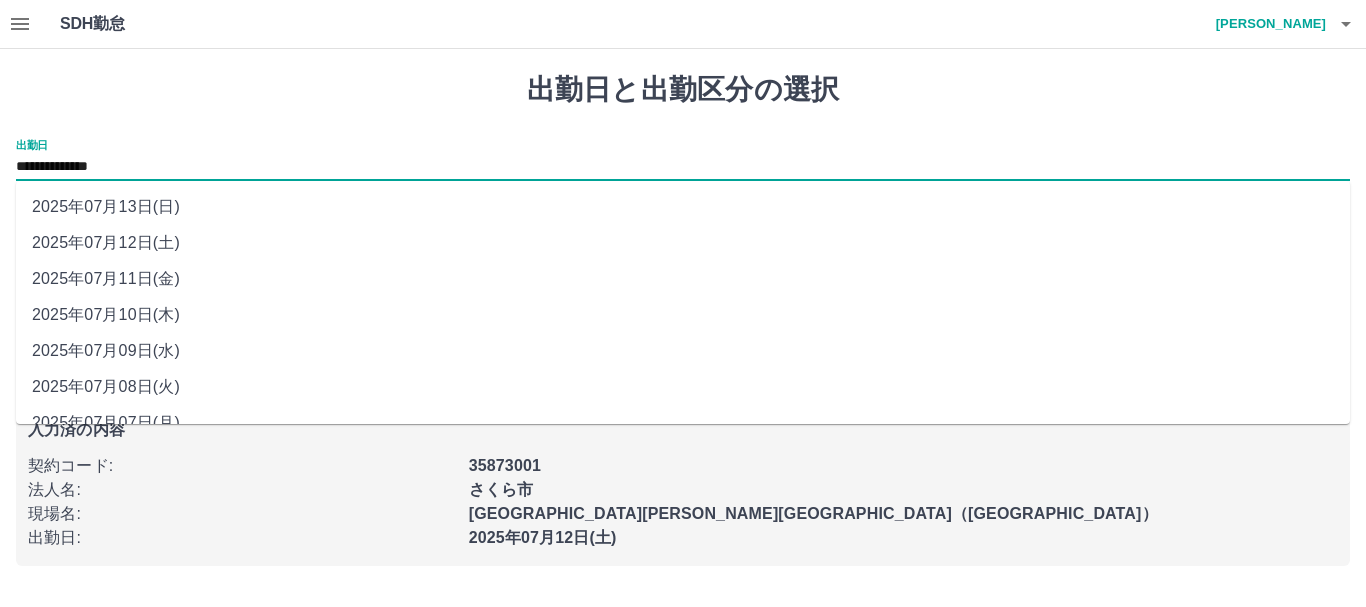 click on "2025年07月10日(木)" at bounding box center (683, 315) 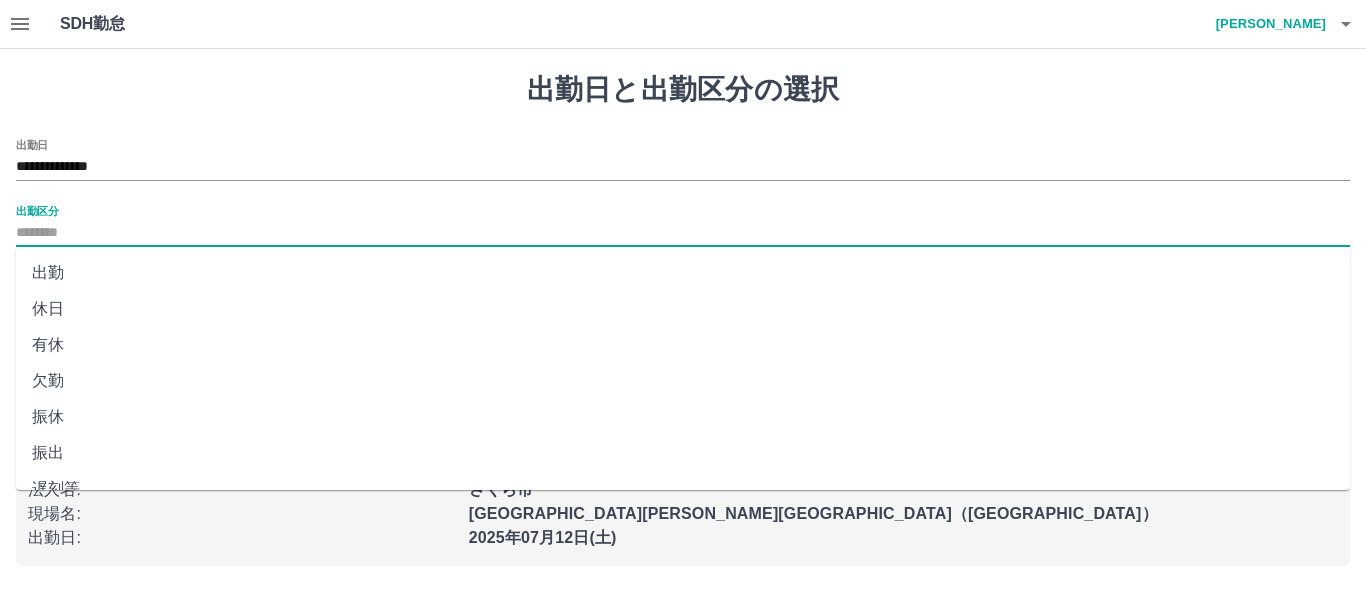 click on "出勤区分" at bounding box center [683, 233] 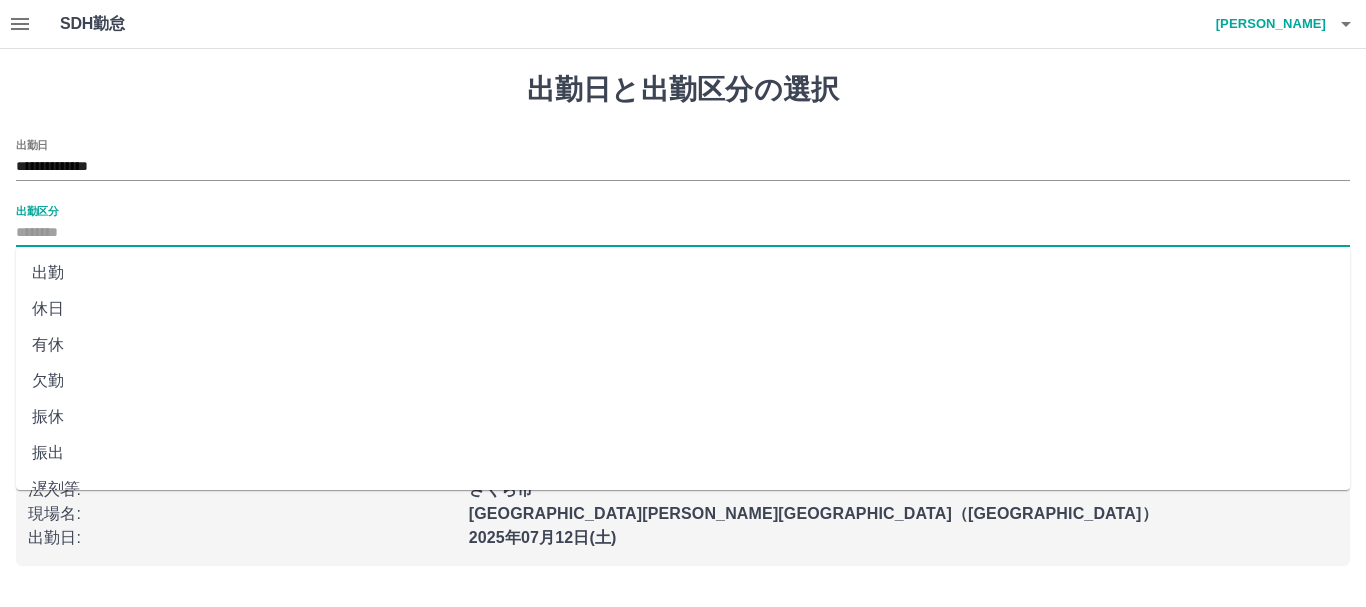 click on "休日" at bounding box center [683, 309] 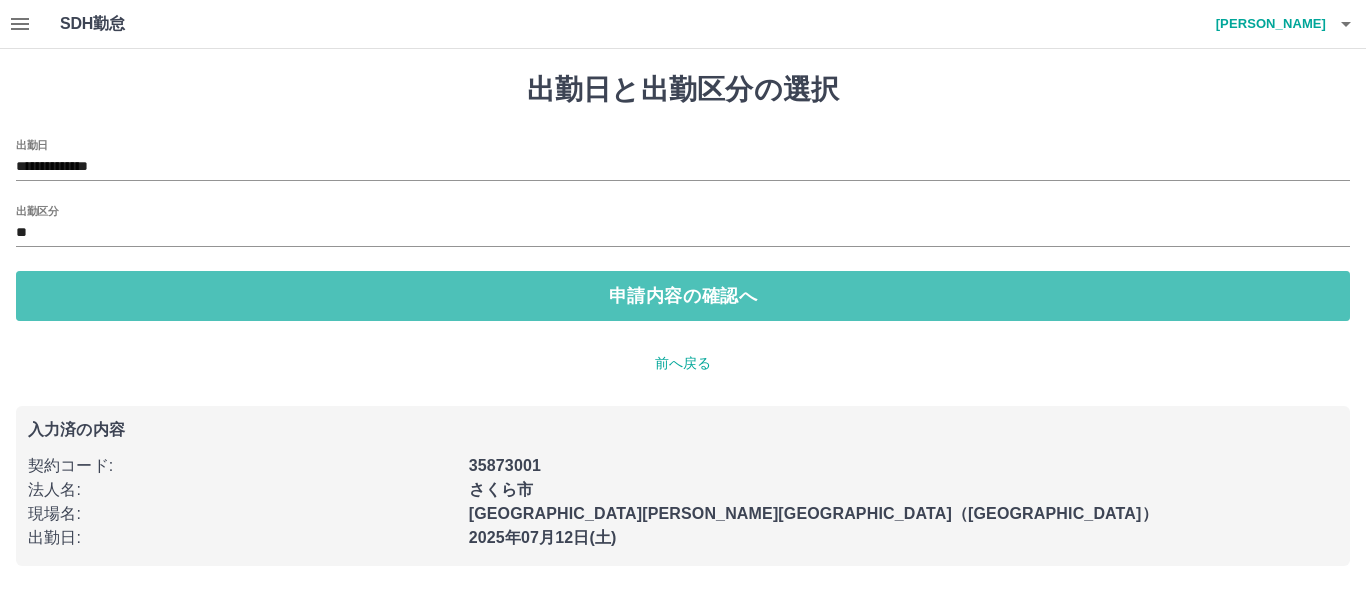 click on "申請内容の確認へ" at bounding box center [683, 296] 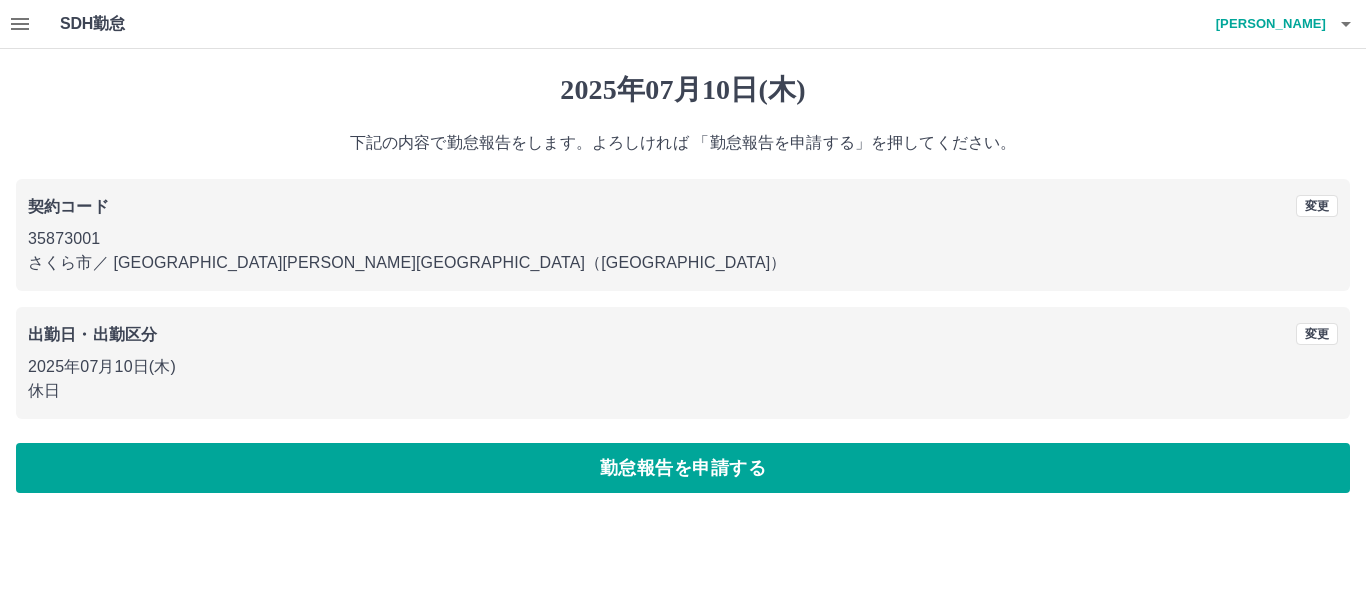 click on "勤怠報告を申請する" at bounding box center (683, 468) 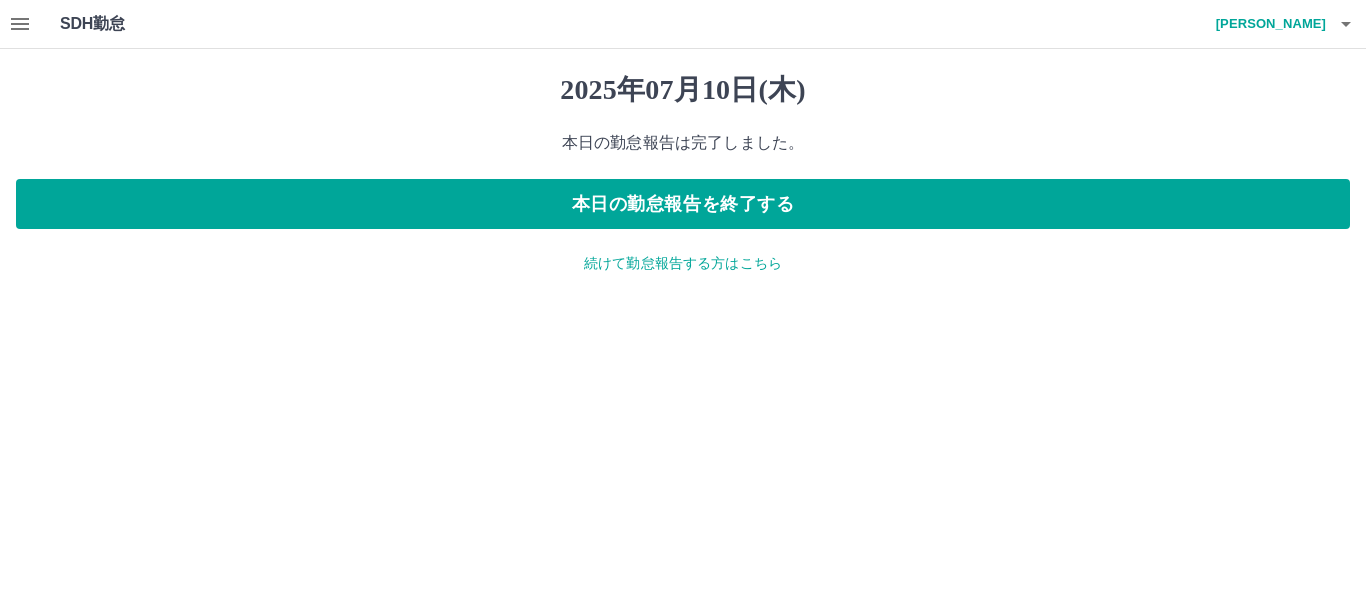 click on "続けて勤怠報告する方はこちら" at bounding box center [683, 263] 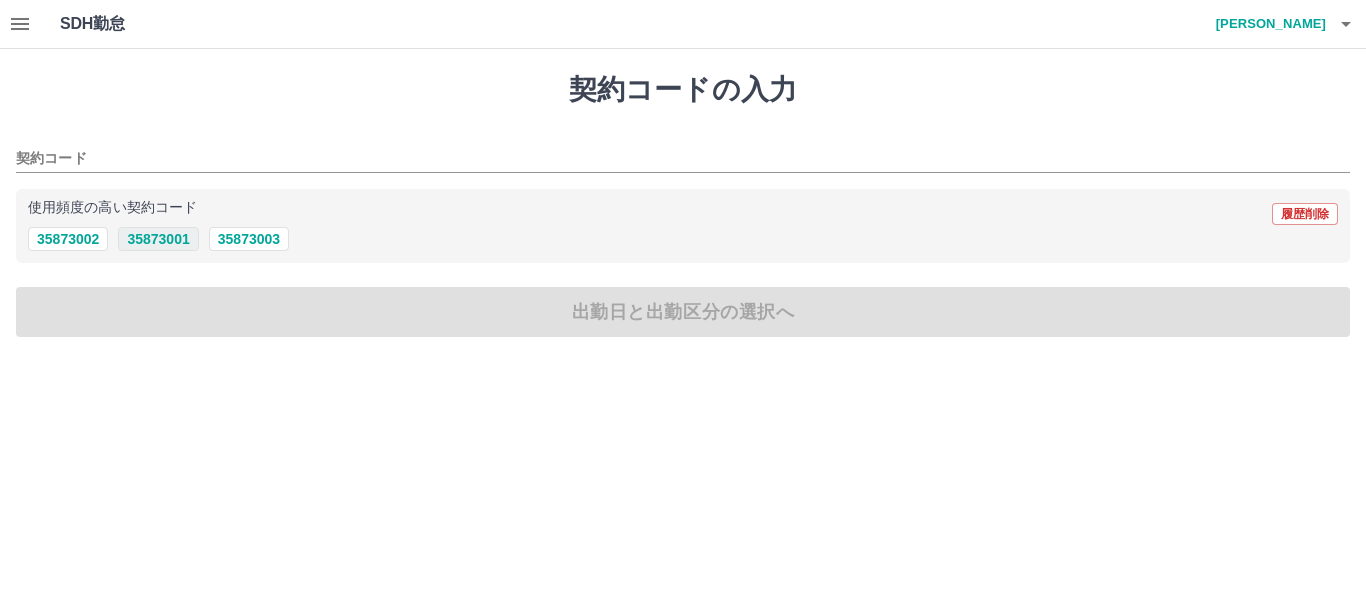 click on "35873001" at bounding box center [158, 239] 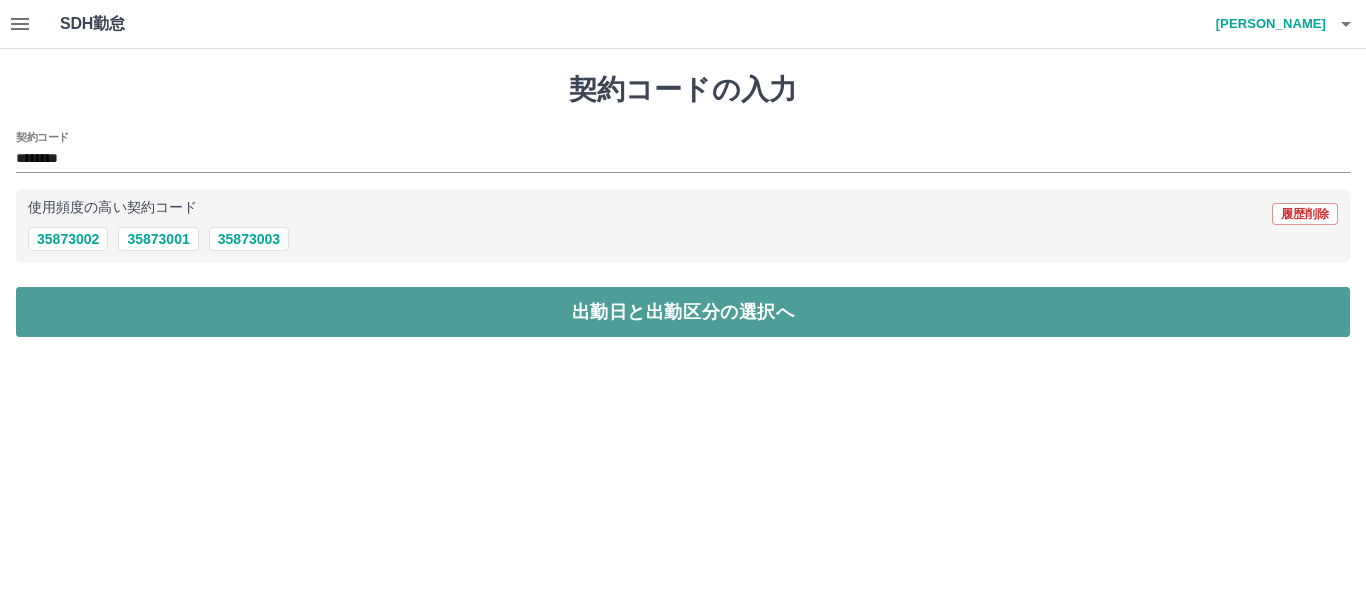 click on "出勤日と出勤区分の選択へ" at bounding box center (683, 312) 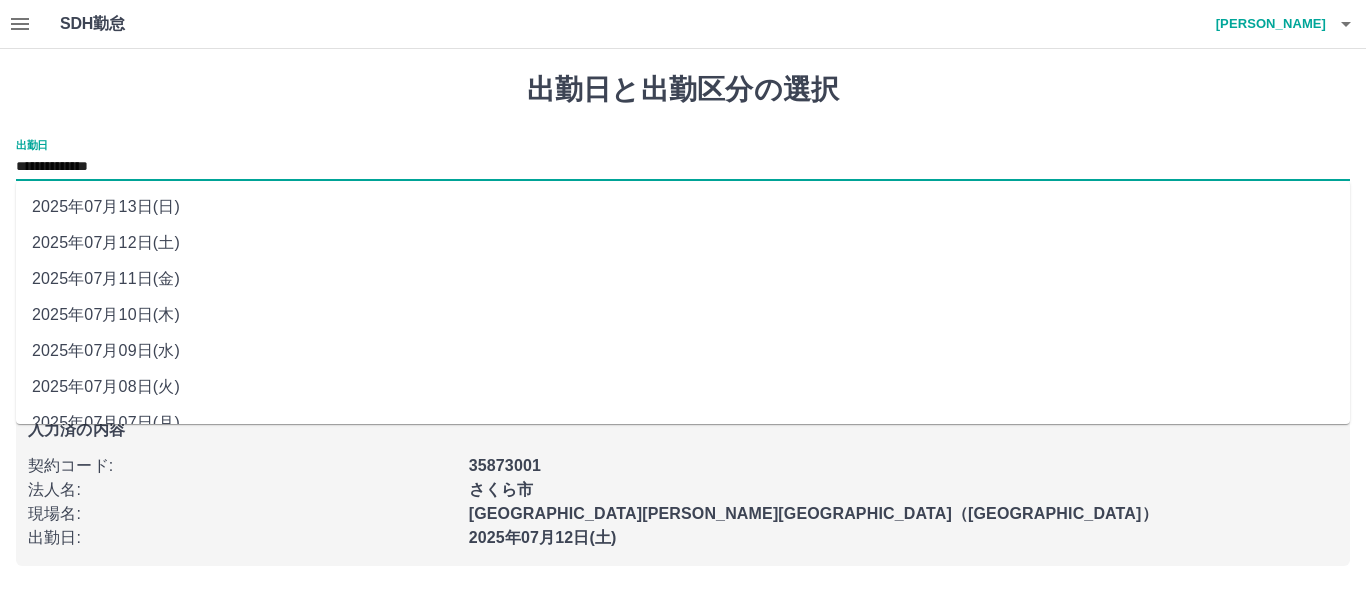 click on "**********" at bounding box center [683, 167] 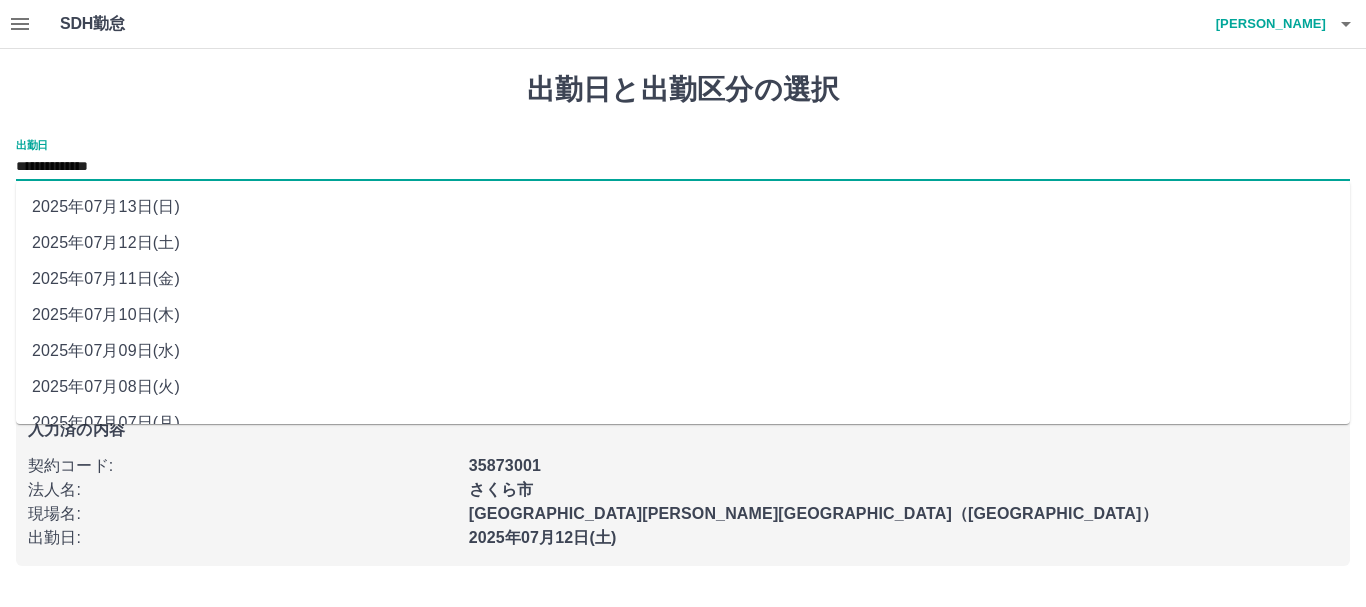 click on "2025年07月11日(金)" at bounding box center [683, 279] 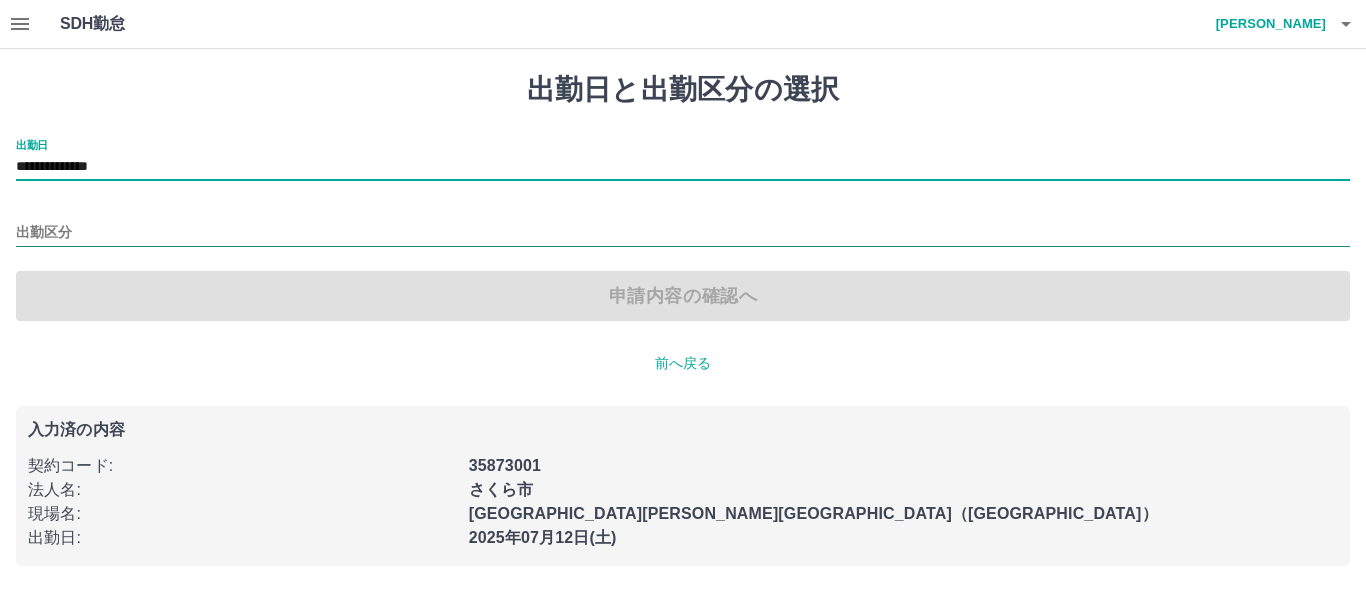 click on "出勤区分" at bounding box center (683, 233) 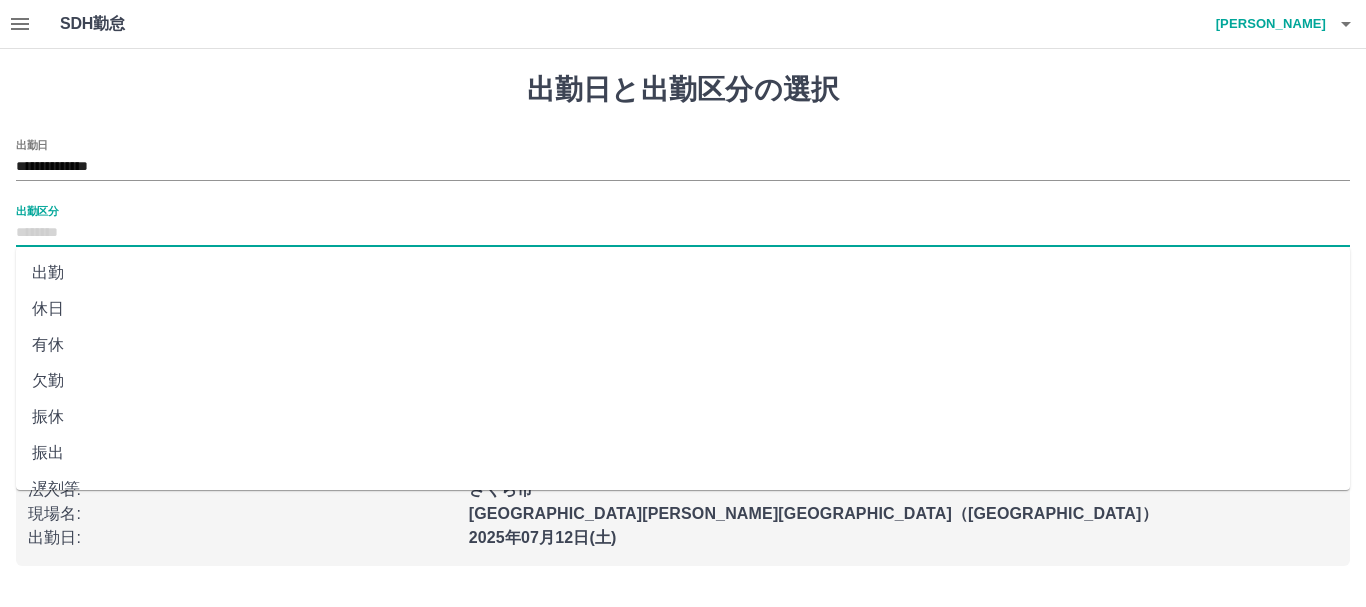 click on "休日" at bounding box center (683, 309) 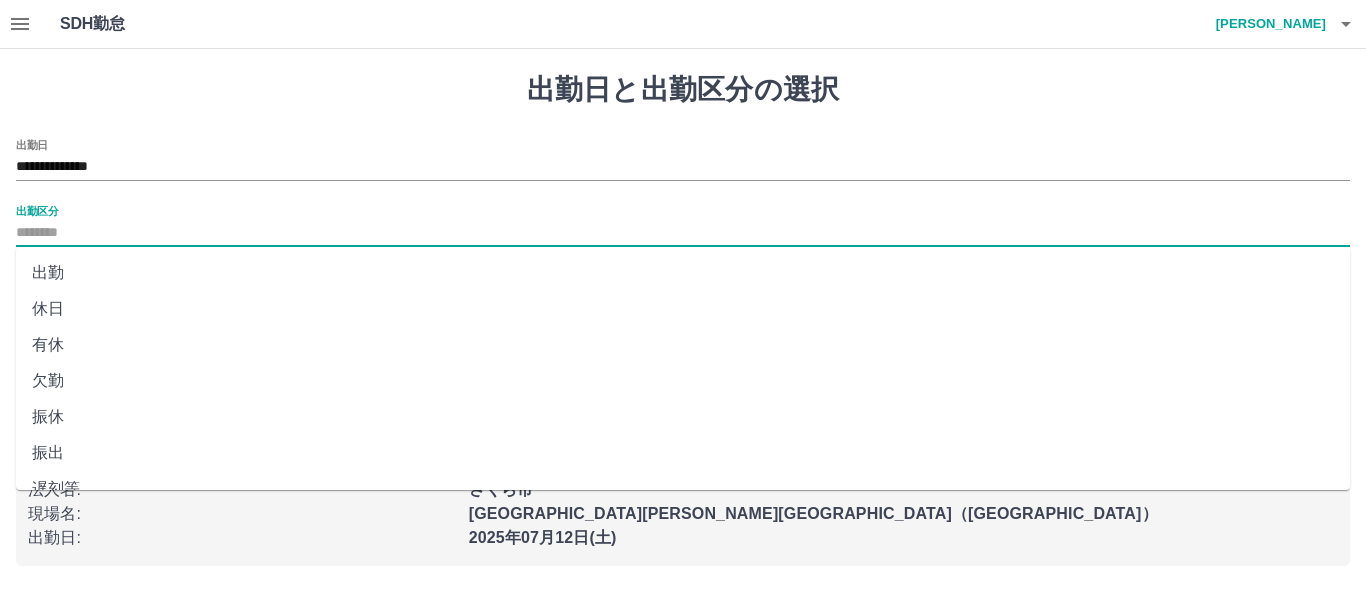 type on "**" 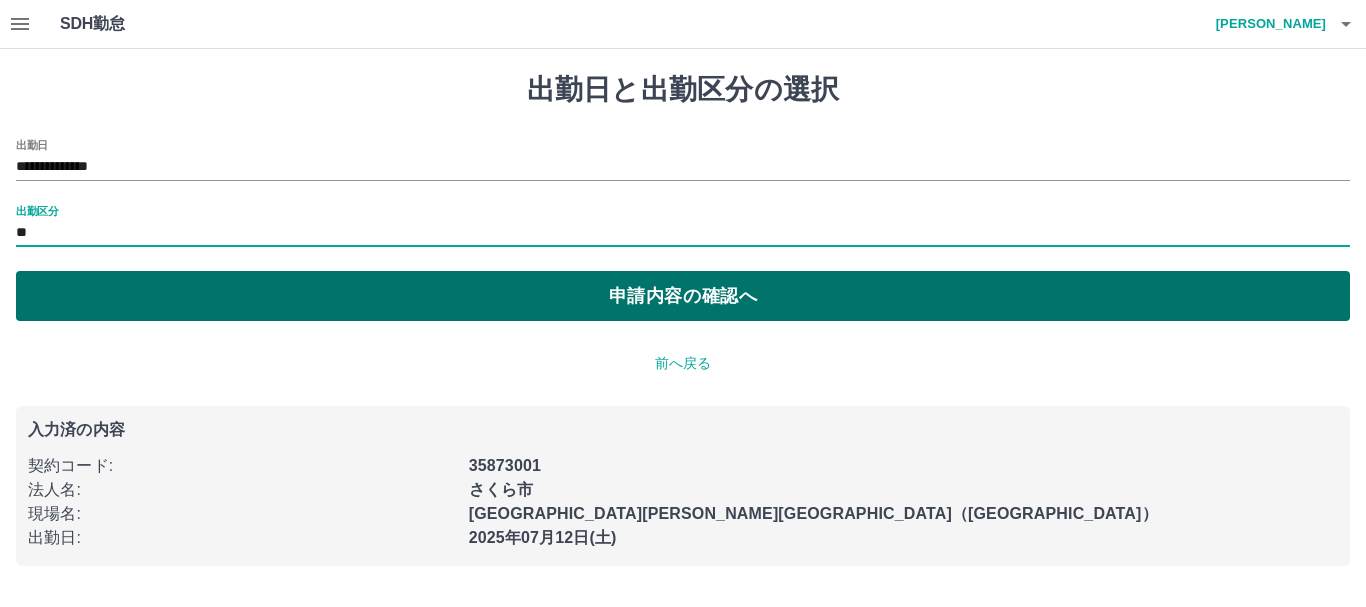 click on "申請内容の確認へ" at bounding box center [683, 296] 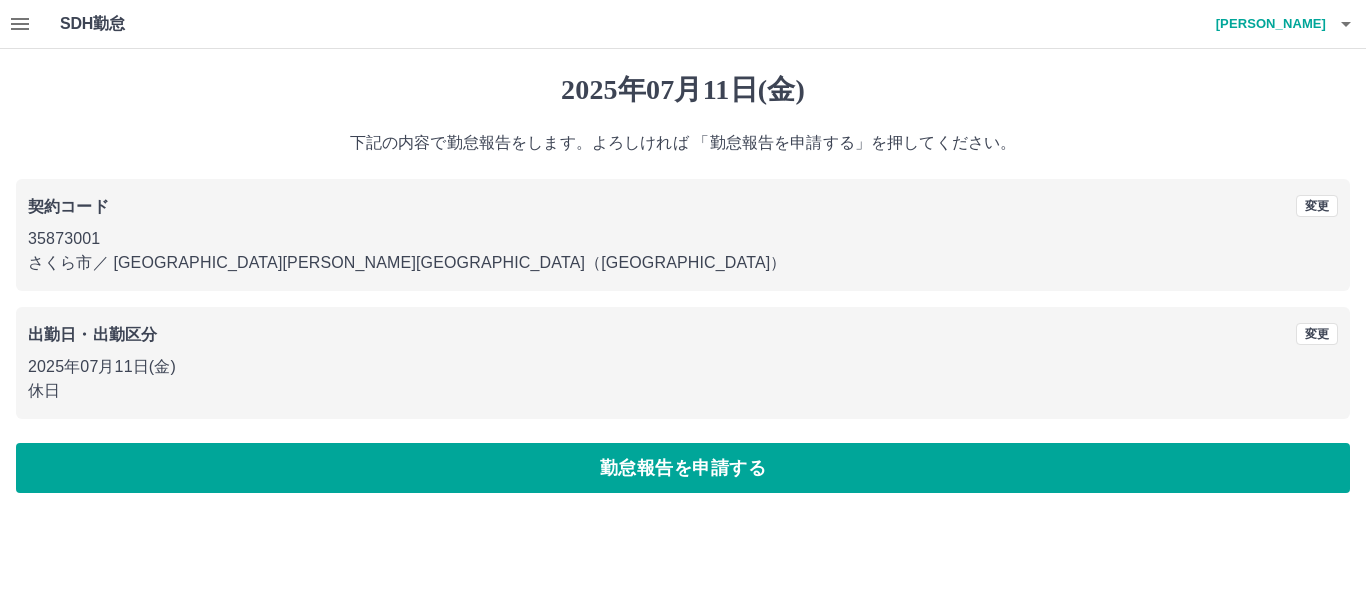 click on "勤怠報告を申請する" at bounding box center (683, 468) 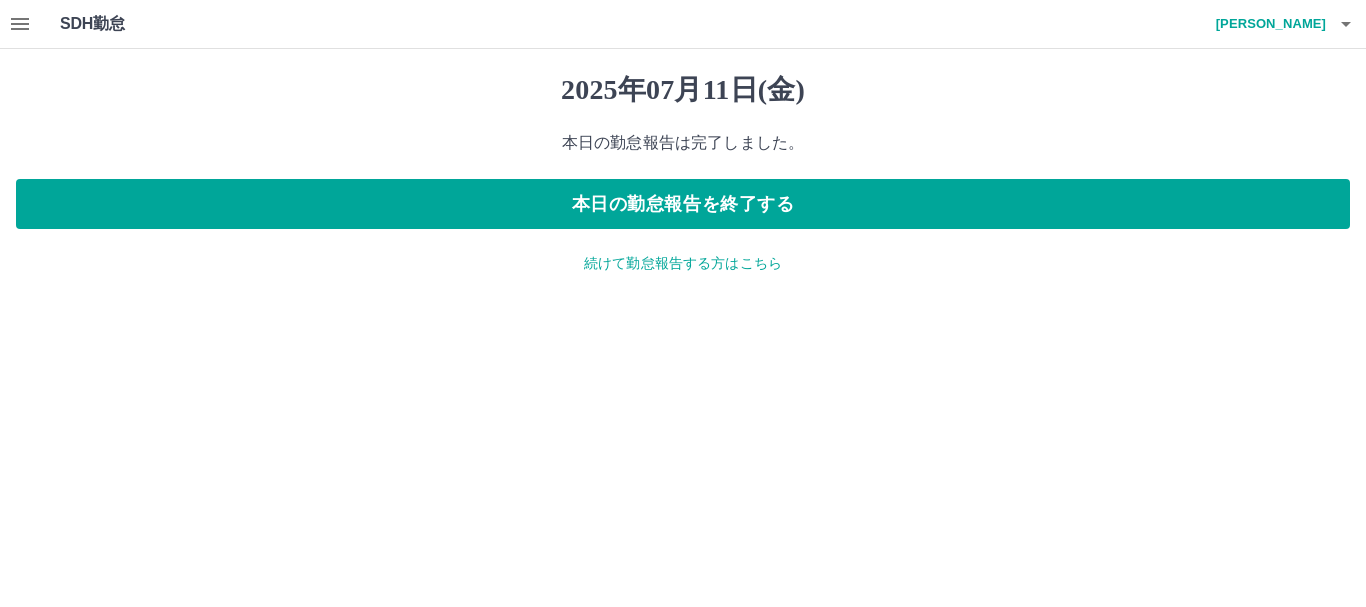 click on "続けて勤怠報告する方はこちら" at bounding box center [683, 263] 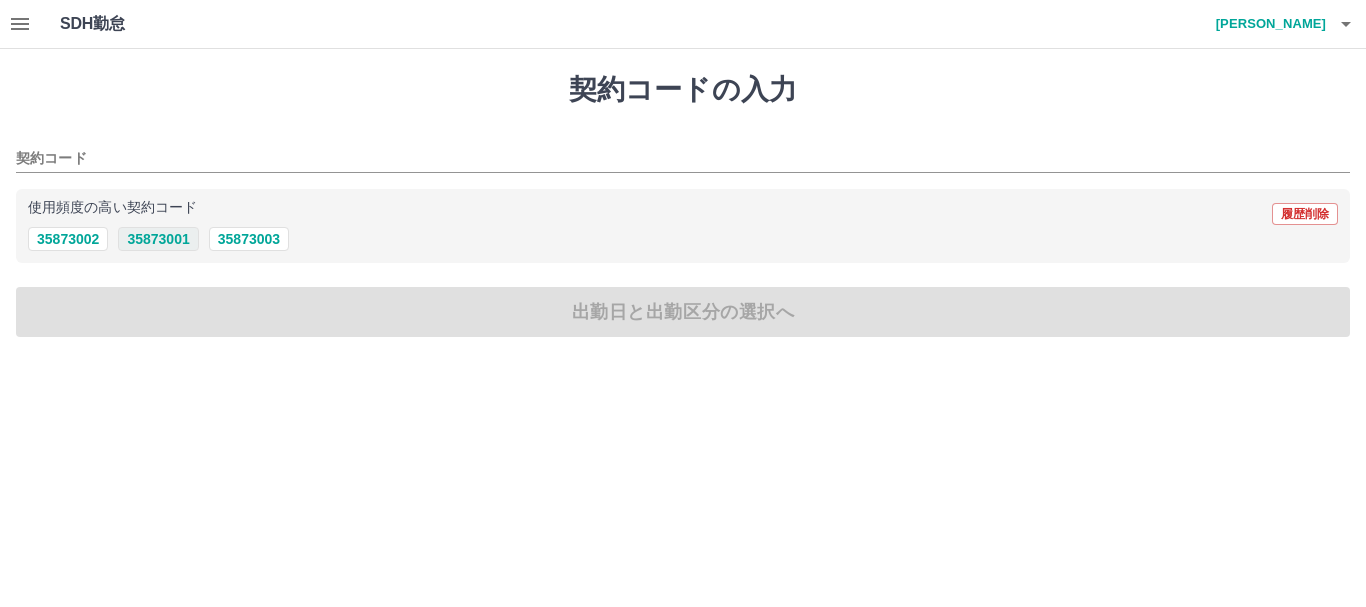 click on "35873001" at bounding box center (158, 239) 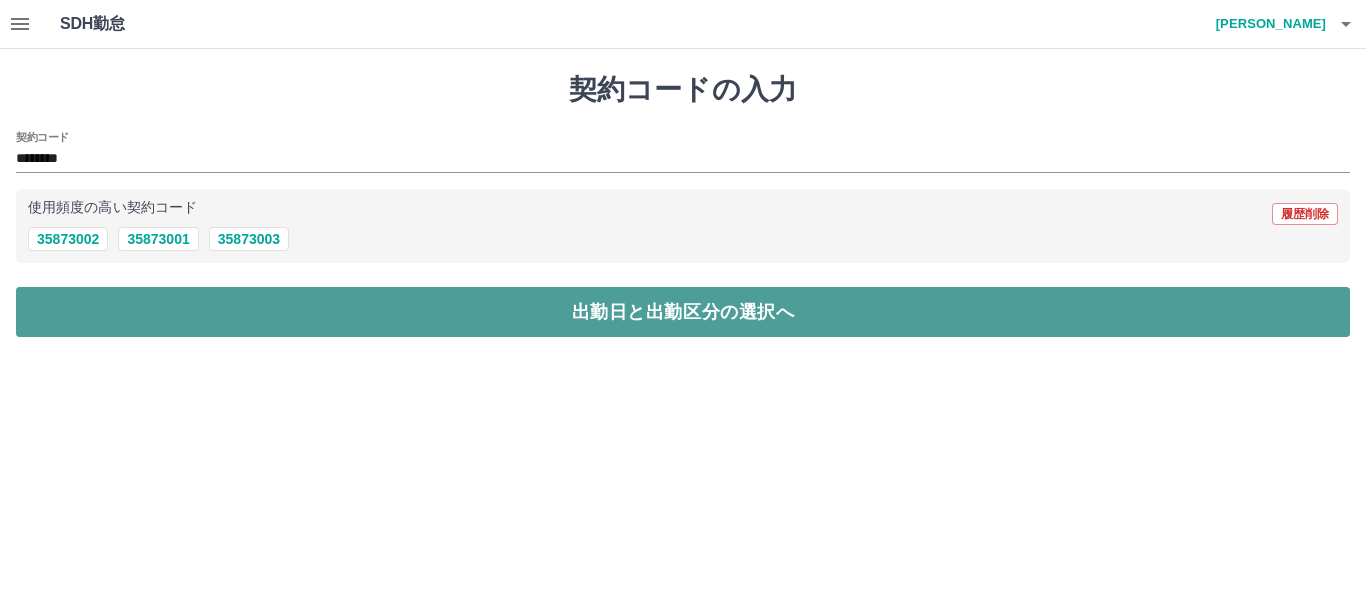 click on "出勤日と出勤区分の選択へ" at bounding box center [683, 312] 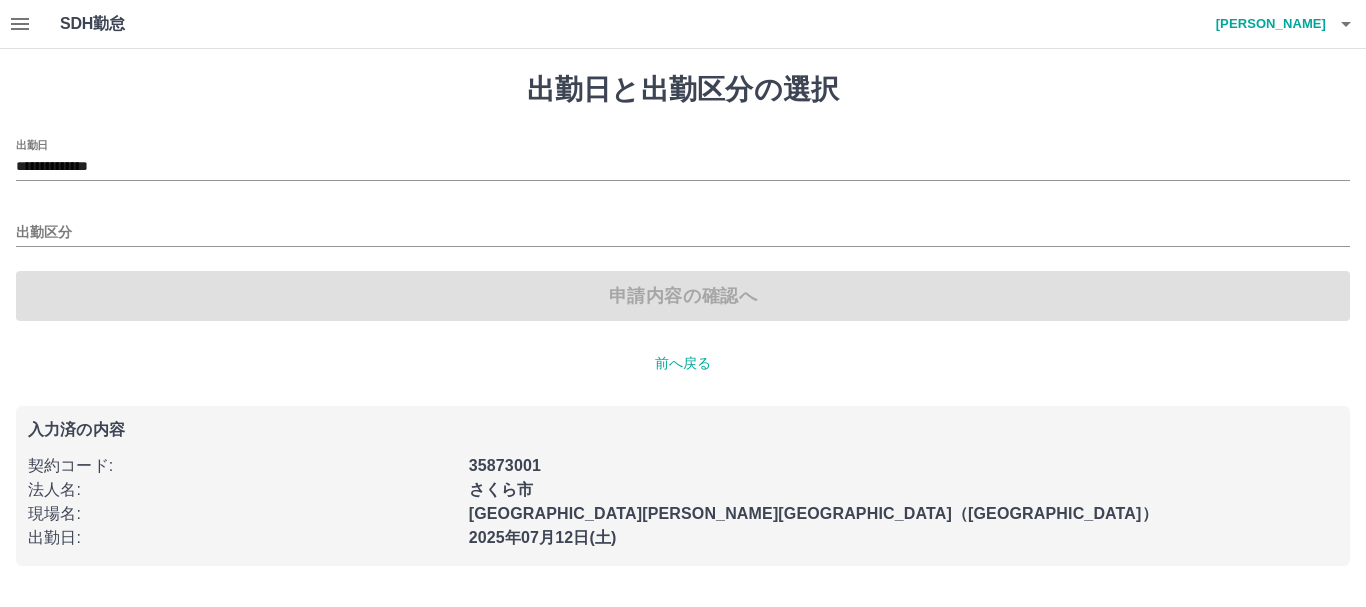 click on "出勤区分" at bounding box center [683, 226] 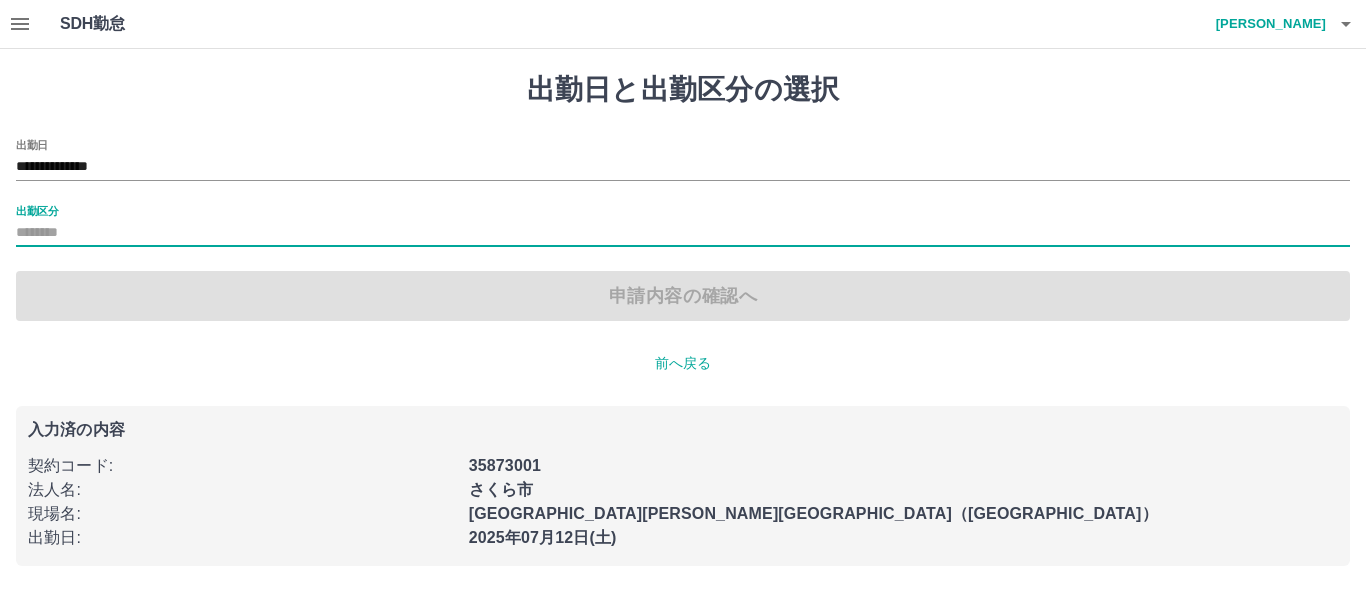 click on "出勤区分" at bounding box center (683, 233) 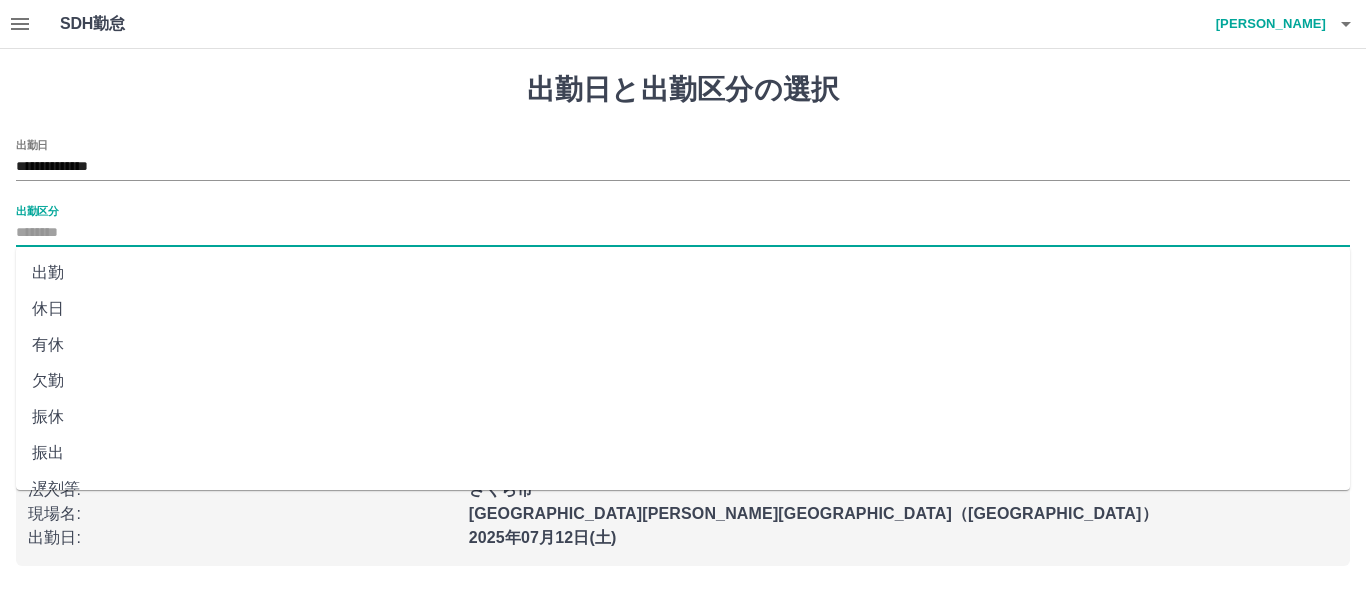 click on "休日" at bounding box center [683, 309] 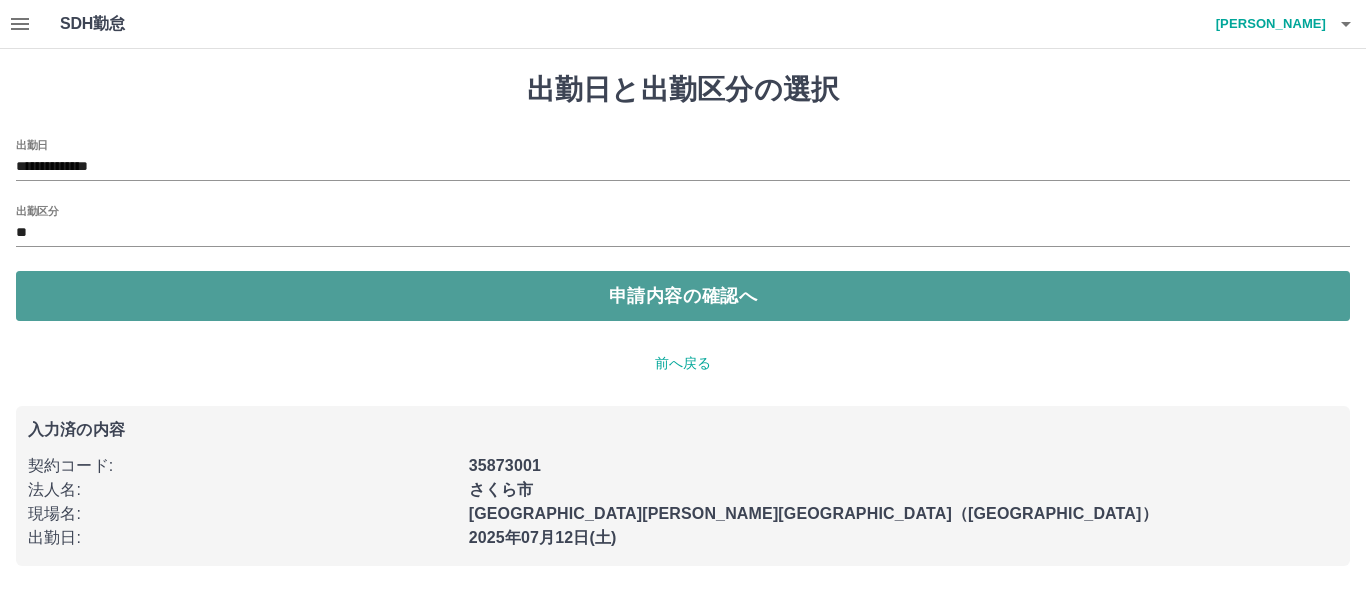 click on "申請内容の確認へ" at bounding box center (683, 296) 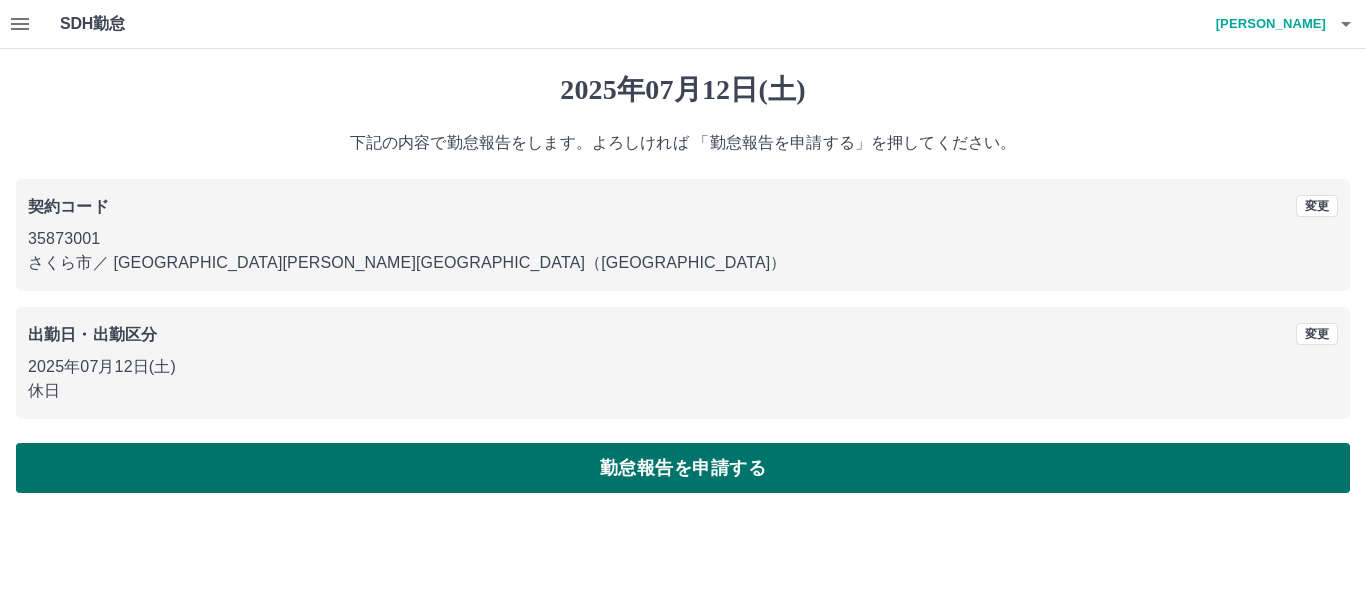 click on "勤怠報告を申請する" at bounding box center [683, 468] 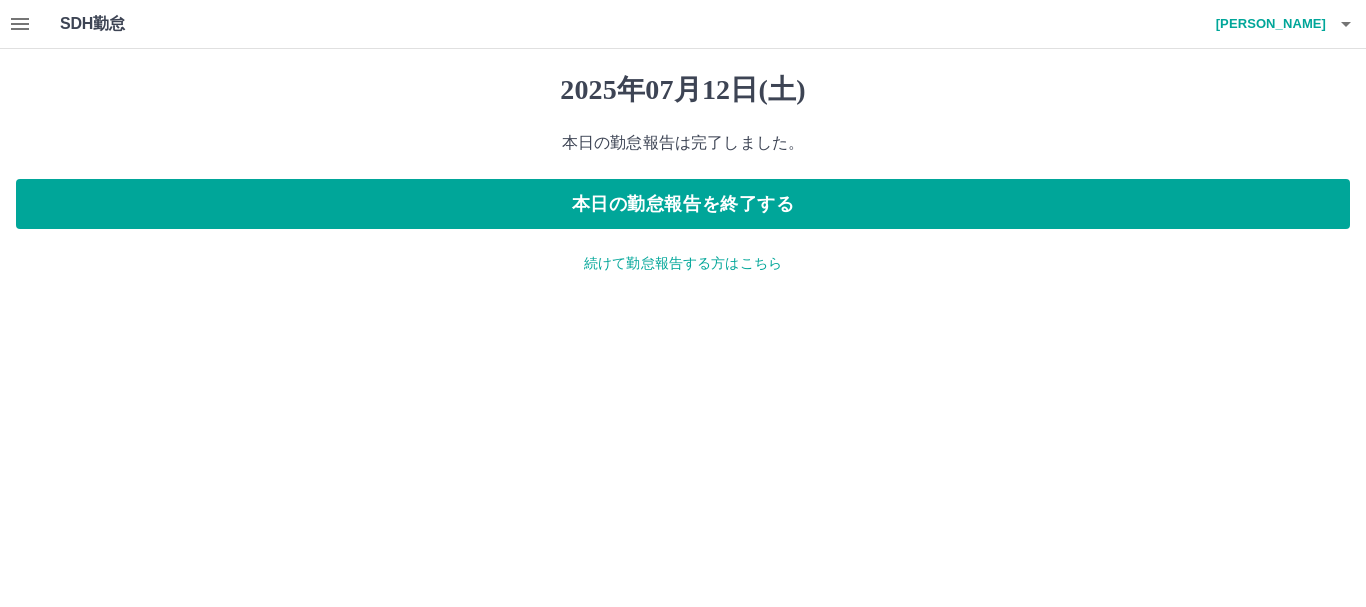 click on "続けて勤怠報告する方はこちら" at bounding box center [683, 263] 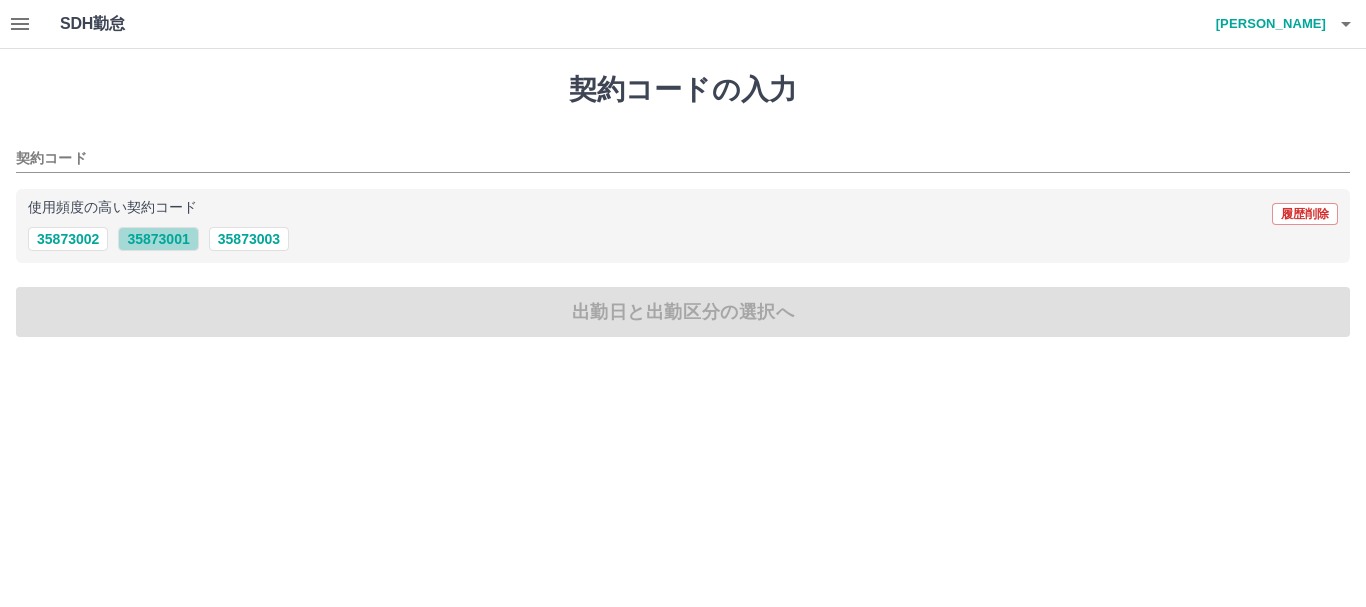 click on "35873001" at bounding box center [158, 239] 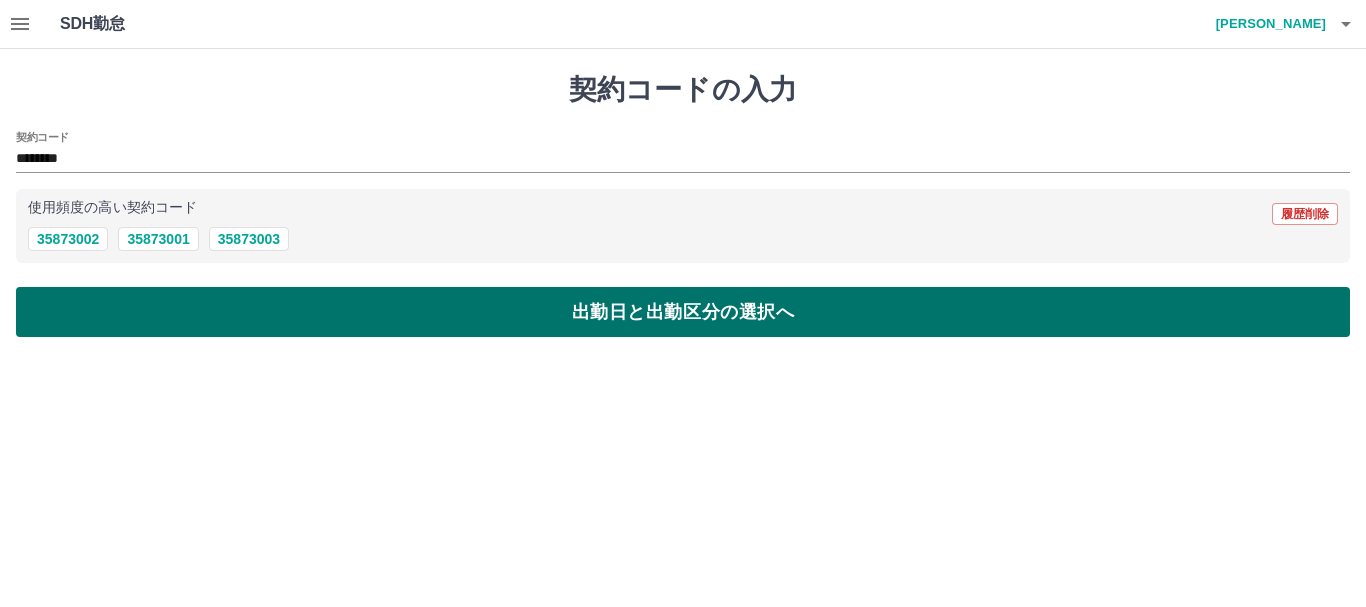 click on "出勤日と出勤区分の選択へ" at bounding box center [683, 312] 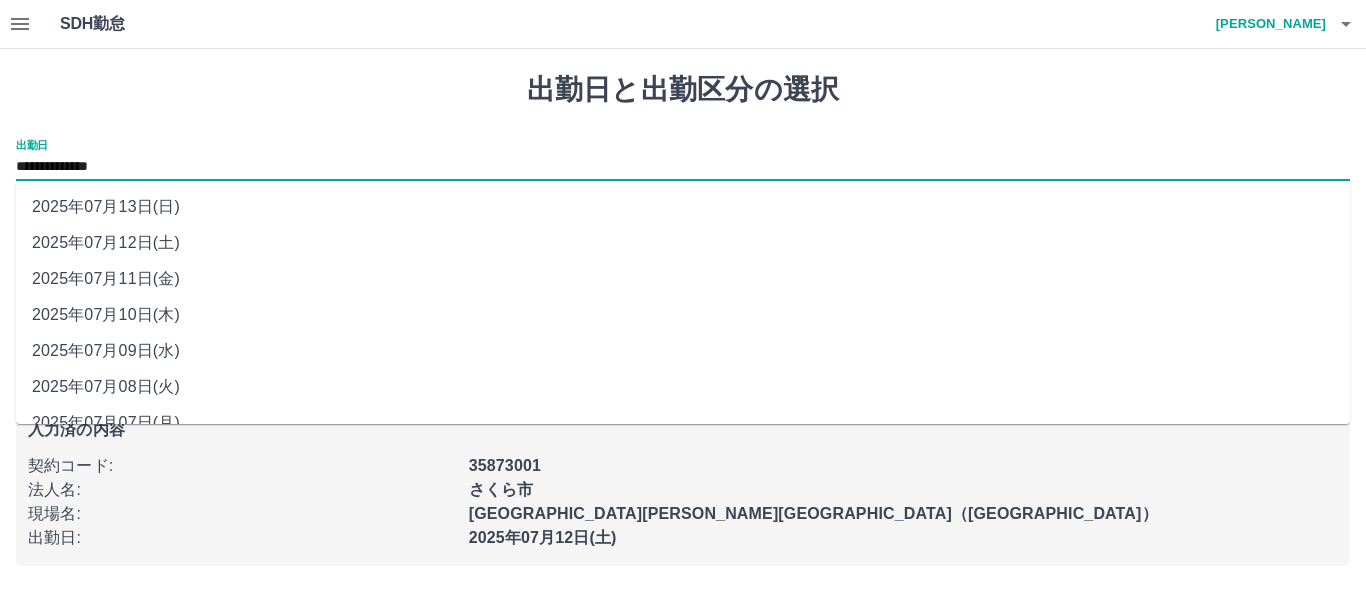 click on "**********" at bounding box center (683, 167) 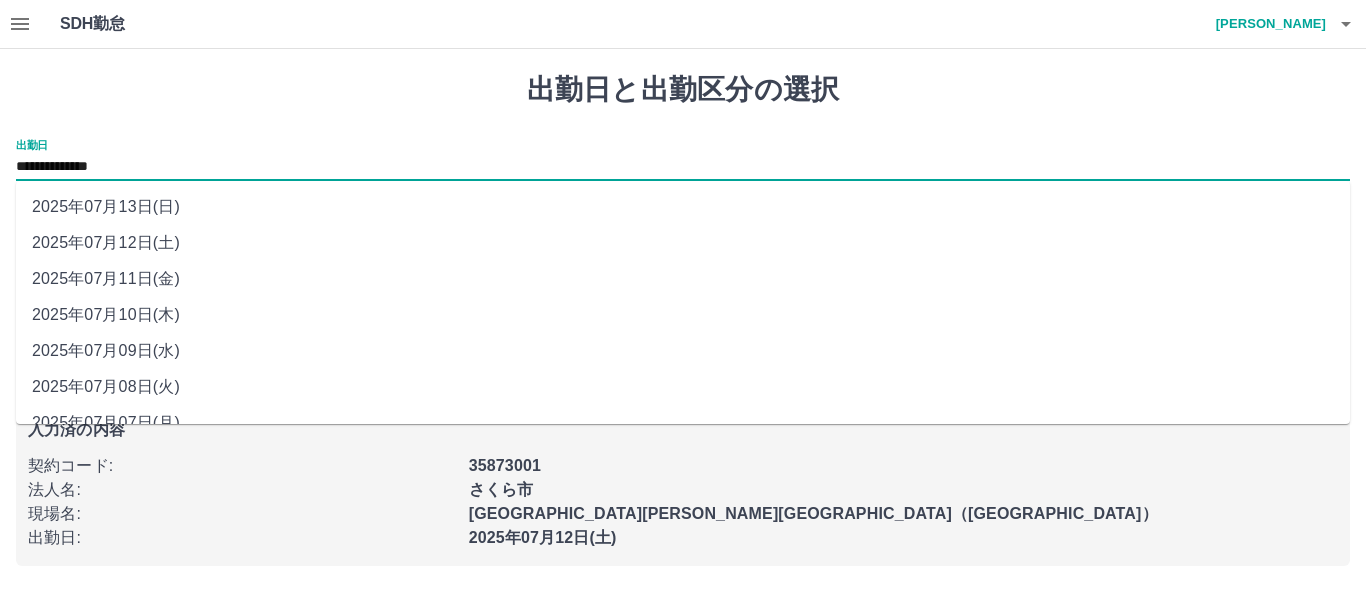 click on "2025年07月13日(日)" at bounding box center (683, 207) 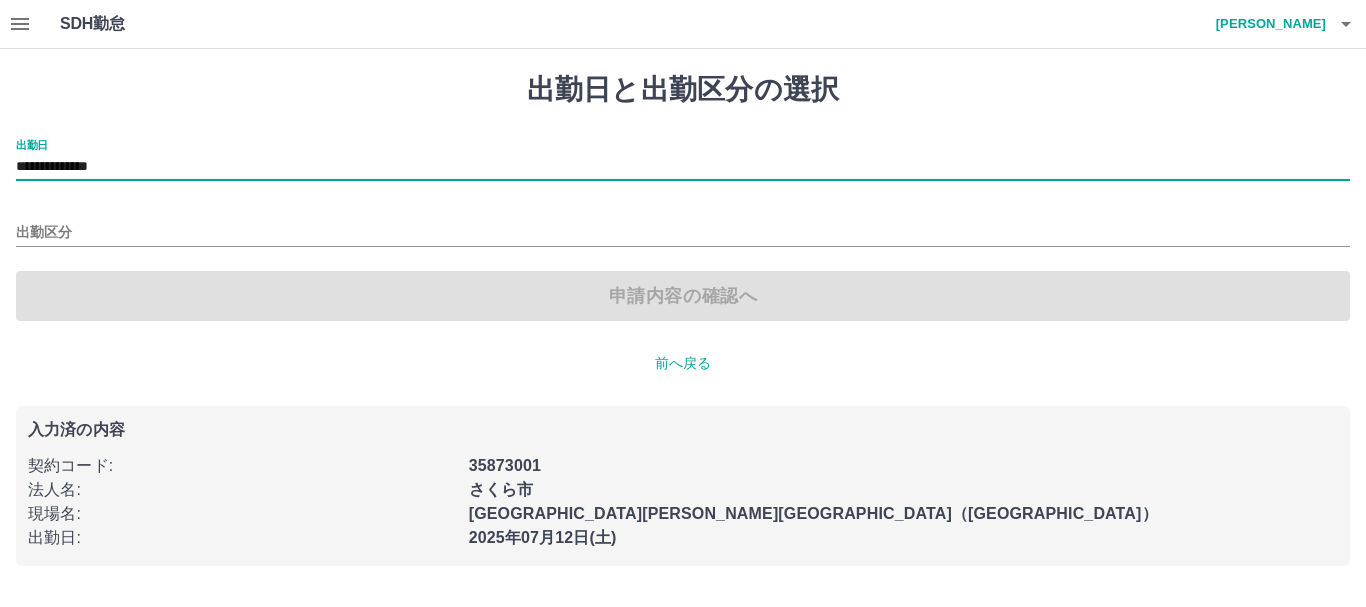 click on "出勤区分" at bounding box center (683, 226) 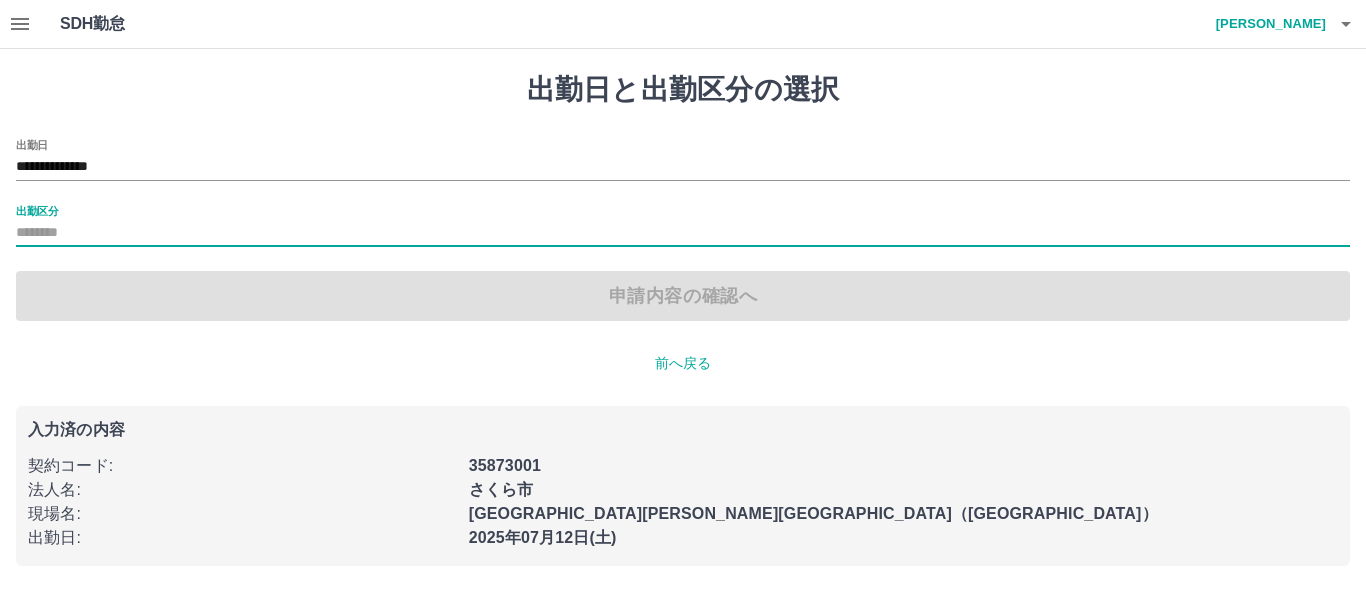 click on "出勤区分" at bounding box center (683, 233) 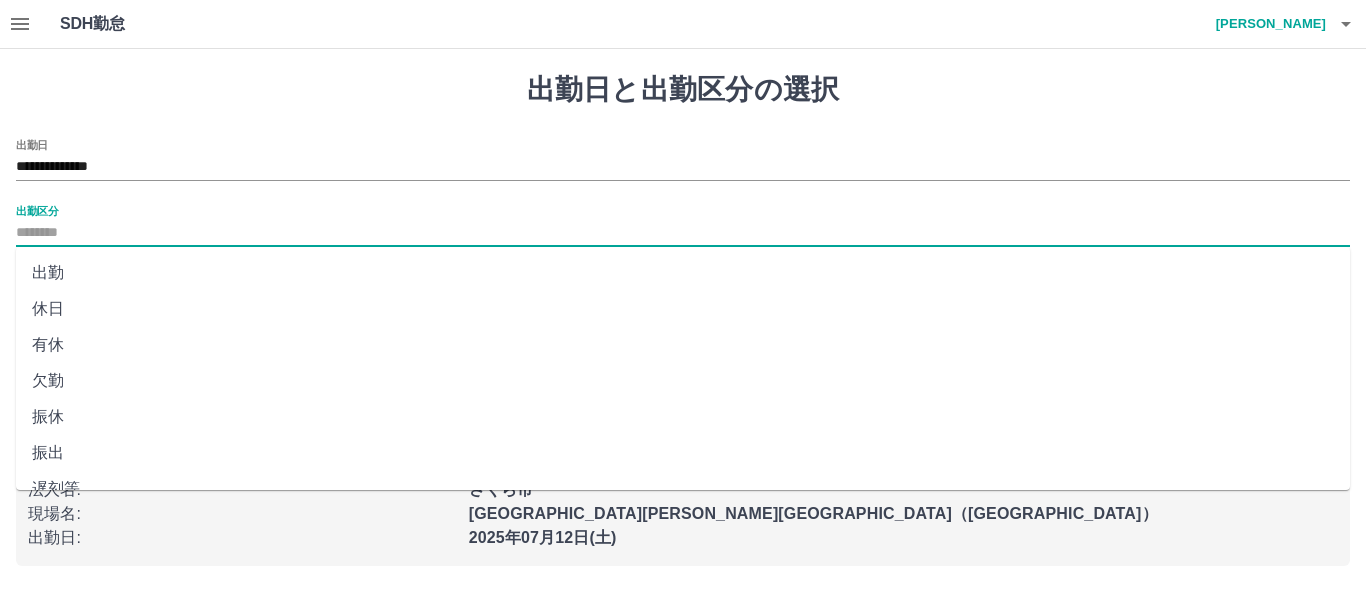click on "休日" at bounding box center (683, 309) 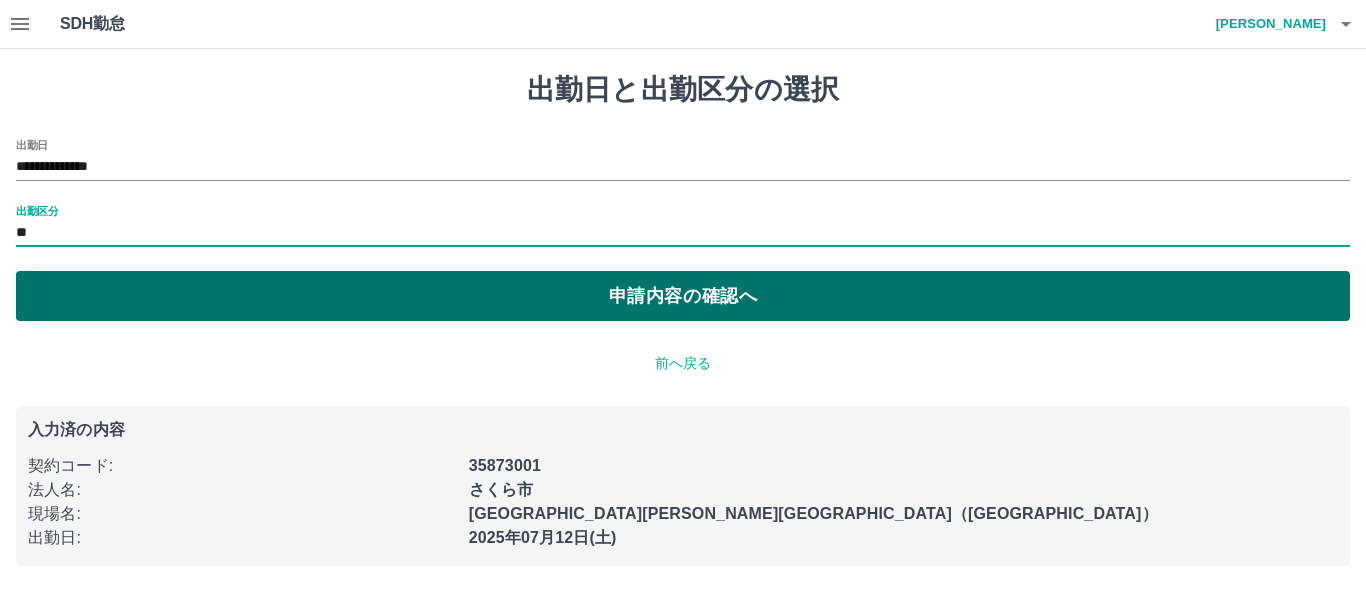 click on "申請内容の確認へ" at bounding box center (683, 296) 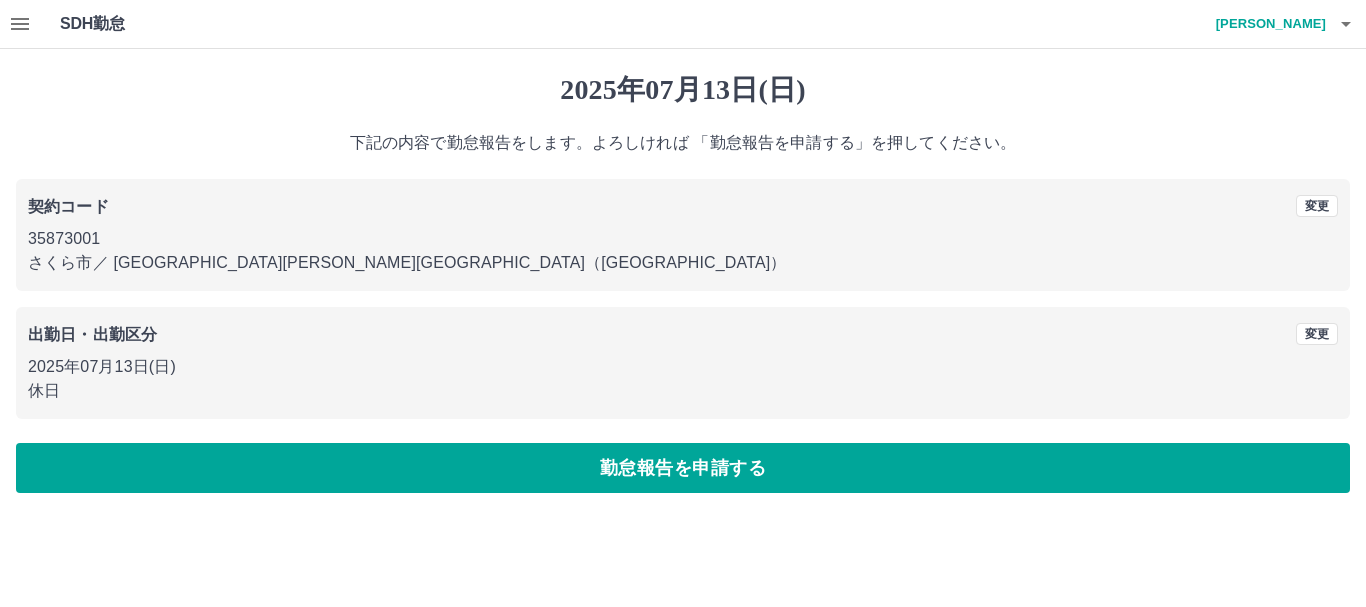 click on "勤怠報告を申請する" at bounding box center (683, 468) 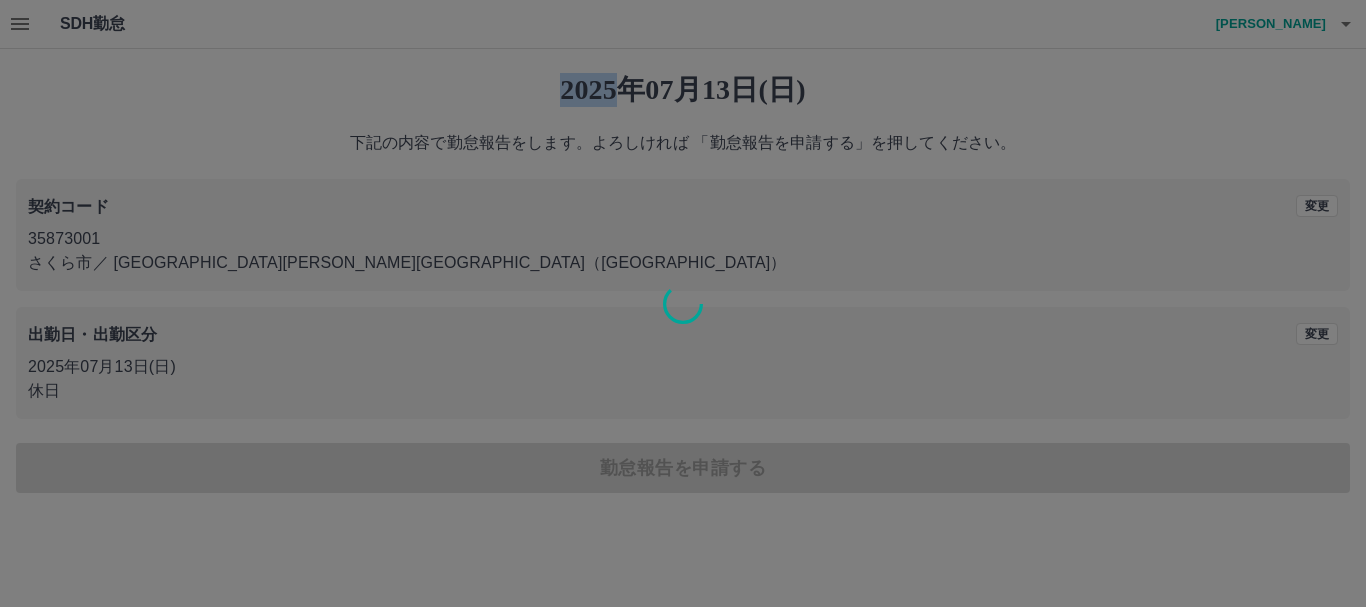 click at bounding box center (683, 303) 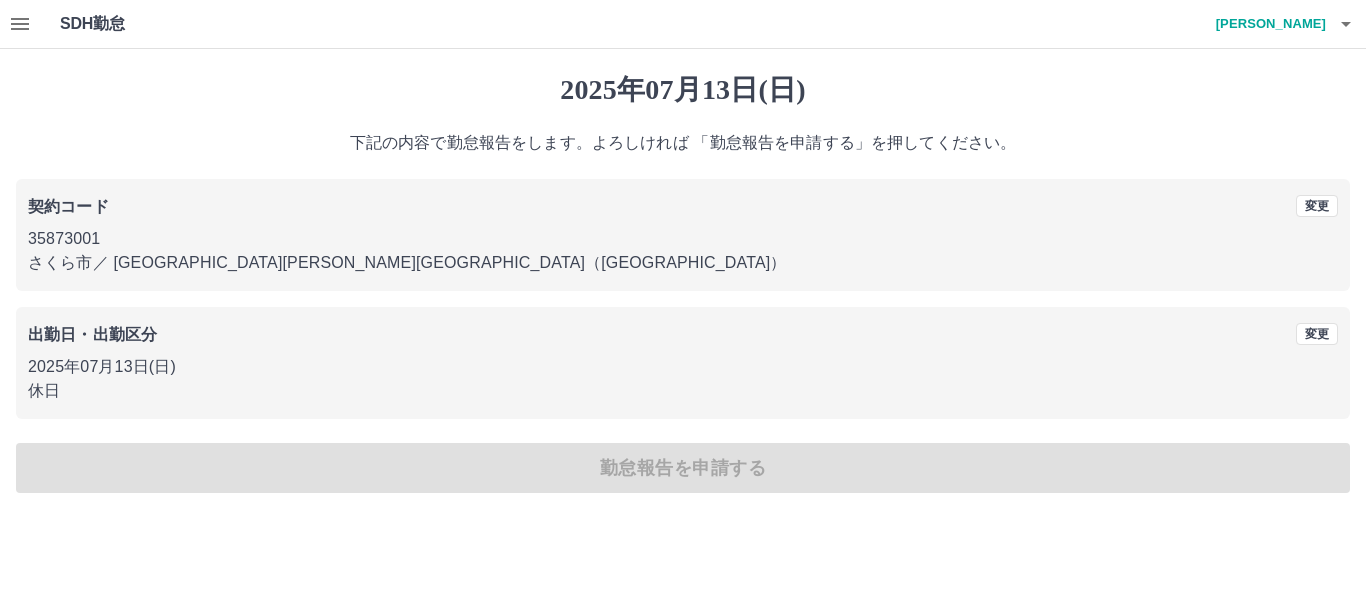 click on "2025年07月13日(日) 下記の内容で勤怠報告をします。よろしければ 「勤怠報告を申請する」を押してください。 契約コード 変更 35873001 さくら市  ／   さくら市喜連川児童センター（児童館） 出勤日・出勤区分 変更 2025年07月13日(日) 休日 勤怠報告を申請する" at bounding box center [683, 283] 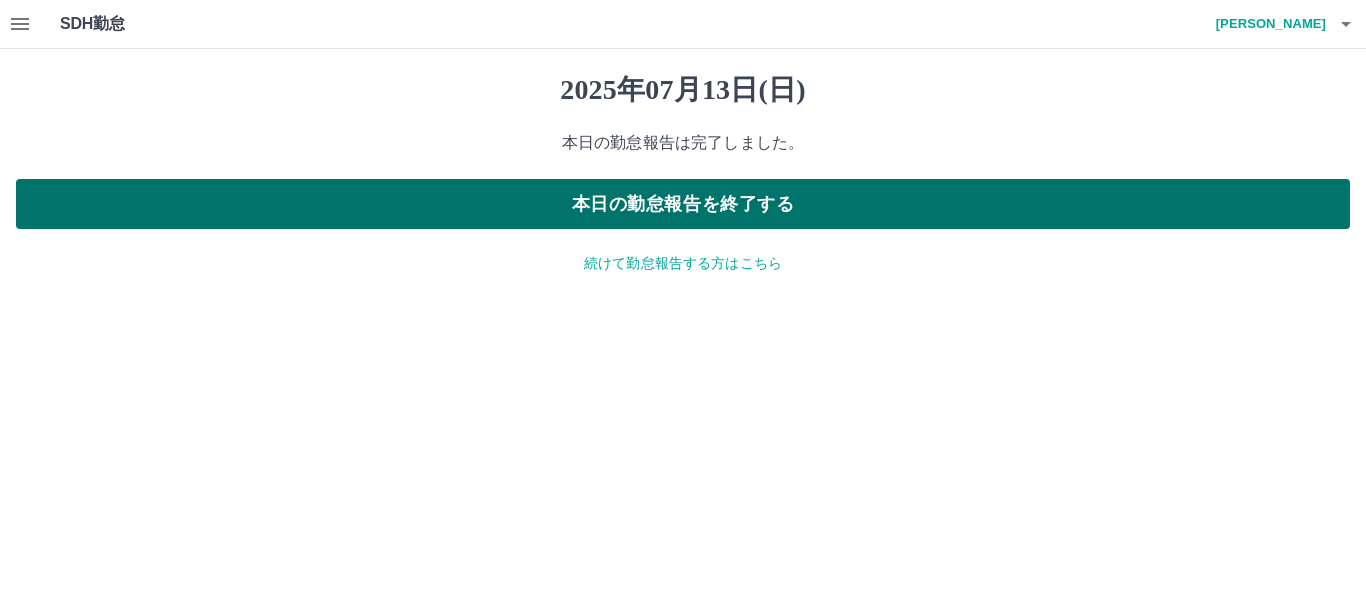 click on "本日の勤怠報告を終了する" at bounding box center [683, 204] 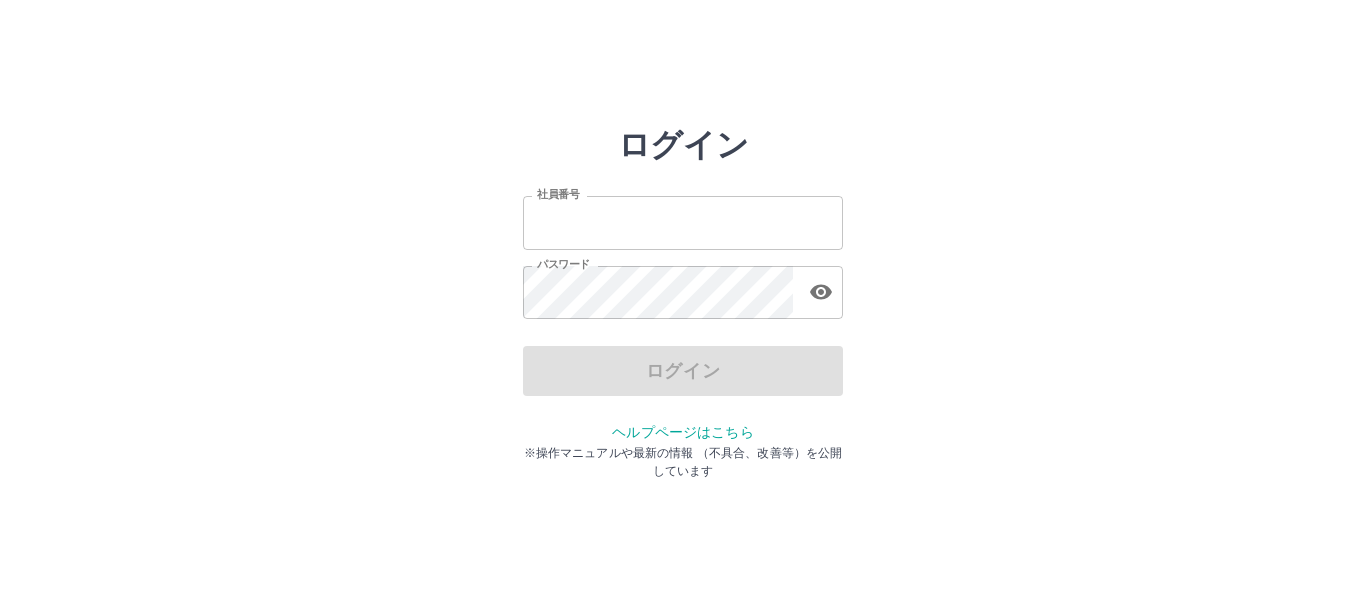 scroll, scrollTop: 0, scrollLeft: 0, axis: both 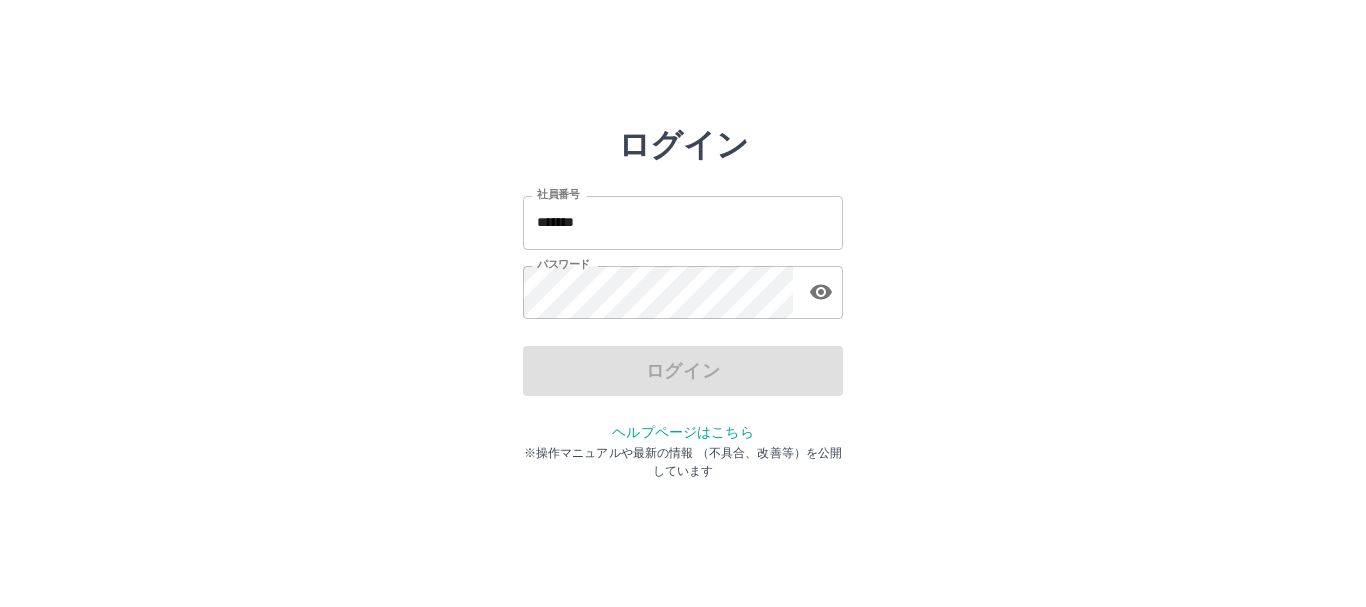 click on "*******" at bounding box center [683, 222] 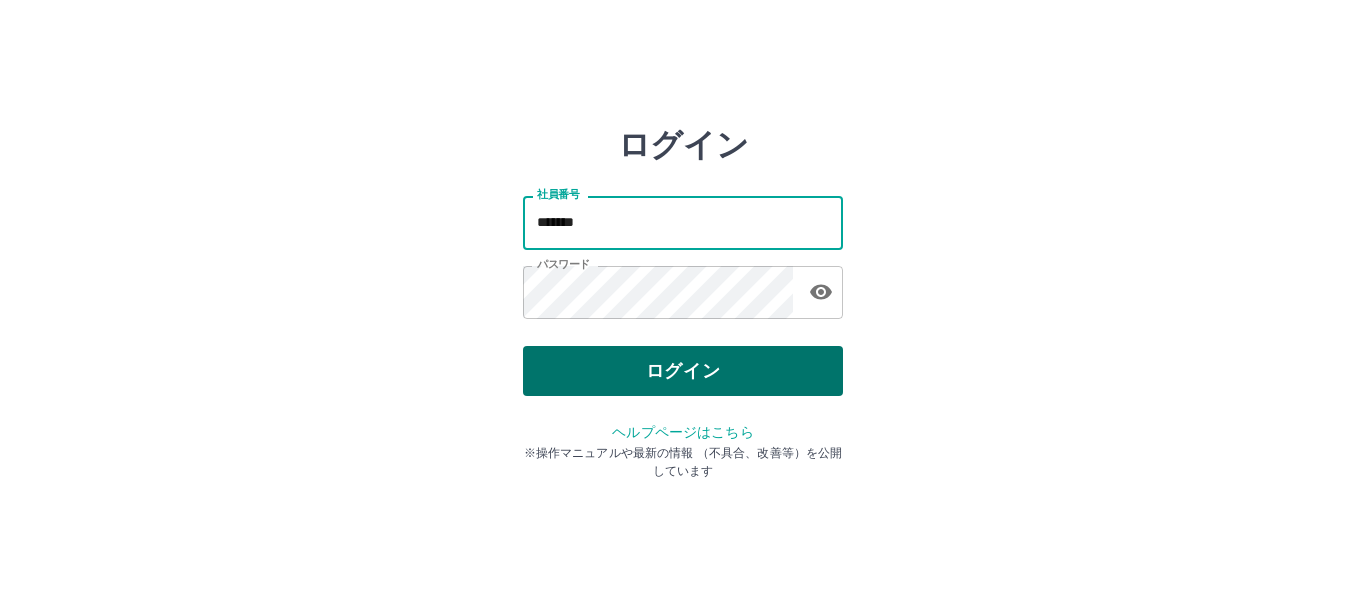 click on "ログイン" at bounding box center (683, 371) 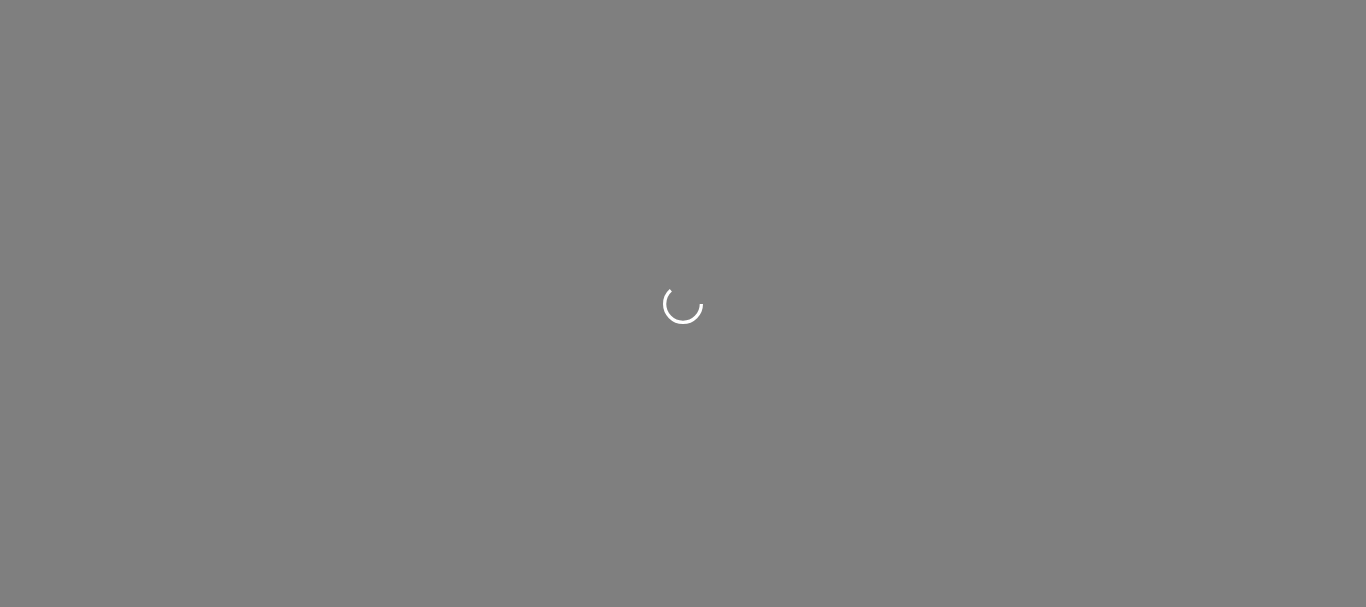 scroll, scrollTop: 0, scrollLeft: 0, axis: both 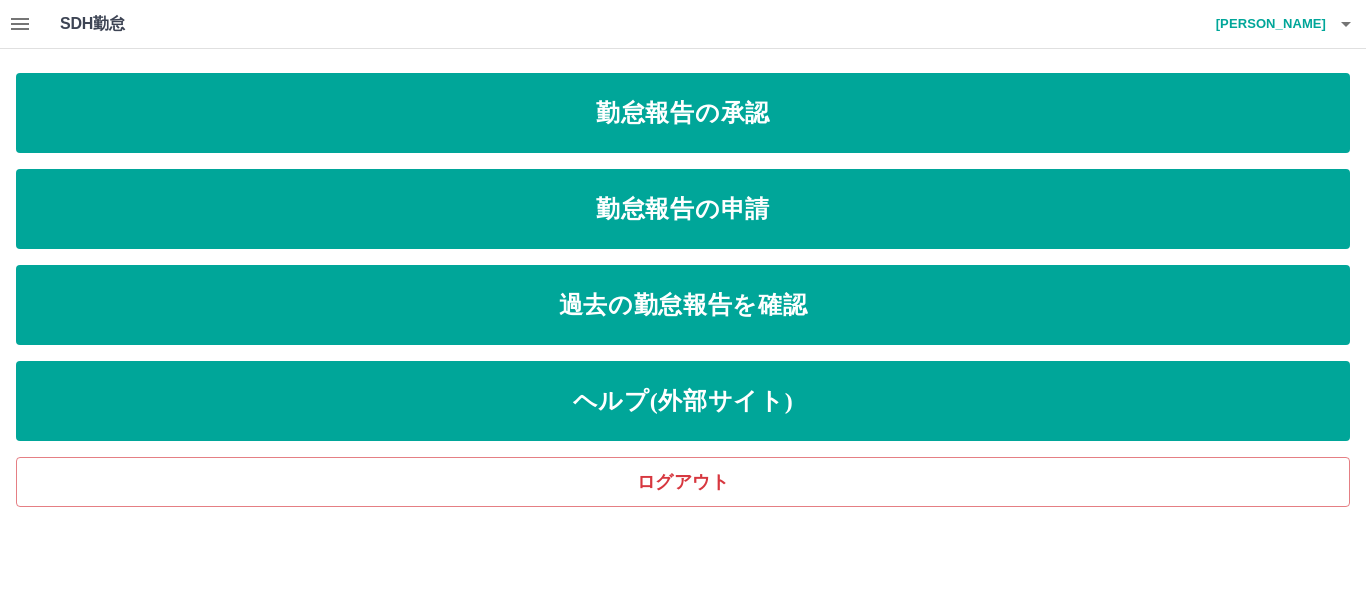 click 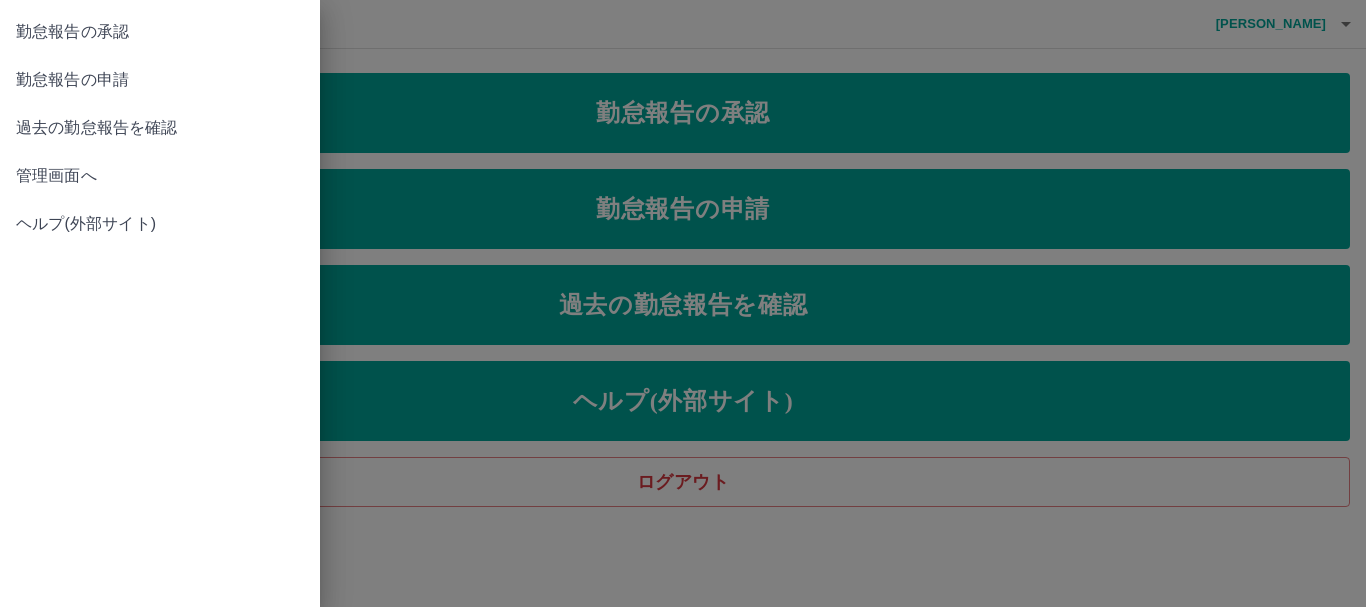 click on "管理画面へ" at bounding box center (160, 176) 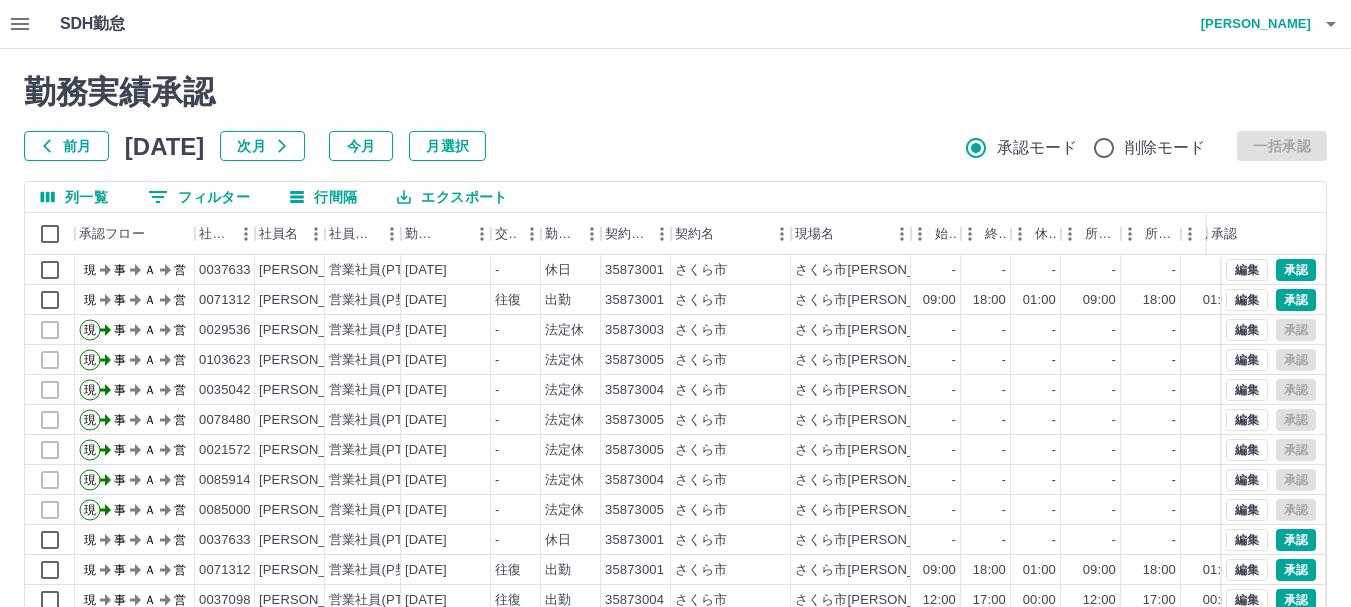 click on "0 フィルター" at bounding box center (199, 197) 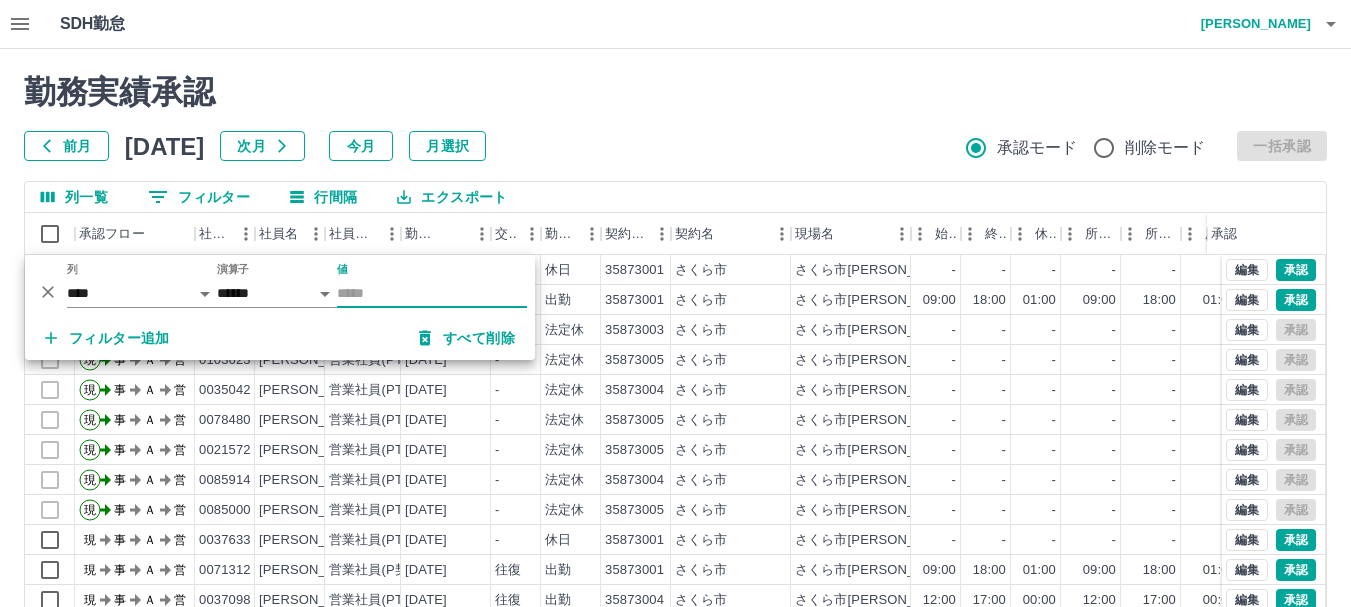 click on "値" at bounding box center [432, 293] 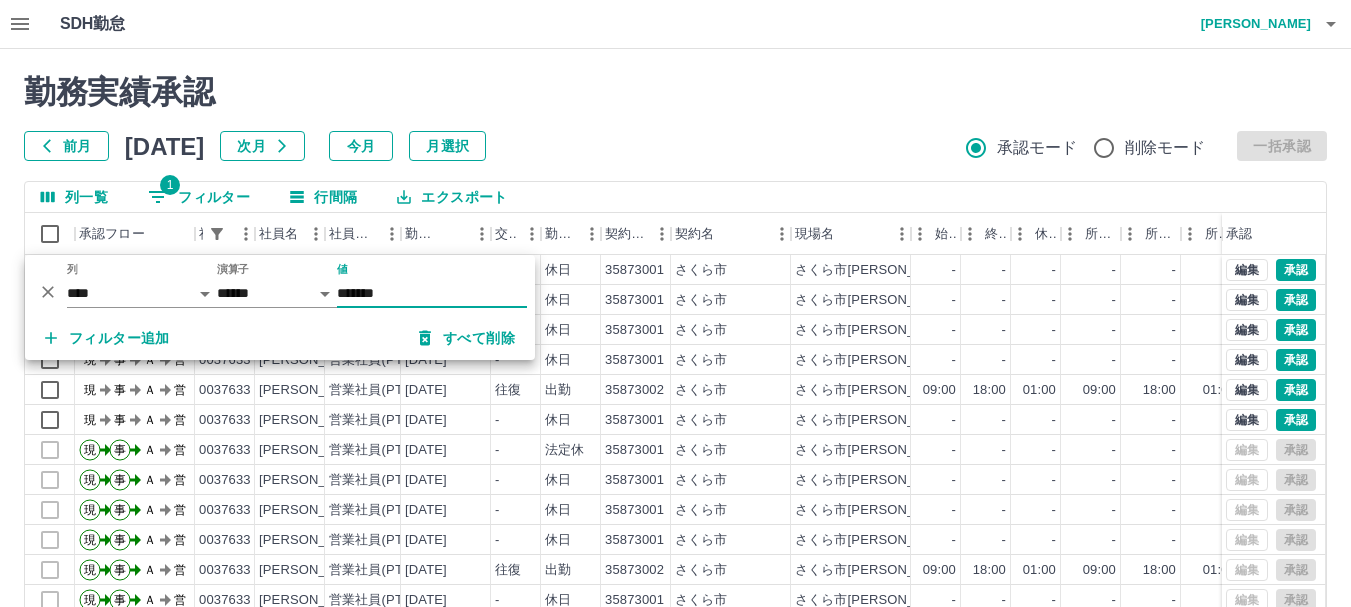 type on "*******" 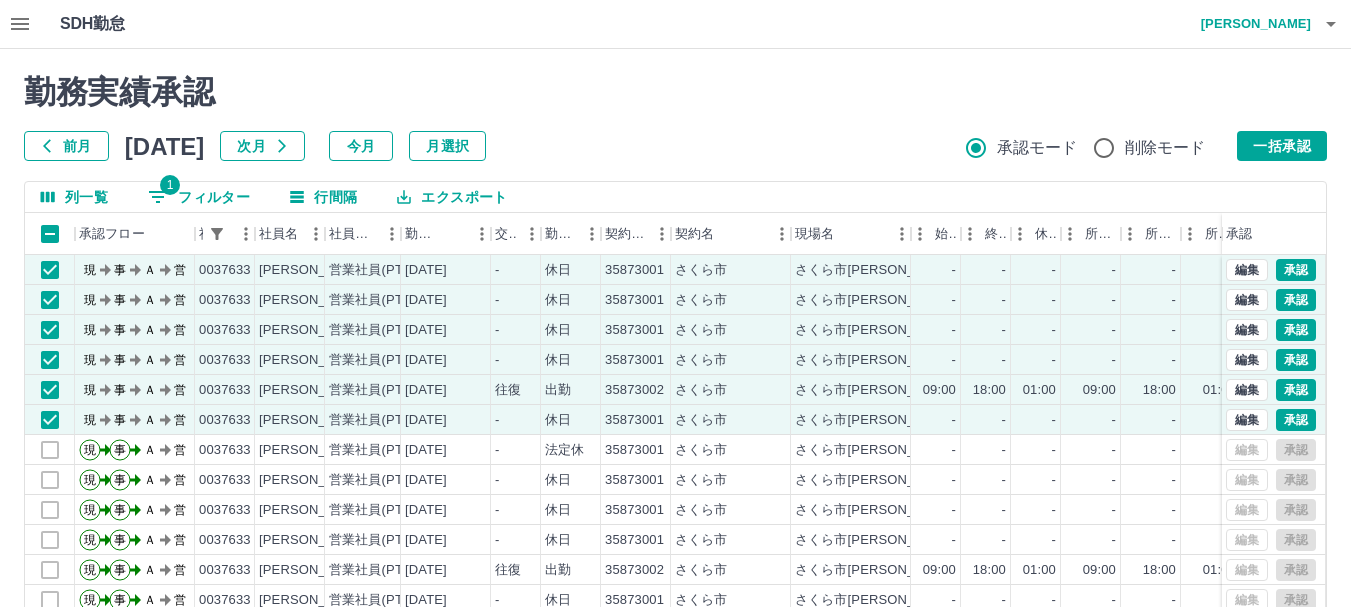 drag, startPoint x: 1303, startPoint y: 132, endPoint x: 1331, endPoint y: 155, distance: 36.23534 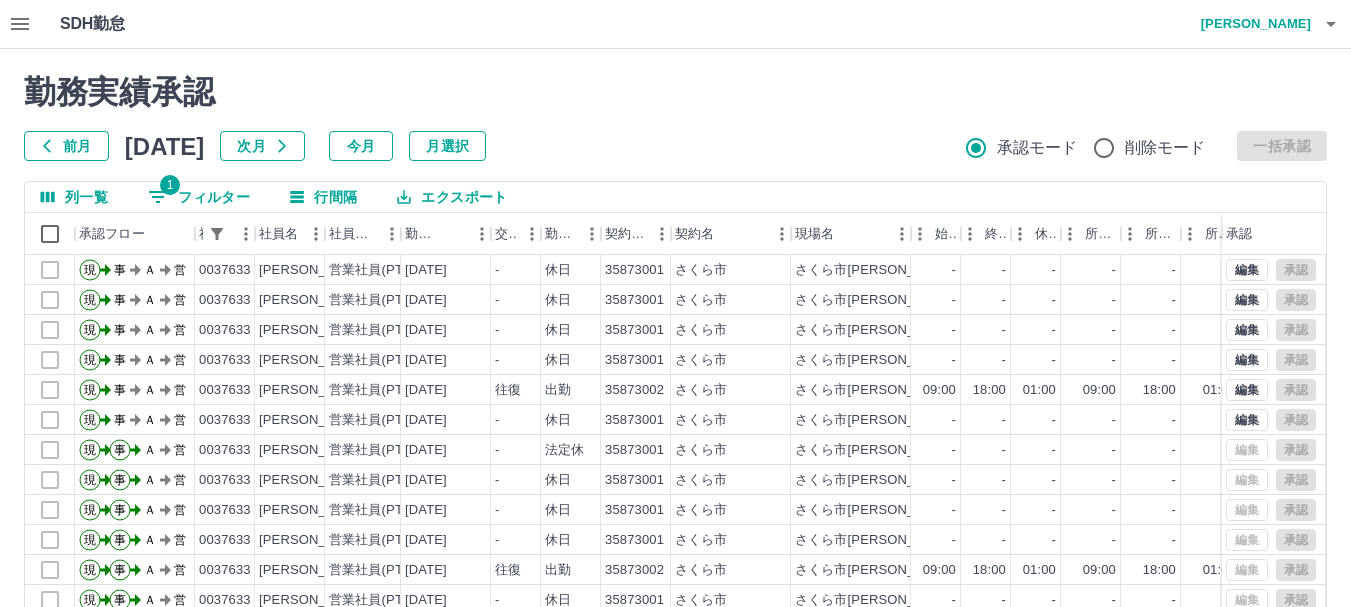 click on "1 フィルター" at bounding box center [199, 197] 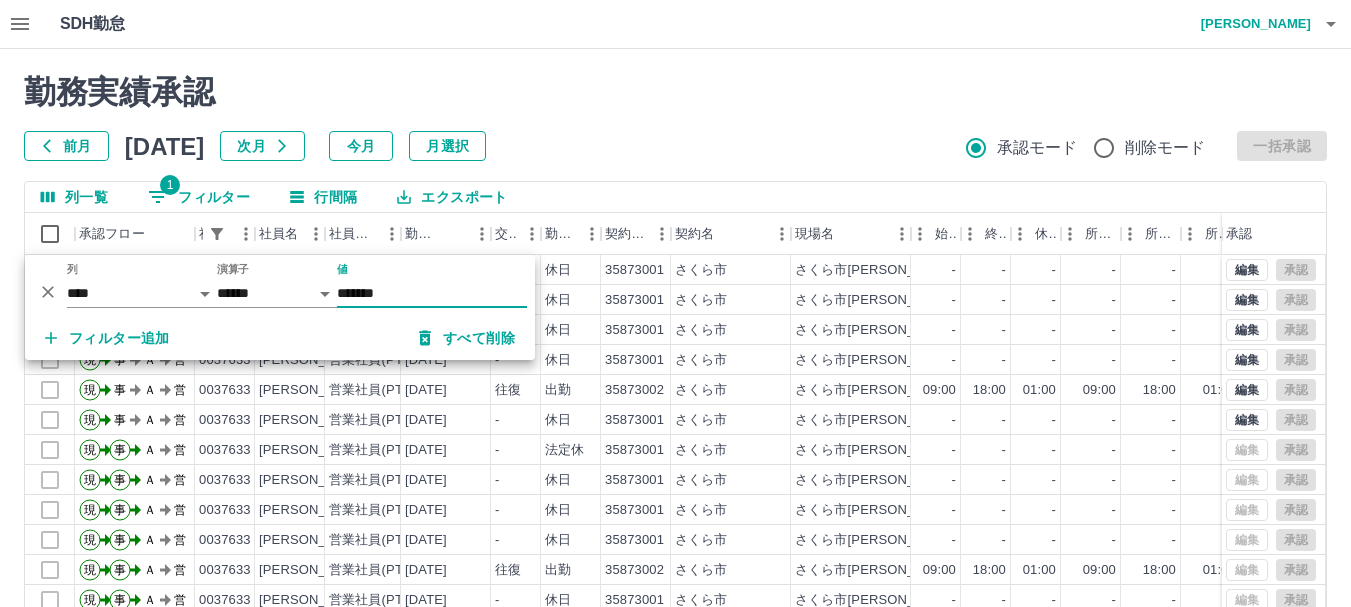 click on "*******" at bounding box center [432, 293] 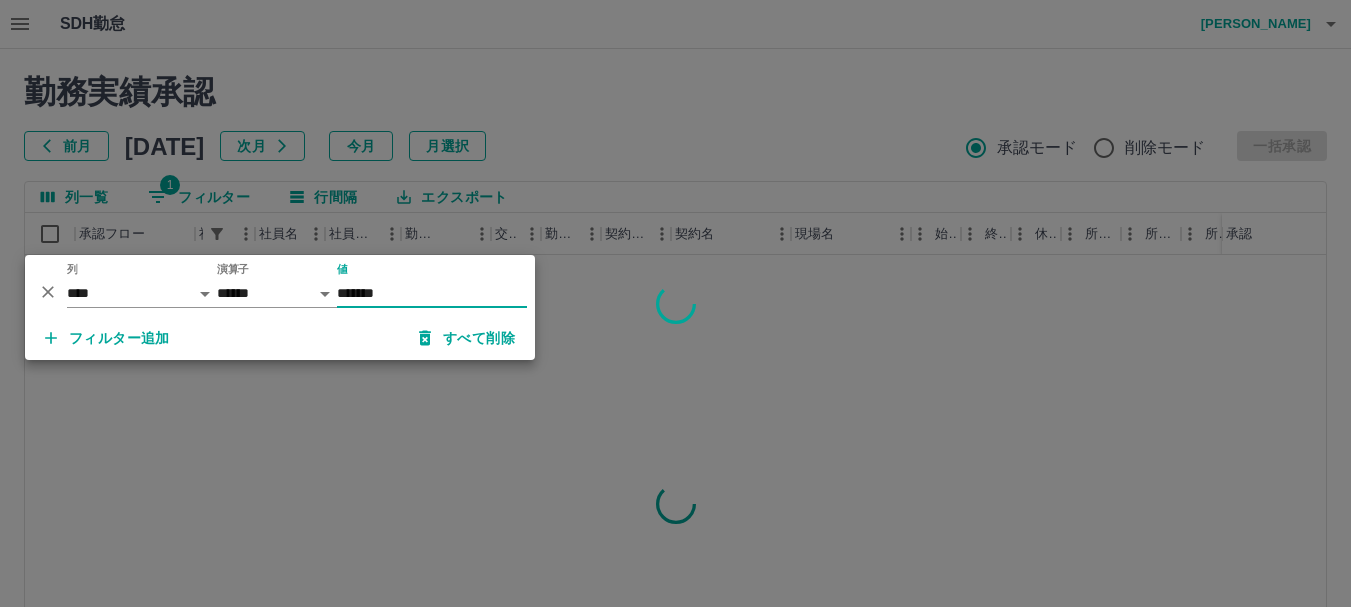type on "*******" 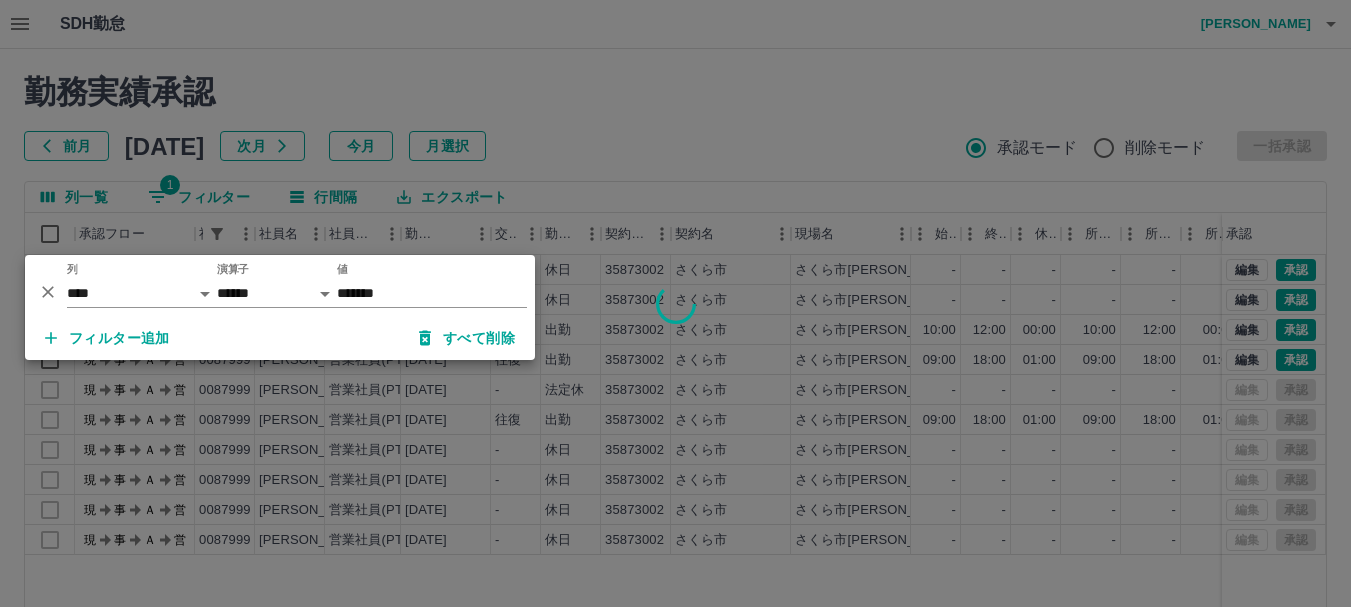 click at bounding box center [675, 303] 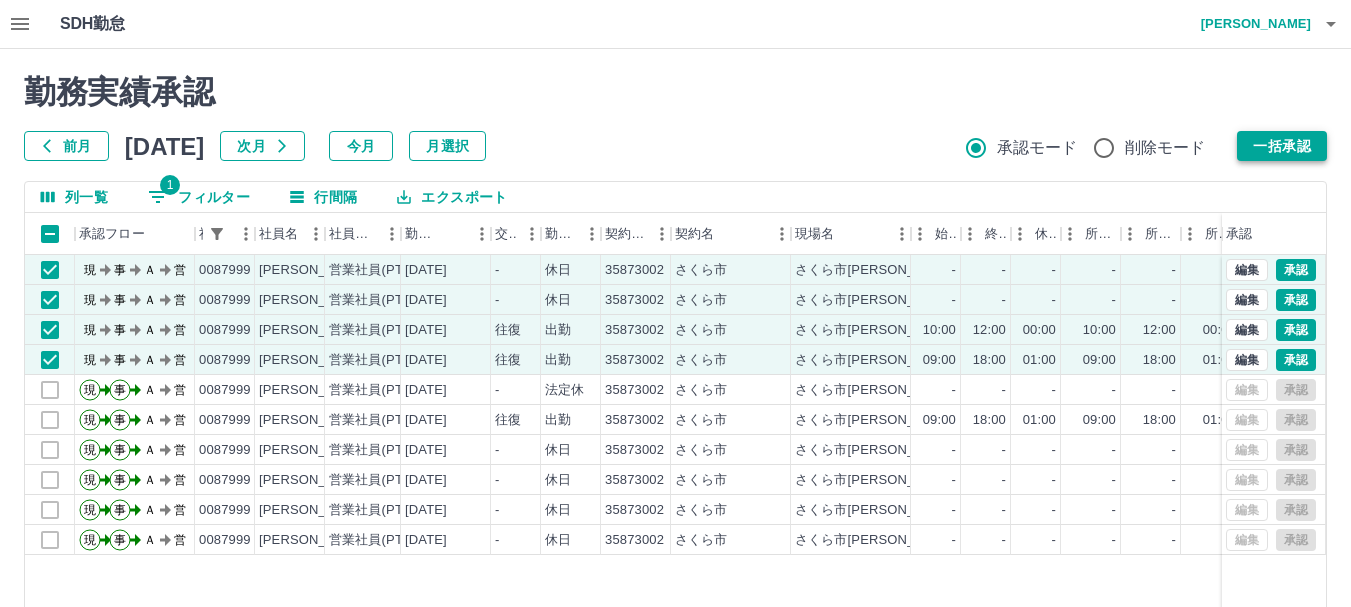 click on "一括承認" at bounding box center [1282, 146] 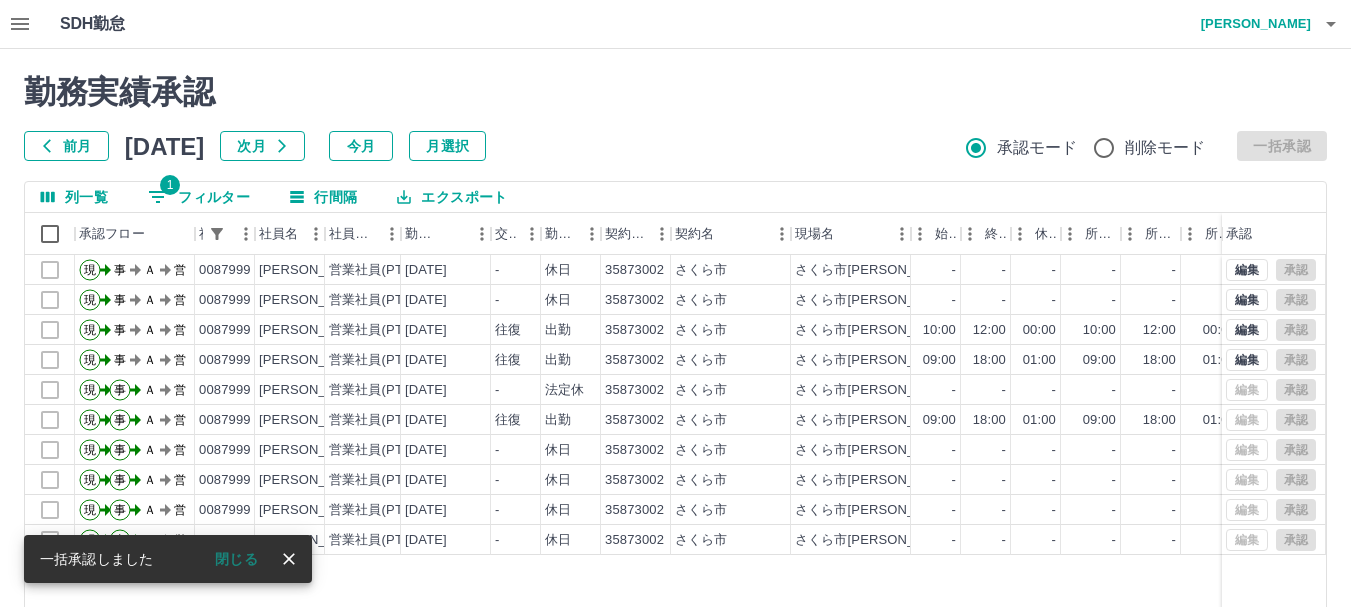 click 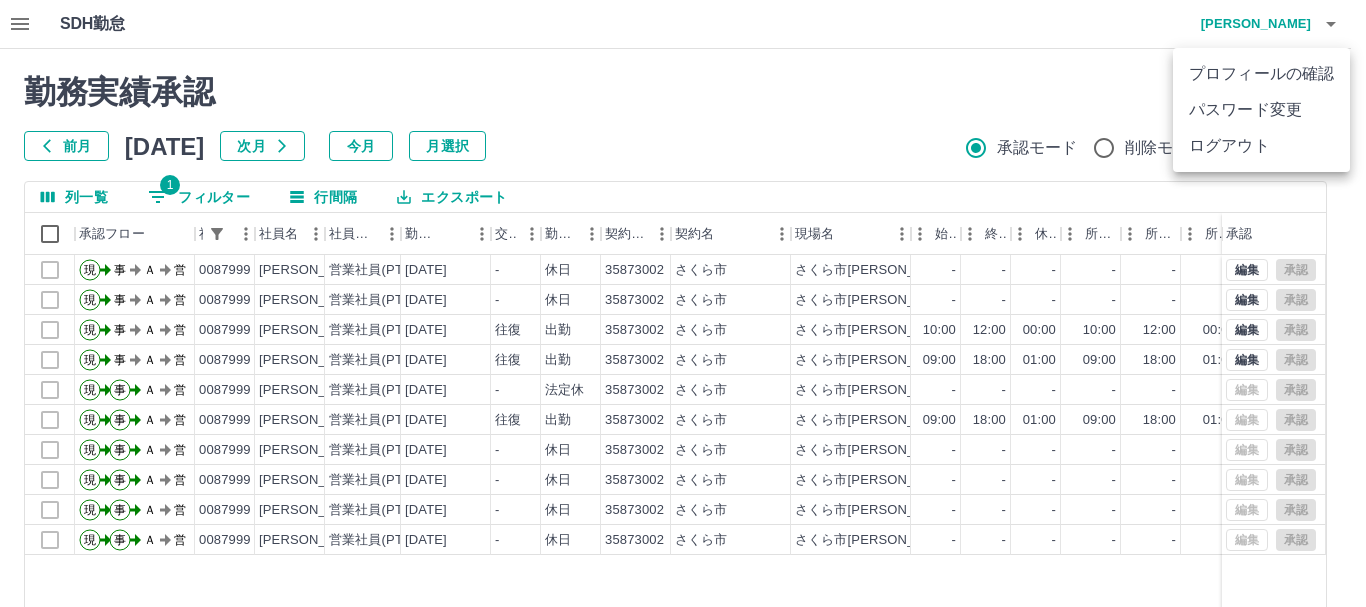 click on "ログアウト" at bounding box center [1261, 146] 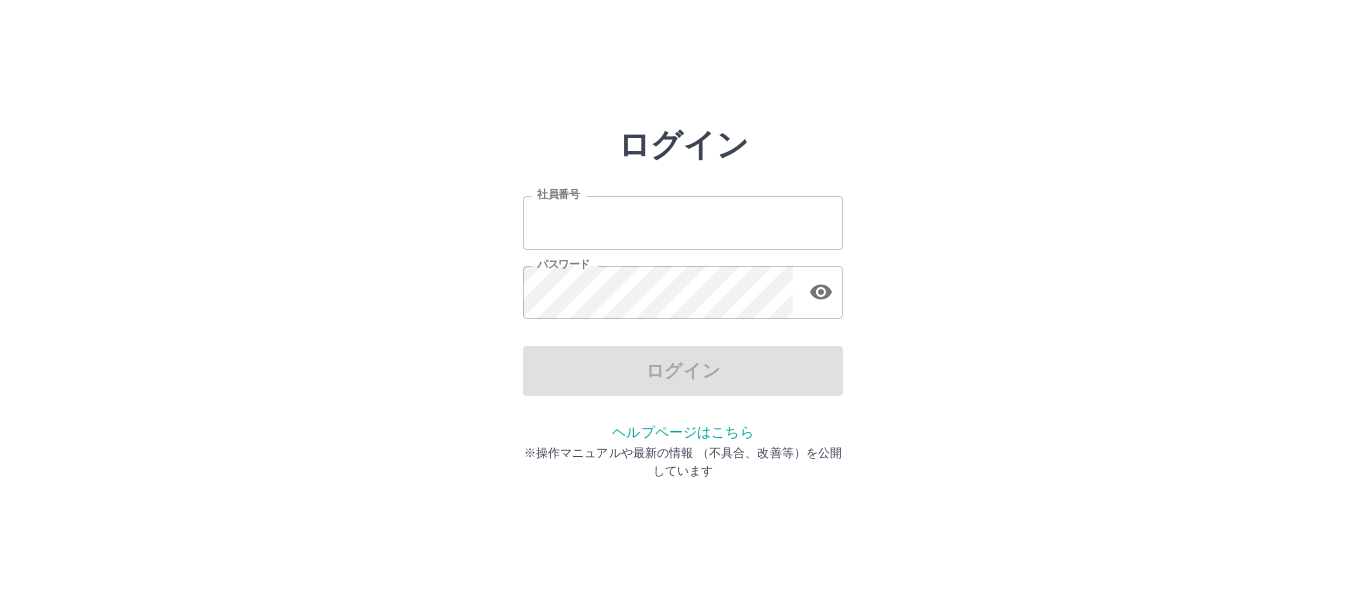 scroll, scrollTop: 0, scrollLeft: 0, axis: both 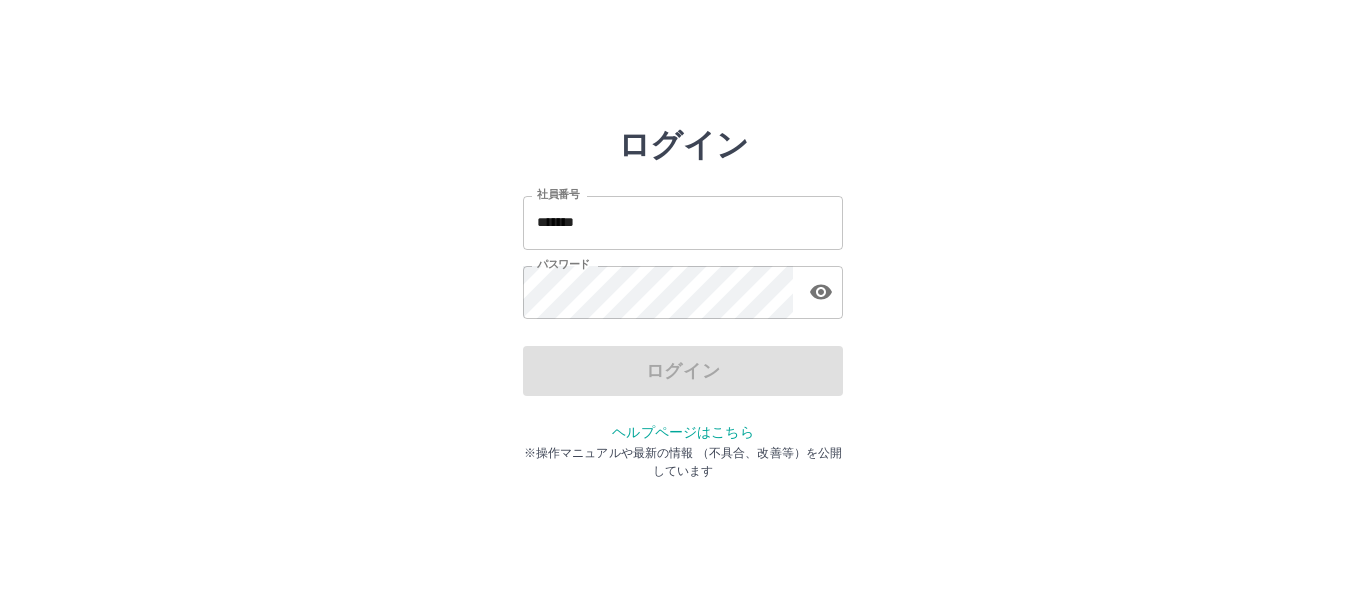 click on "*******" at bounding box center [683, 222] 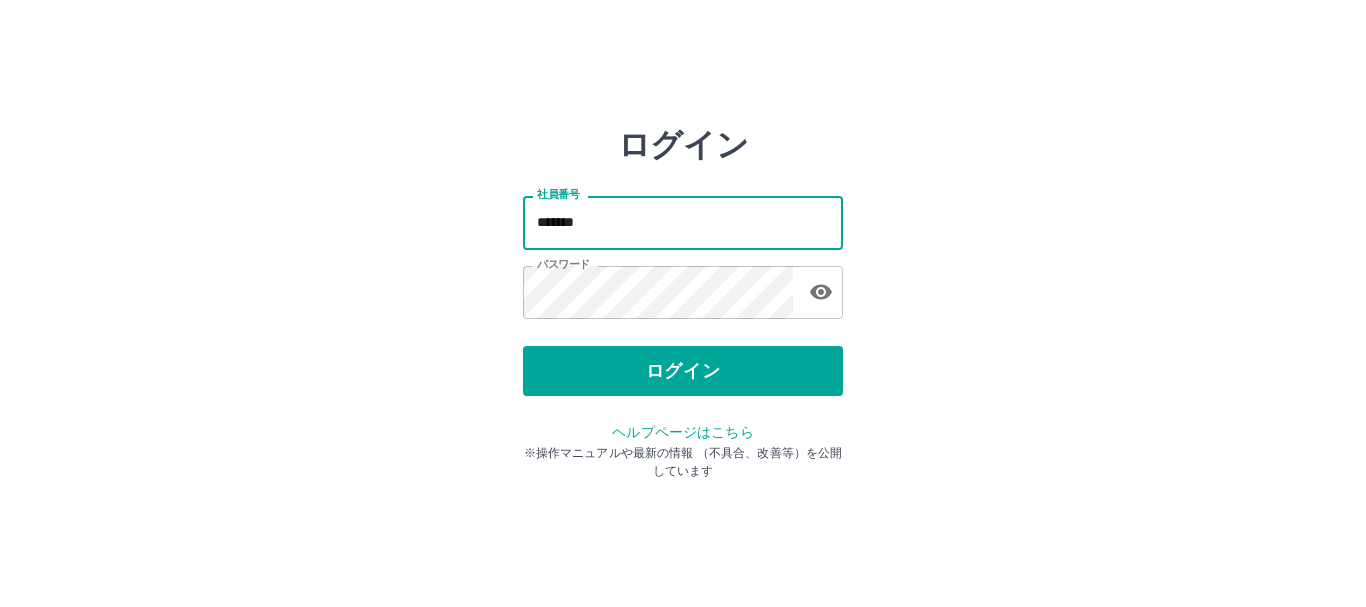 type on "*******" 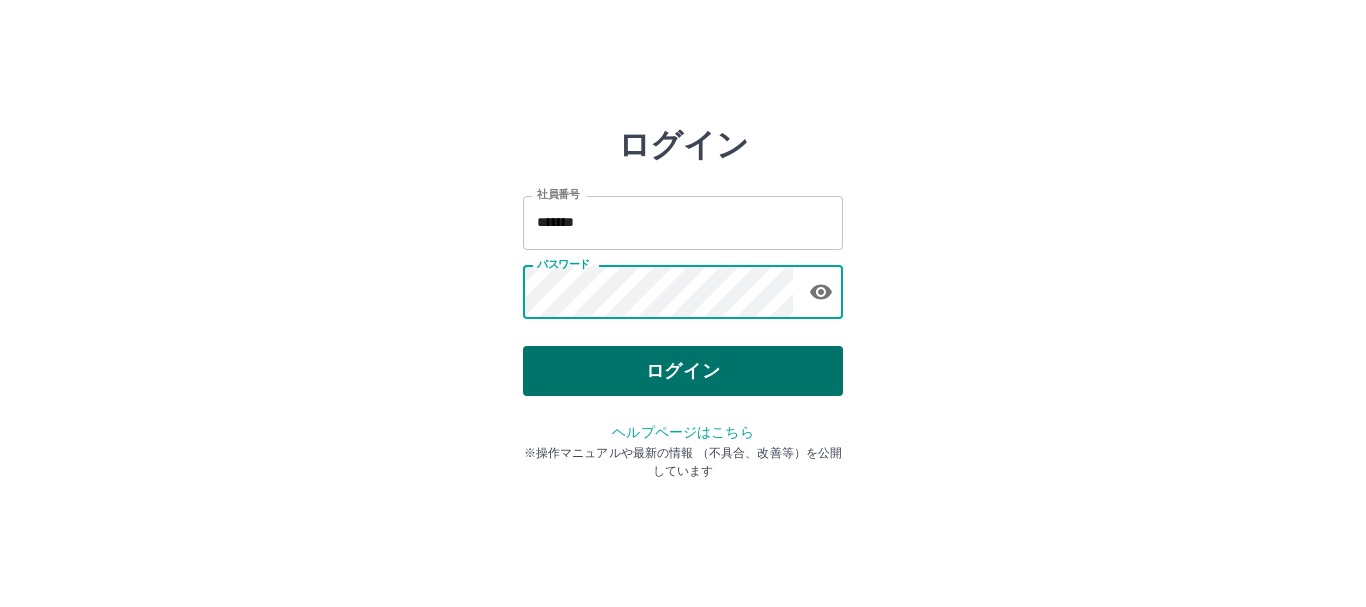 click on "ログイン" at bounding box center (683, 371) 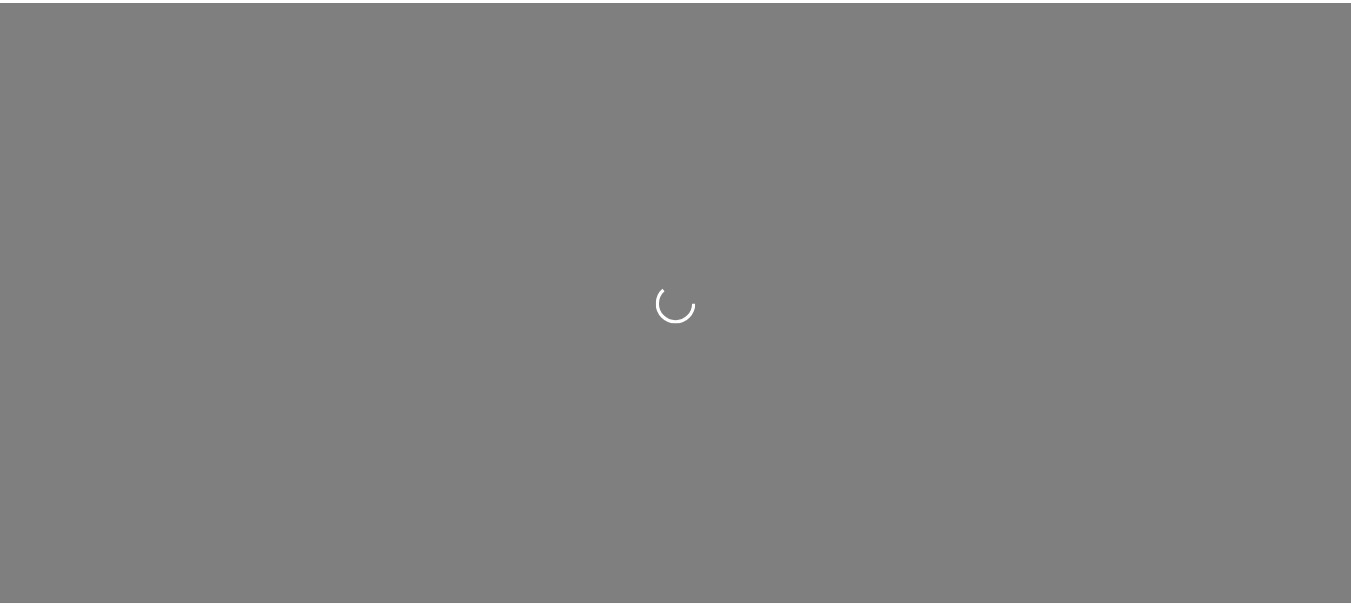 scroll, scrollTop: 0, scrollLeft: 0, axis: both 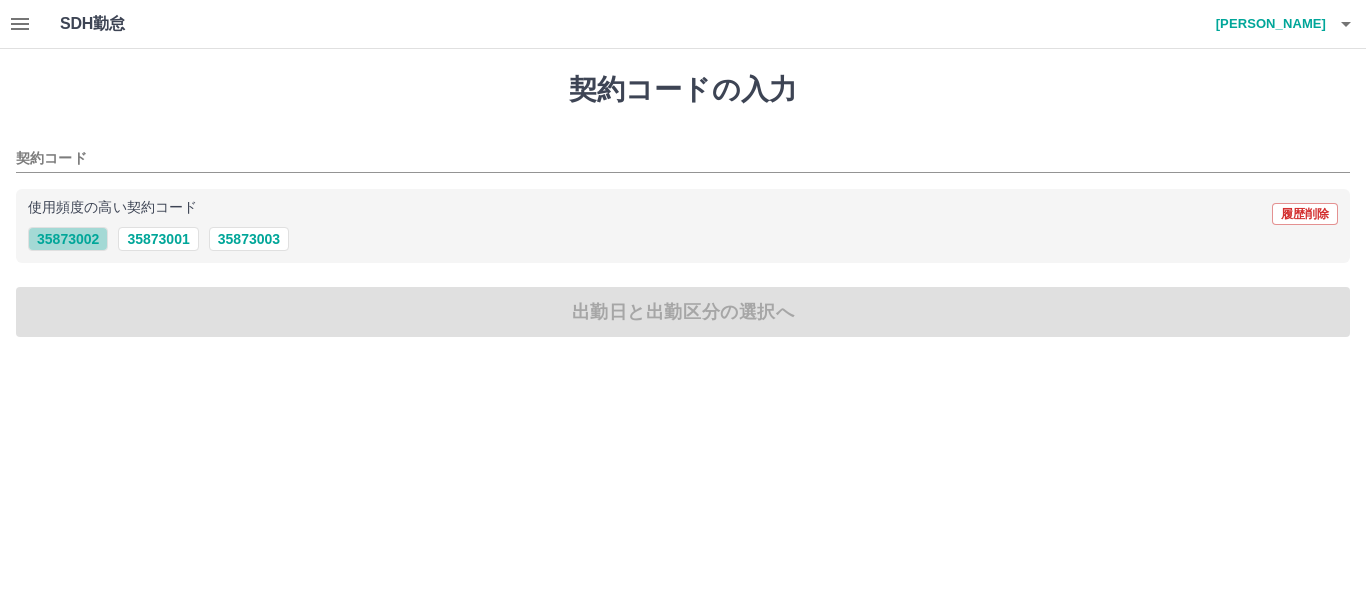 click on "35873002" at bounding box center (68, 239) 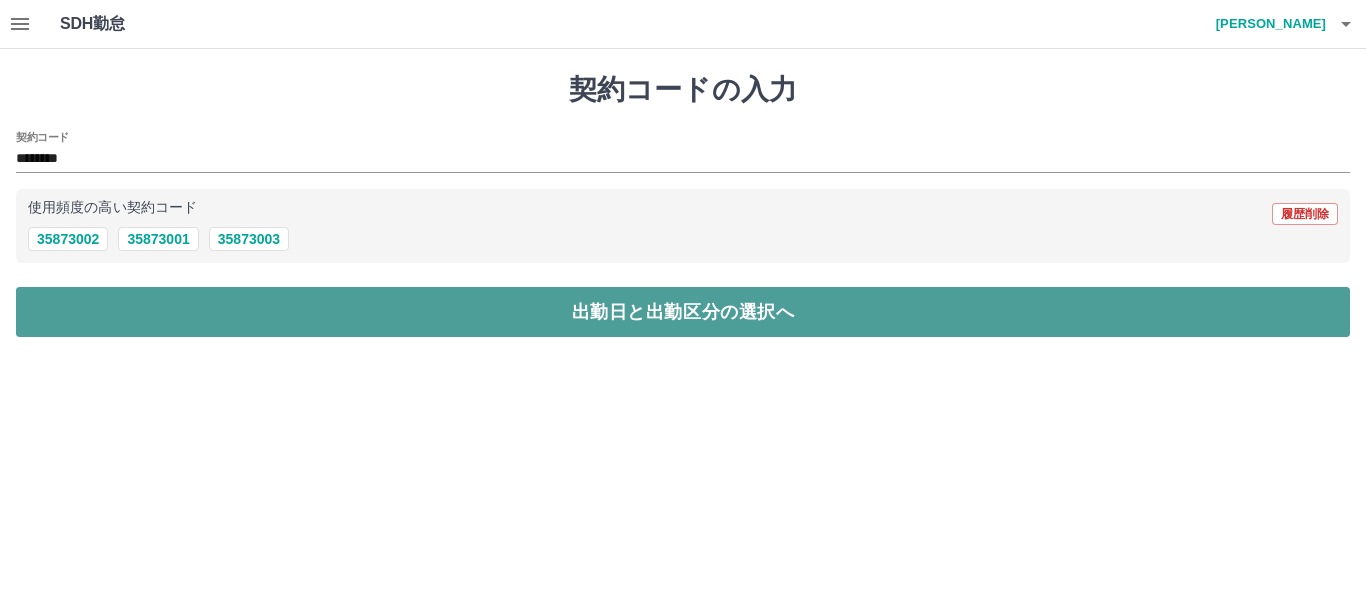 click on "出勤日と出勤区分の選択へ" at bounding box center [683, 312] 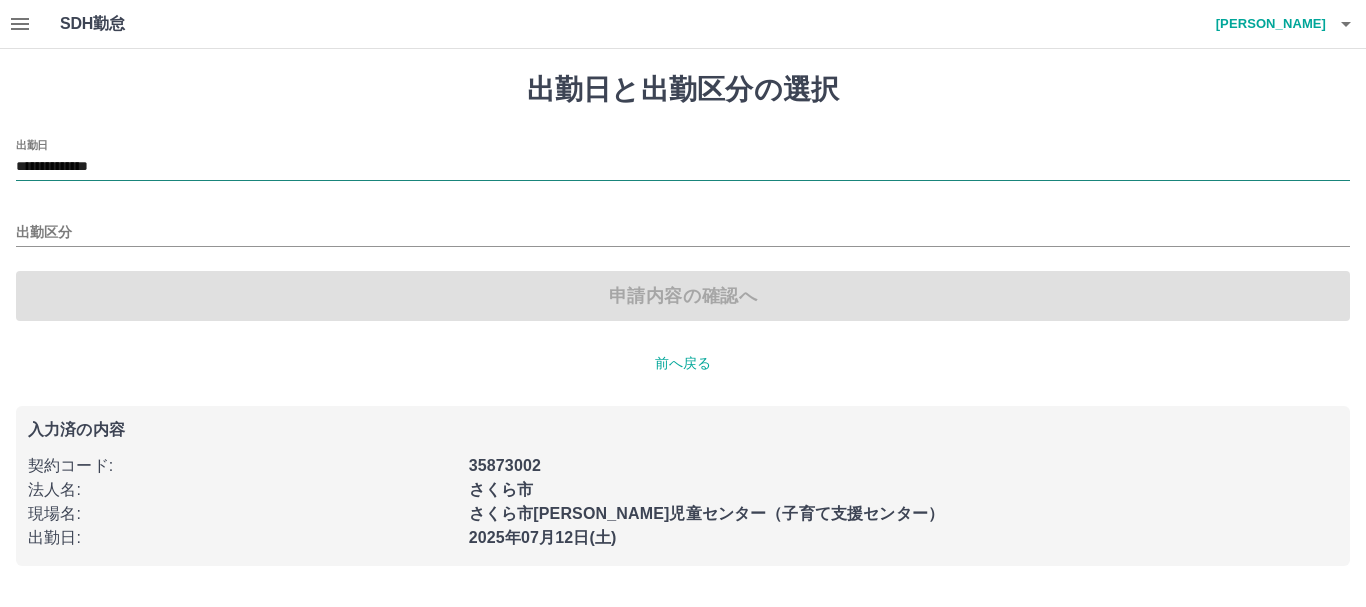 click on "**********" at bounding box center [683, 167] 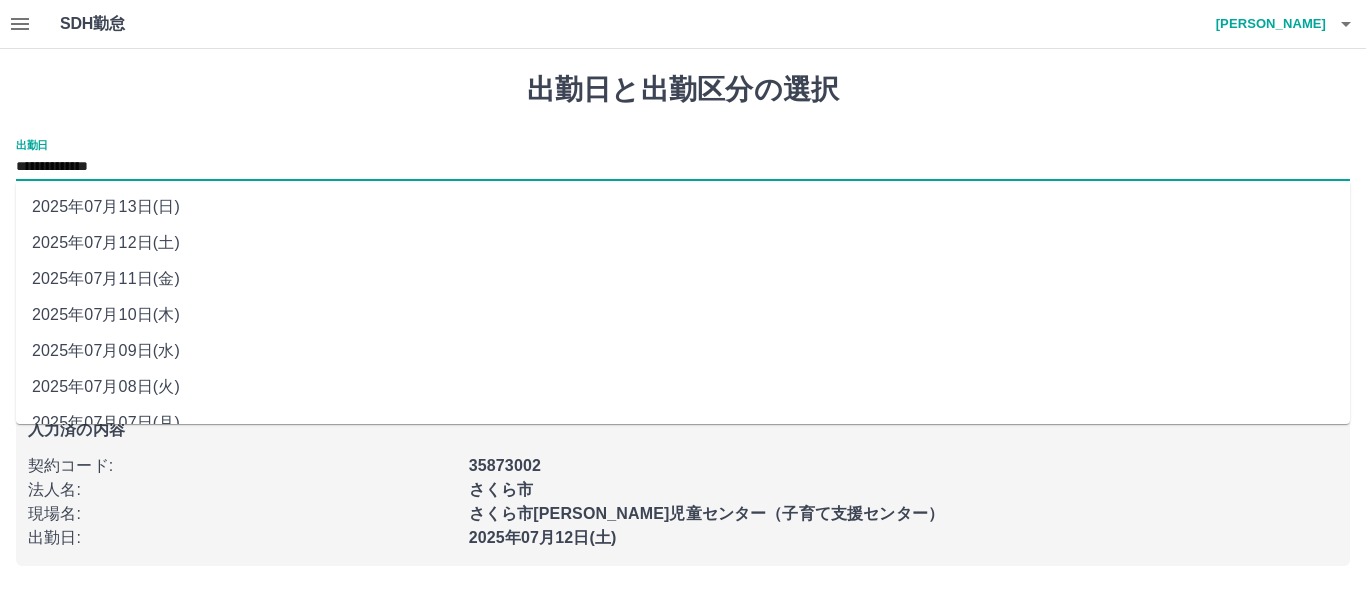 click on "2025年07月11日(金)" at bounding box center [683, 279] 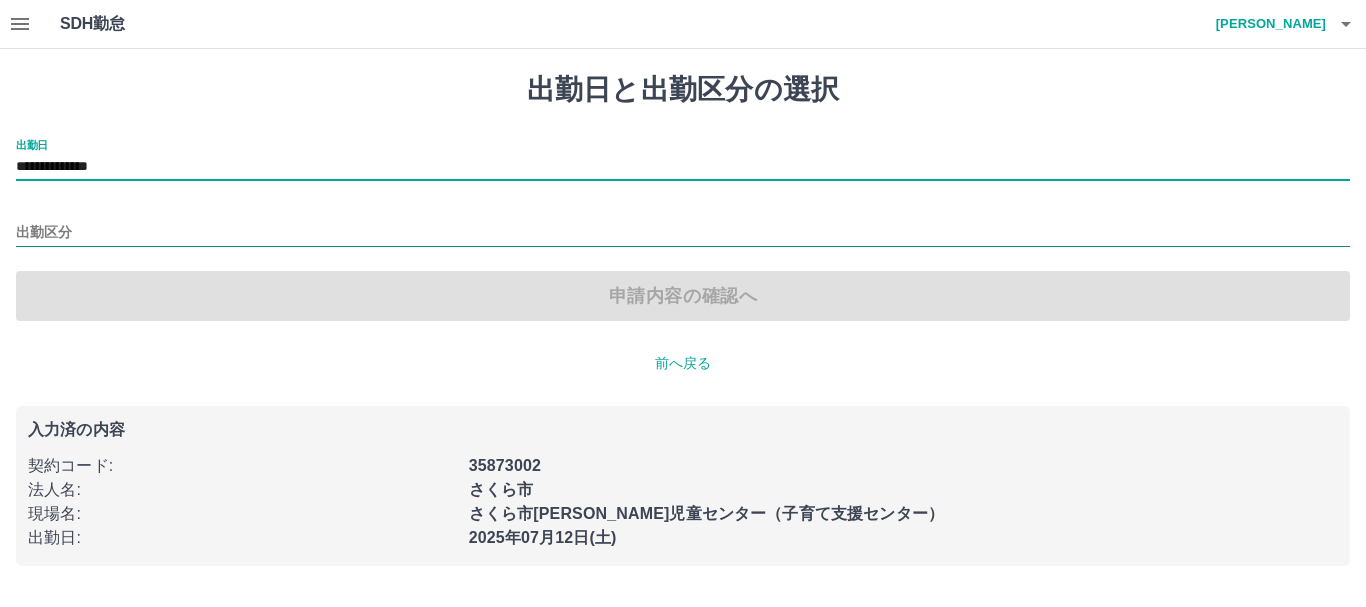 click on "出勤区分" at bounding box center [683, 233] 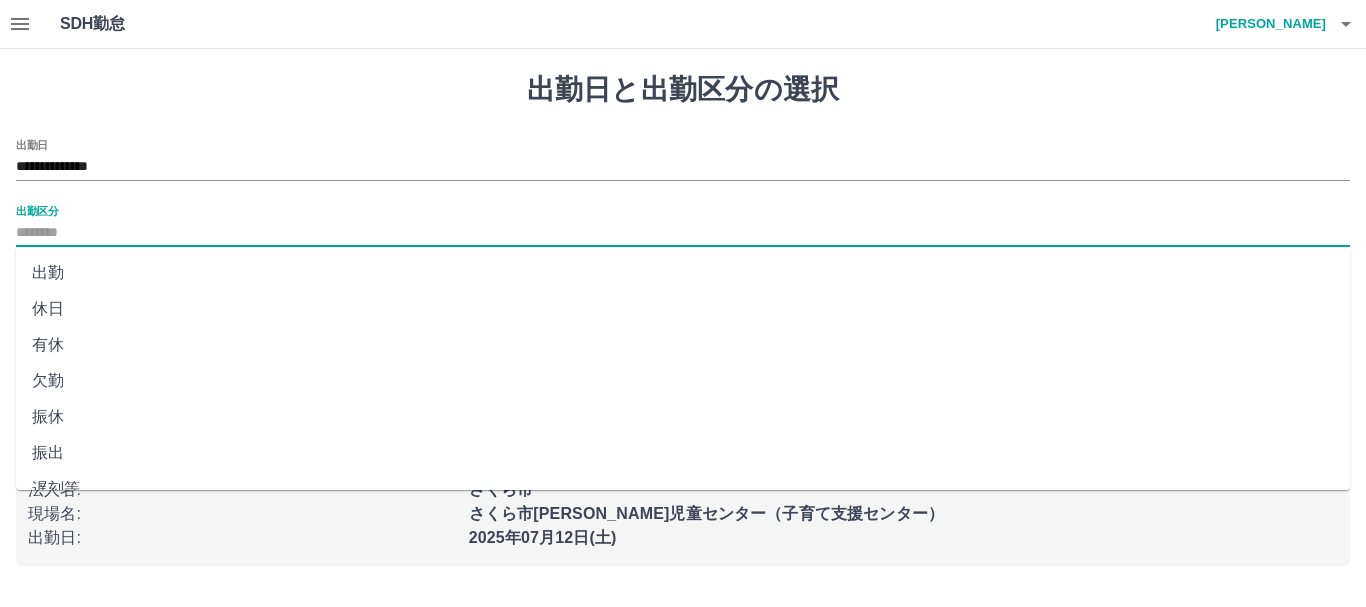 click on "出勤" at bounding box center [683, 273] 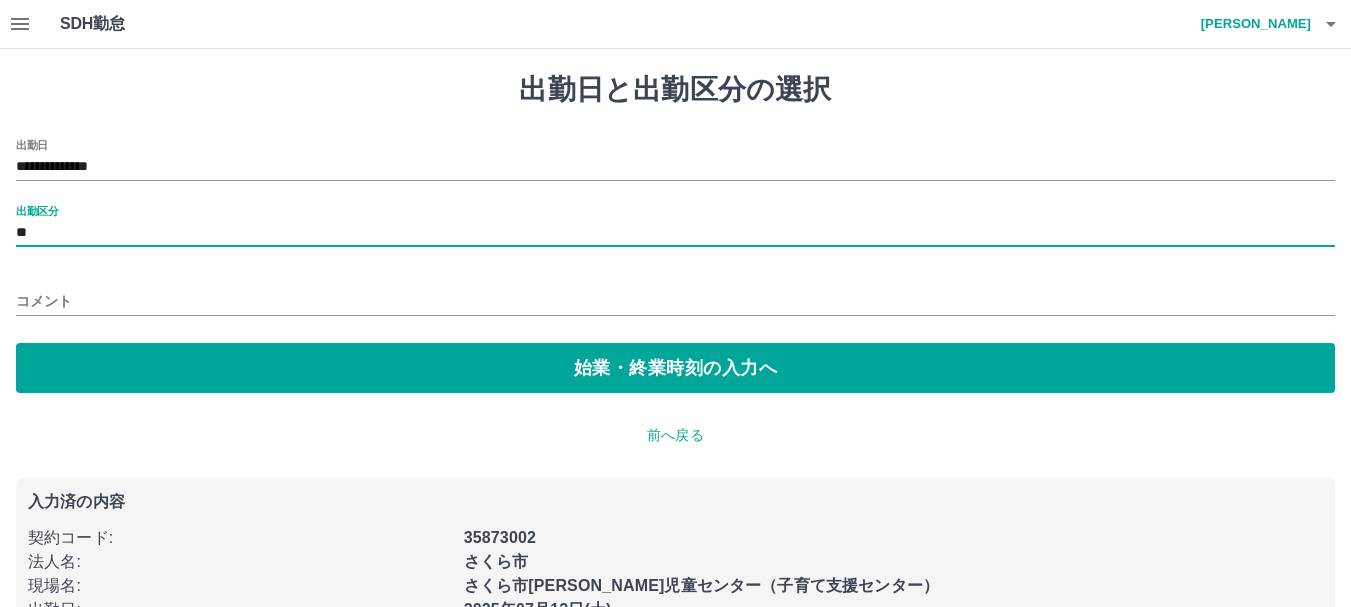 click on "コメント" at bounding box center [675, 301] 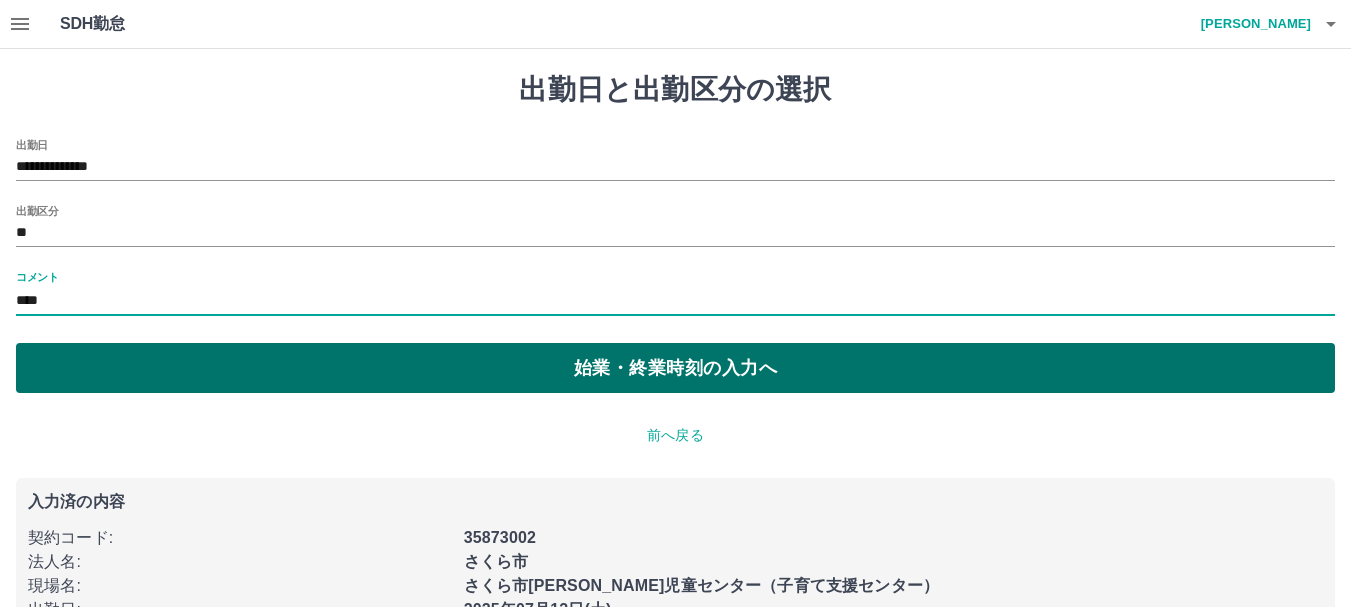 type on "**********" 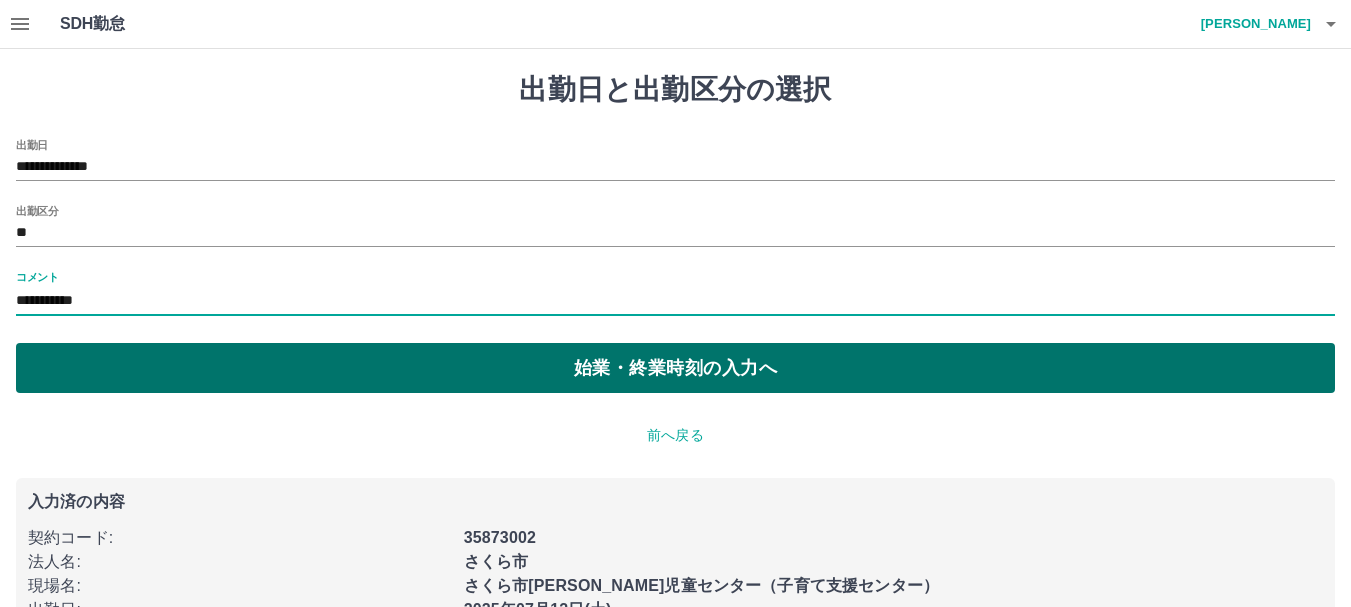 click on "始業・終業時刻の入力へ" at bounding box center (675, 368) 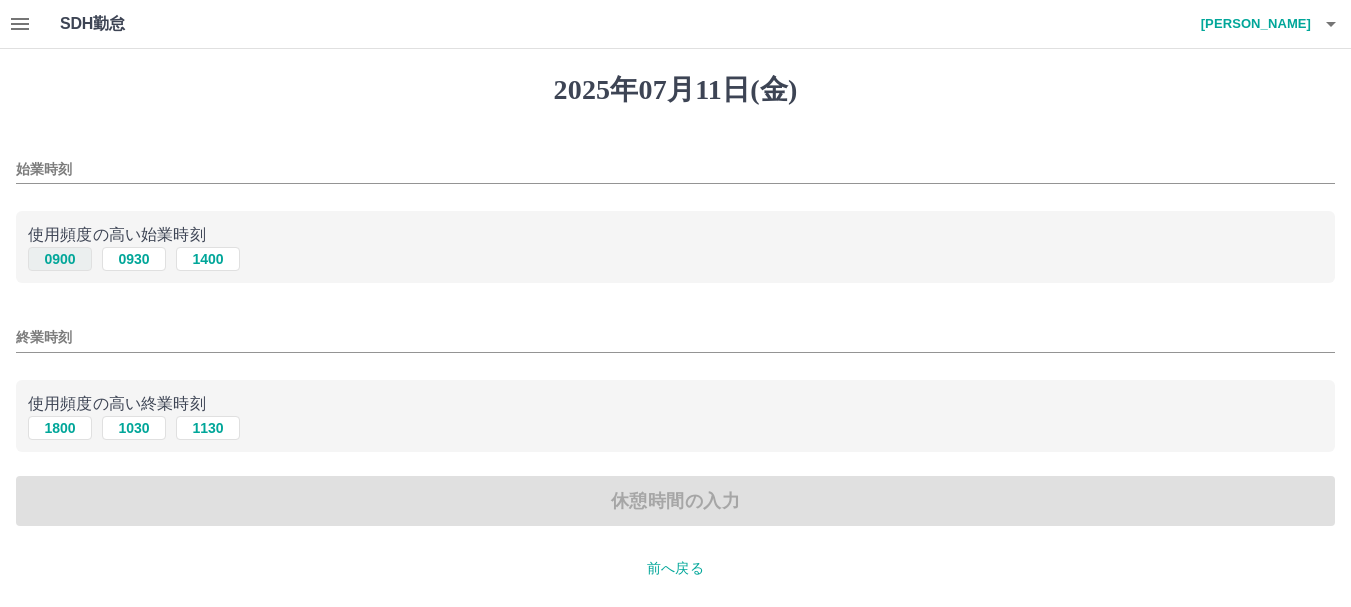 click on "0900" at bounding box center (60, 259) 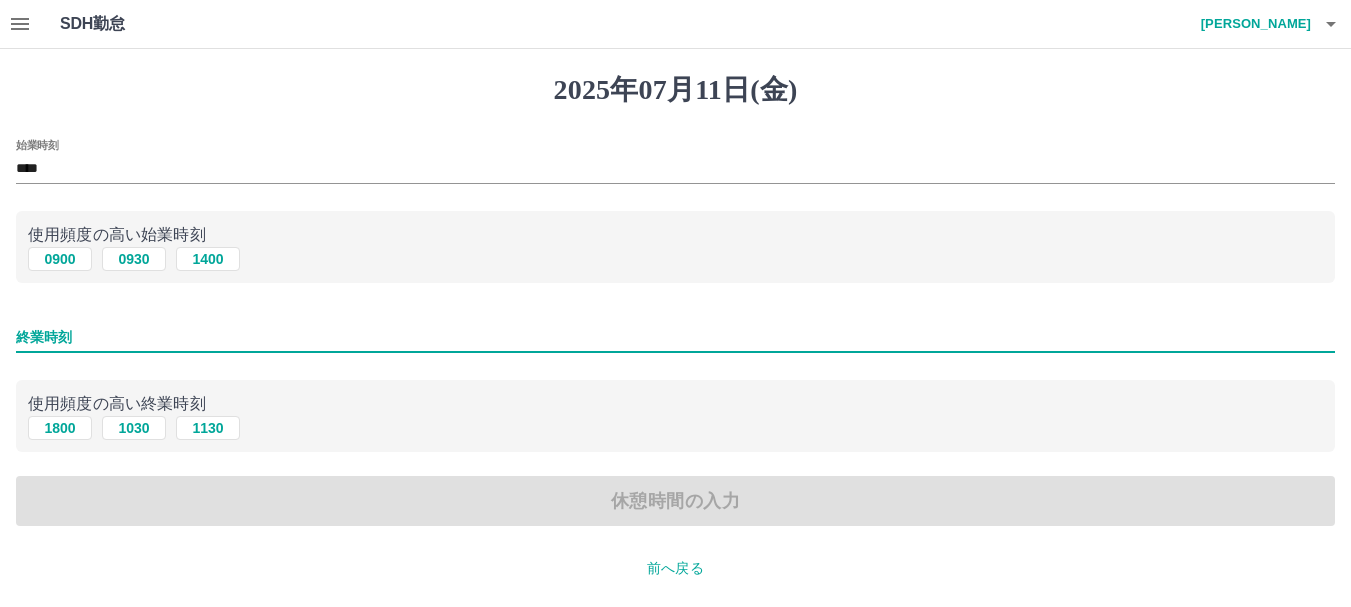 click on "終業時刻" at bounding box center [675, 337] 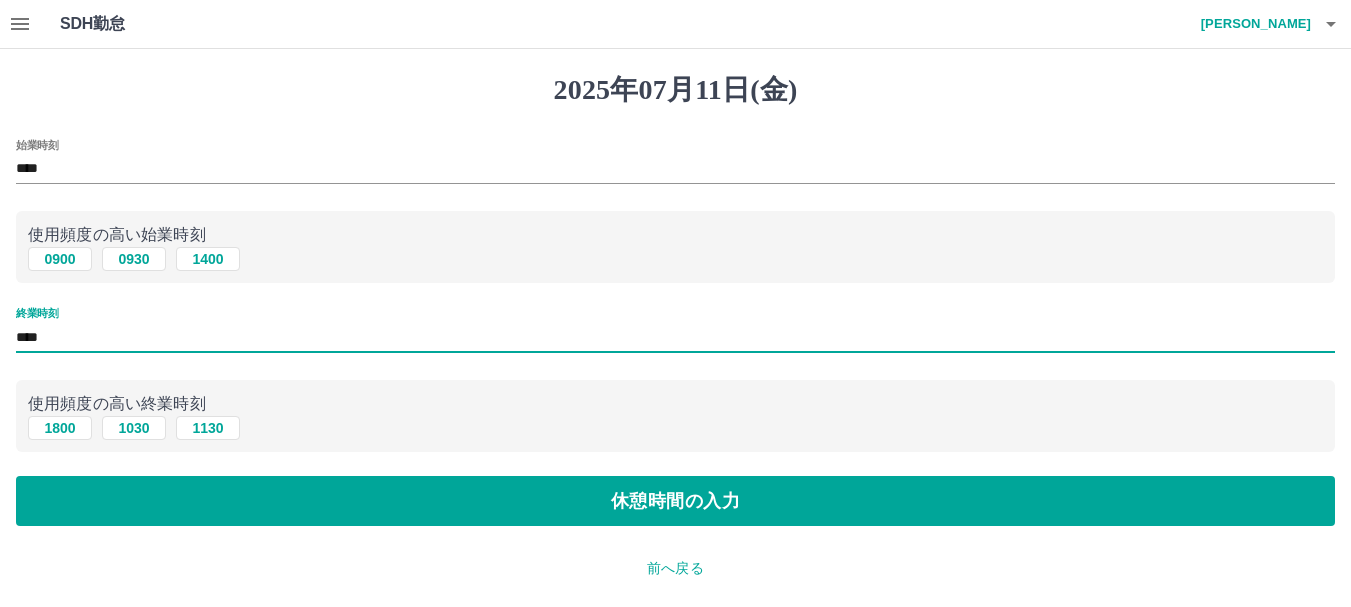 type on "****" 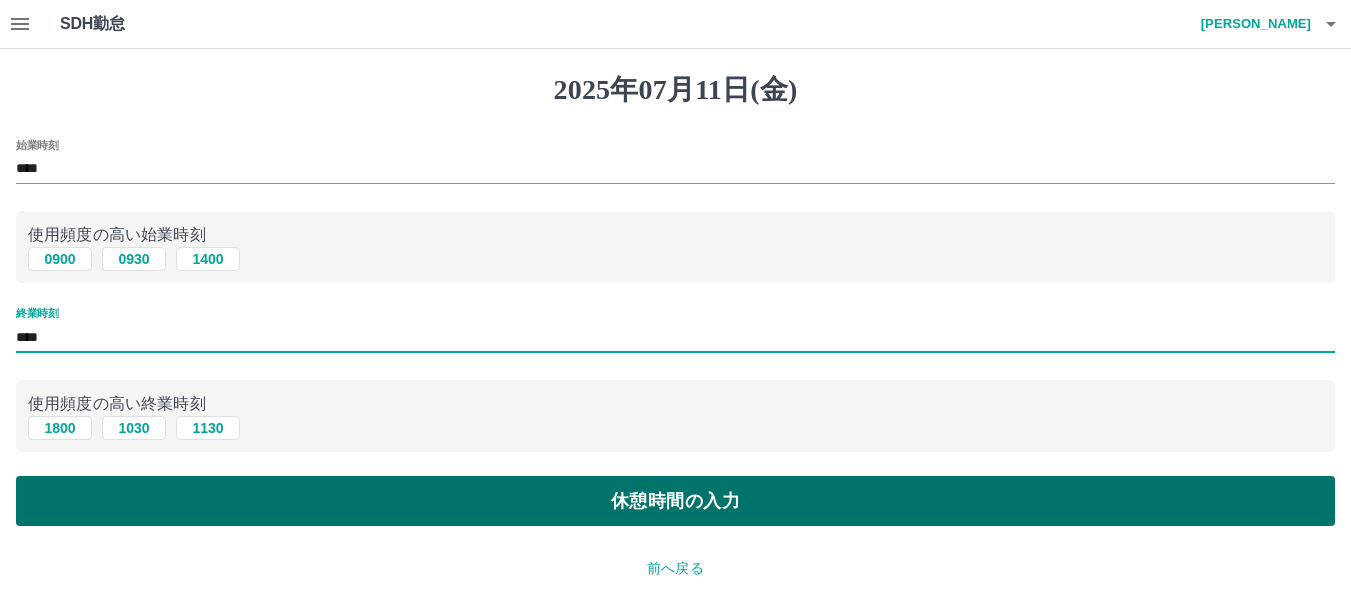 click on "休憩時間の入力" at bounding box center [675, 501] 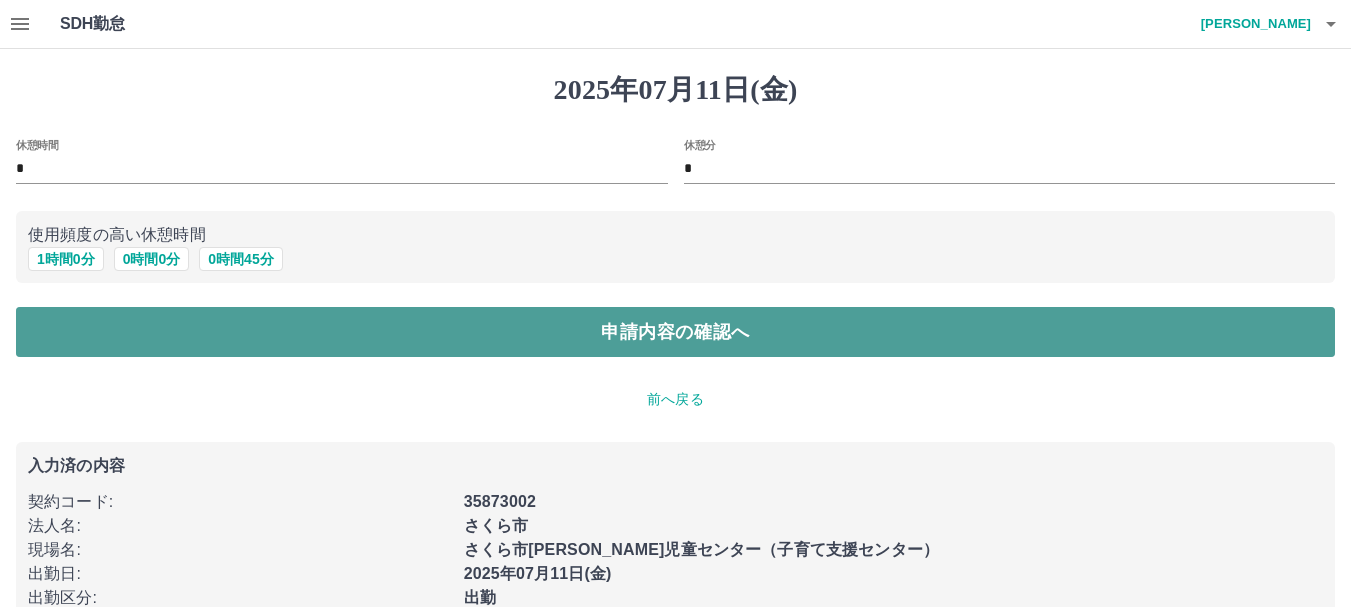 click on "申請内容の確認へ" at bounding box center (675, 332) 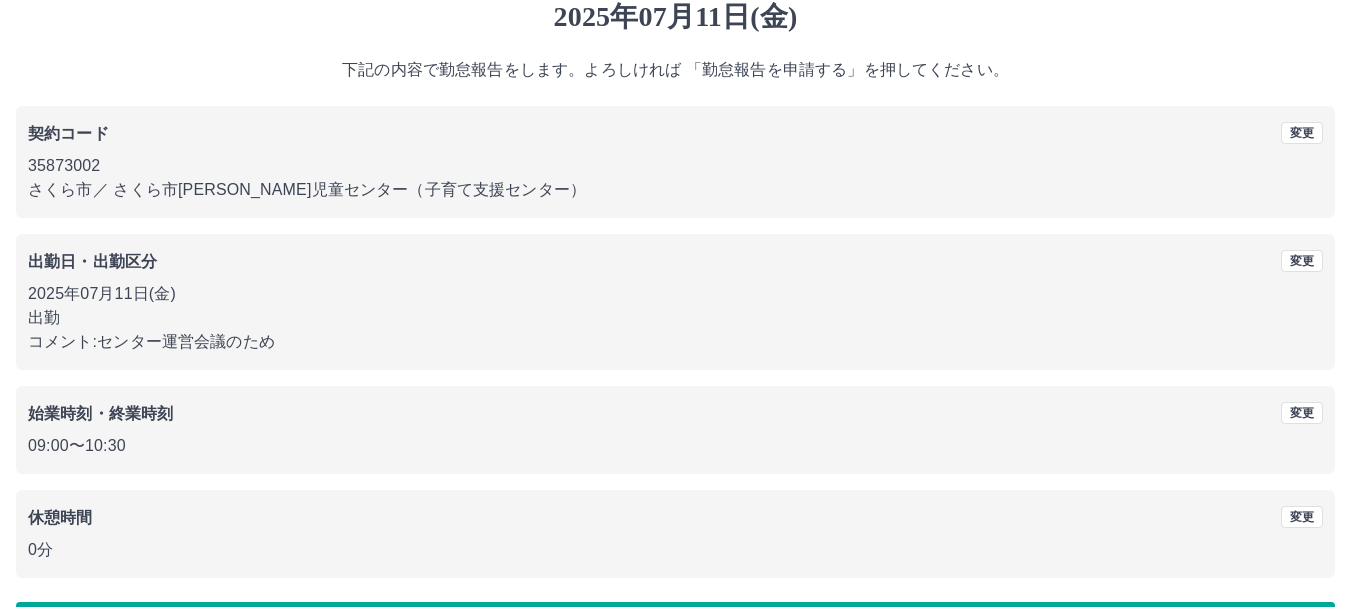 scroll, scrollTop: 142, scrollLeft: 0, axis: vertical 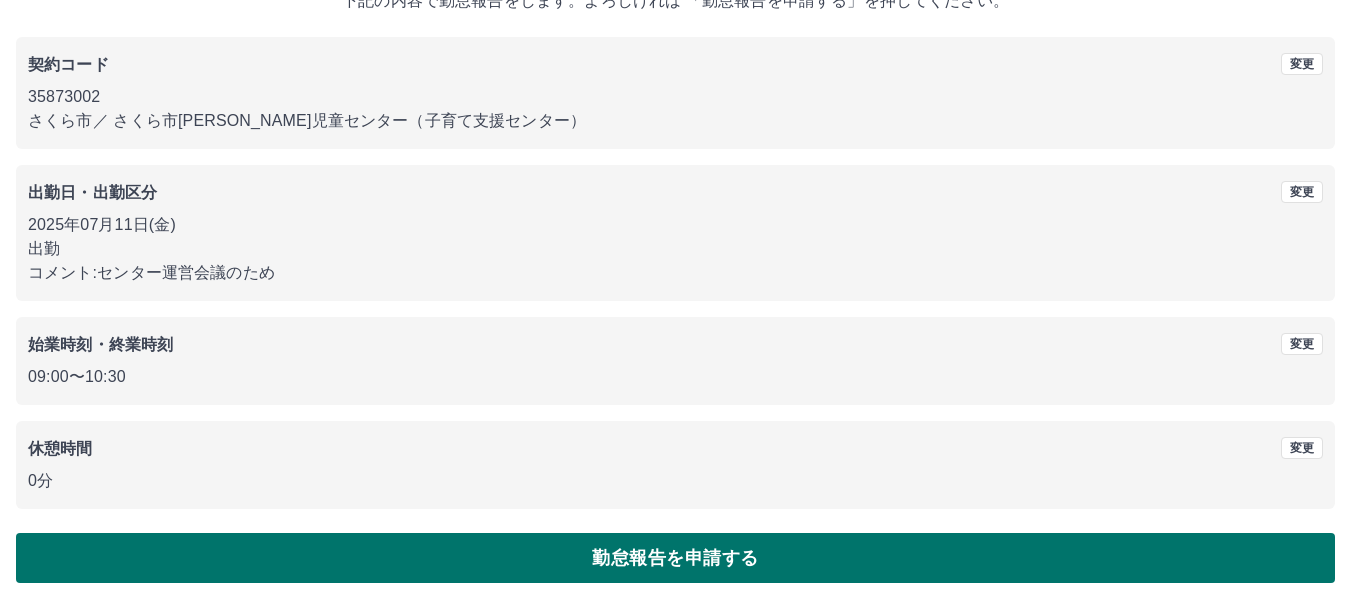 click on "勤怠報告を申請する" at bounding box center (675, 558) 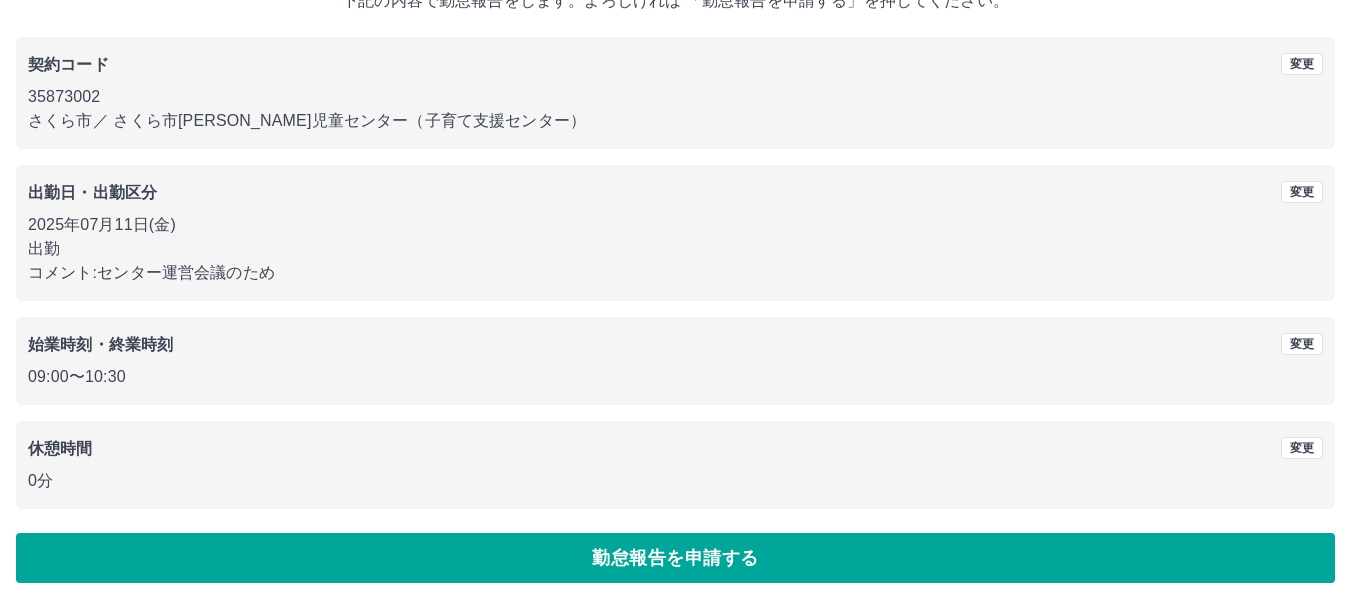 scroll, scrollTop: 0, scrollLeft: 0, axis: both 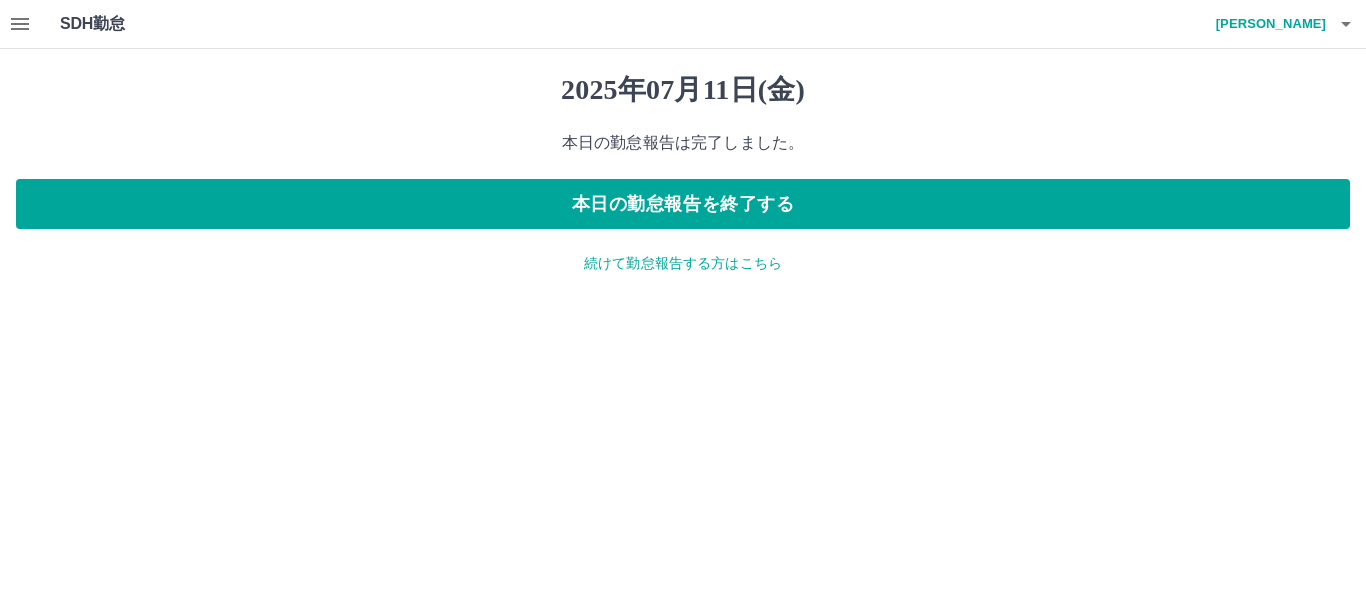 click on "続けて勤怠報告する方はこちら" at bounding box center (683, 263) 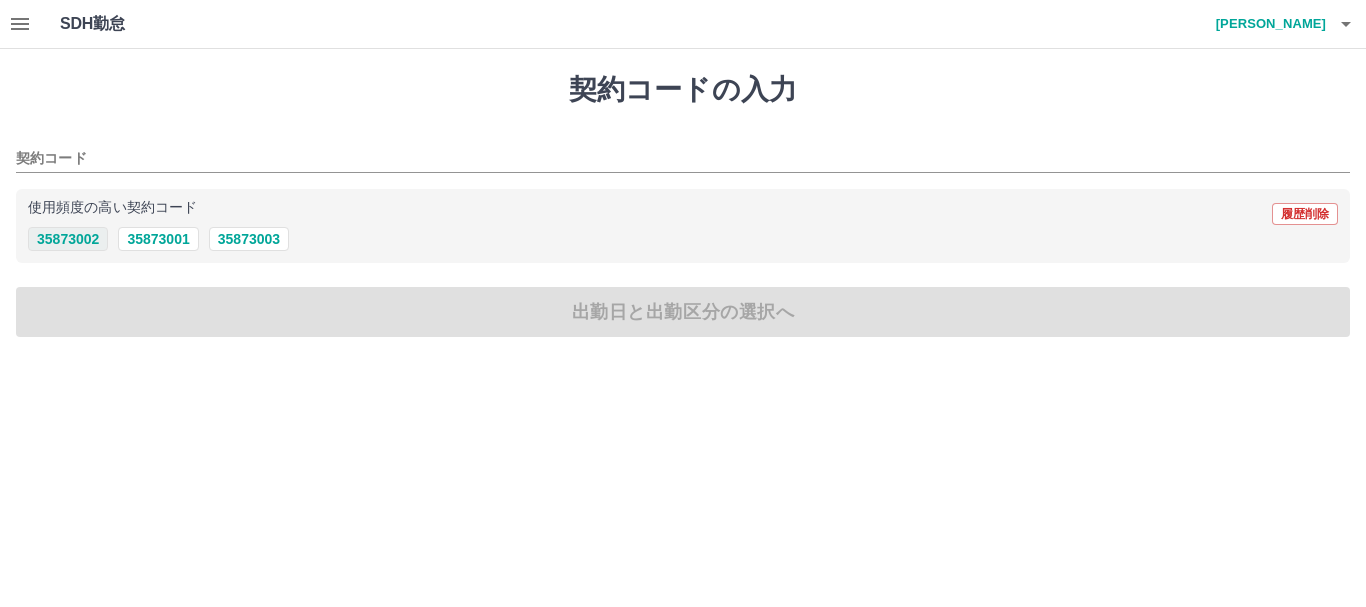click on "35873002" at bounding box center [68, 239] 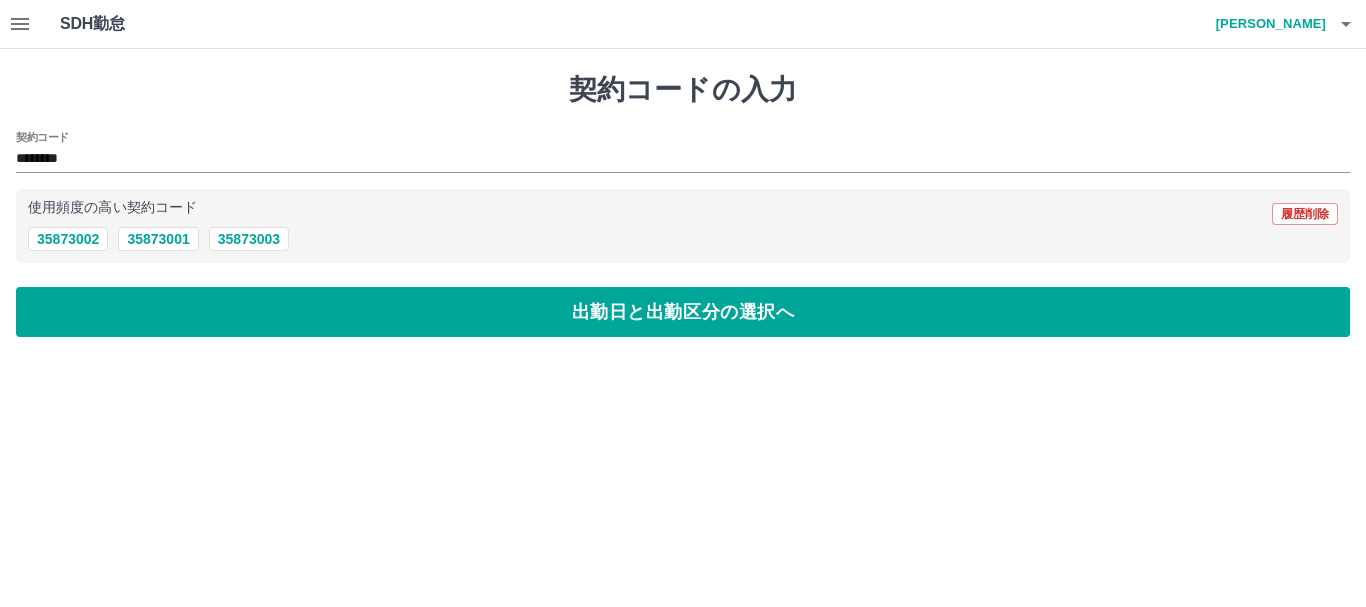 click on "出勤日と出勤区分の選択へ" at bounding box center (683, 312) 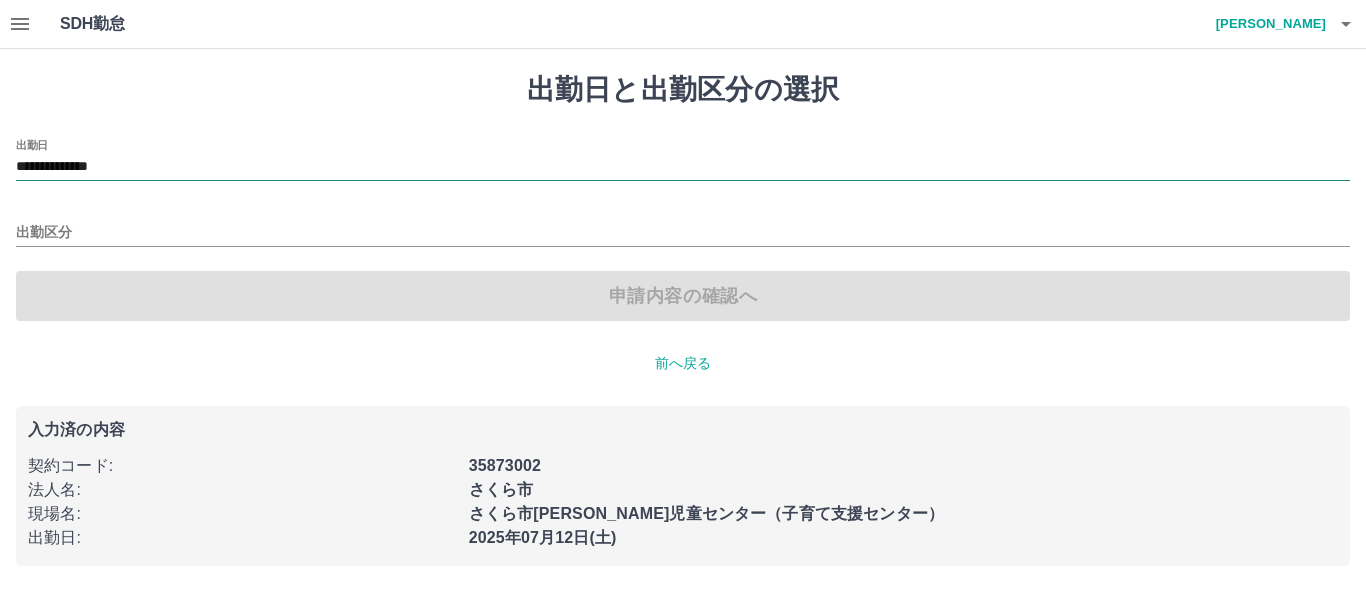 click on "**********" at bounding box center [683, 167] 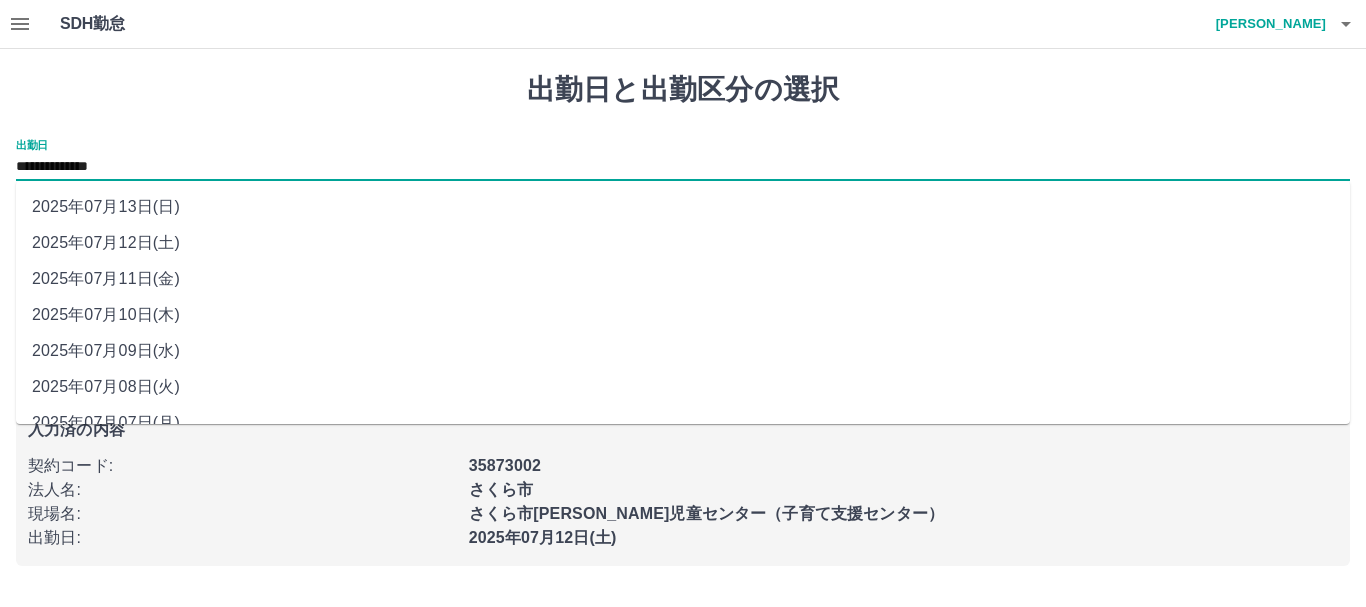 click on "2025年07月12日(土)" at bounding box center [683, 243] 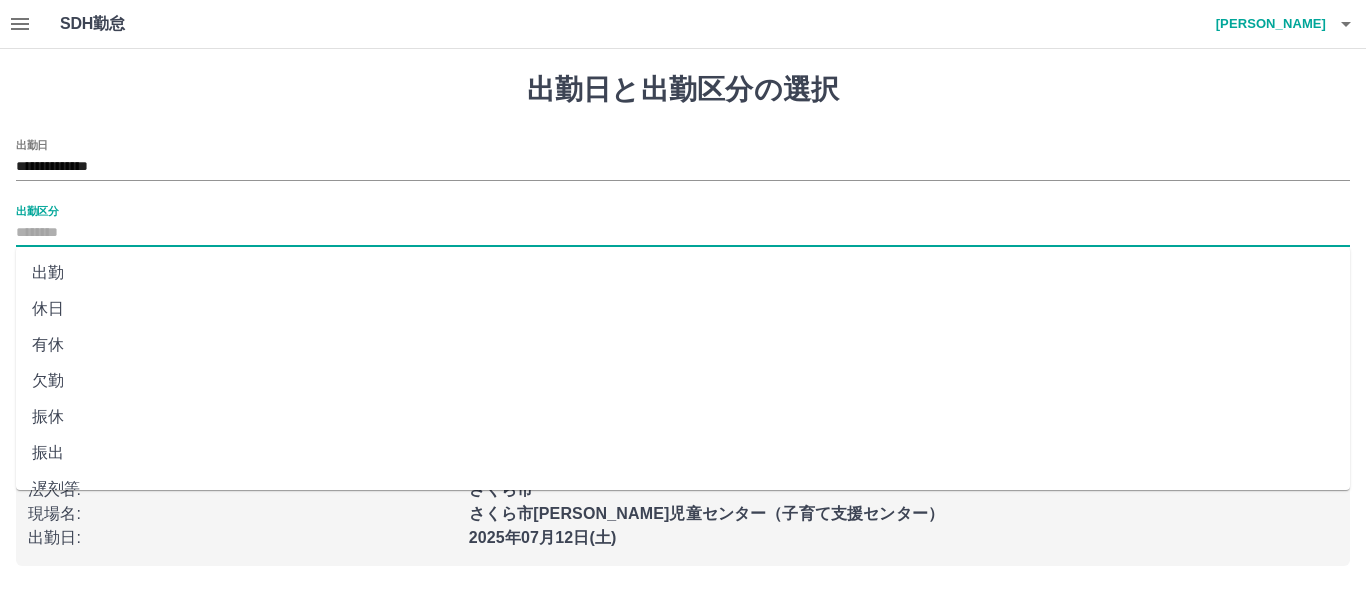 click on "出勤区分" at bounding box center (683, 233) 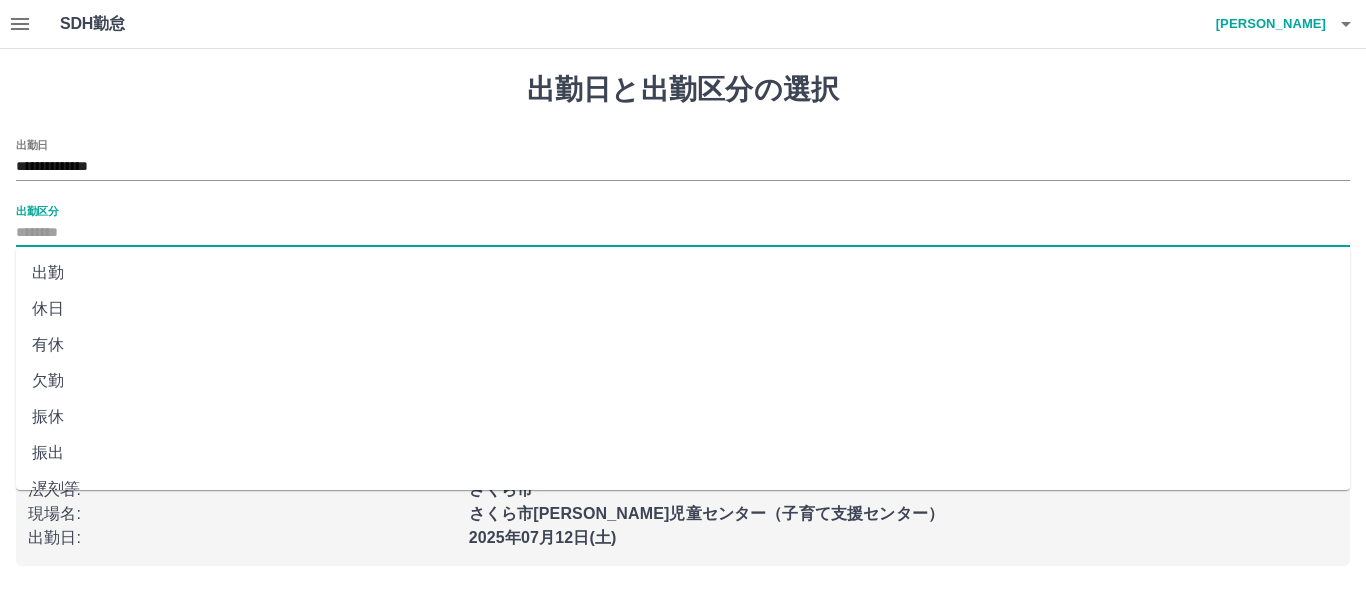 click on "休日" at bounding box center (683, 309) 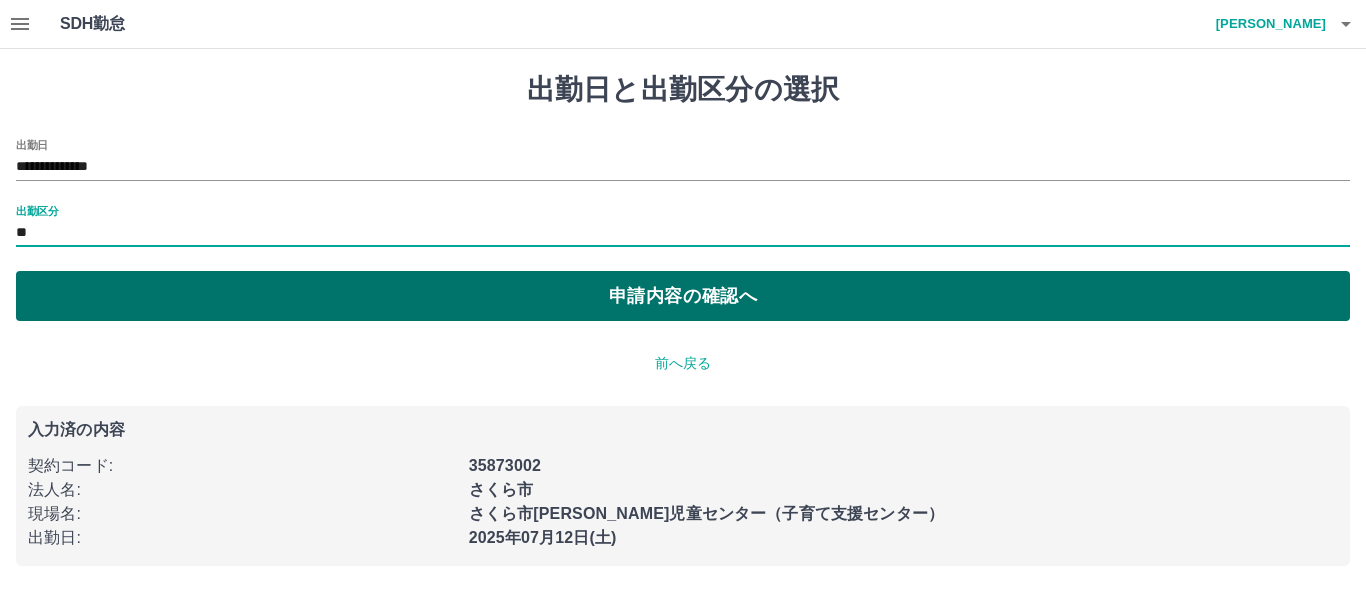 click on "申請内容の確認へ" at bounding box center [683, 296] 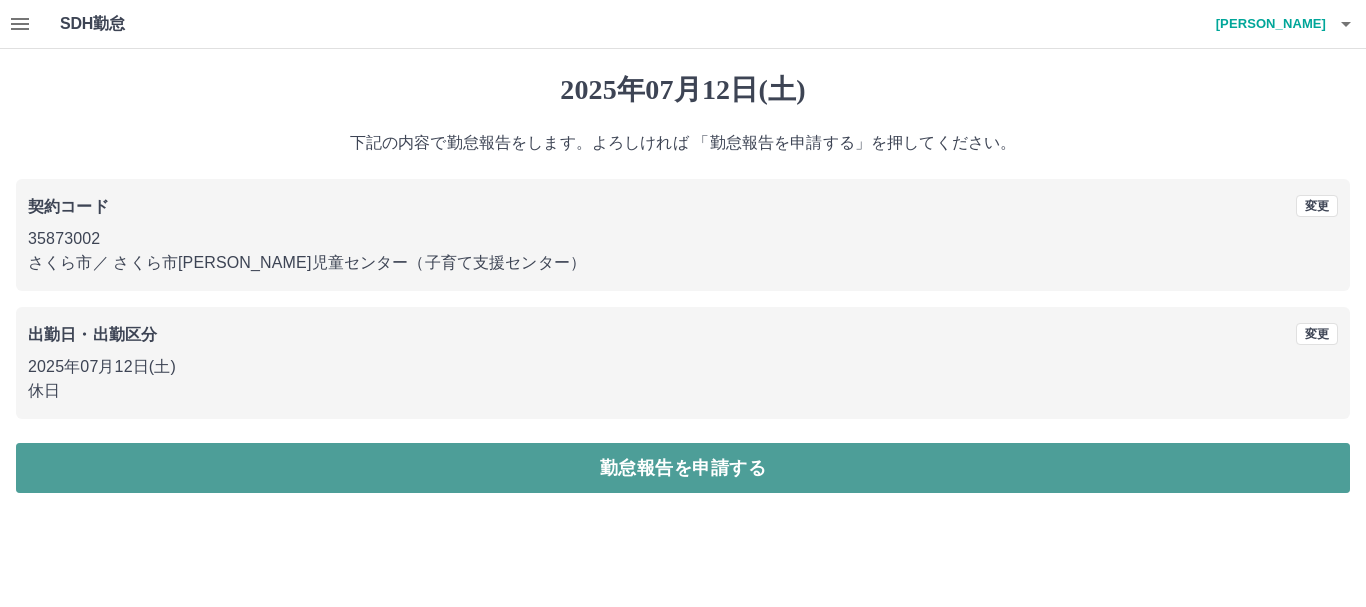 click on "勤怠報告を申請する" at bounding box center (683, 468) 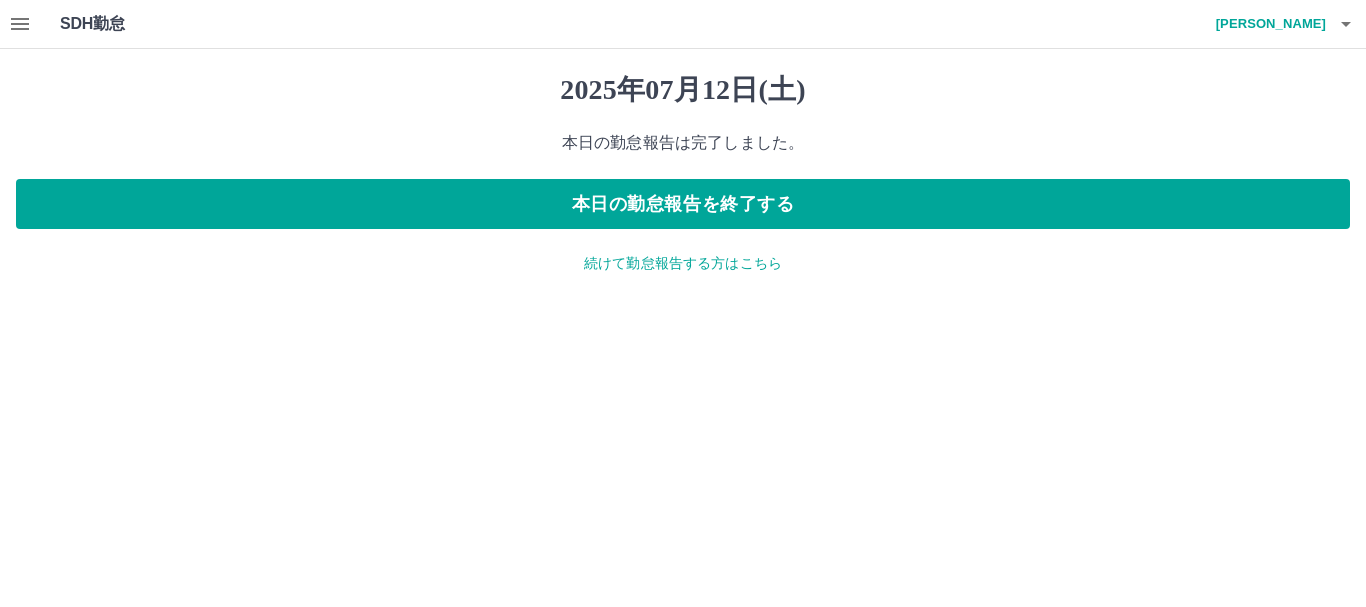 click on "続けて勤怠報告する方はこちら" at bounding box center [683, 263] 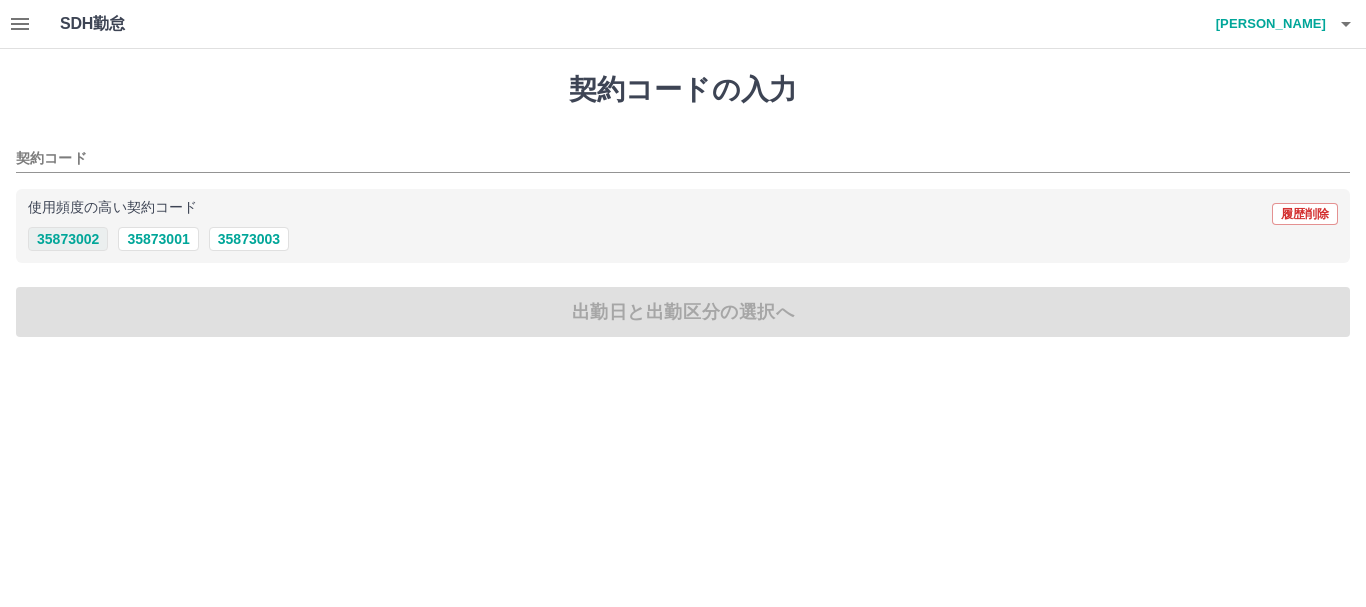 drag, startPoint x: 93, startPoint y: 236, endPoint x: 98, endPoint y: 245, distance: 10.29563 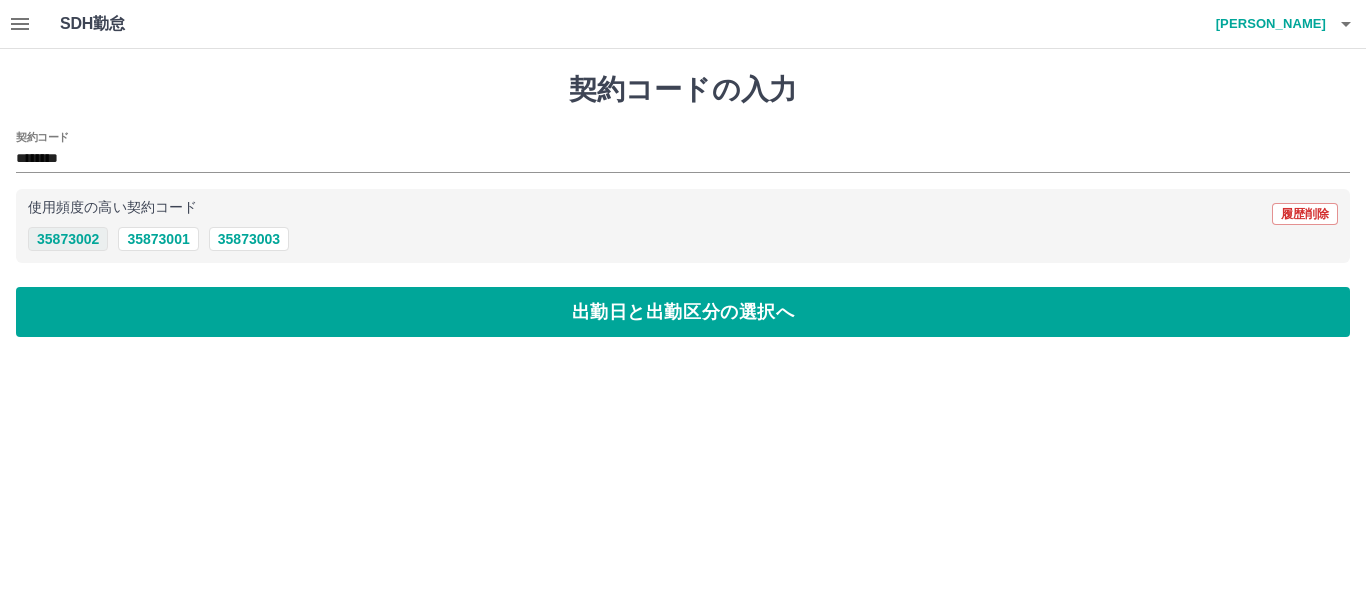 type on "********" 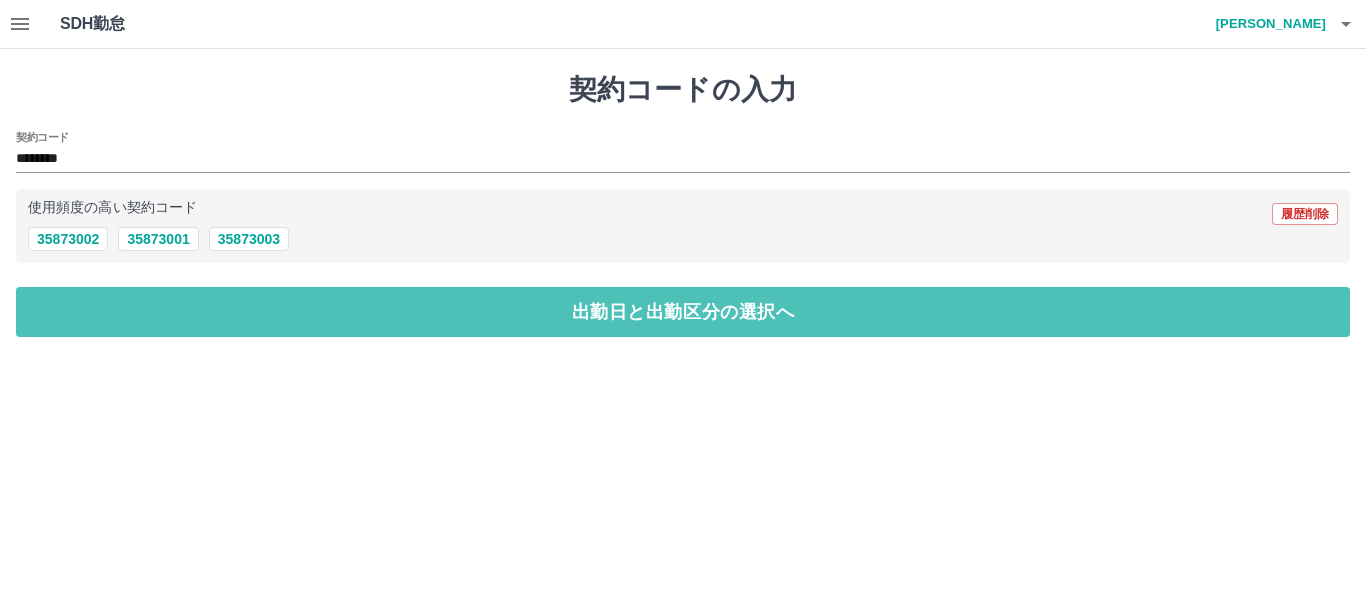 drag, startPoint x: 134, startPoint y: 298, endPoint x: 141, endPoint y: 312, distance: 15.652476 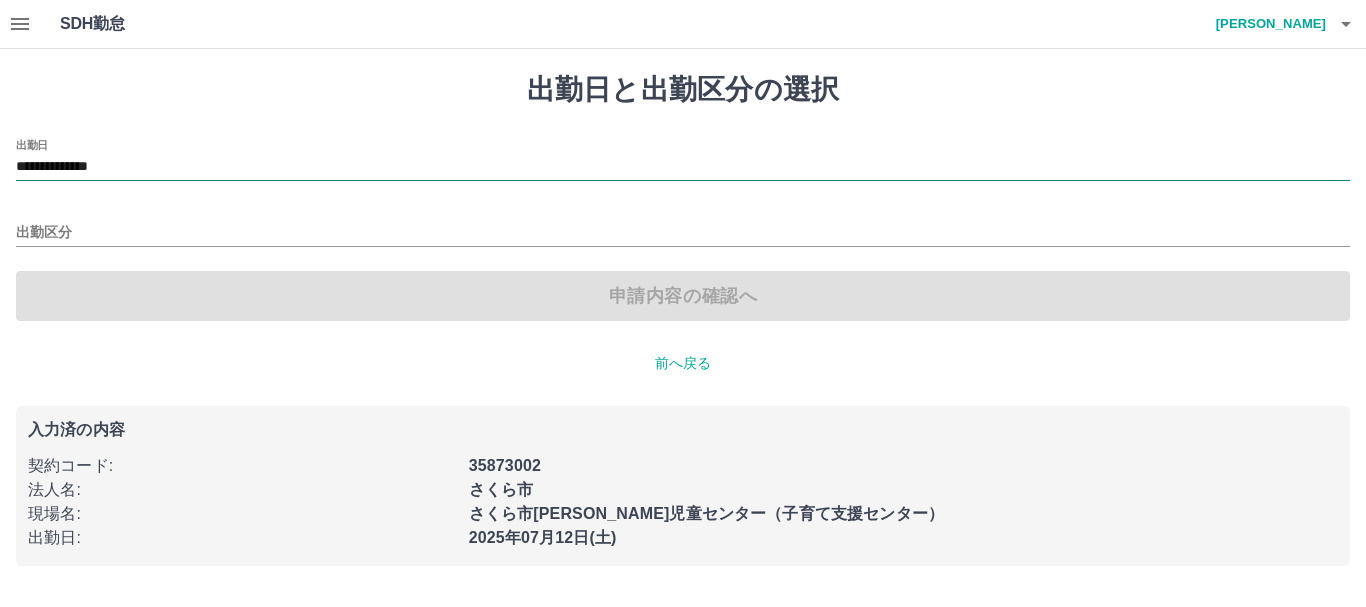click on "**********" at bounding box center (683, 167) 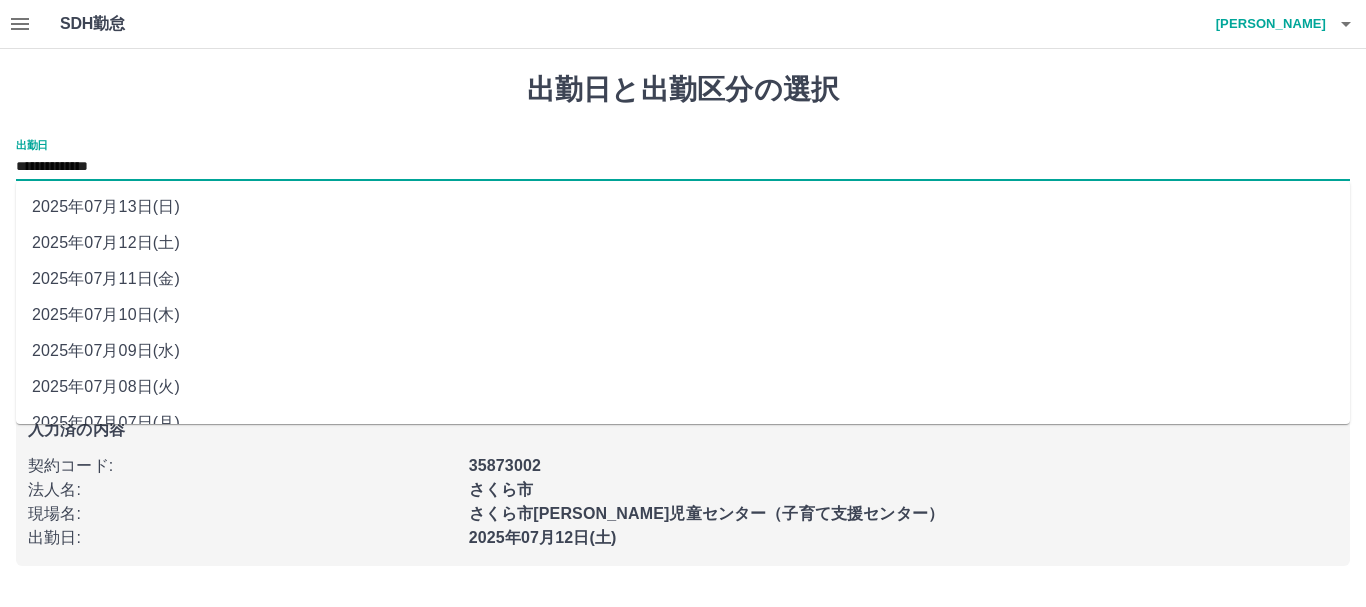 click on "2025年07月13日(日)" at bounding box center [683, 207] 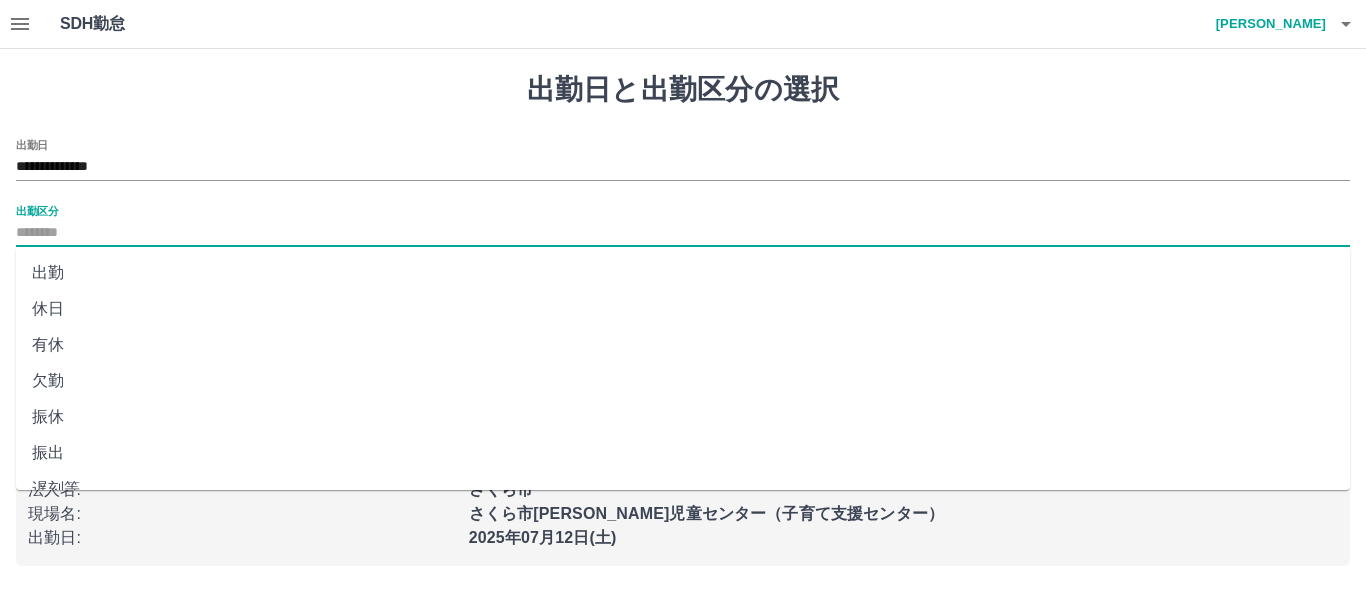 drag, startPoint x: 67, startPoint y: 233, endPoint x: 107, endPoint y: 258, distance: 47.169907 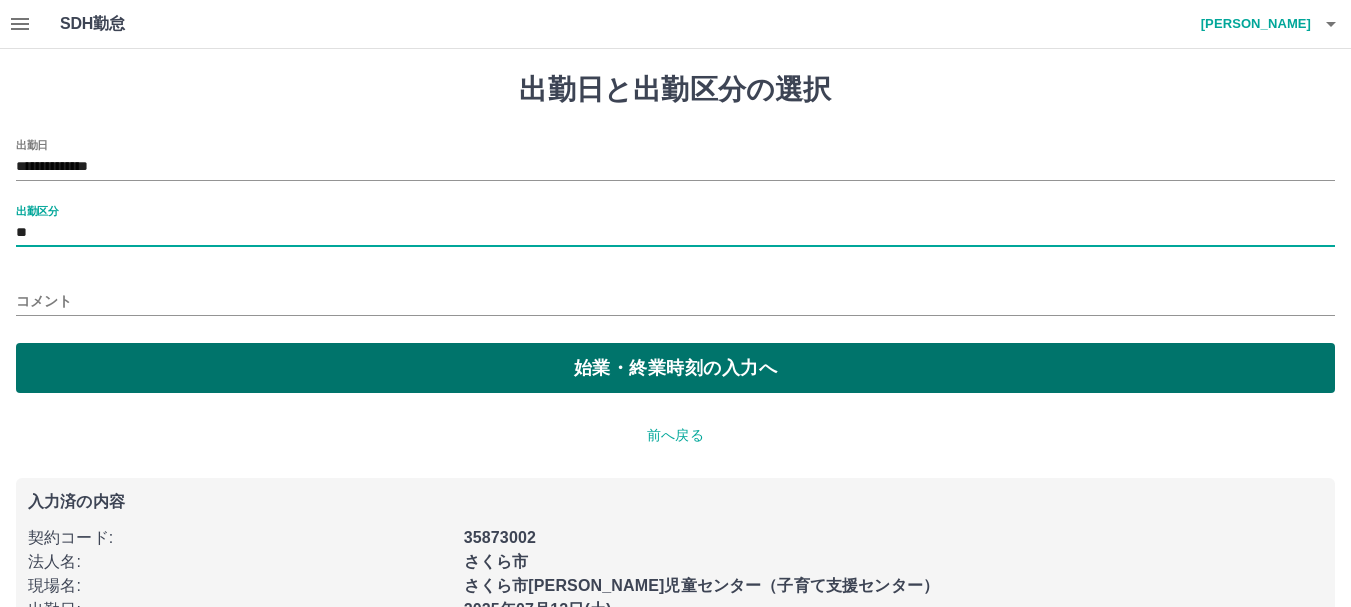 click on "始業・終業時刻の入力へ" at bounding box center [675, 368] 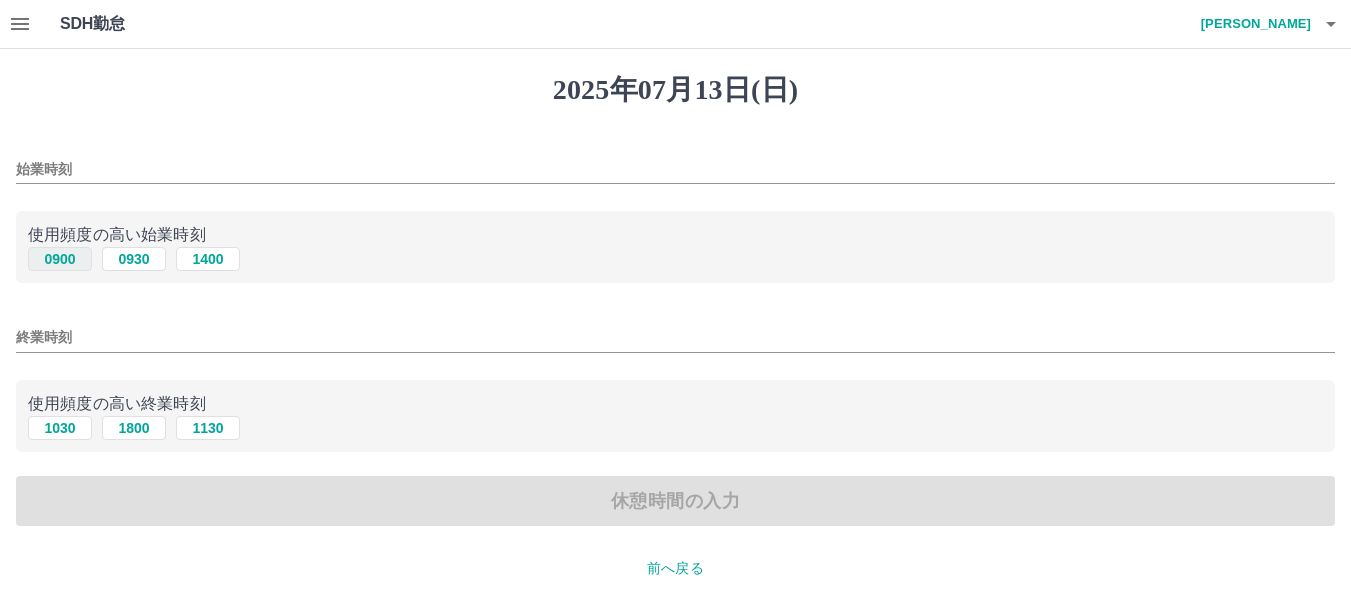 drag, startPoint x: 63, startPoint y: 255, endPoint x: 75, endPoint y: 318, distance: 64.132675 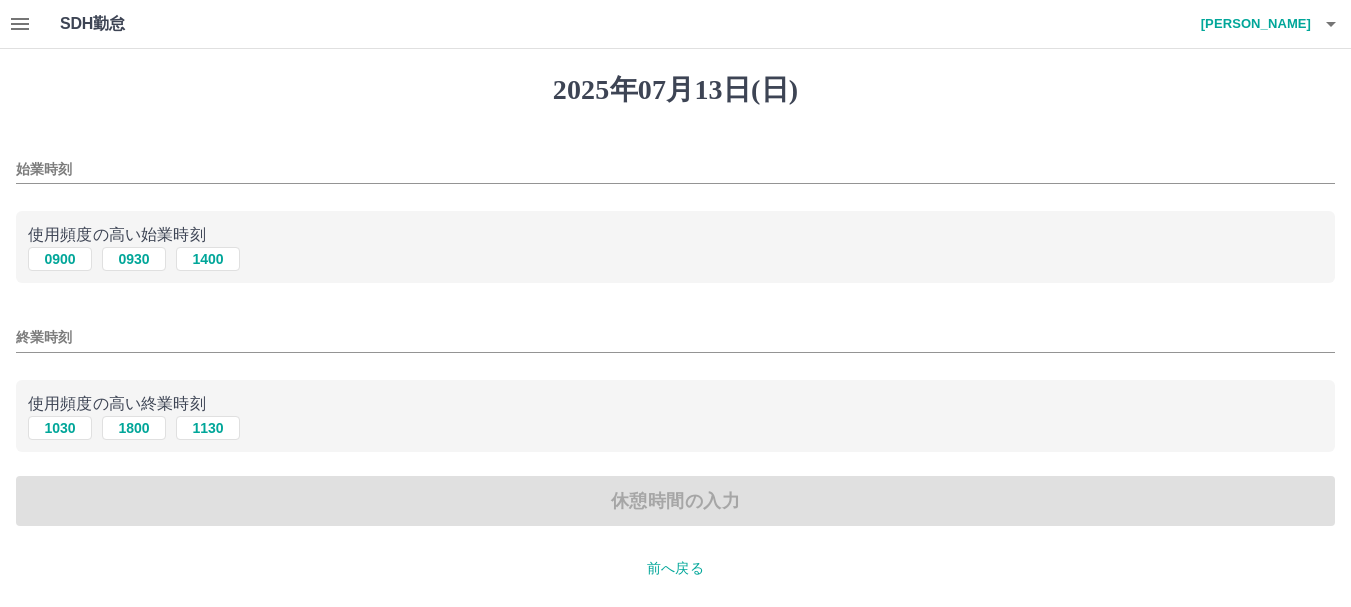 click on "0900" at bounding box center [60, 259] 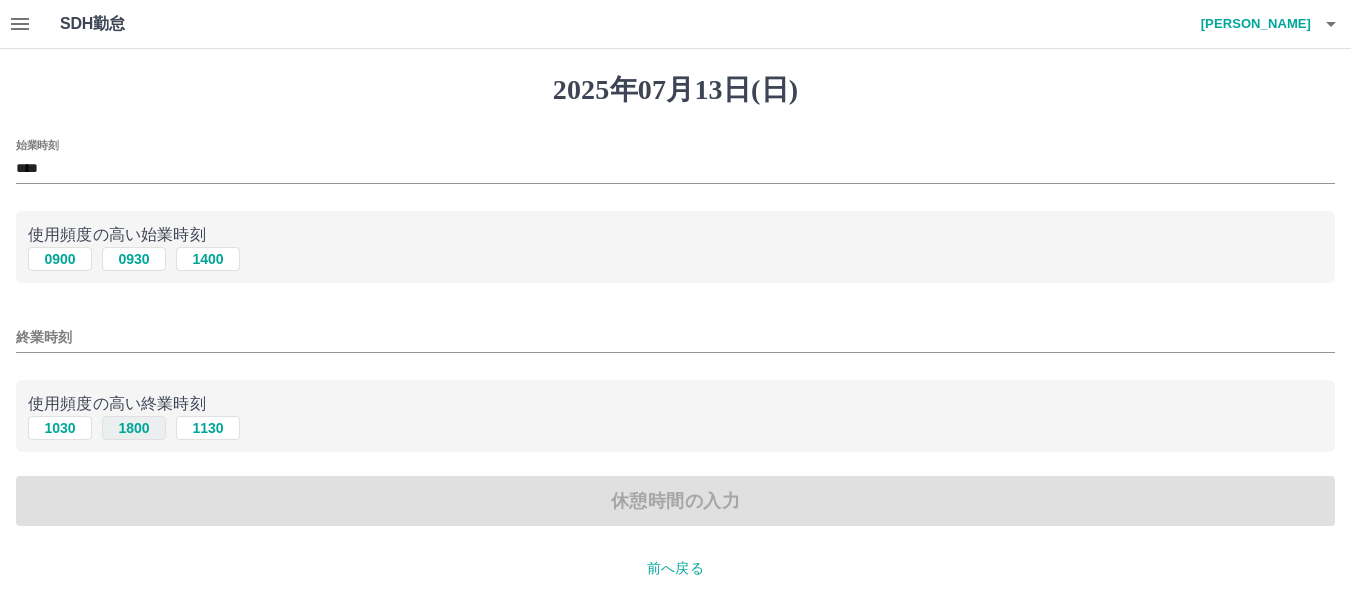 drag, startPoint x: 135, startPoint y: 428, endPoint x: 151, endPoint y: 461, distance: 36.67424 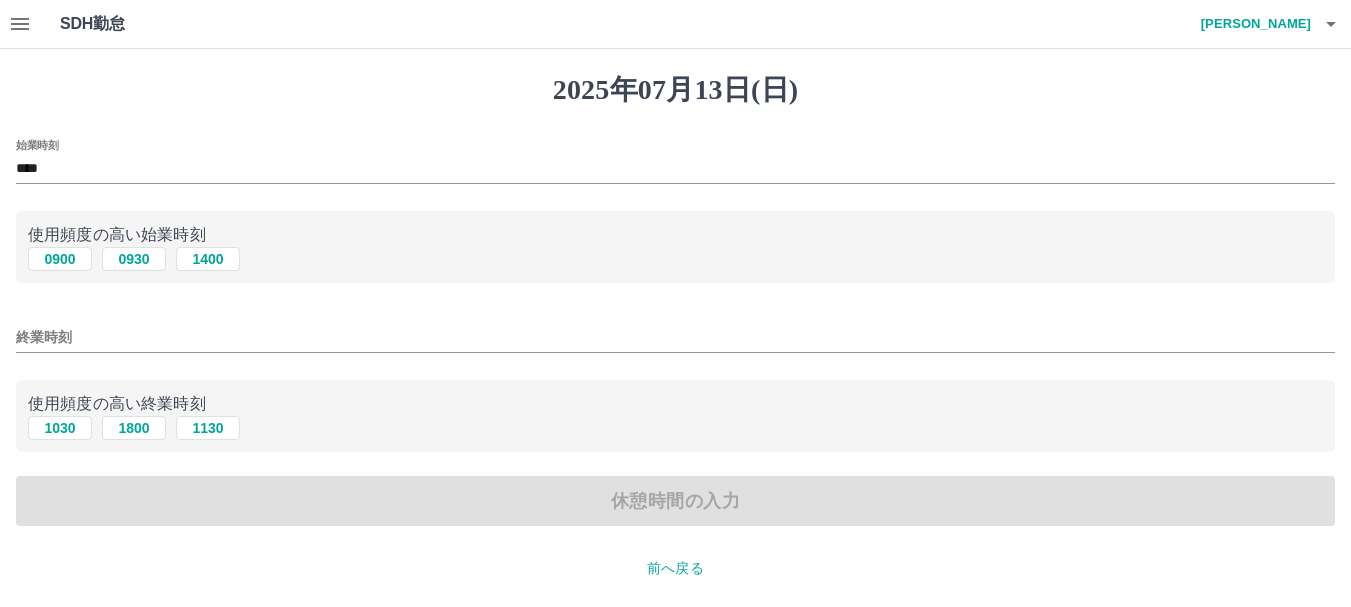 click on "1800" at bounding box center [134, 428] 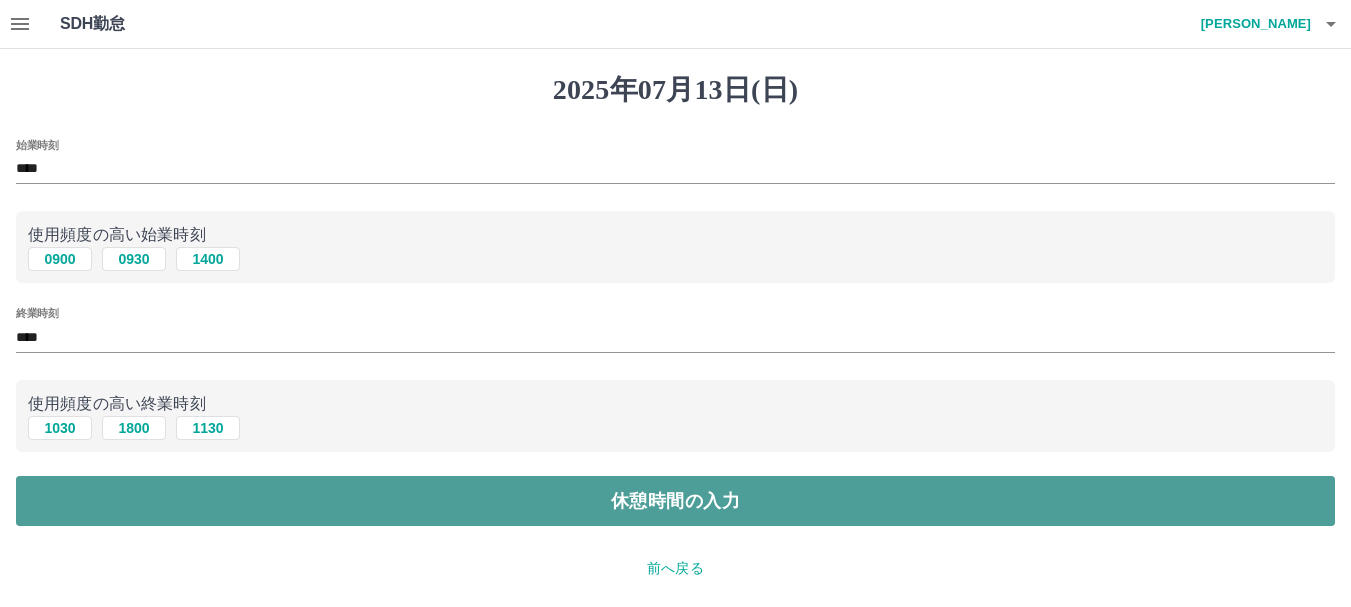 click on "休憩時間の入力" at bounding box center [675, 501] 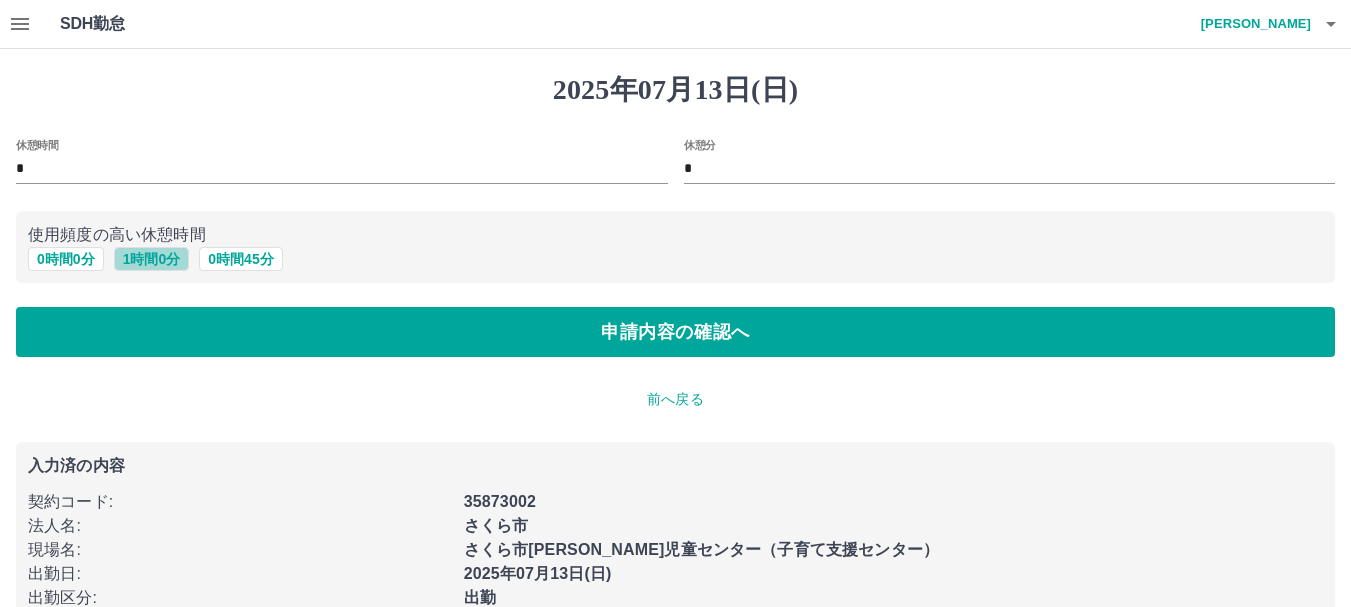 click on "1 時間 0 分" at bounding box center [152, 259] 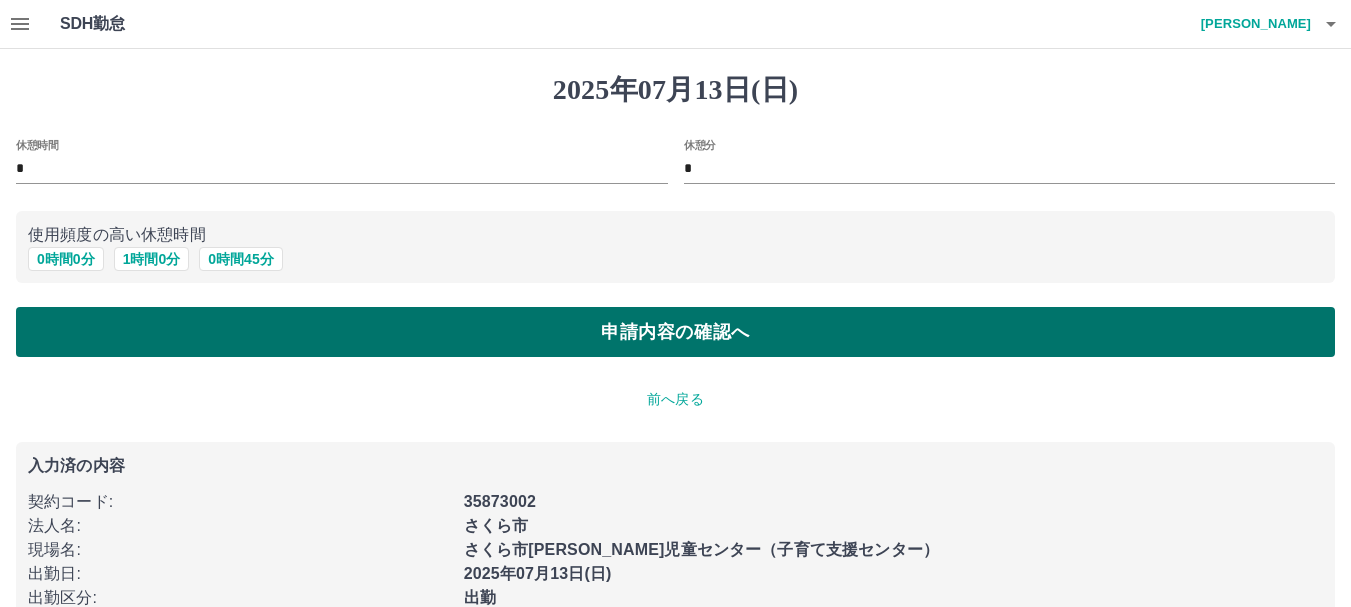 click on "申請内容の確認へ" at bounding box center (675, 332) 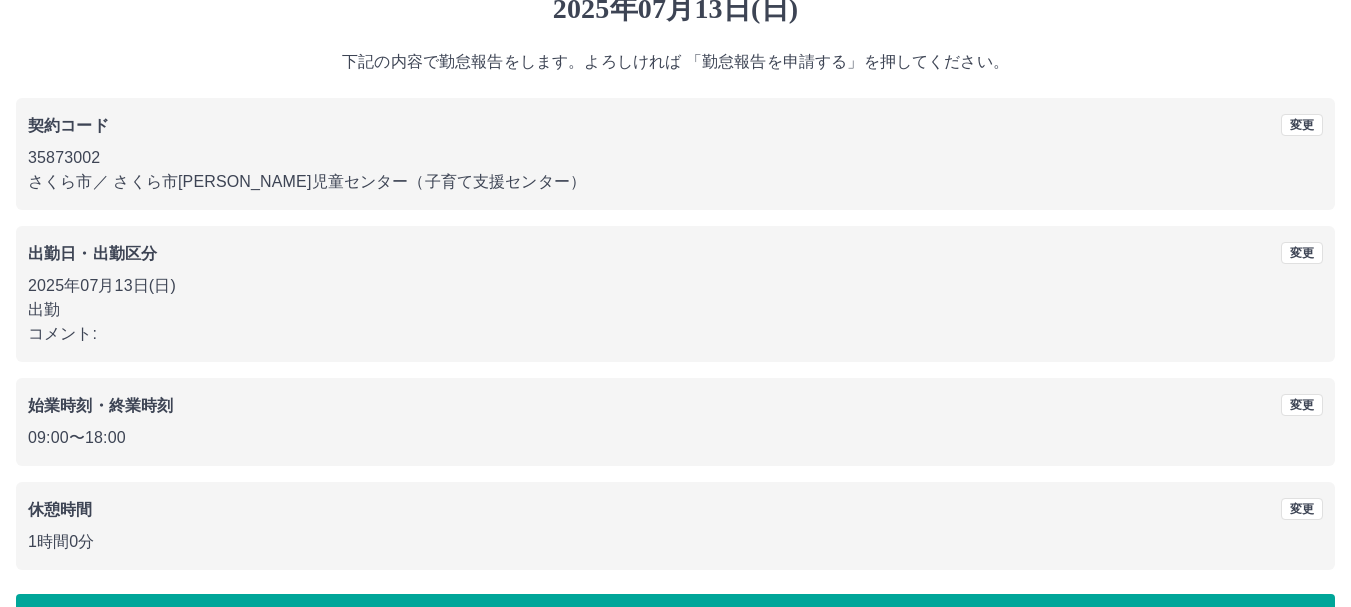 scroll, scrollTop: 142, scrollLeft: 0, axis: vertical 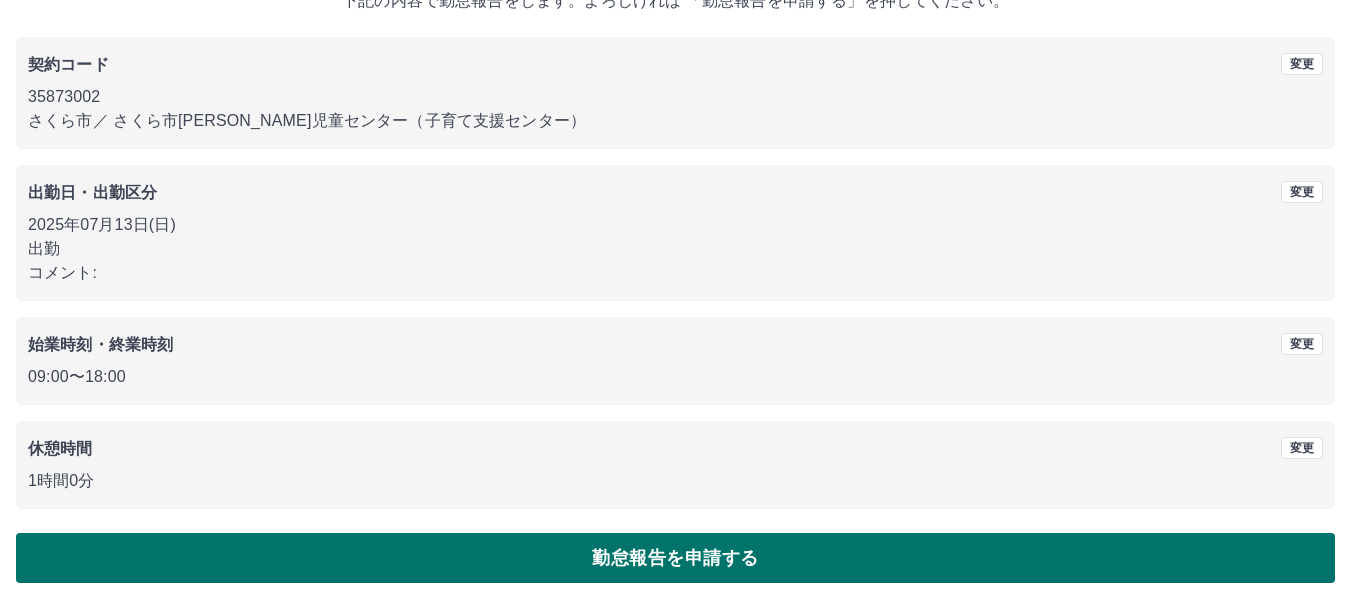 click on "勤怠報告を申請する" at bounding box center [675, 558] 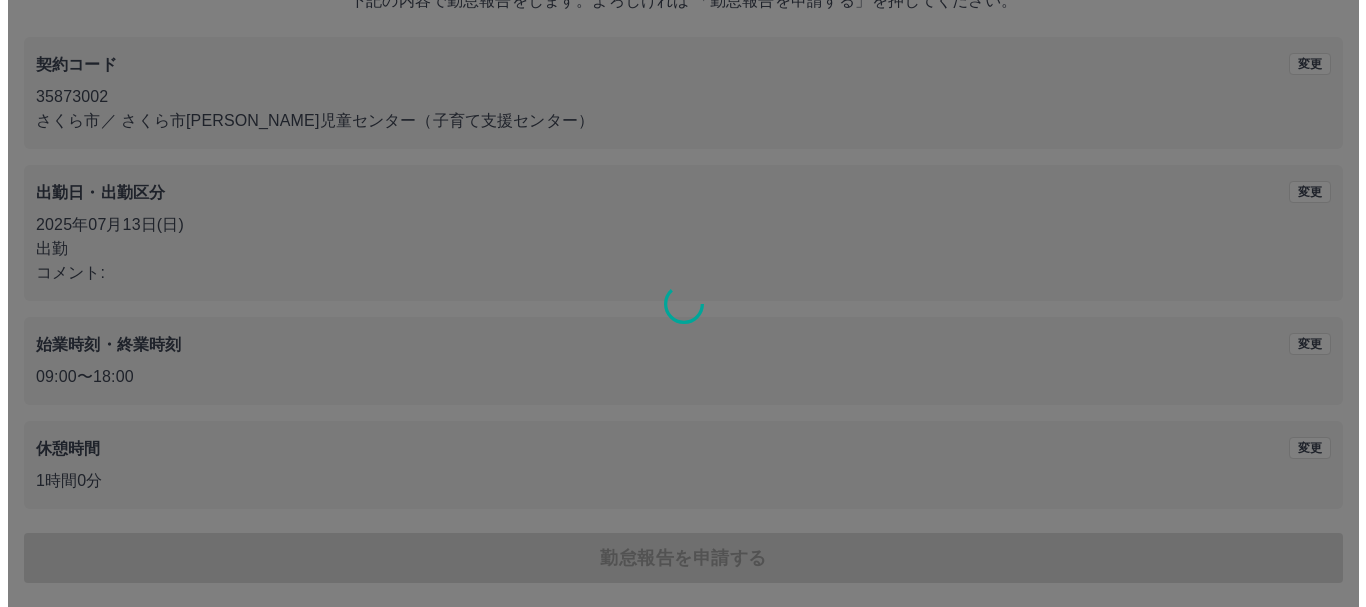 scroll, scrollTop: 0, scrollLeft: 0, axis: both 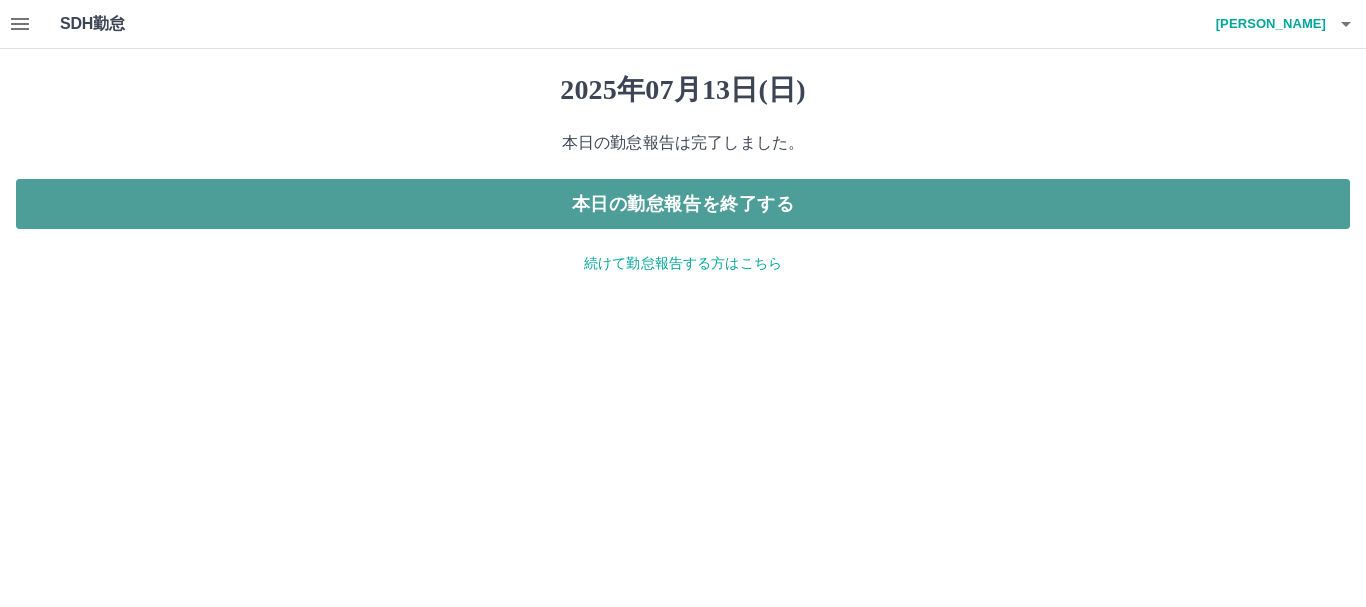 click on "本日の勤怠報告を終了する" at bounding box center [683, 204] 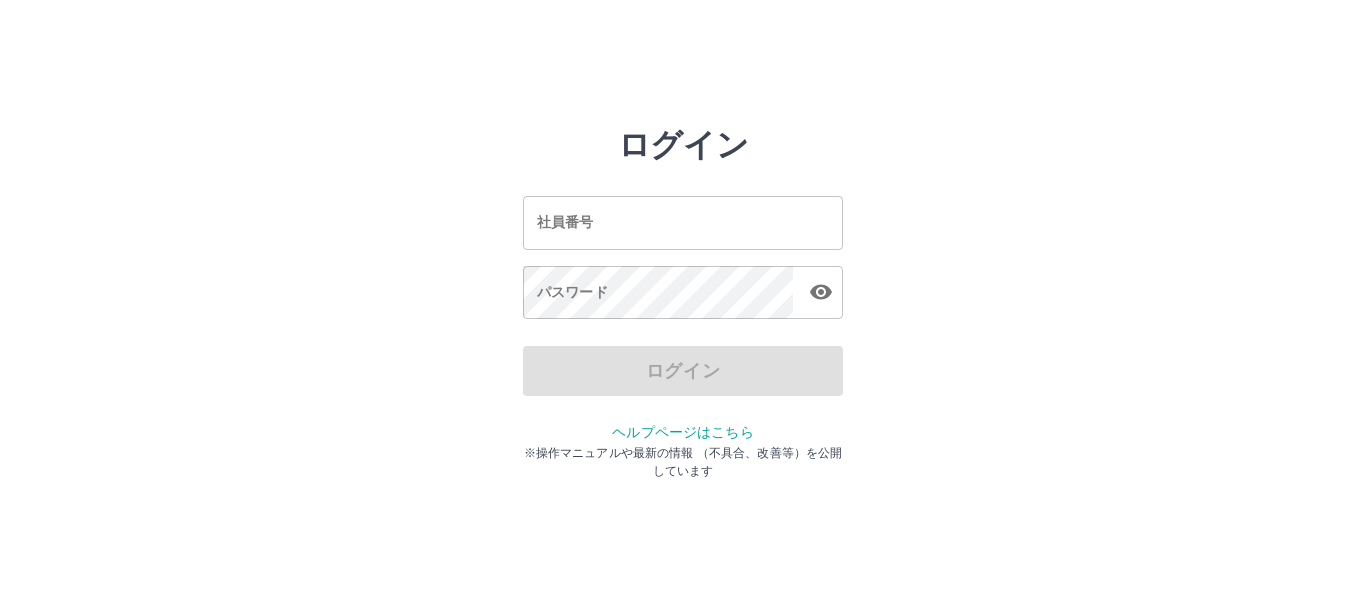 scroll, scrollTop: 0, scrollLeft: 0, axis: both 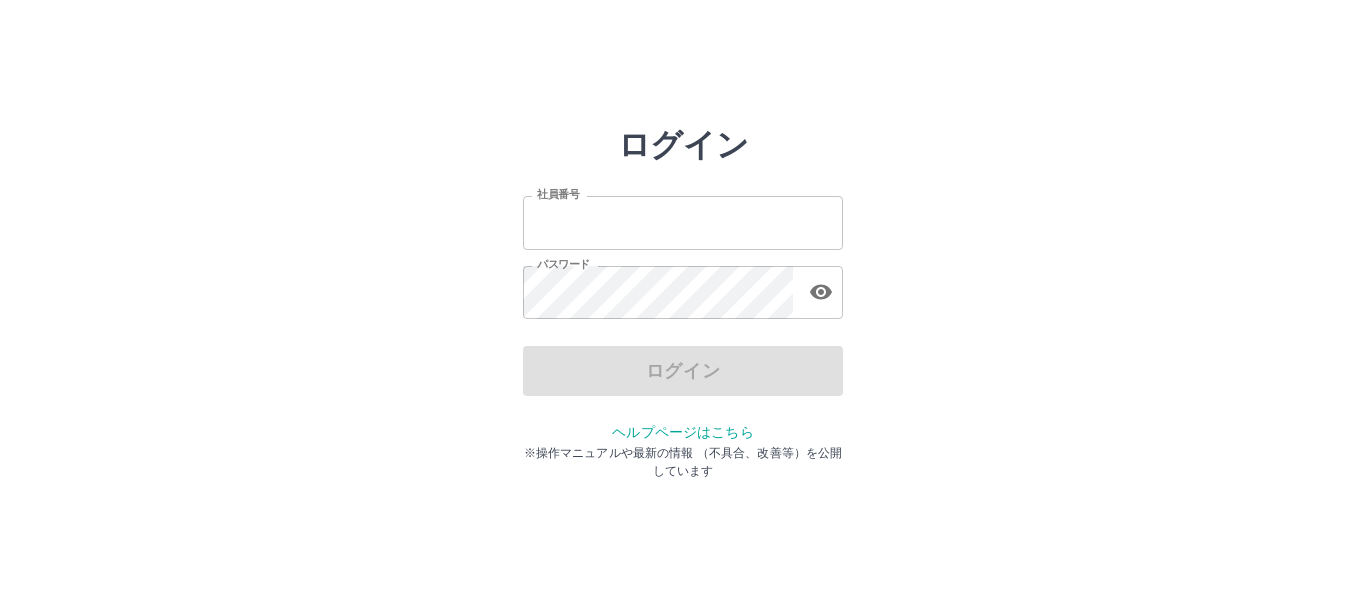 type on "*******" 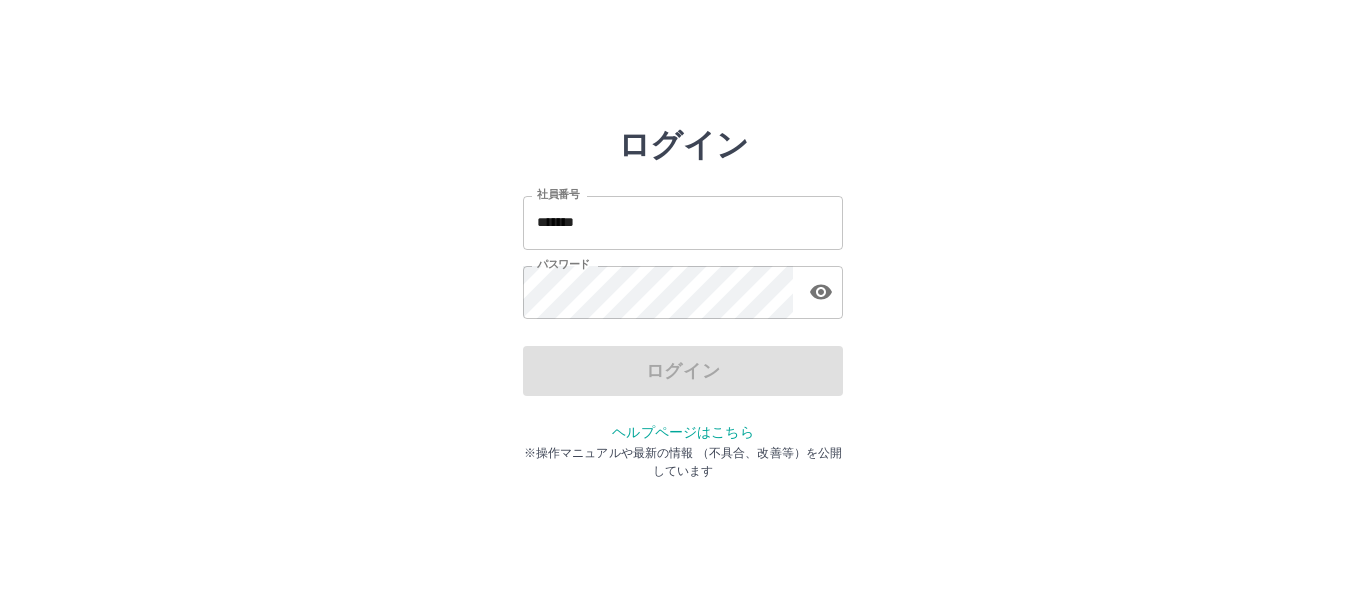 click on "*******" at bounding box center [683, 222] 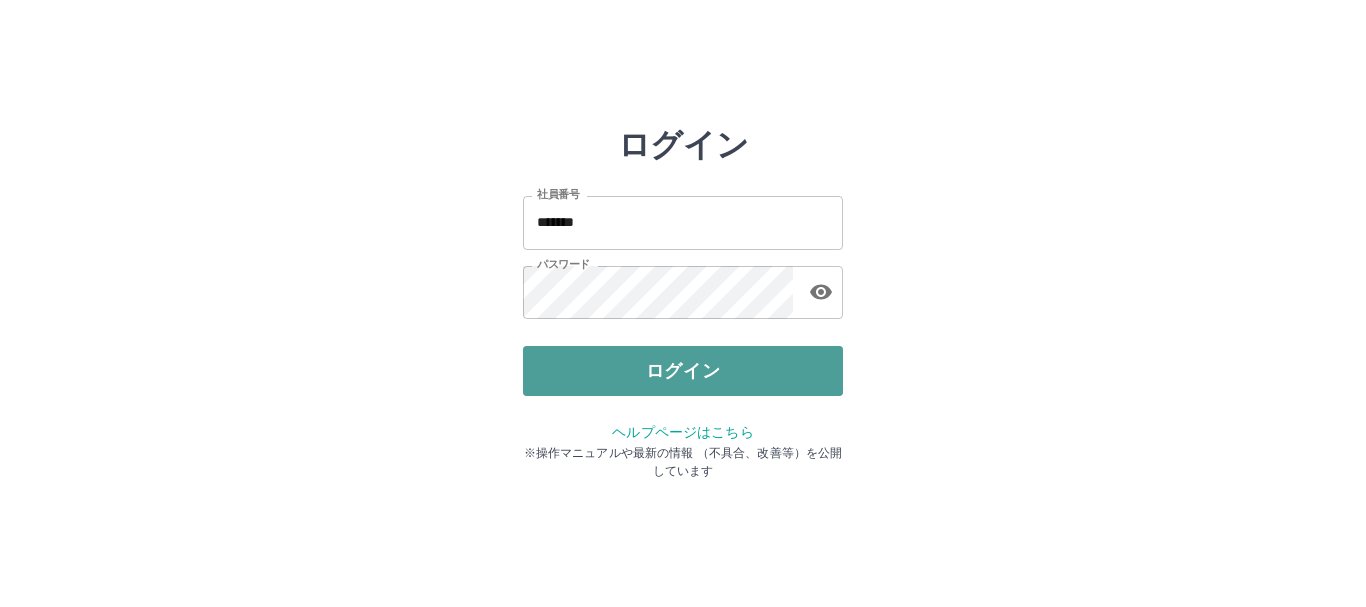 click on "ログイン" at bounding box center [683, 371] 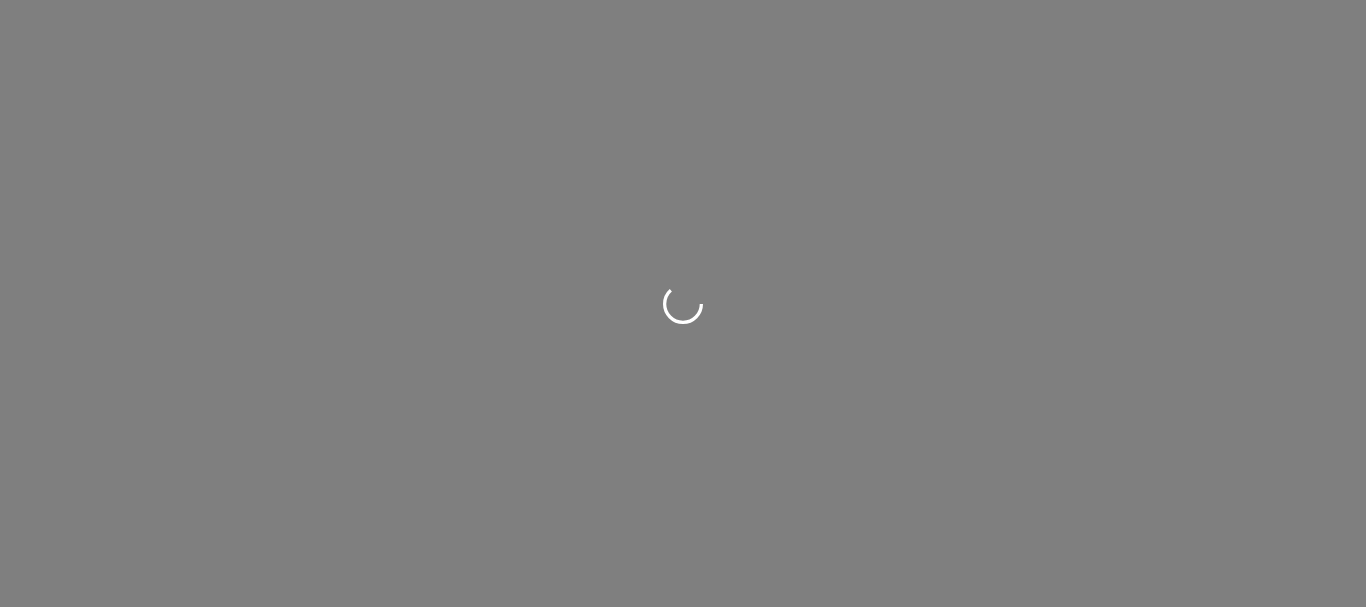 scroll, scrollTop: 0, scrollLeft: 0, axis: both 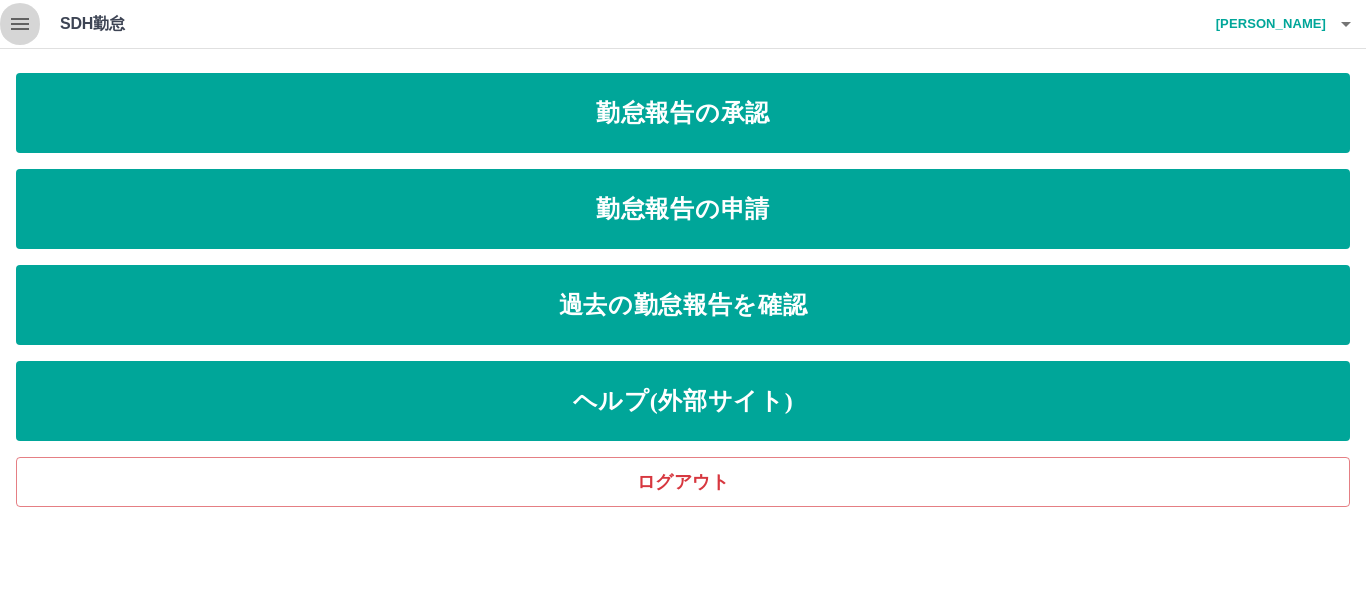 click 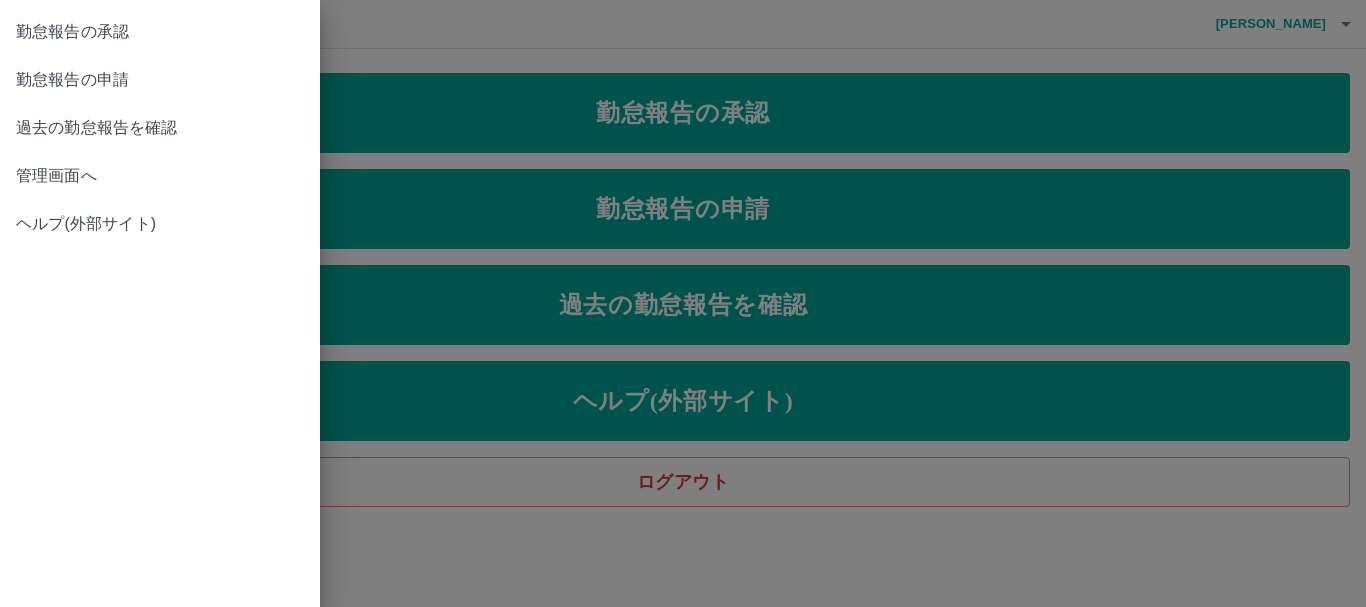 click on "管理画面へ" at bounding box center (160, 176) 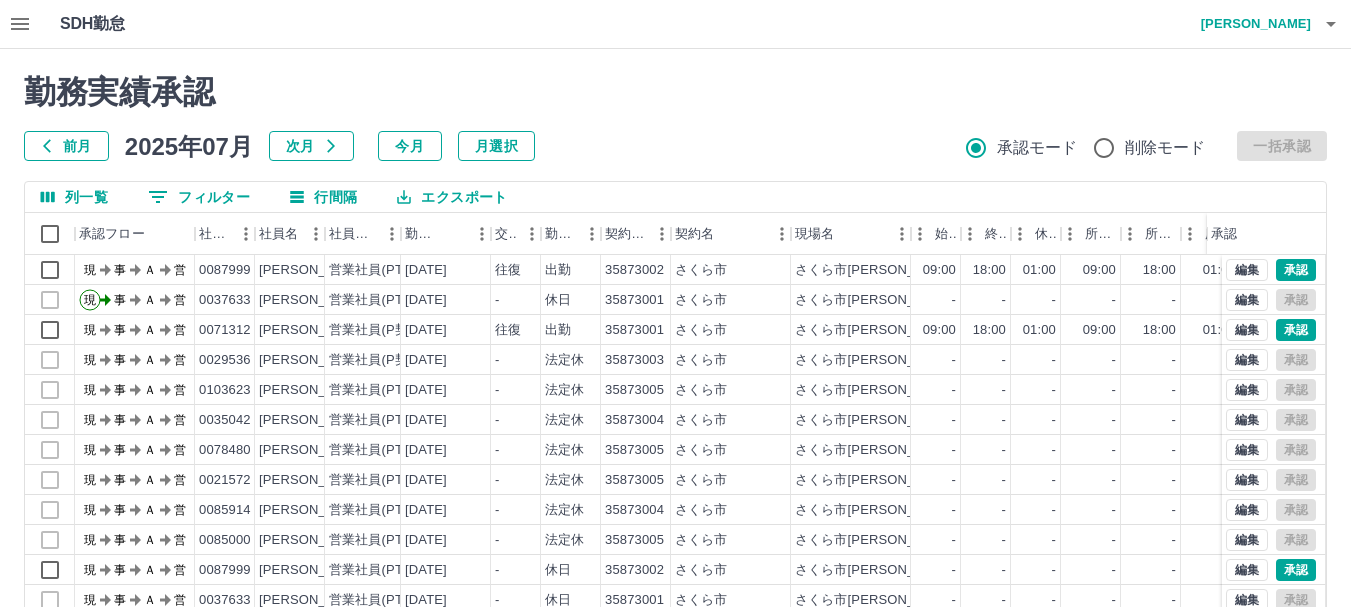 click at bounding box center (675, 303) 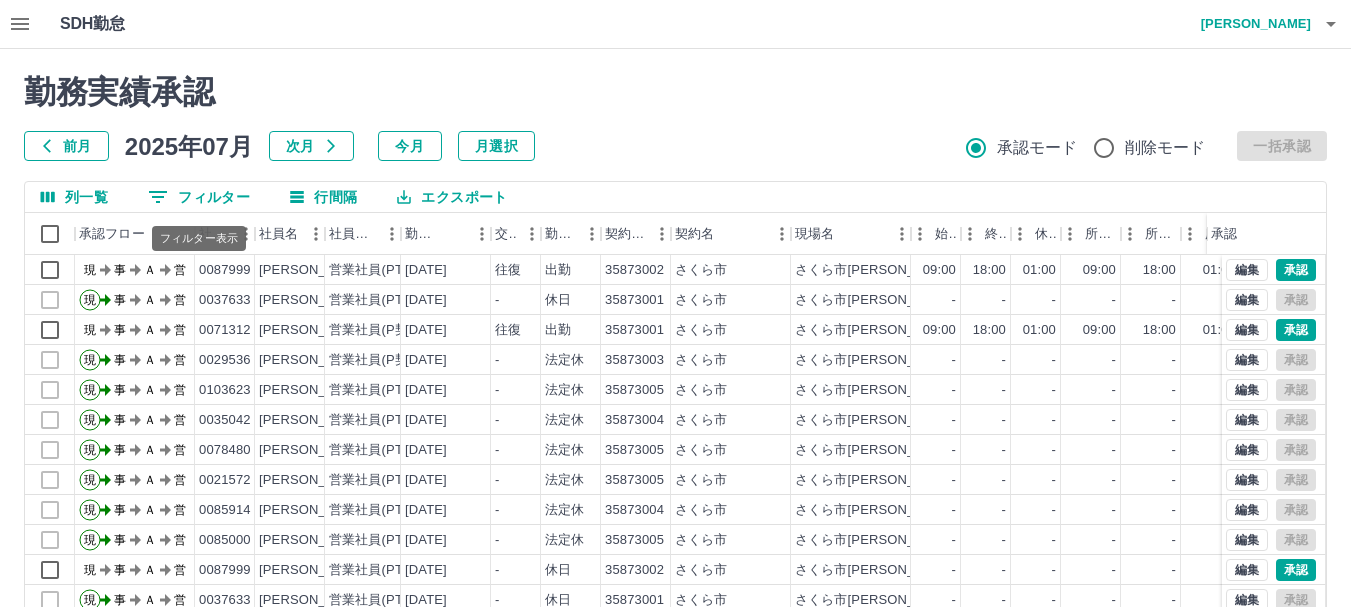 click on "0 フィルター" at bounding box center (199, 197) 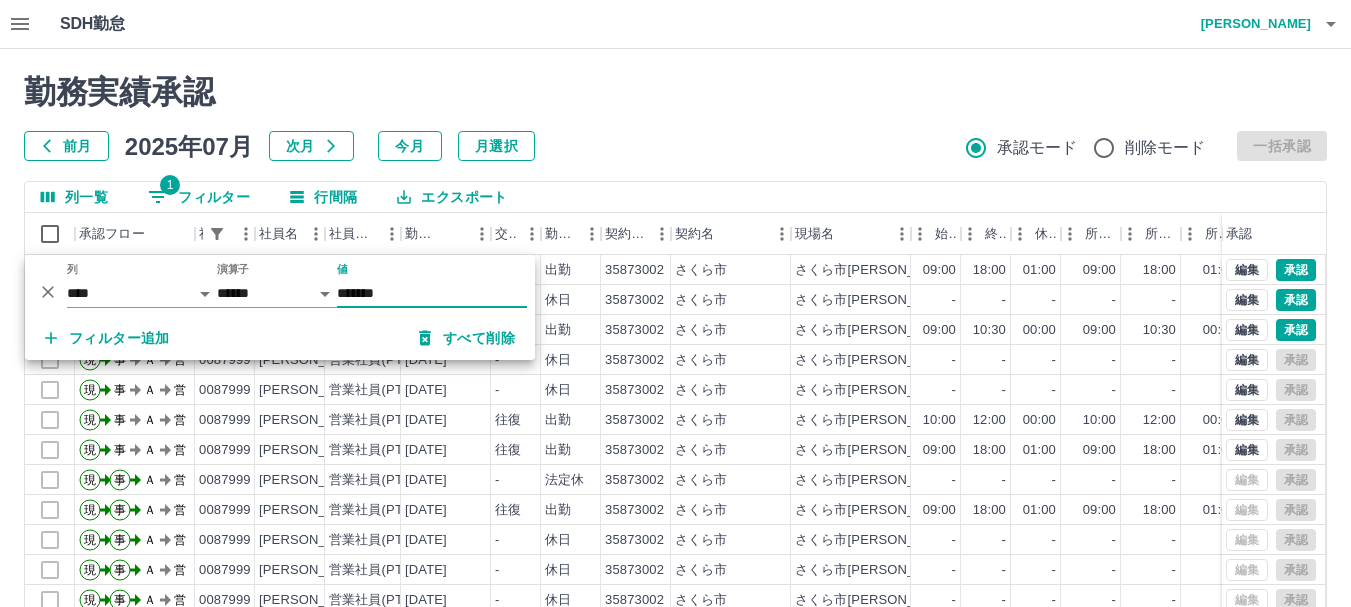 type on "*******" 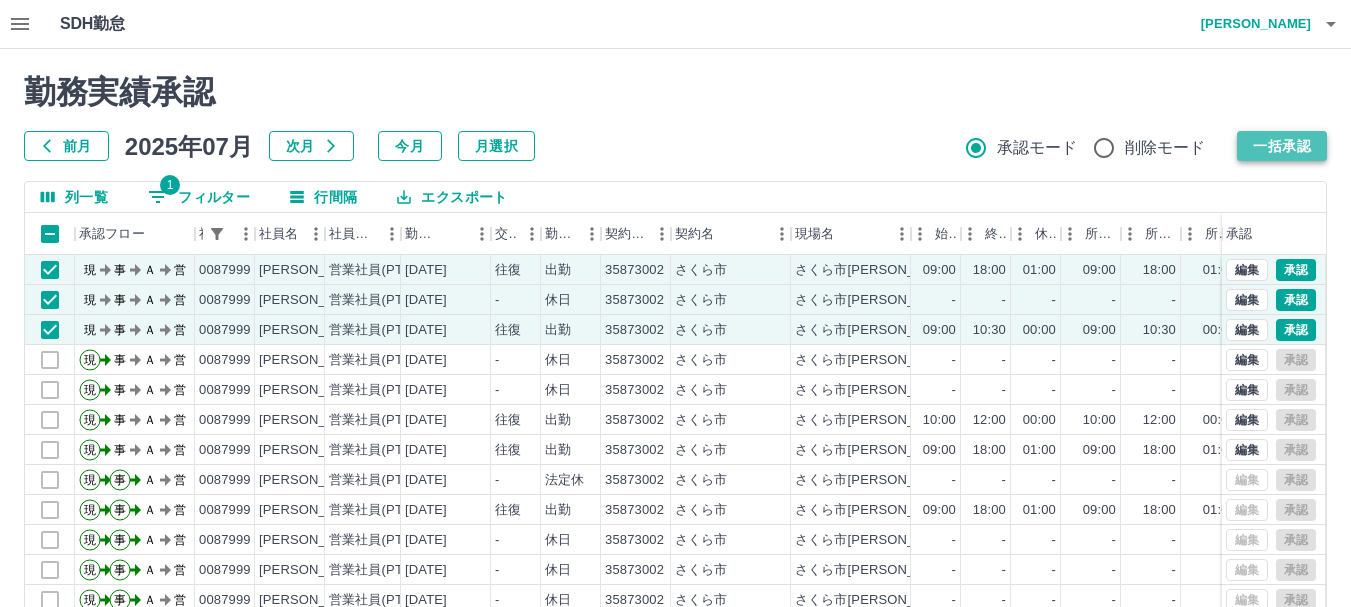 click on "一括承認" at bounding box center (1282, 146) 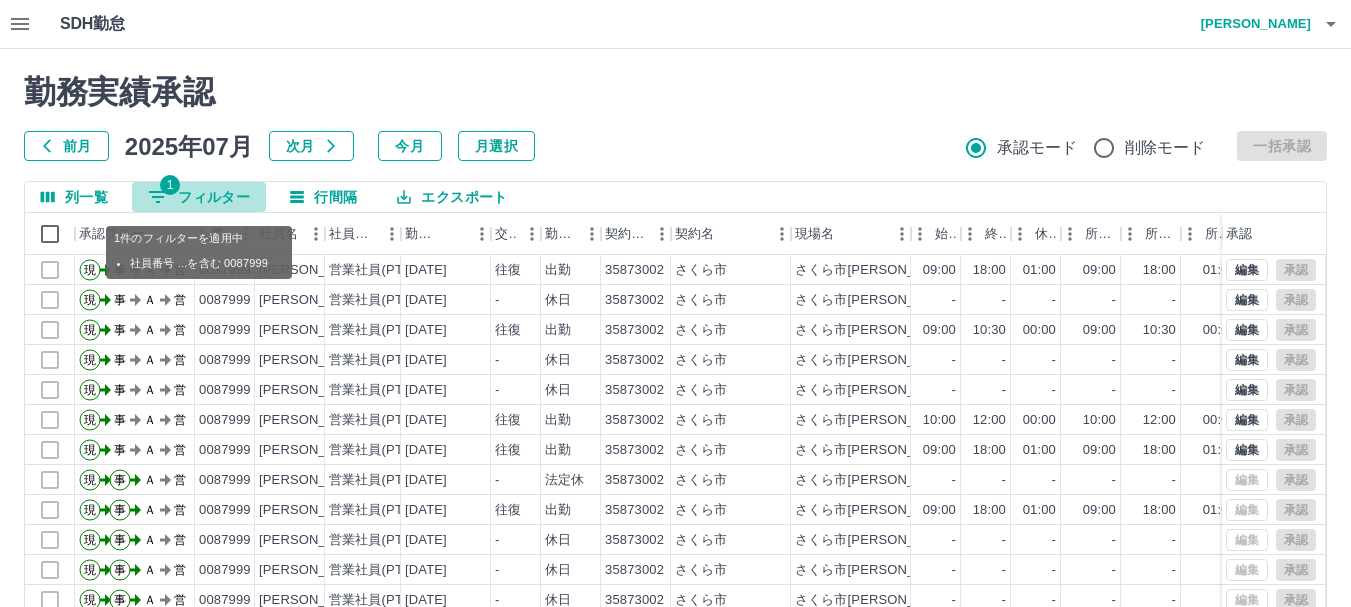 click on "1 フィルター" at bounding box center [199, 197] 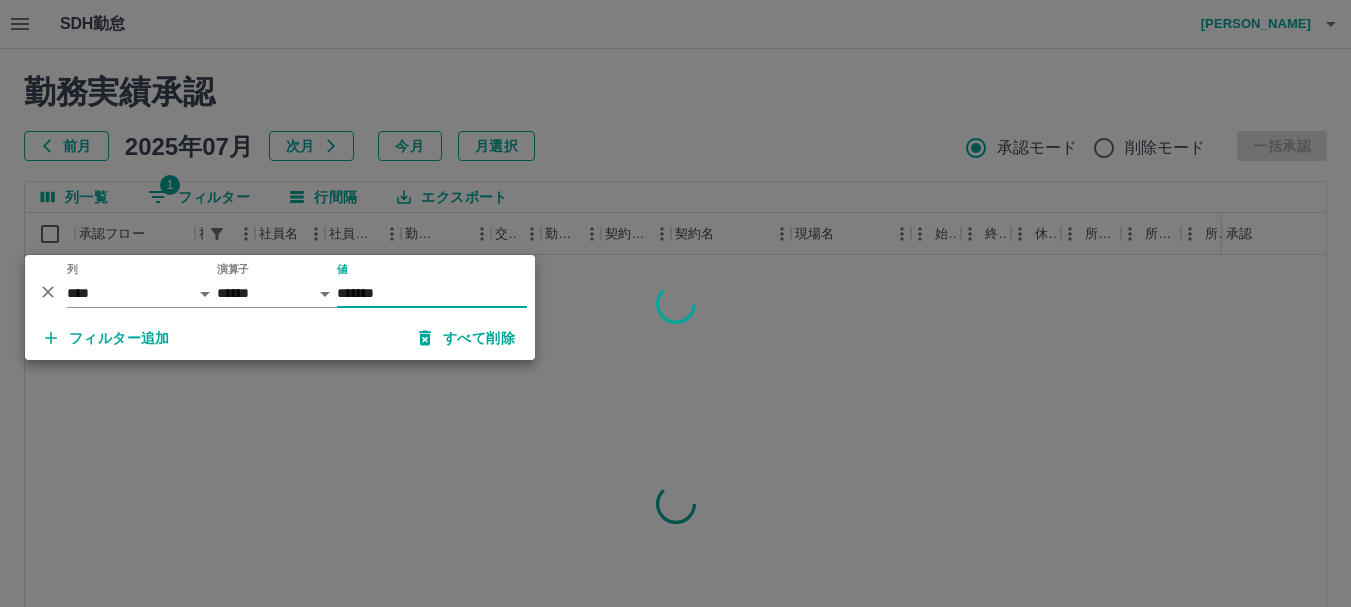 type on "*******" 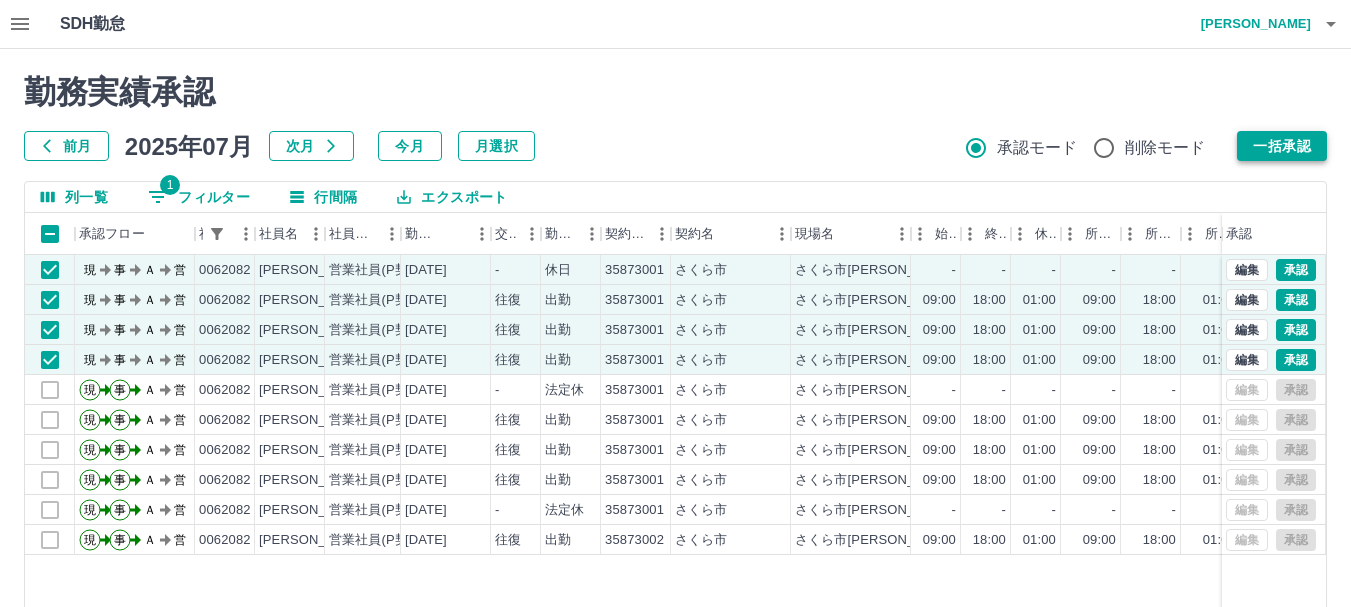 click on "一括承認" at bounding box center (1282, 146) 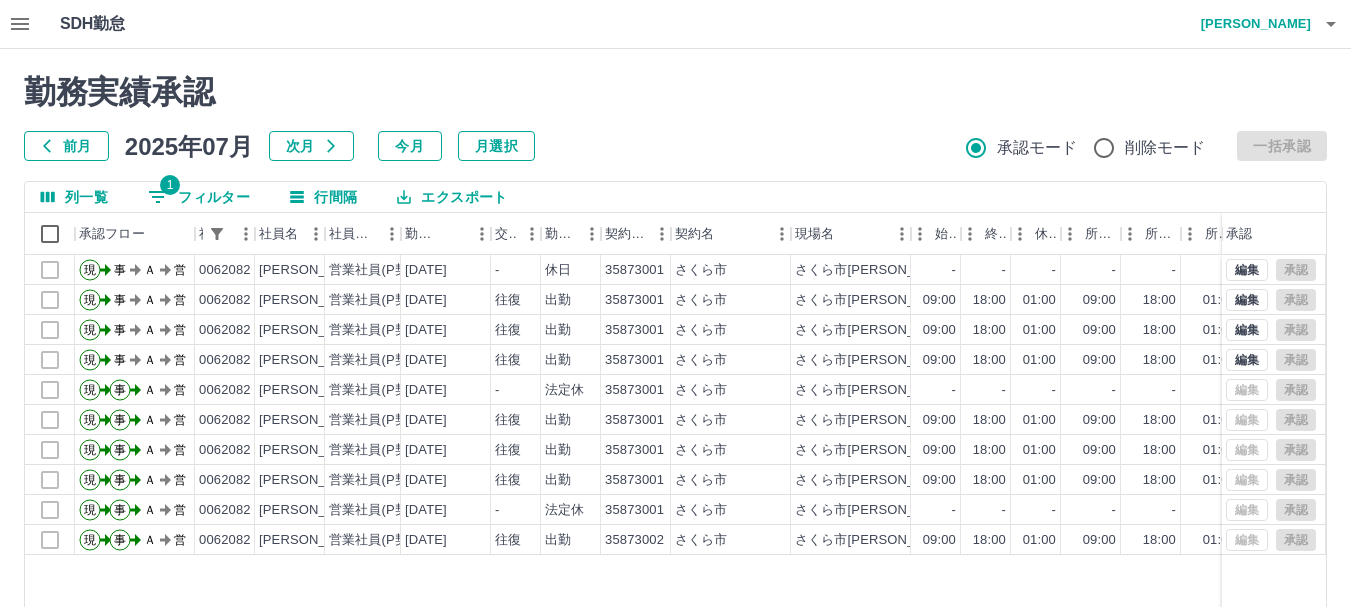 click 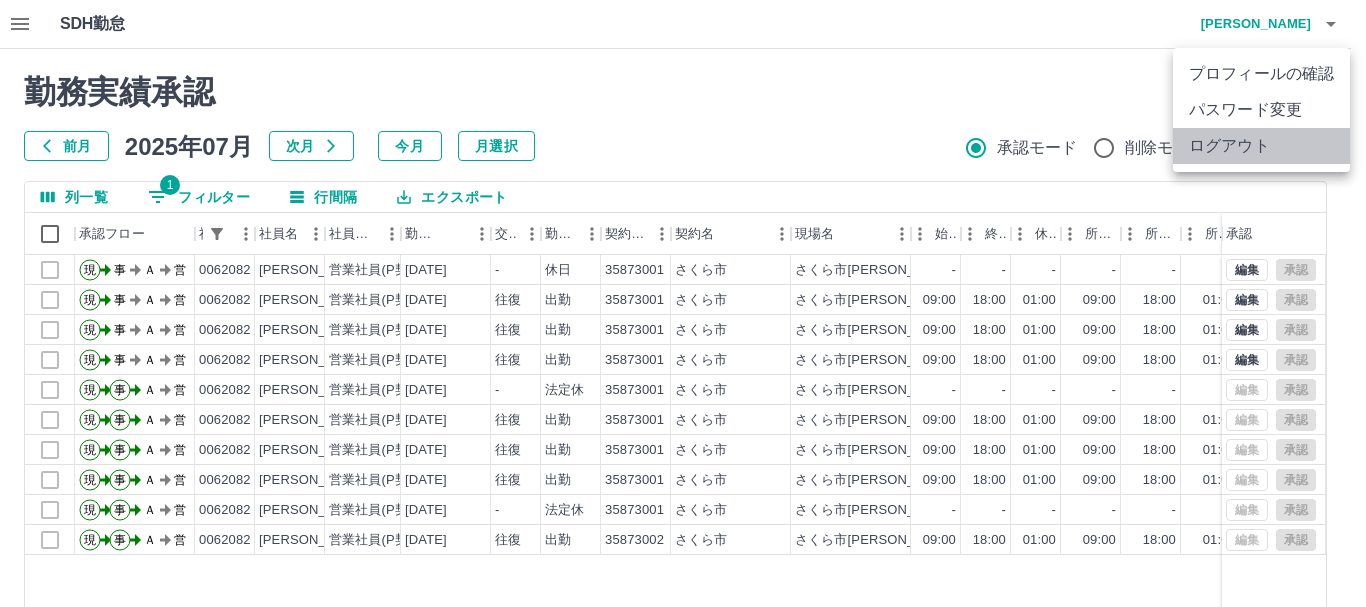 click on "ログアウト" at bounding box center (1261, 146) 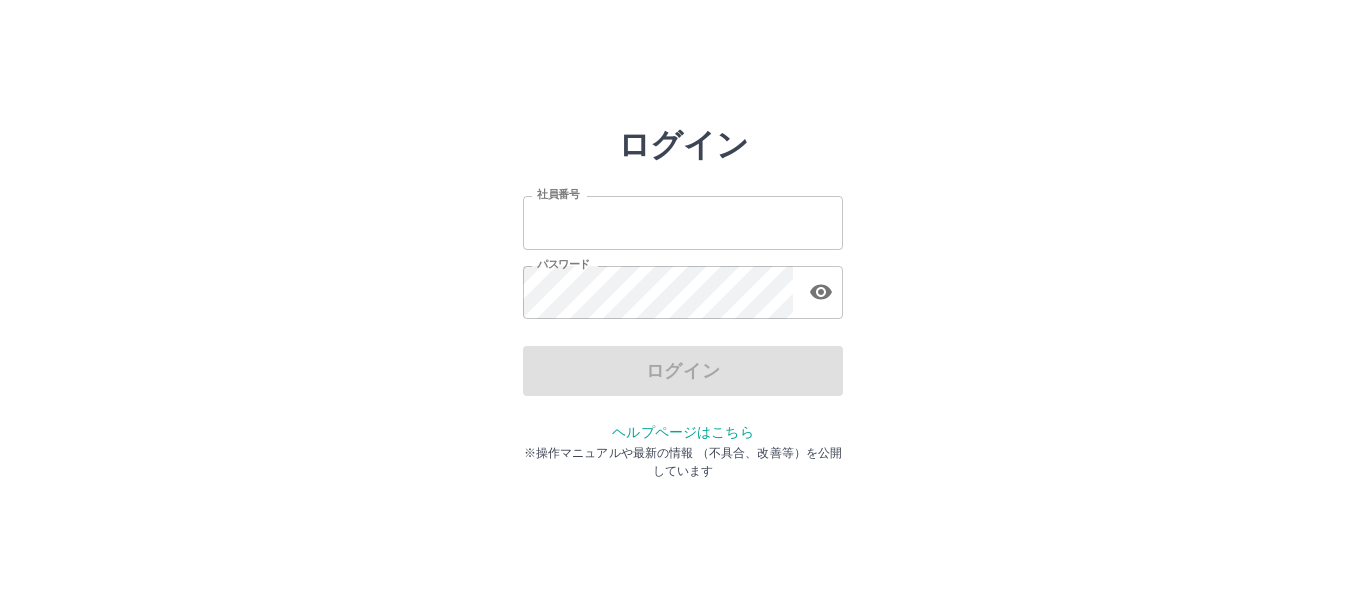 scroll, scrollTop: 0, scrollLeft: 0, axis: both 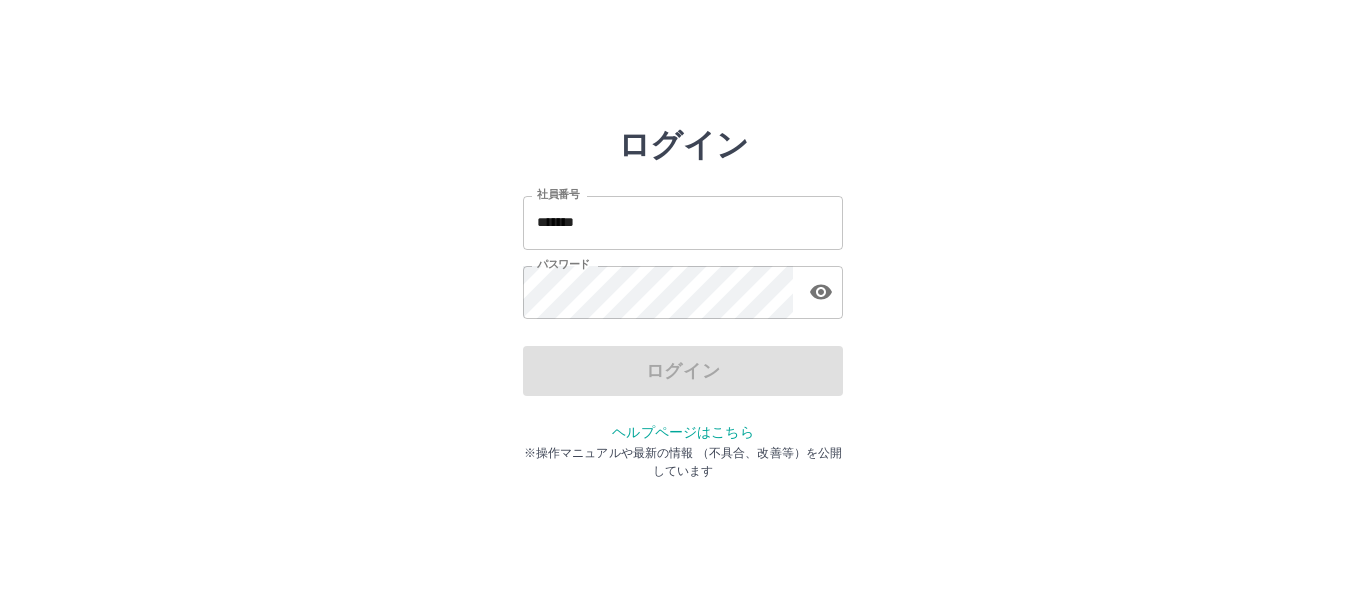 click on "*******" at bounding box center (683, 222) 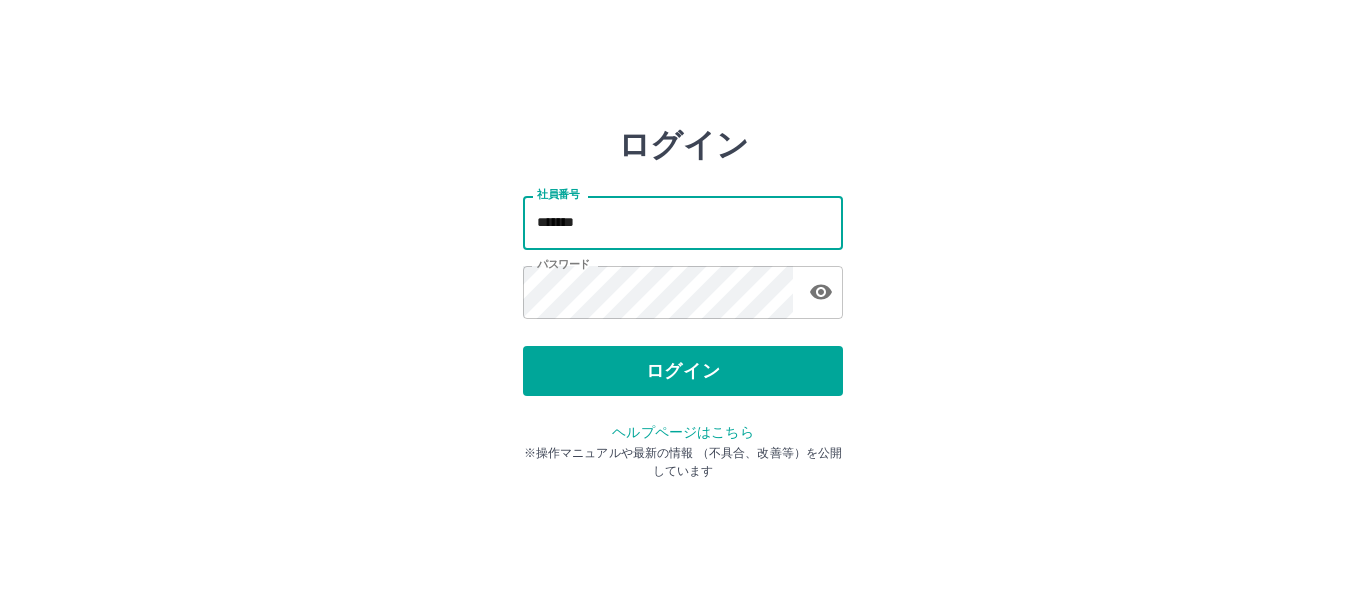 type on "*******" 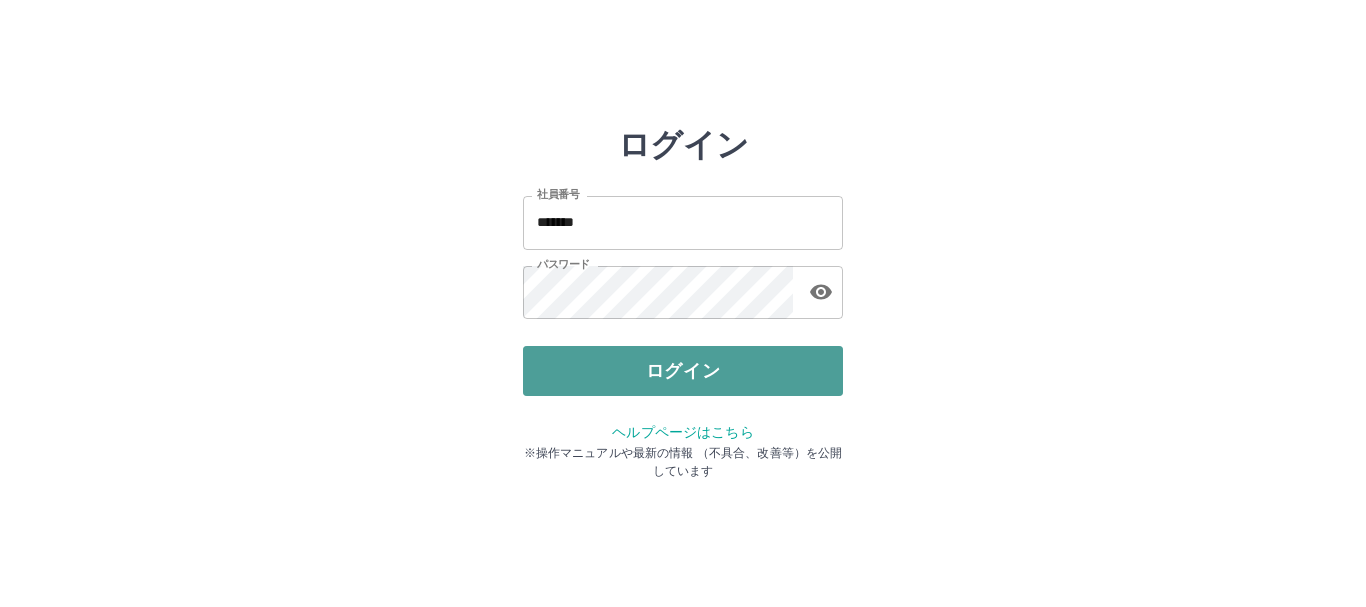 click on "ログイン" at bounding box center [683, 371] 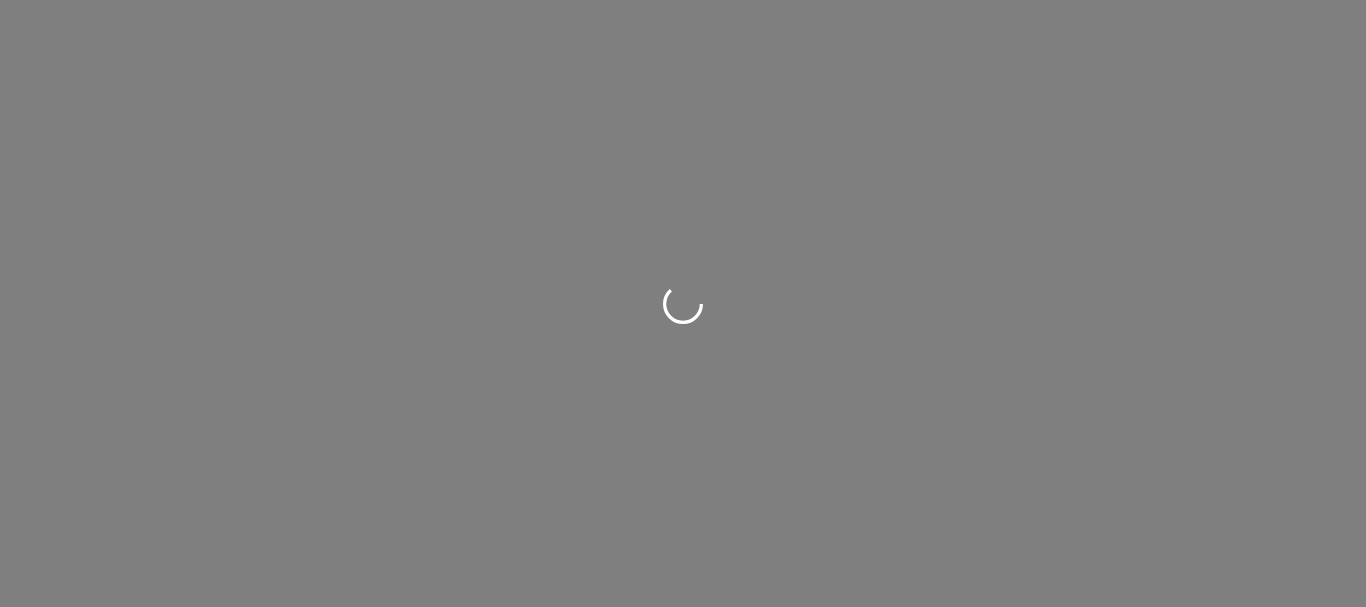 scroll, scrollTop: 0, scrollLeft: 0, axis: both 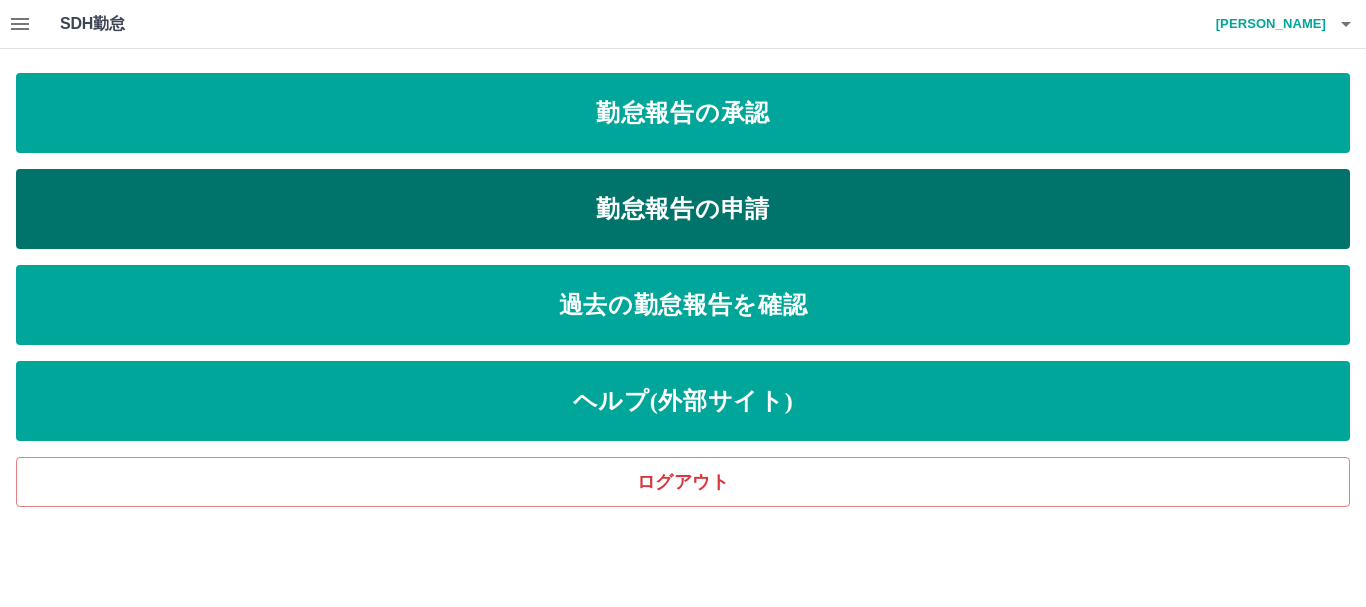click on "勤怠報告の申請" at bounding box center [683, 209] 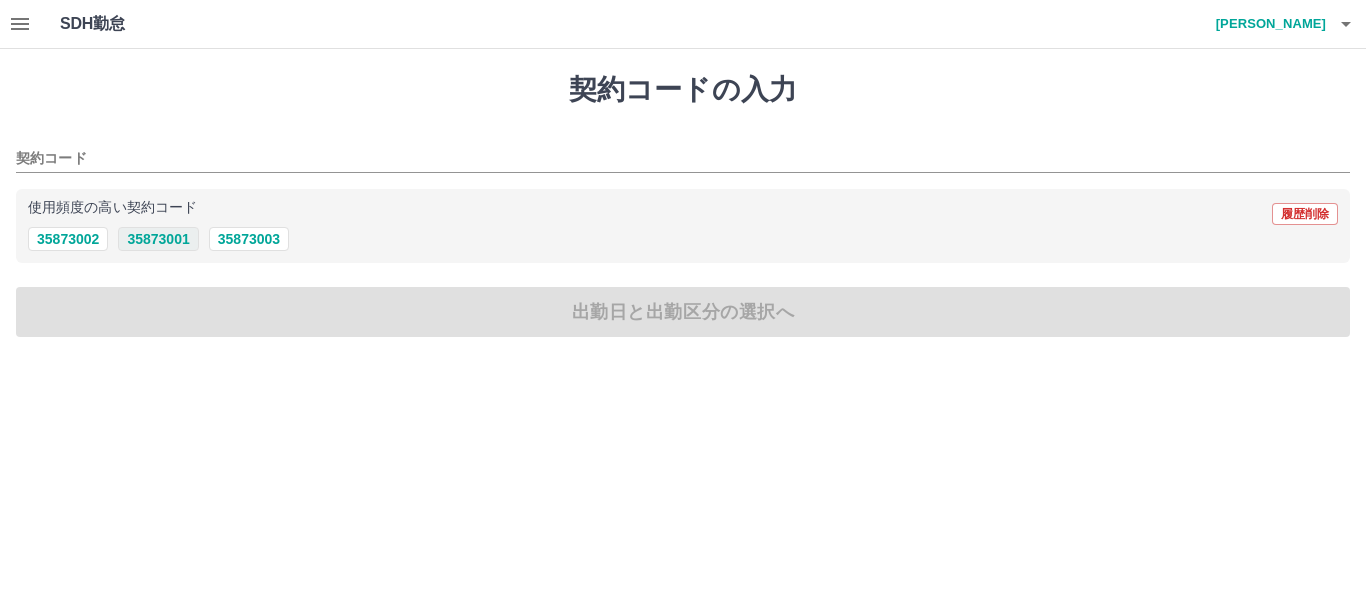 click on "35873001" at bounding box center [158, 239] 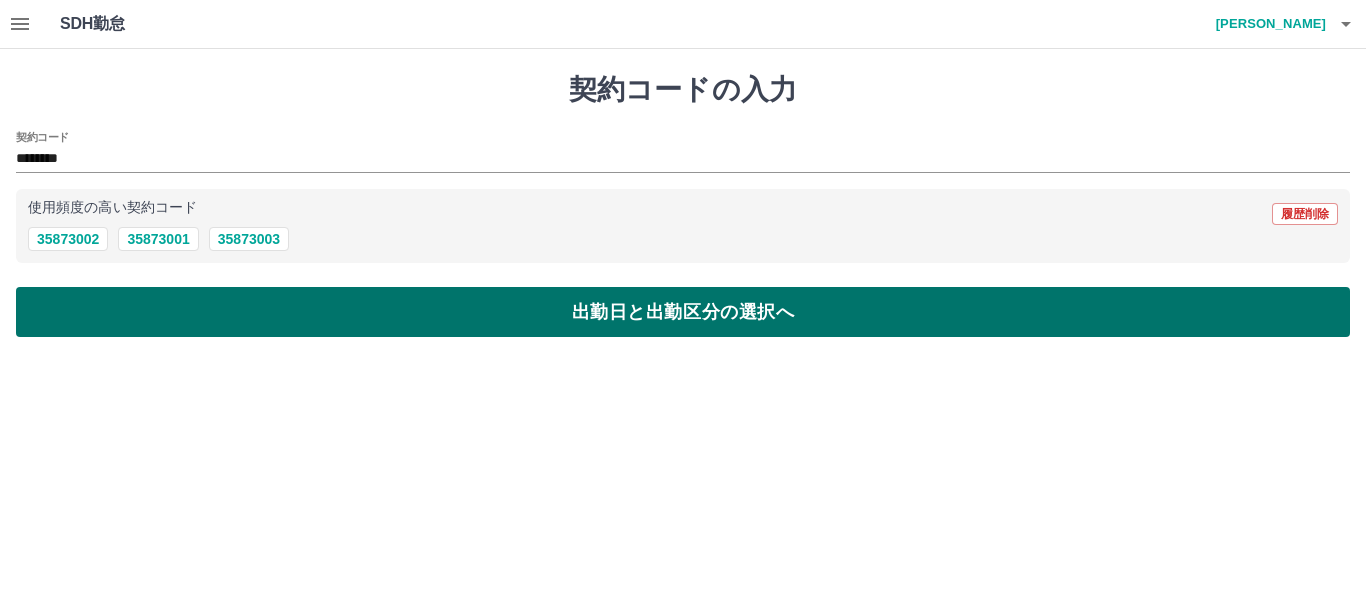 click on "出勤日と出勤区分の選択へ" at bounding box center [683, 312] 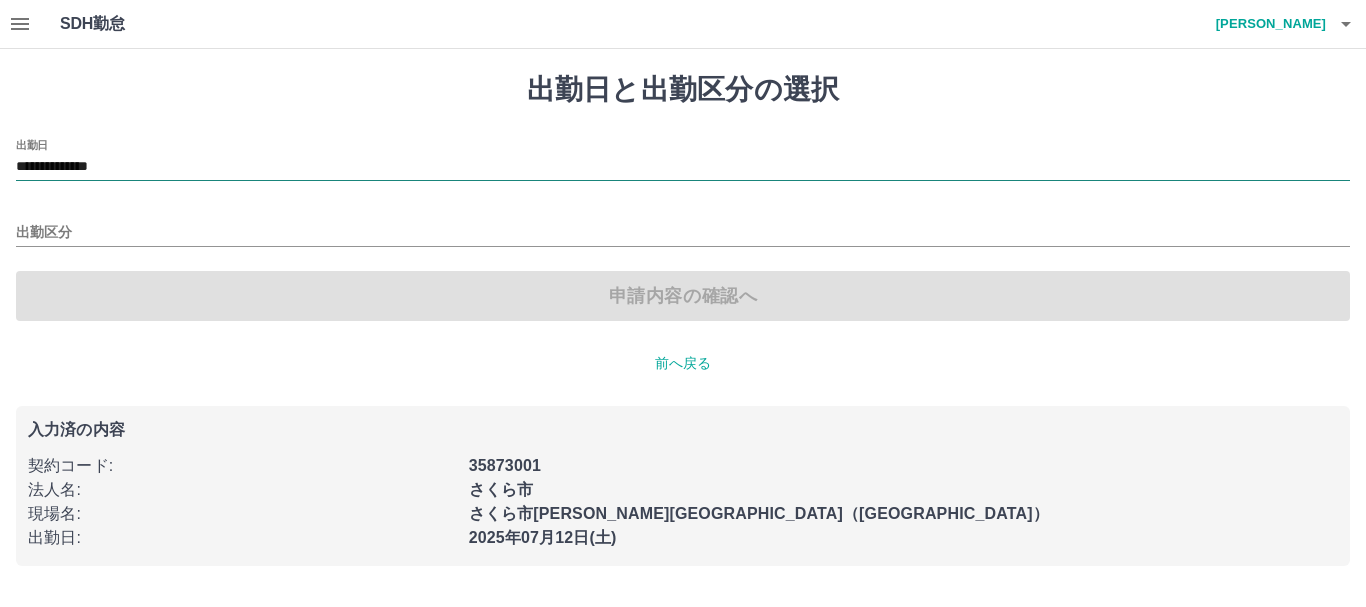 click on "**********" at bounding box center [683, 167] 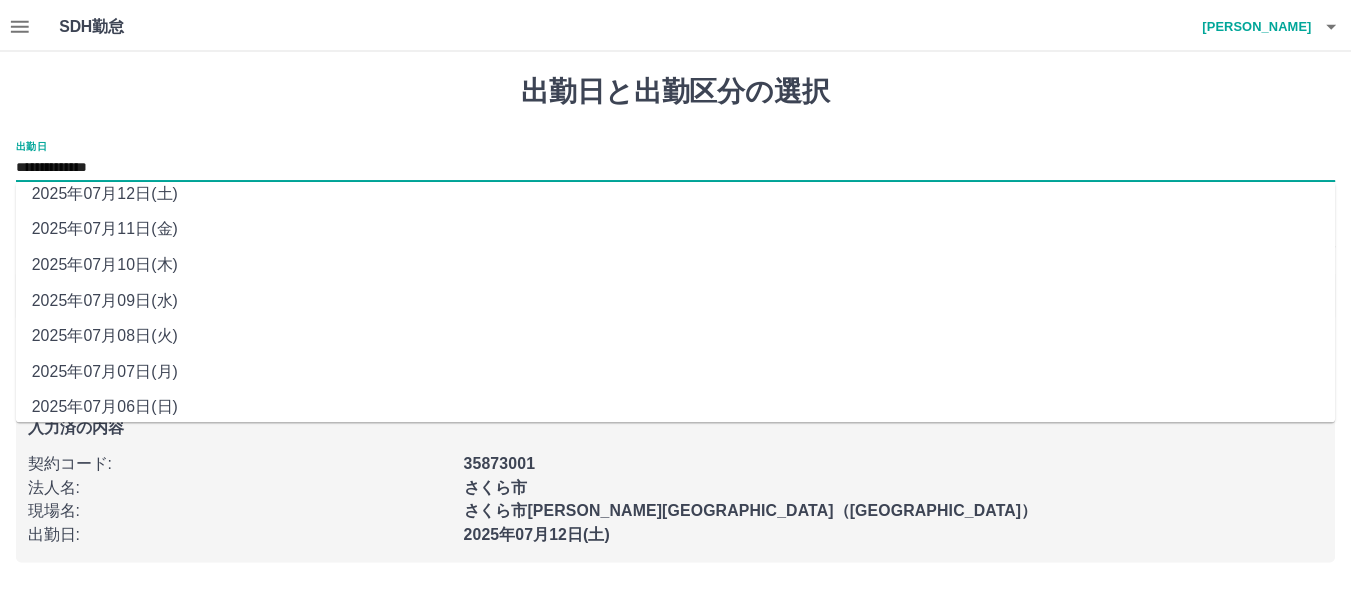 scroll, scrollTop: 97, scrollLeft: 0, axis: vertical 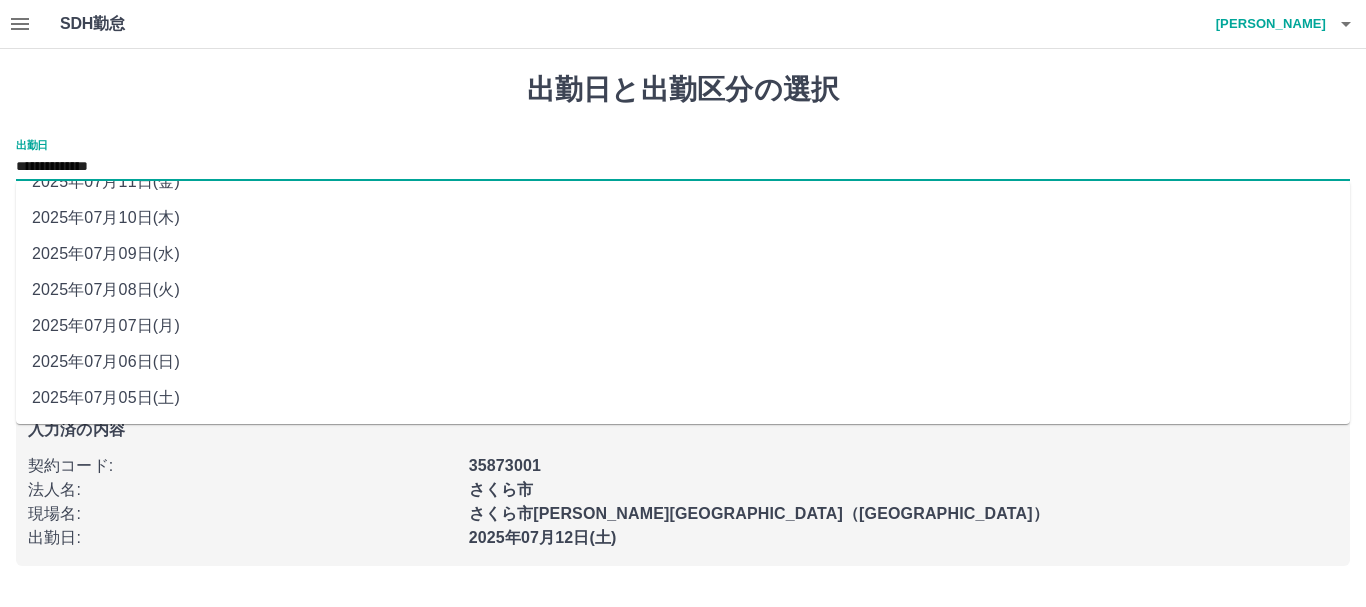 click on "2025年07月07日(月)" at bounding box center (683, 326) 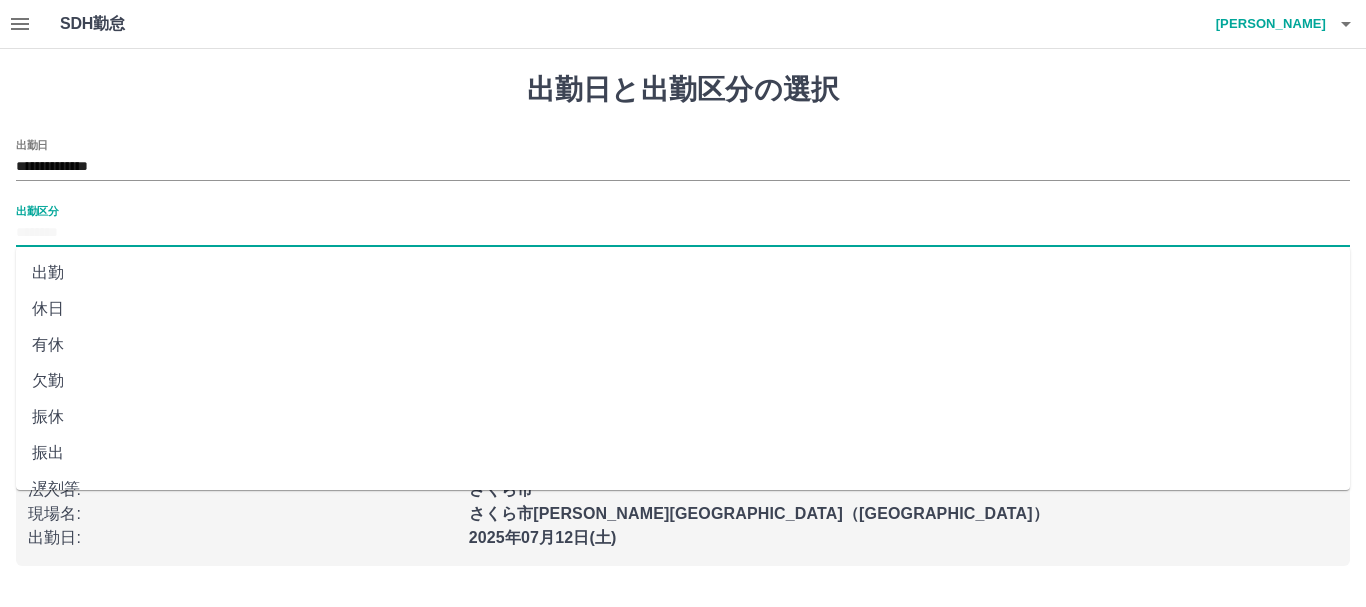 drag, startPoint x: 71, startPoint y: 226, endPoint x: 110, endPoint y: 266, distance: 55.86591 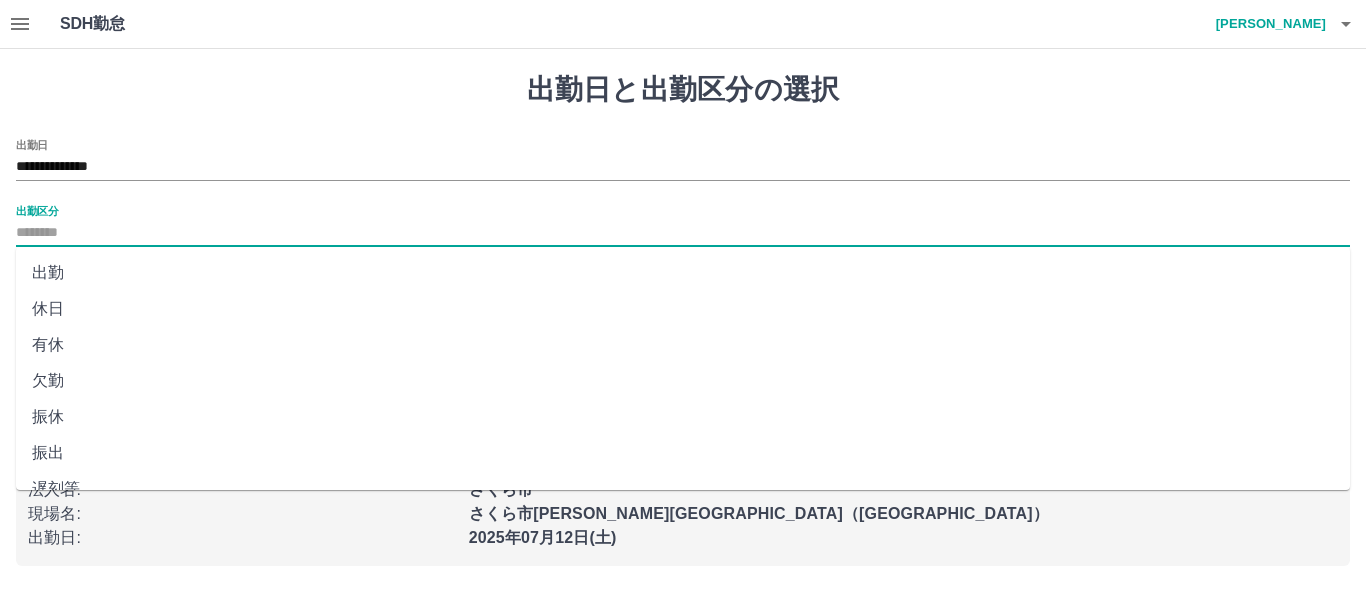 click on "出勤区分" at bounding box center [683, 233] 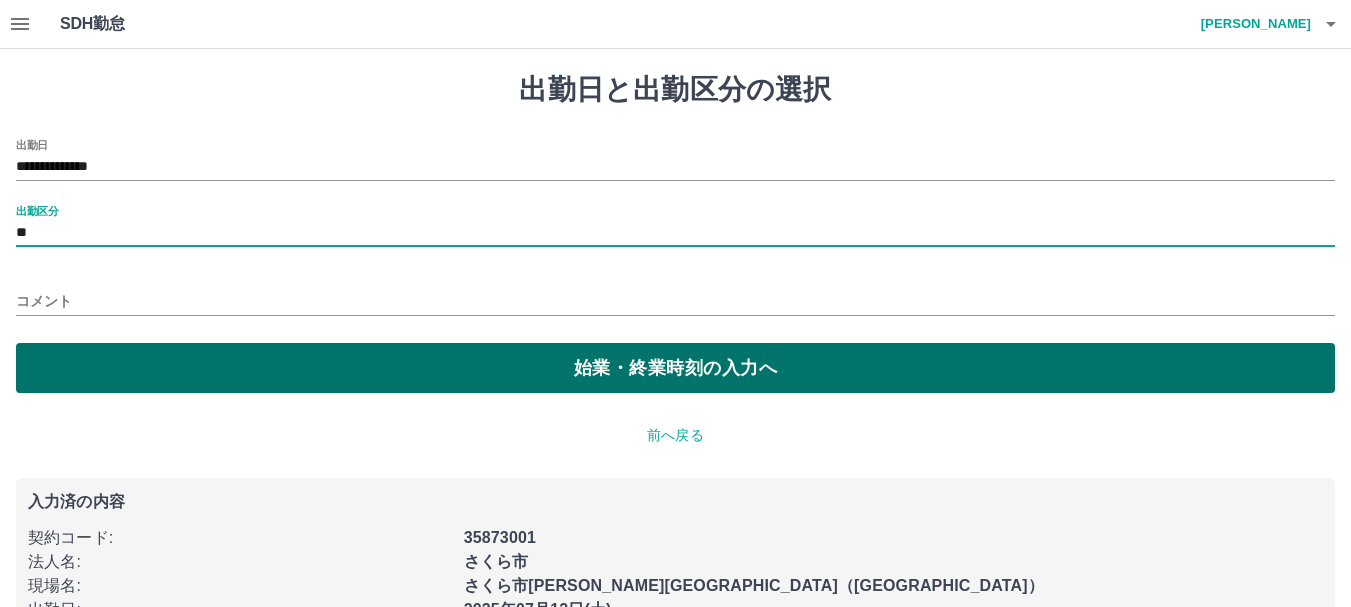 click on "始業・終業時刻の入力へ" at bounding box center (675, 368) 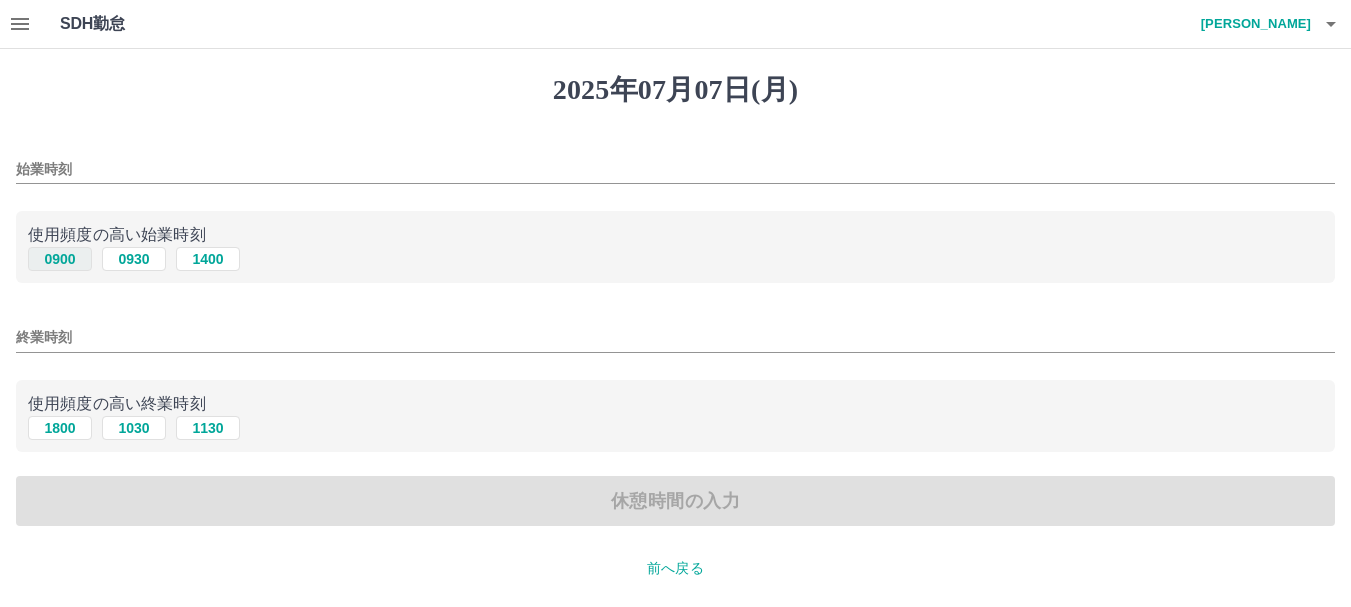 click on "0900" at bounding box center [60, 259] 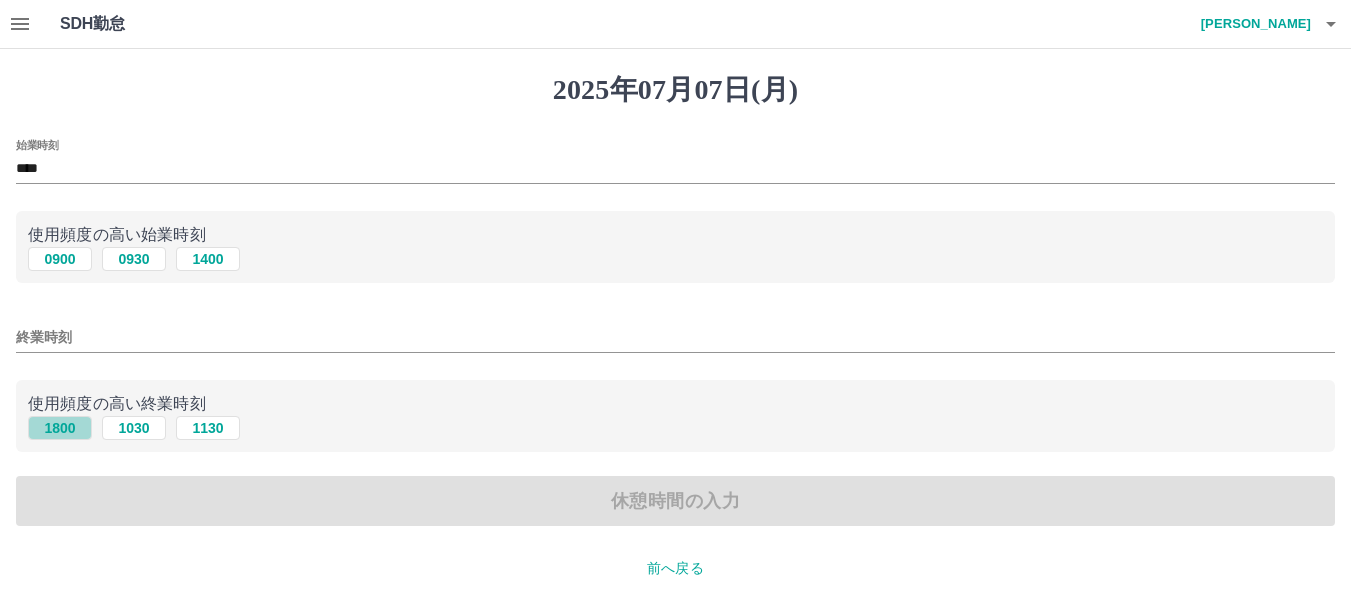 click on "1800" at bounding box center [60, 428] 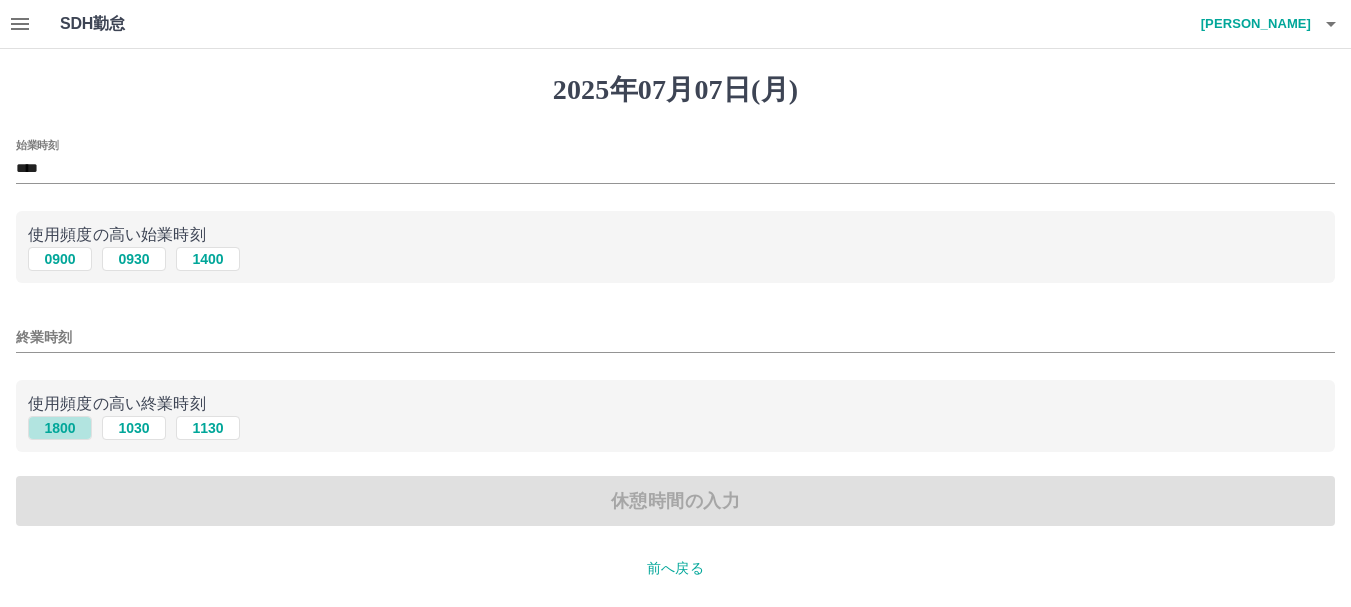 type on "****" 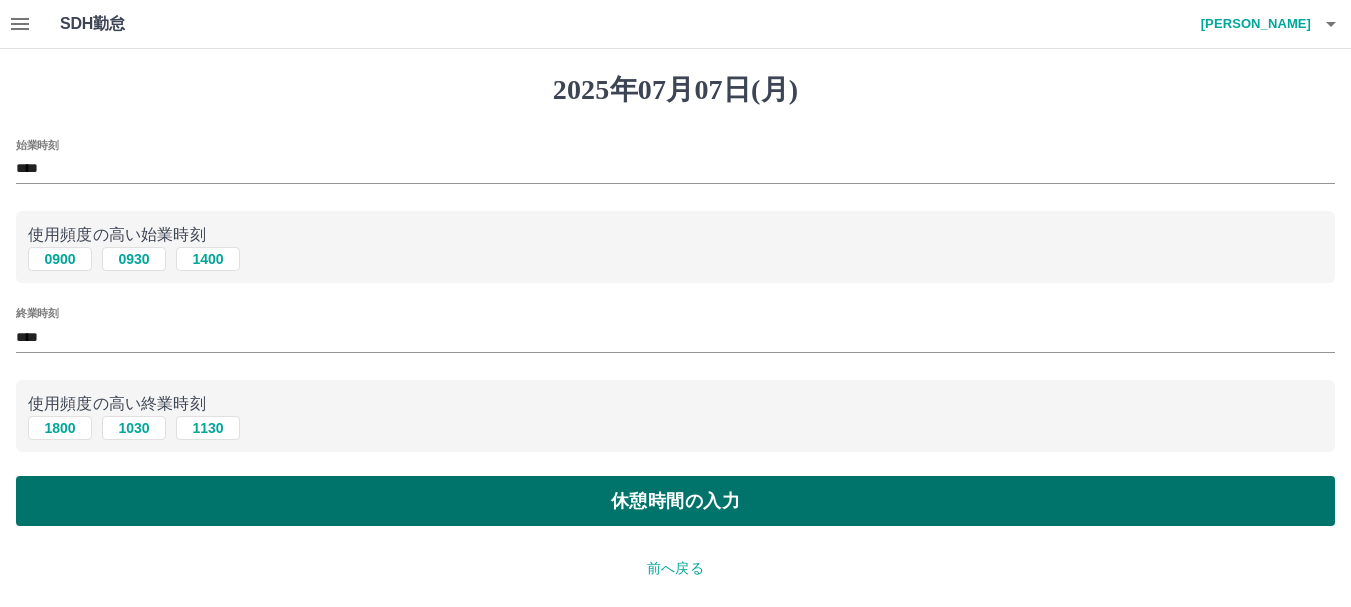 click on "休憩時間の入力" at bounding box center [675, 501] 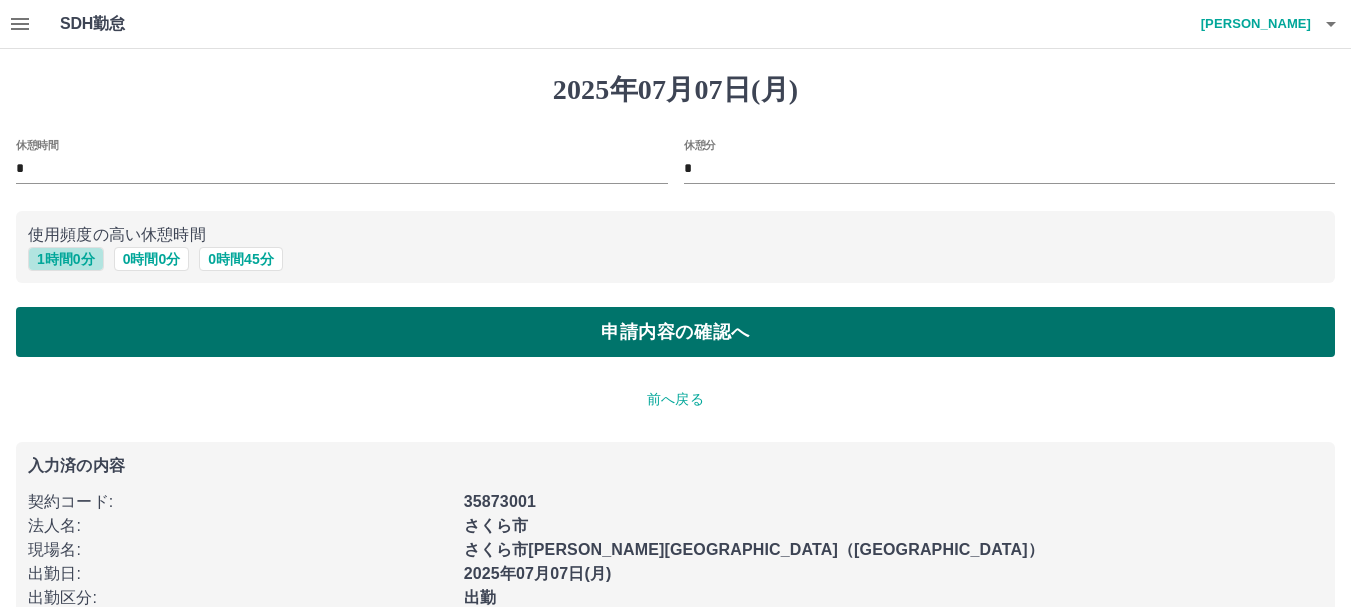 drag, startPoint x: 51, startPoint y: 258, endPoint x: 73, endPoint y: 307, distance: 53.712196 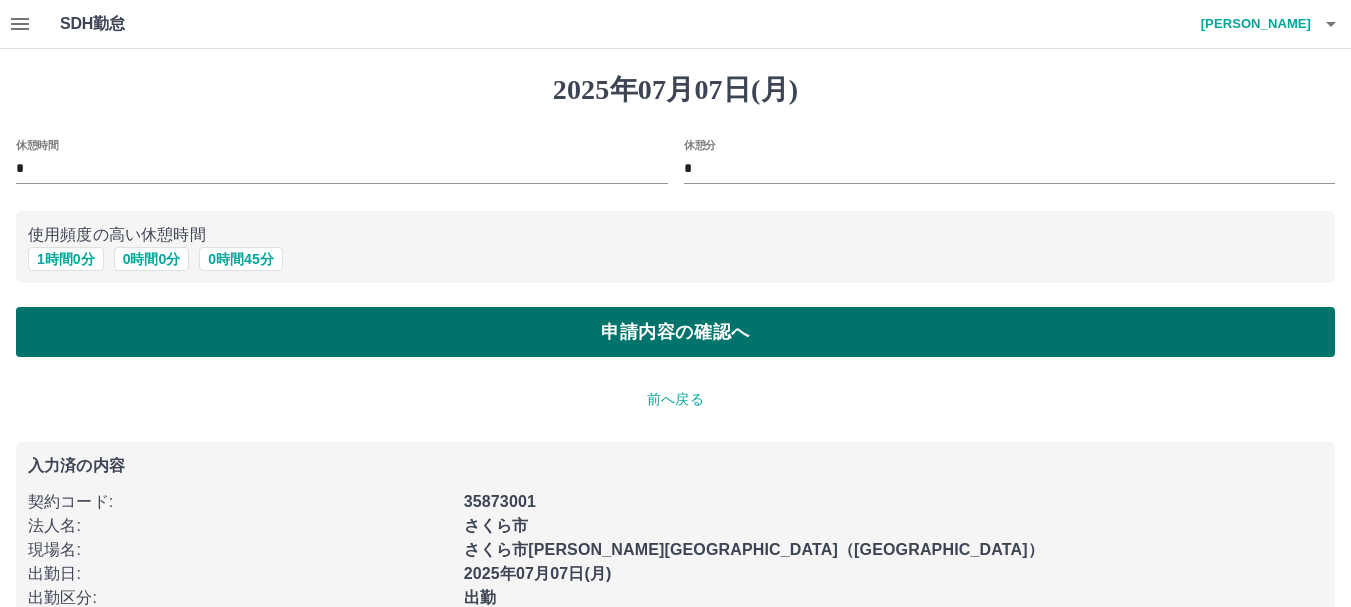 click on "申請内容の確認へ" at bounding box center (675, 332) 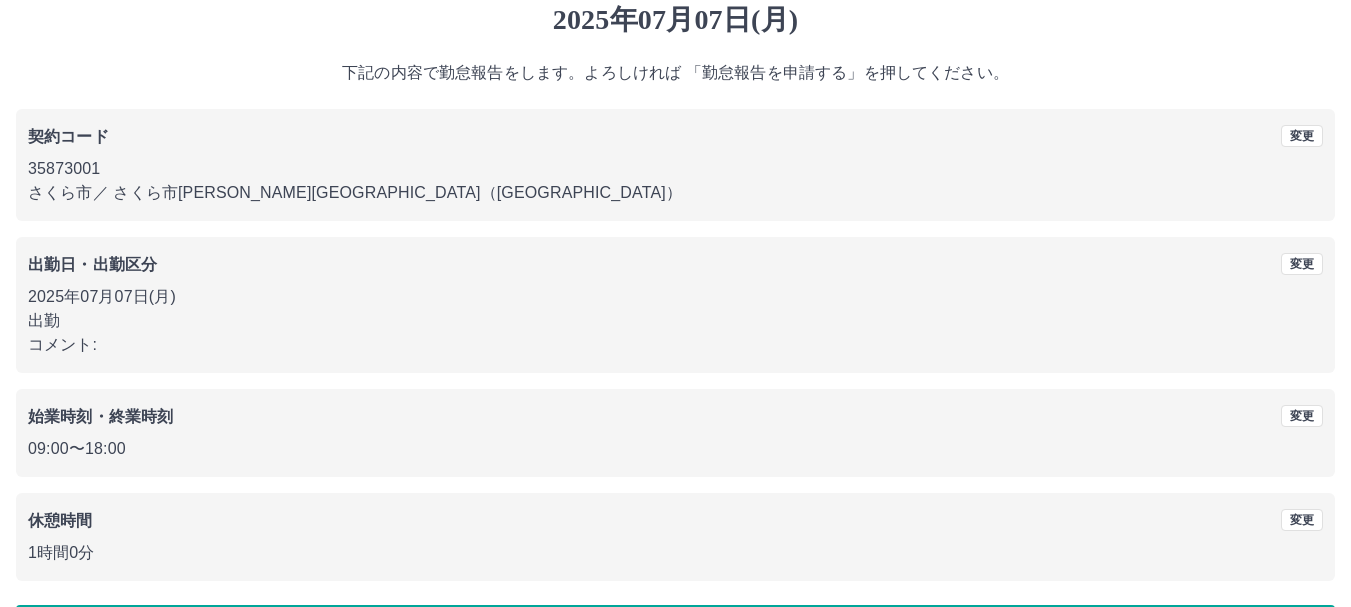 scroll, scrollTop: 142, scrollLeft: 0, axis: vertical 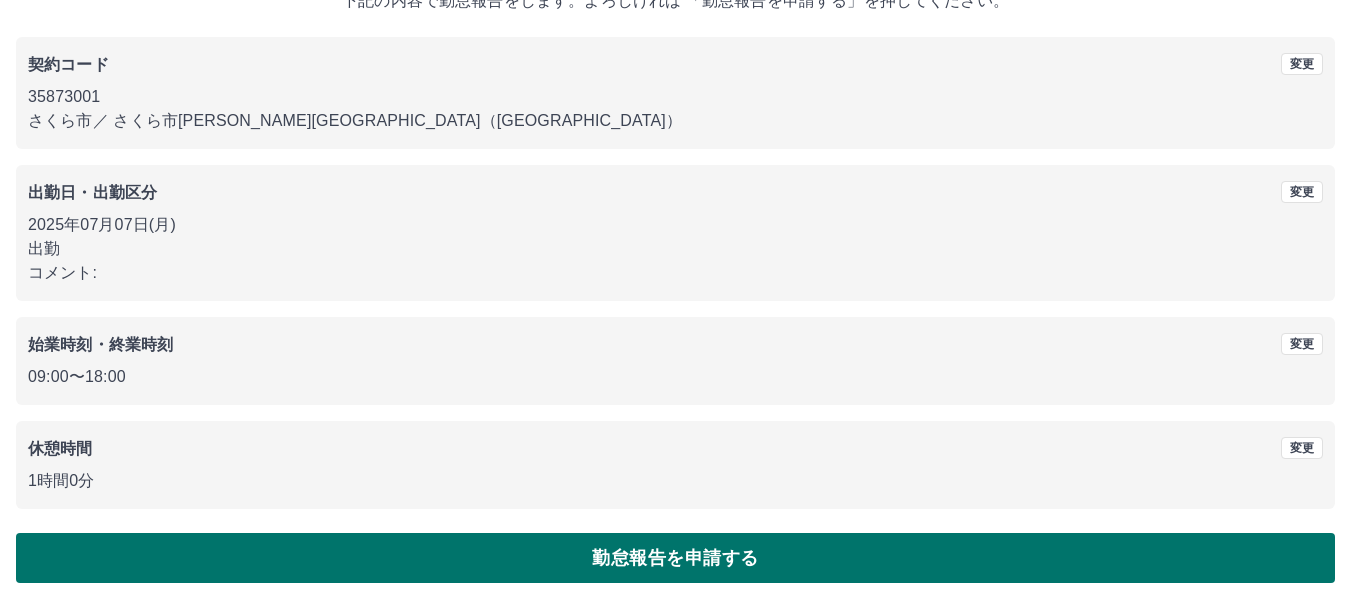click on "勤怠報告を申請する" at bounding box center (675, 558) 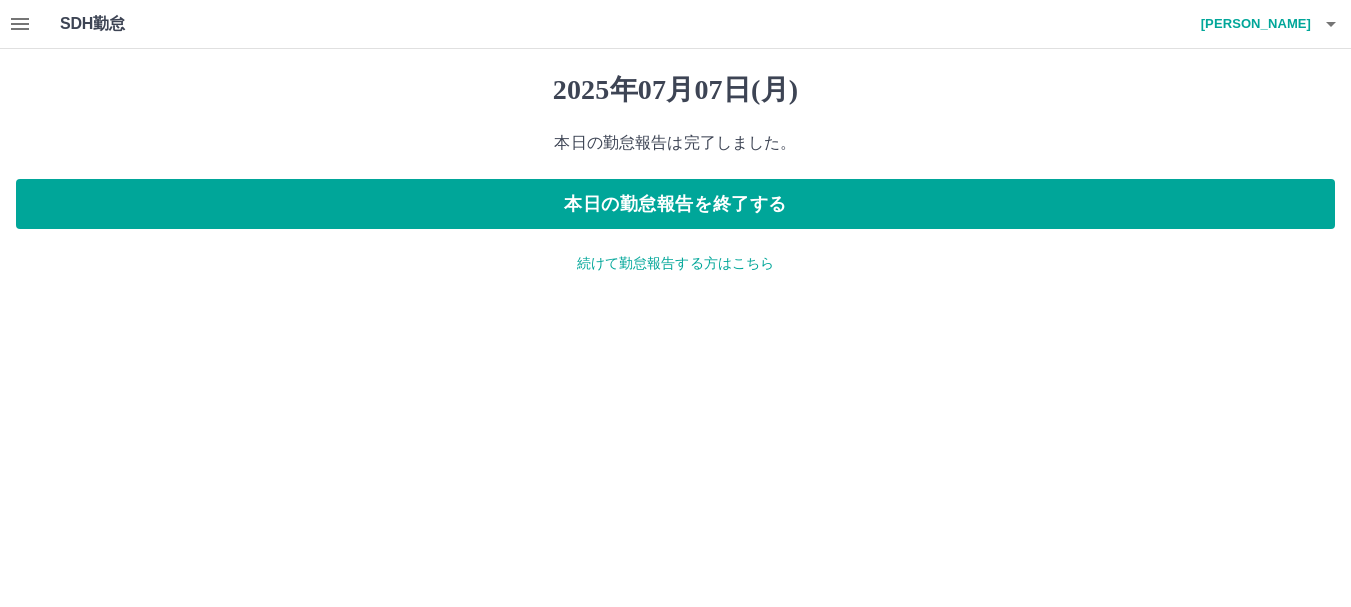 scroll, scrollTop: 0, scrollLeft: 0, axis: both 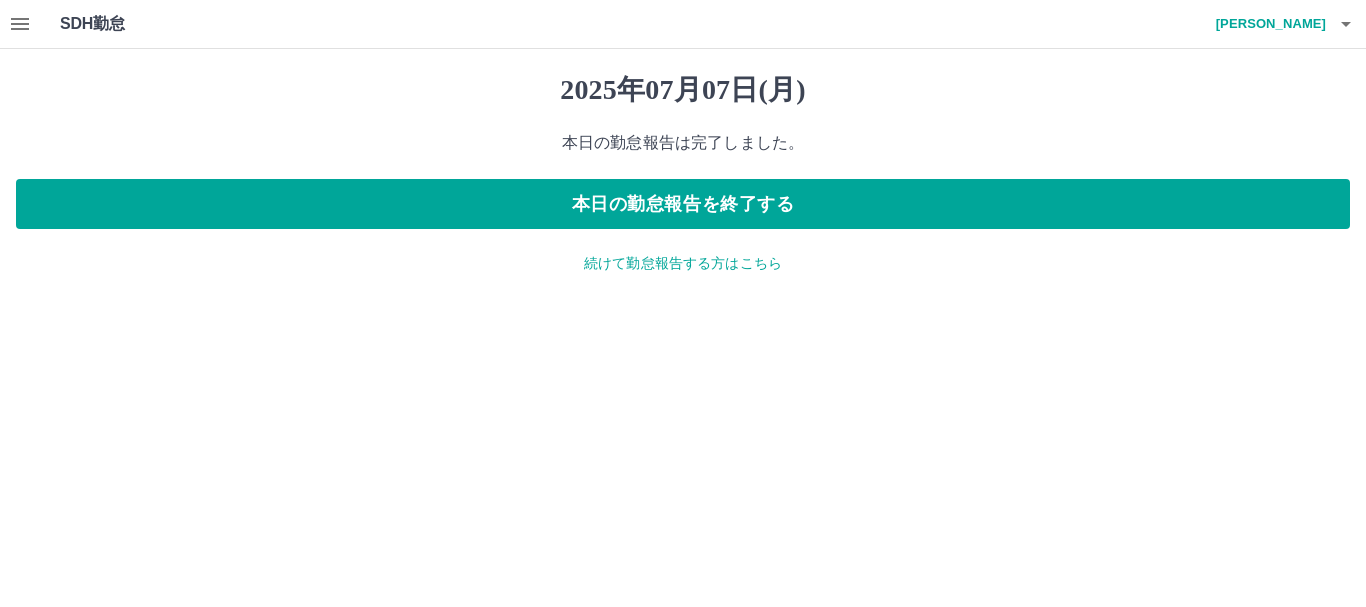 click on "続けて勤怠報告する方はこちら" at bounding box center (683, 263) 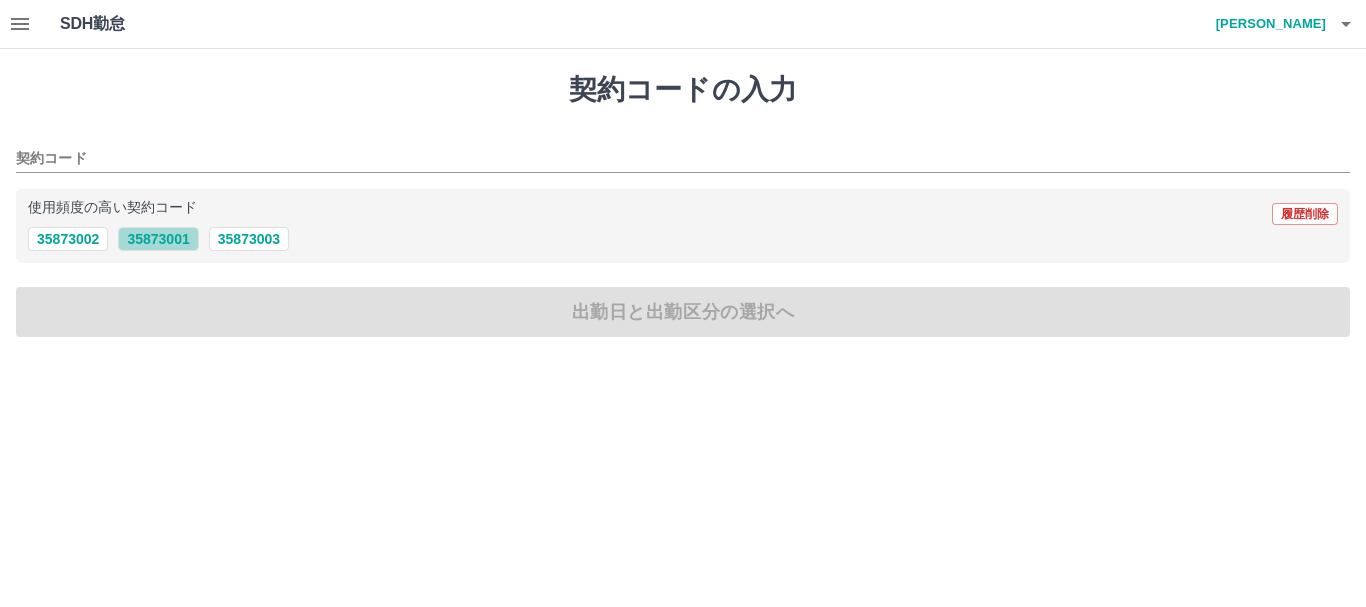 click on "35873001" at bounding box center [158, 239] 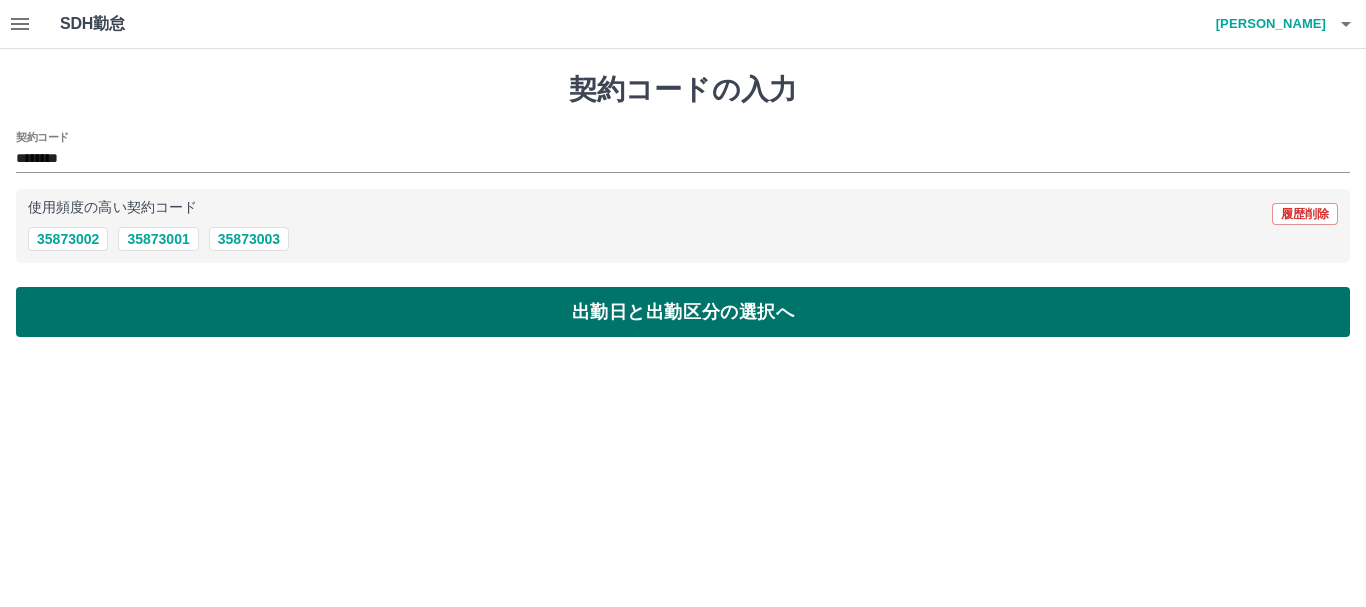 click on "出勤日と出勤区分の選択へ" at bounding box center [683, 312] 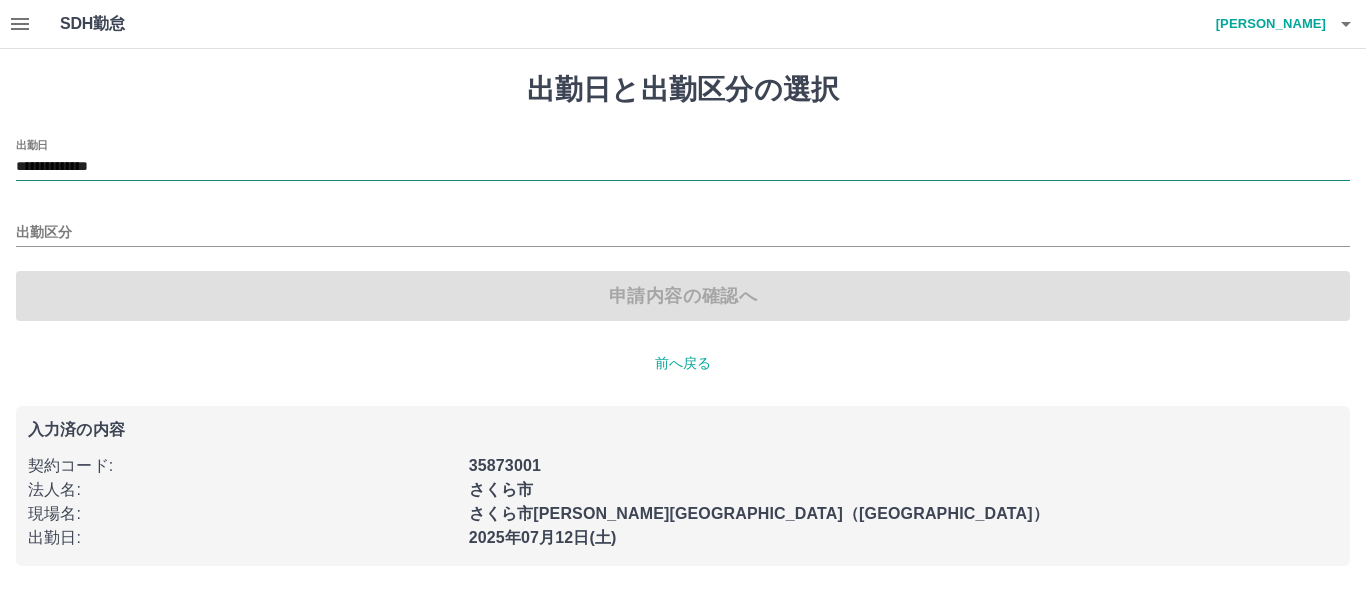 click on "**********" at bounding box center (683, 167) 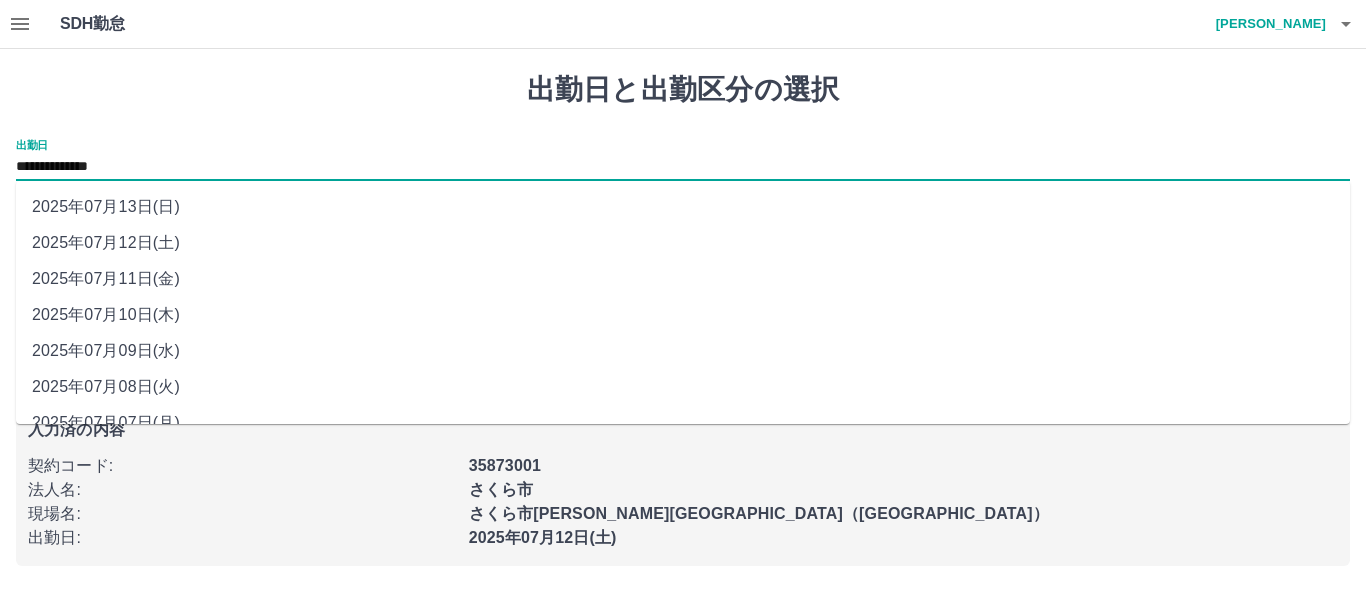 click on "2025年07月09日(水)" at bounding box center (683, 351) 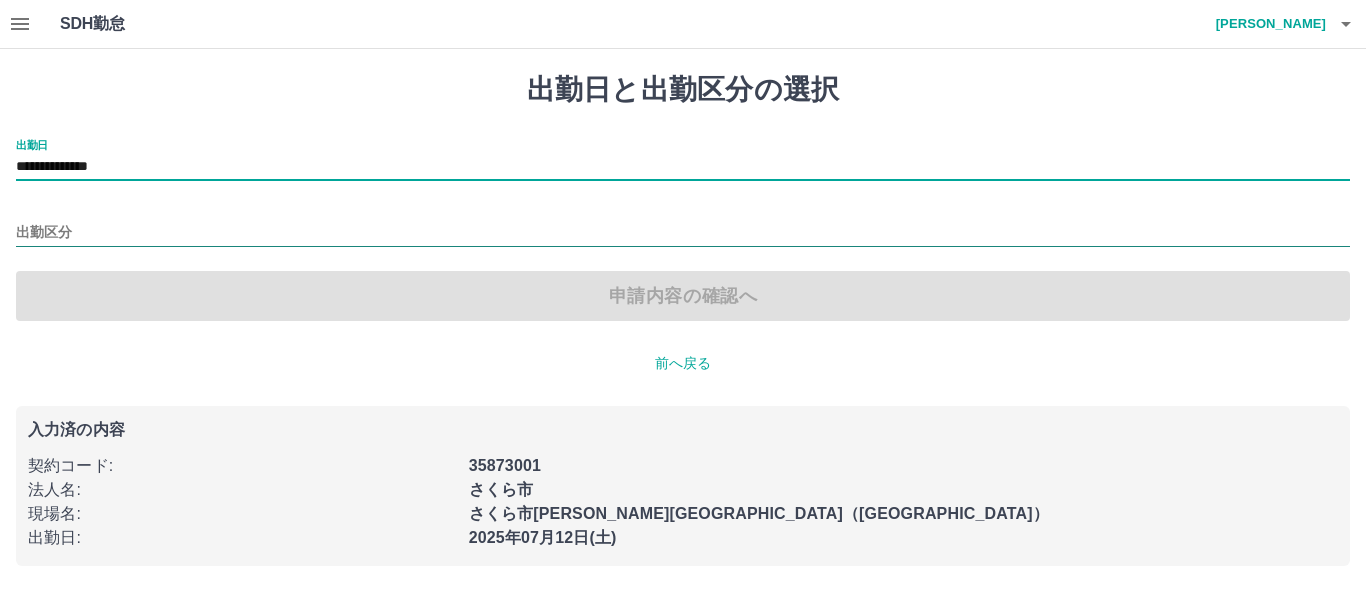click on "出勤区分" at bounding box center [683, 233] 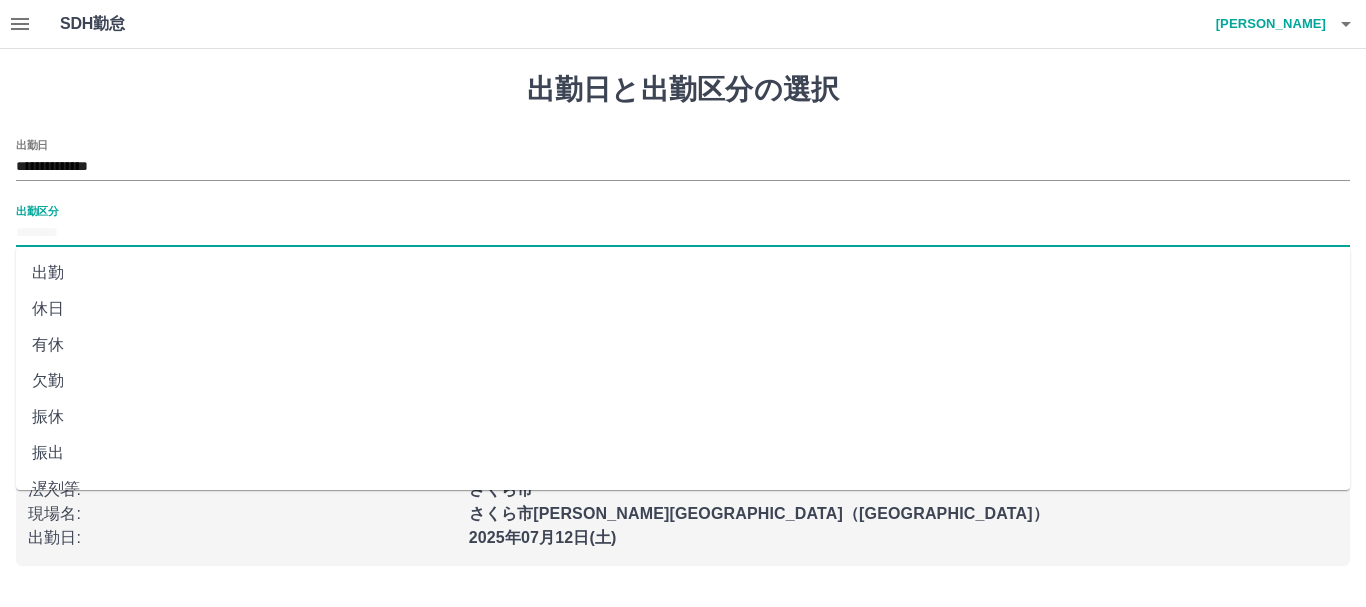 click on "出勤" at bounding box center [683, 273] 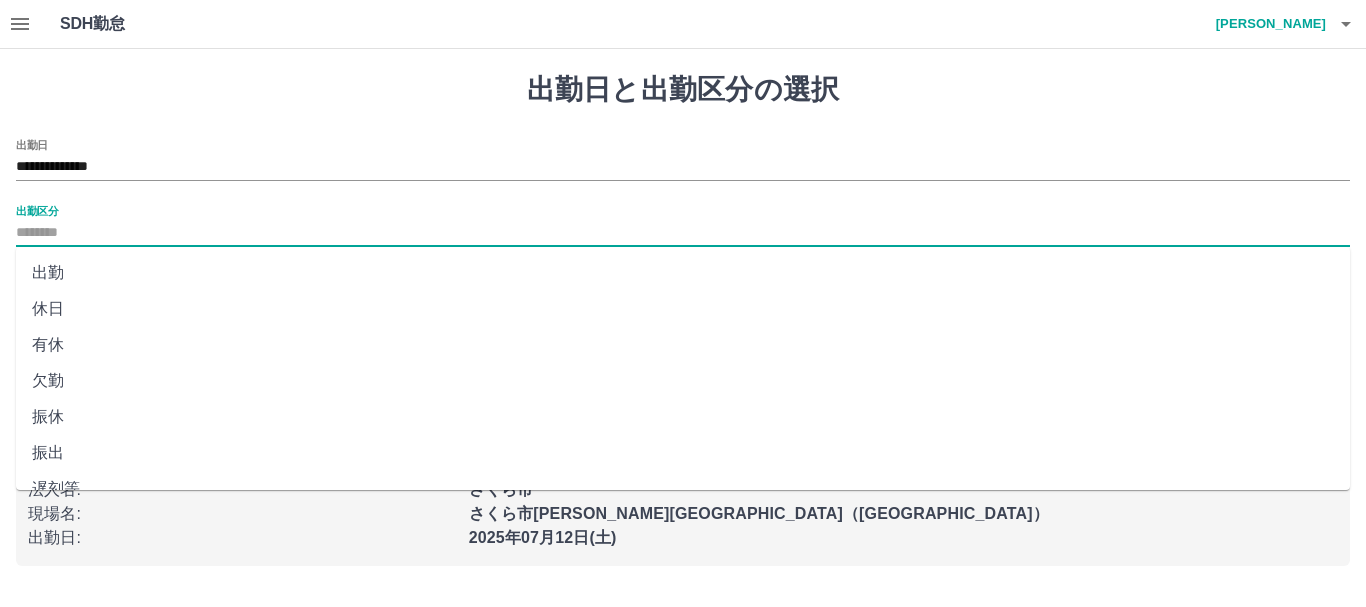 type on "**" 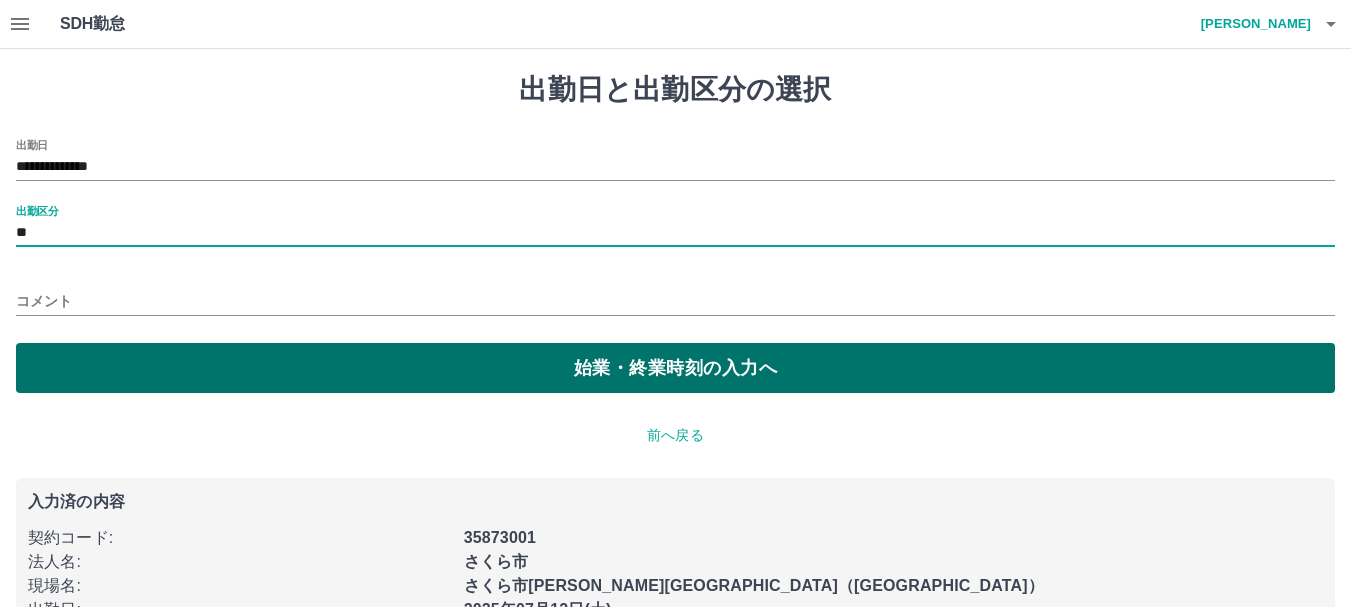 click on "始業・終業時刻の入力へ" at bounding box center [675, 368] 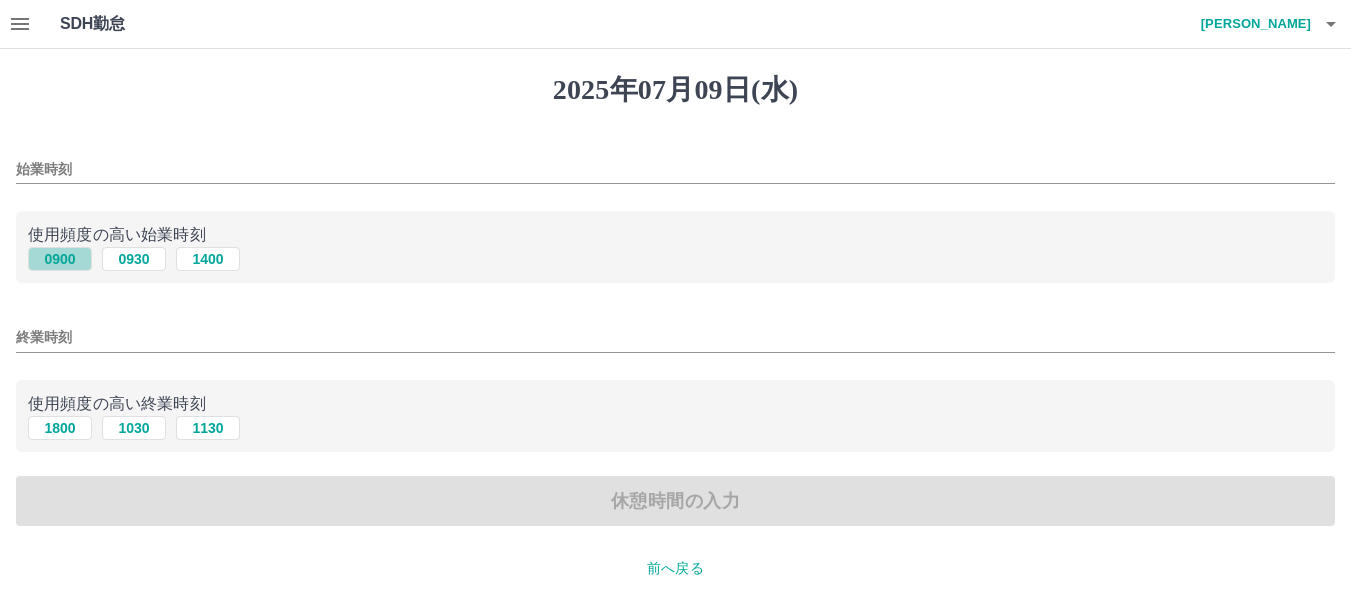 click on "0900" at bounding box center (60, 259) 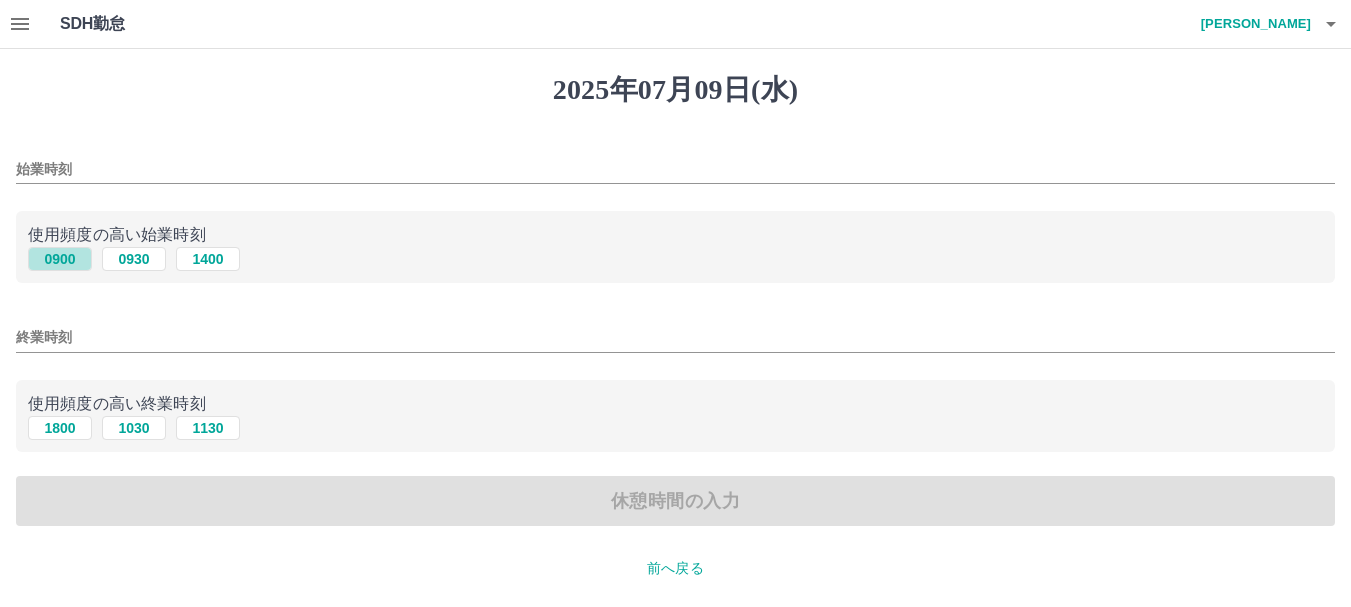 type on "****" 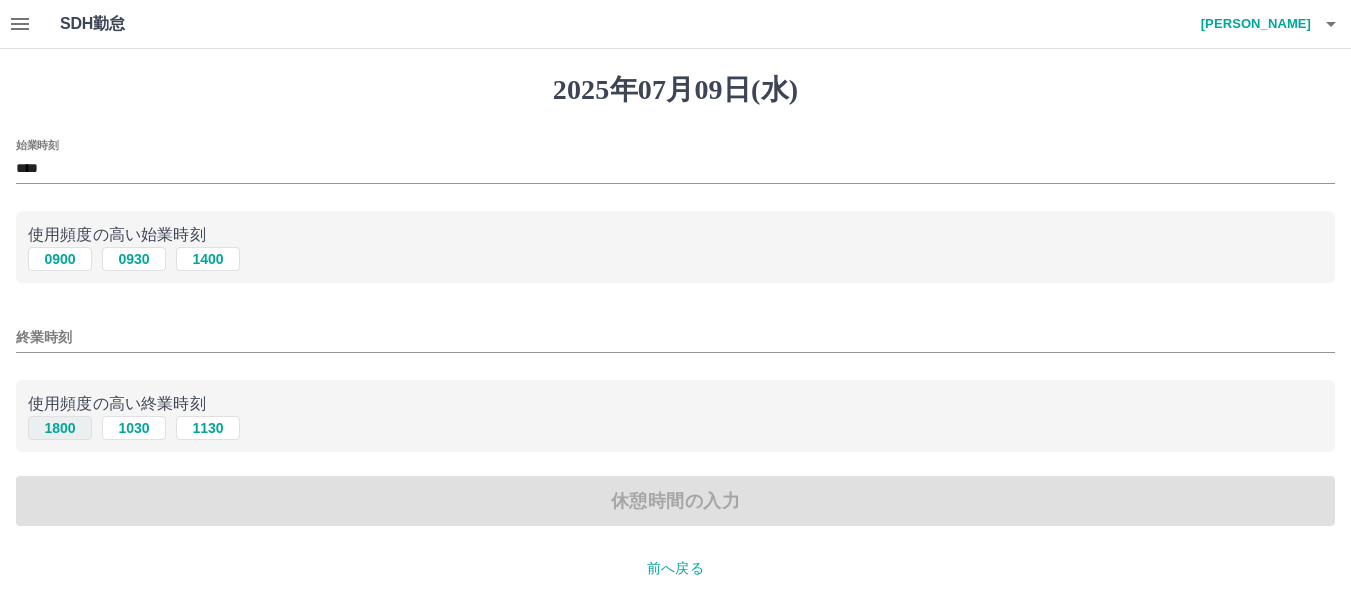 click on "1800" at bounding box center [60, 428] 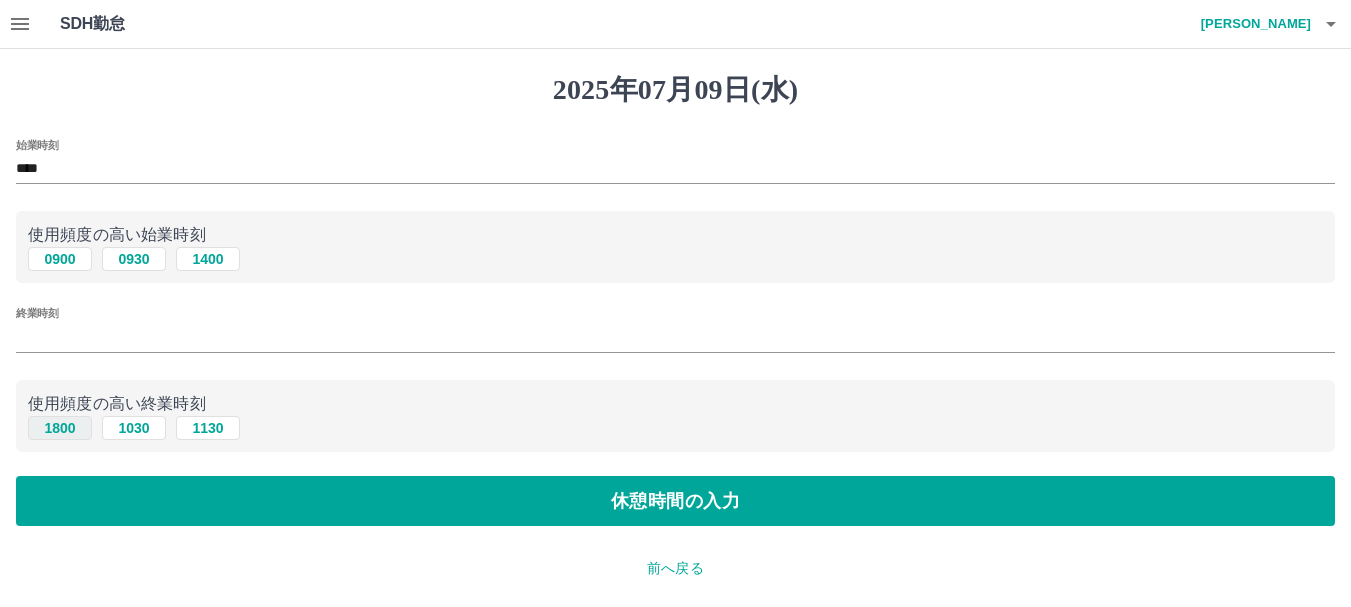type on "****" 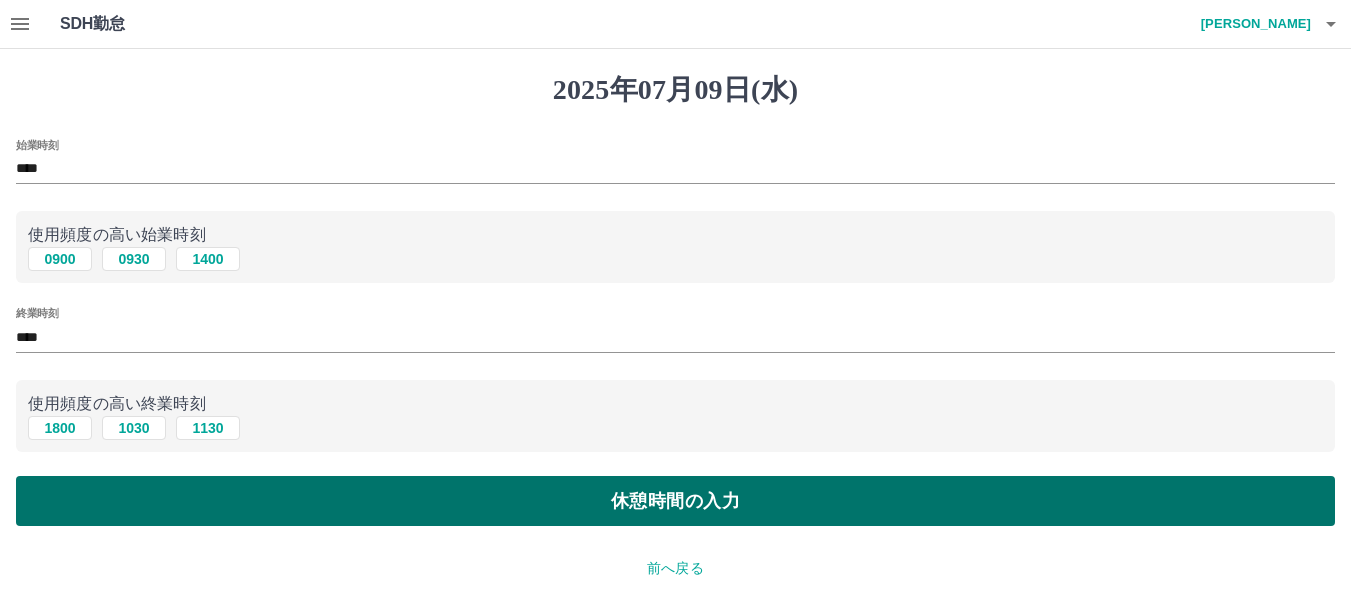 click on "休憩時間の入力" at bounding box center [675, 501] 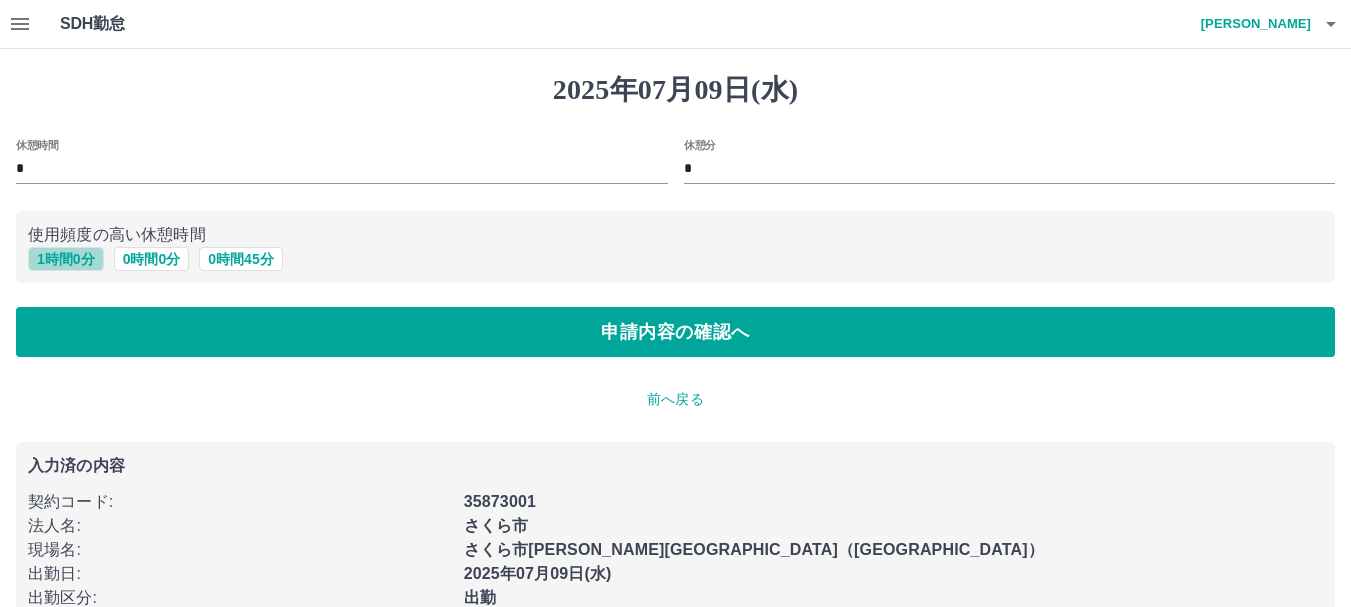 click on "1 時間 0 分" at bounding box center [66, 259] 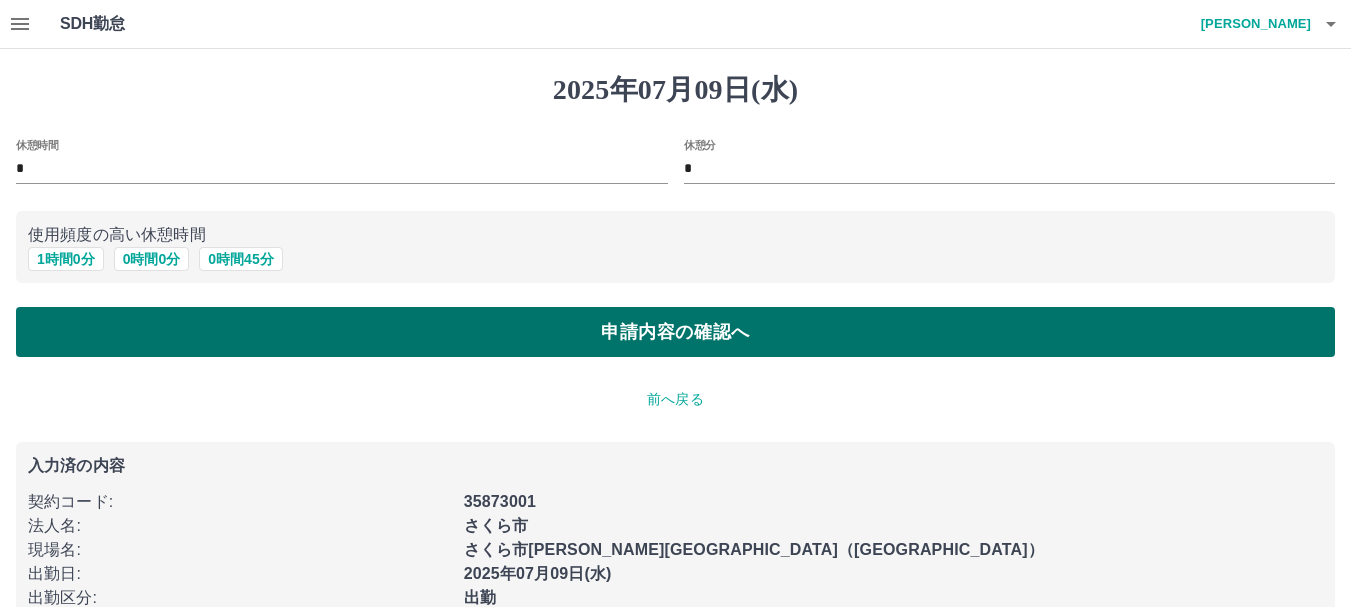 click on "申請内容の確認へ" at bounding box center [675, 332] 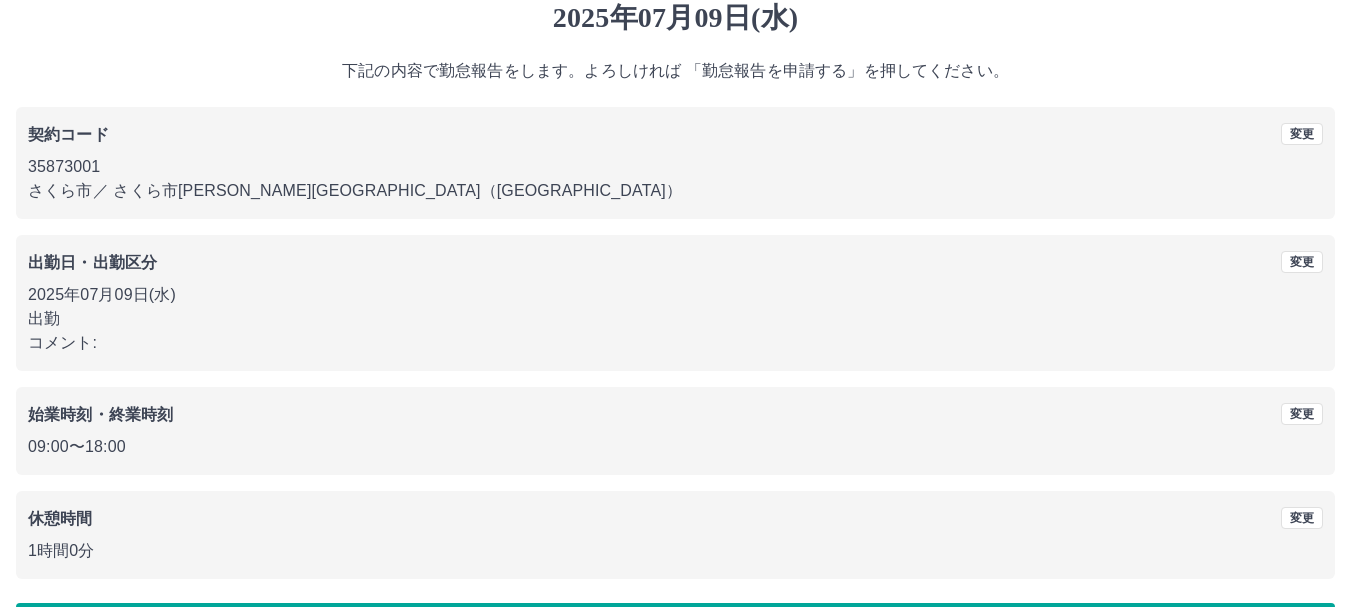 scroll, scrollTop: 142, scrollLeft: 0, axis: vertical 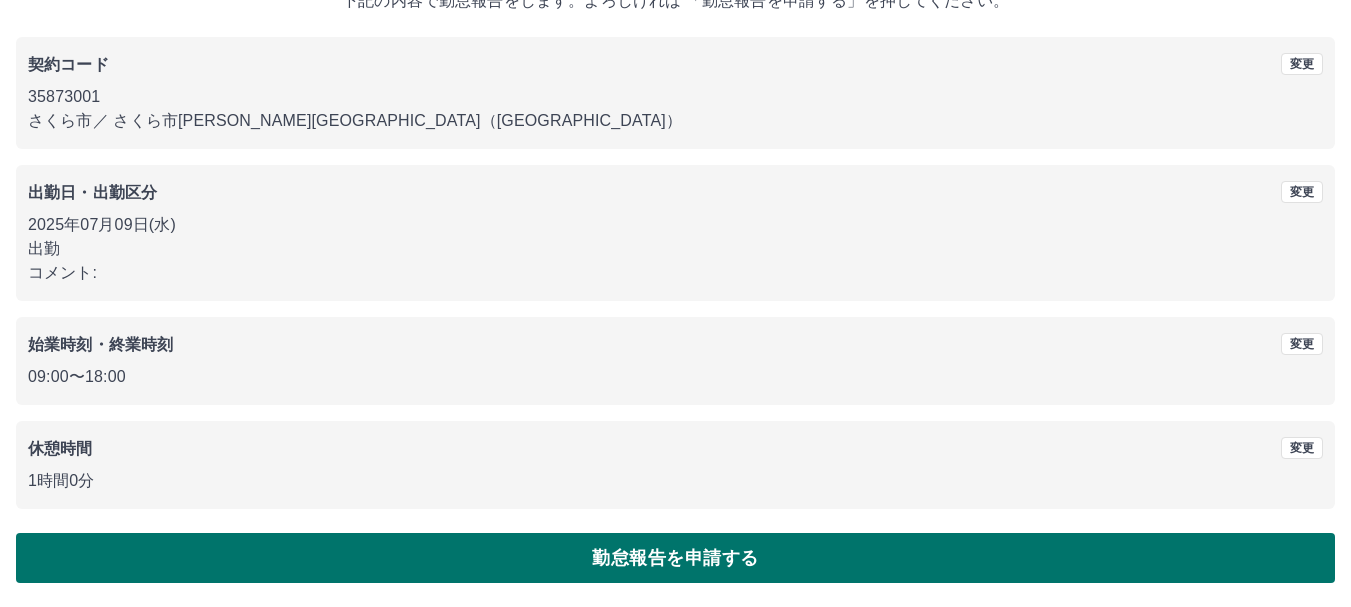 click on "勤怠報告を申請する" at bounding box center [675, 558] 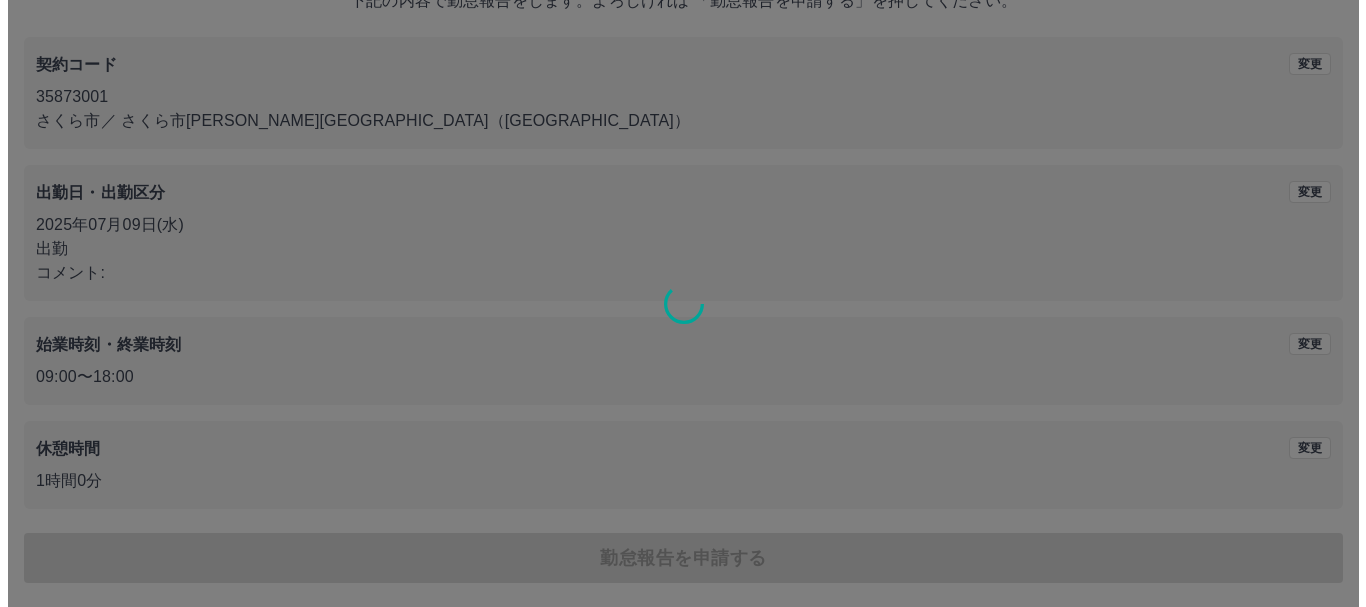 scroll, scrollTop: 0, scrollLeft: 0, axis: both 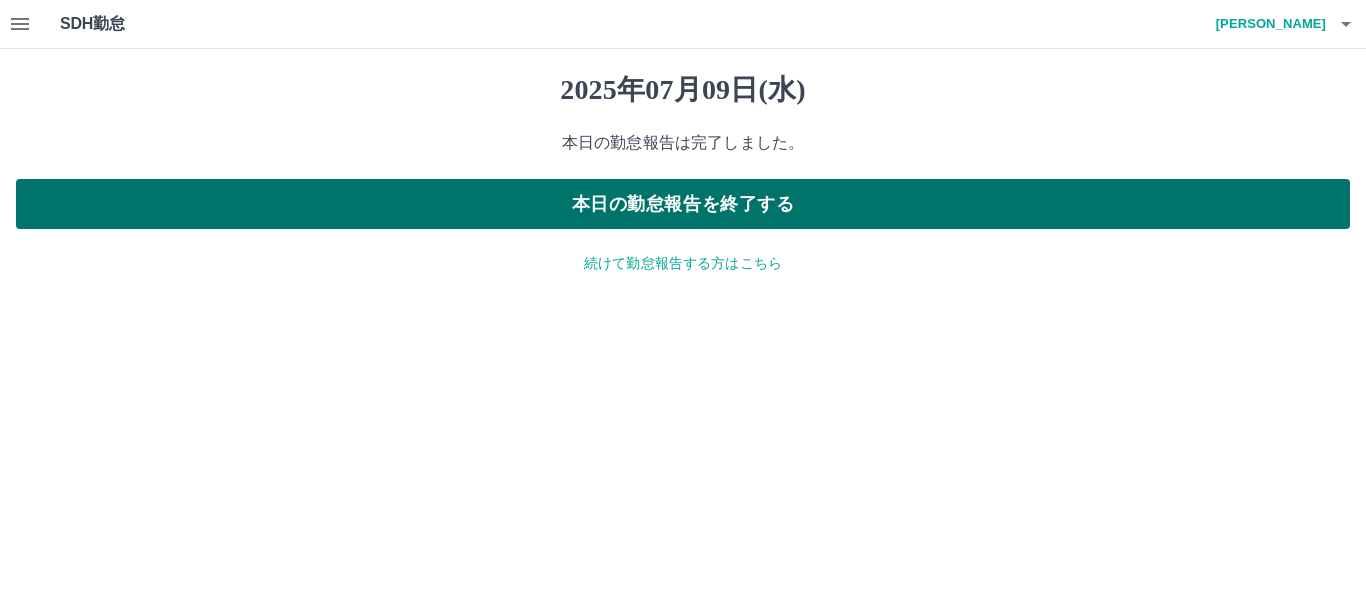 click on "本日の勤怠報告を終了する" at bounding box center (683, 204) 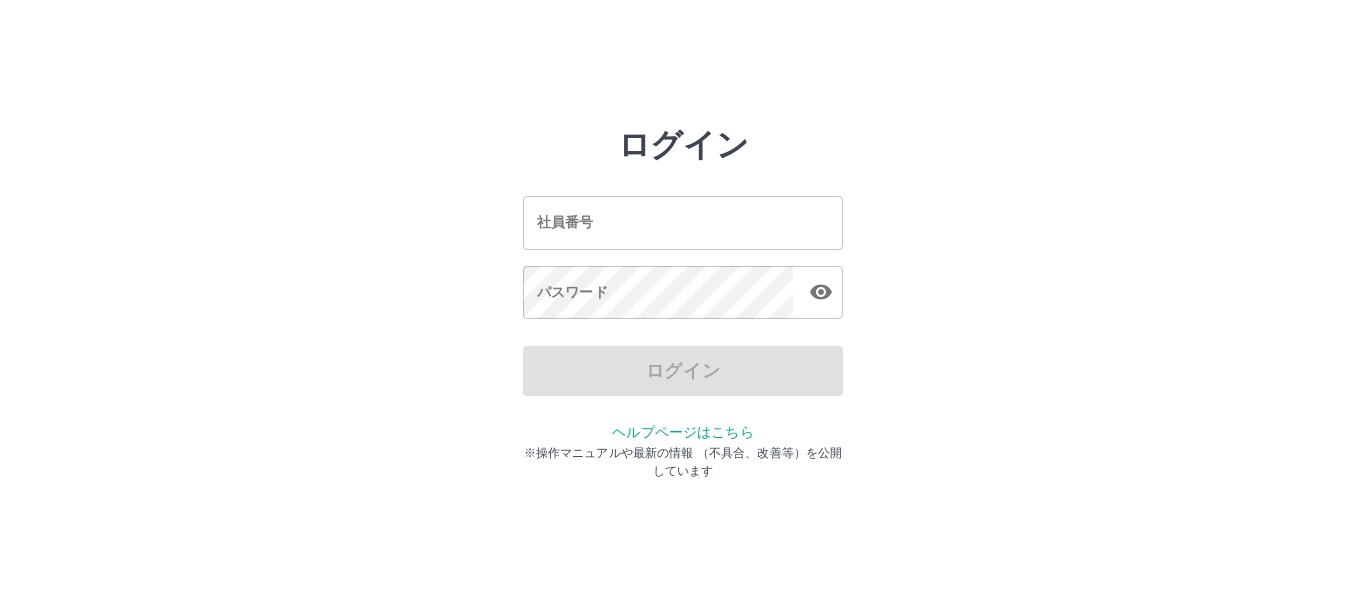 scroll, scrollTop: 0, scrollLeft: 0, axis: both 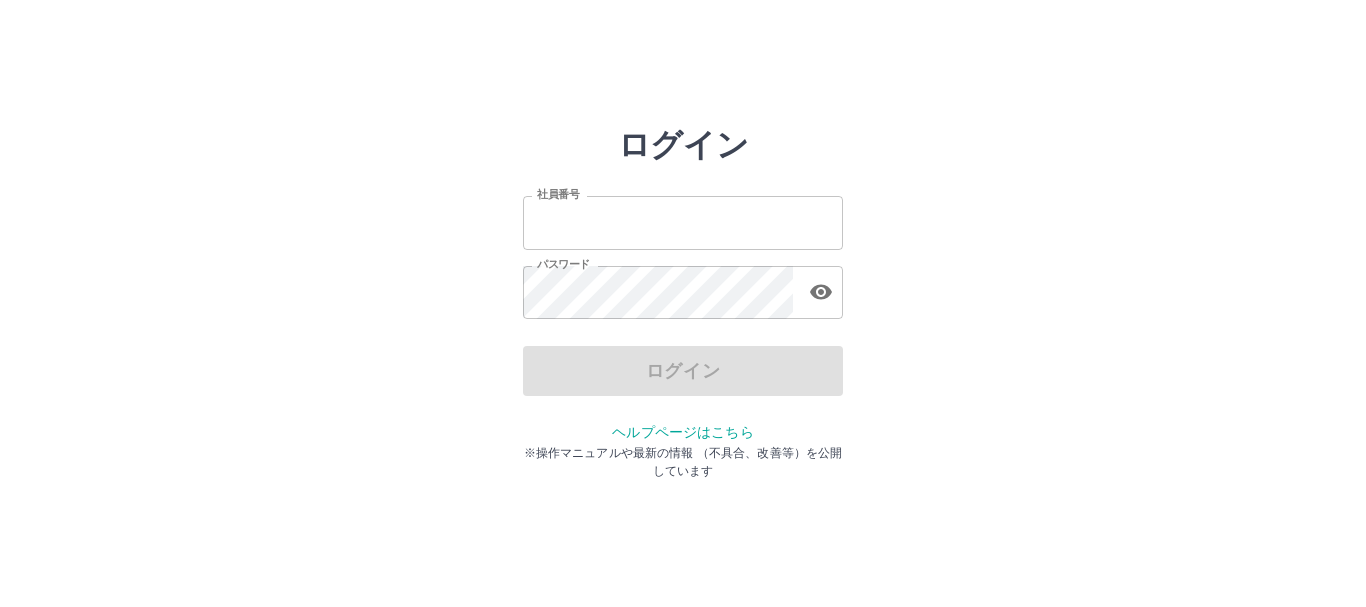 type on "*******" 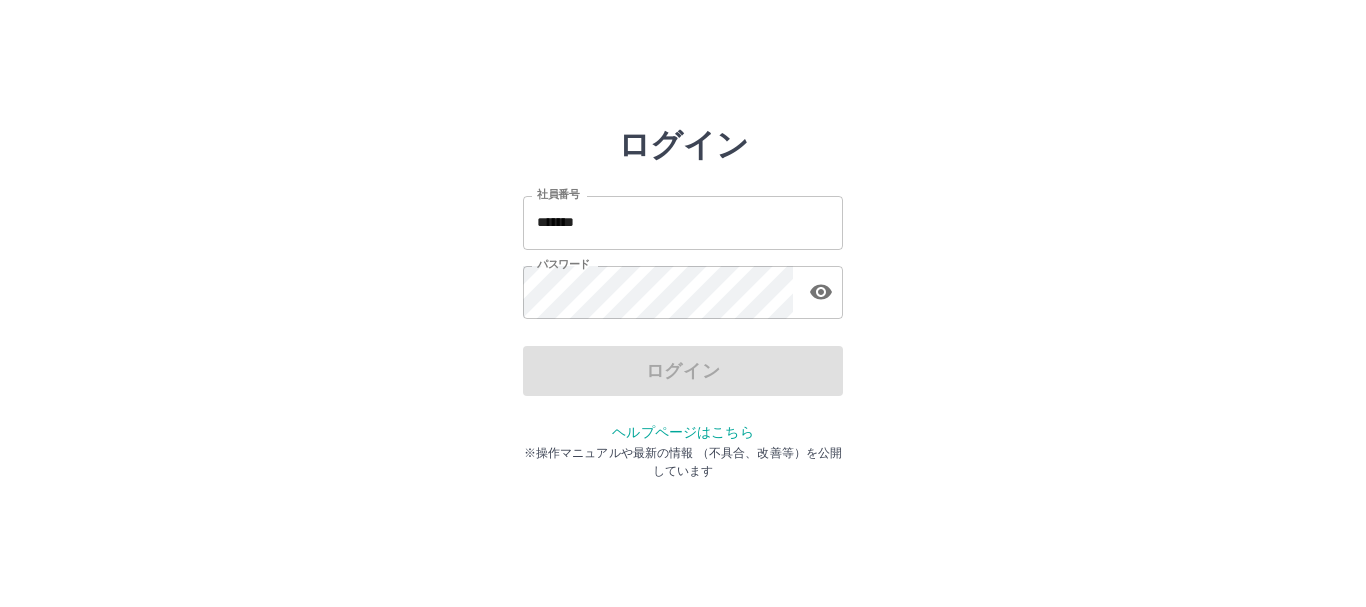 click on "*******" at bounding box center (683, 222) 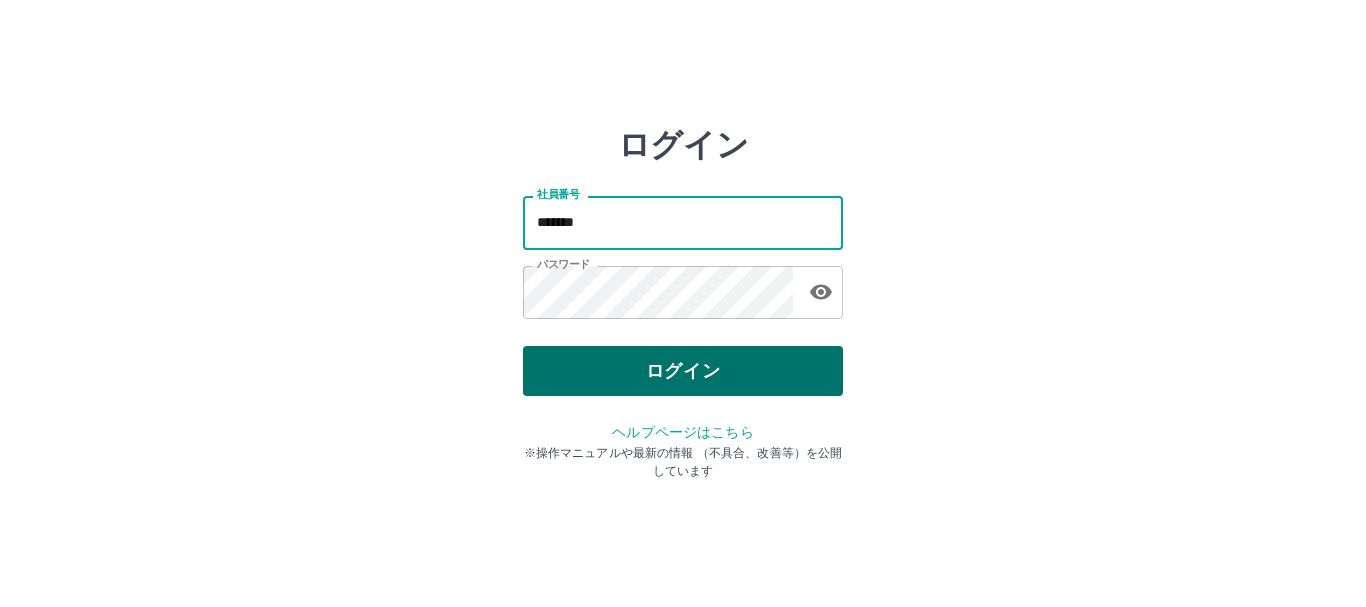 click on "ログイン" at bounding box center [683, 371] 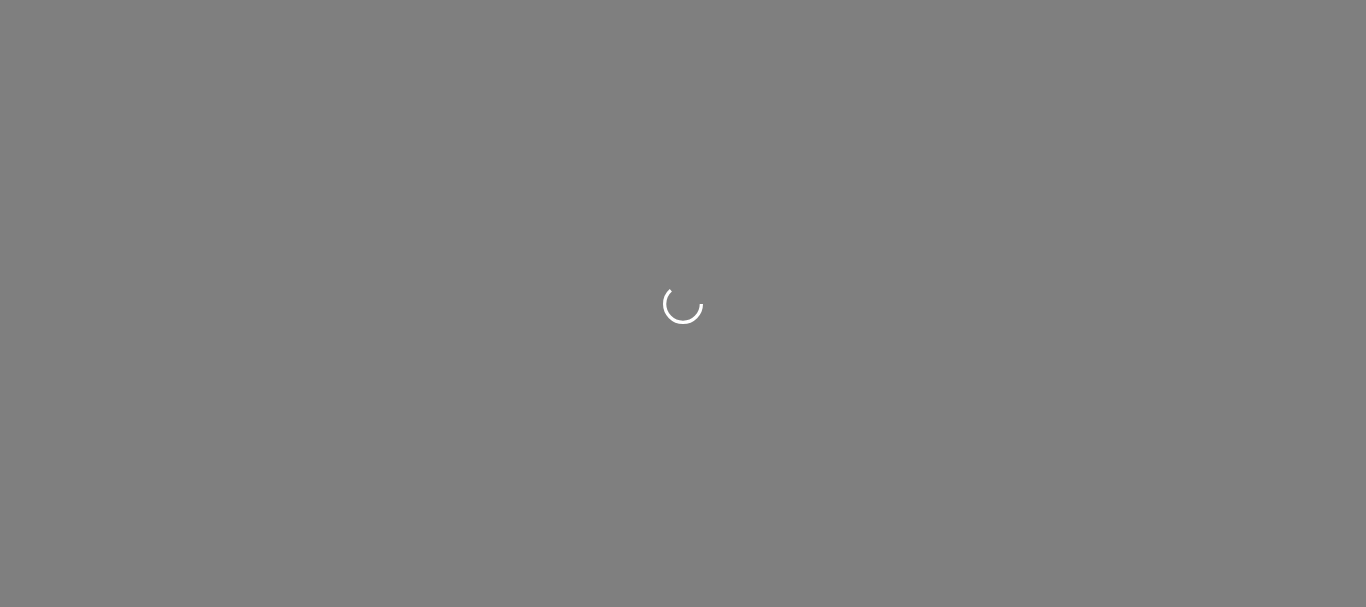scroll, scrollTop: 0, scrollLeft: 0, axis: both 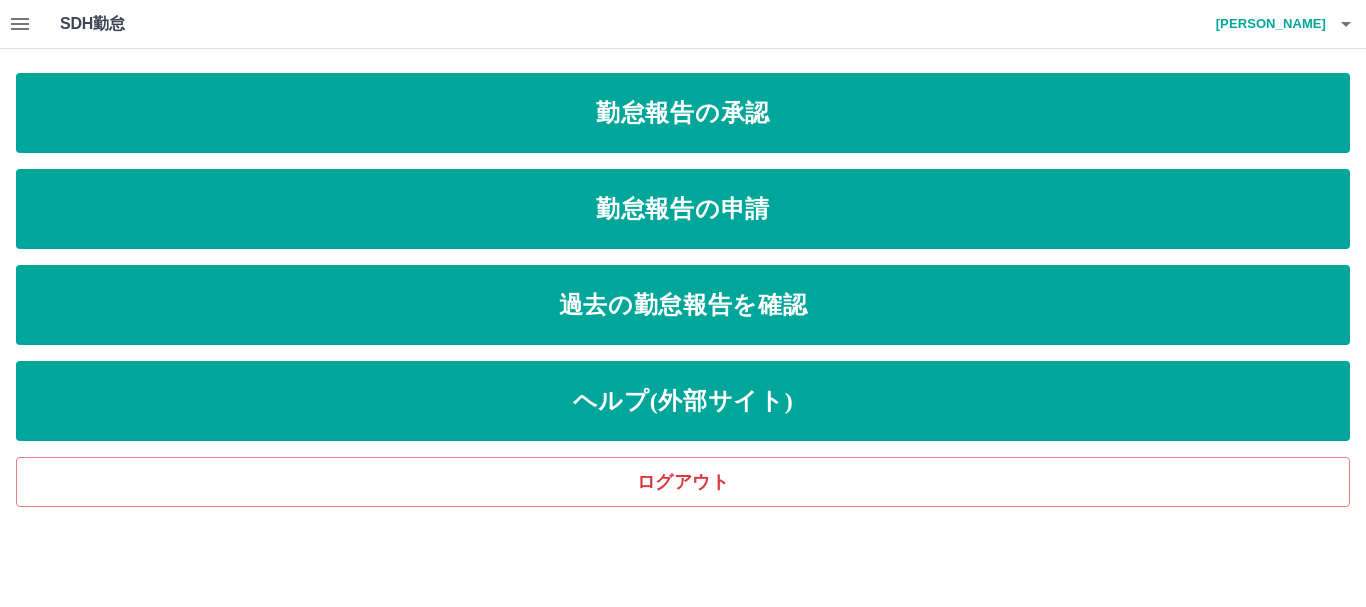 click 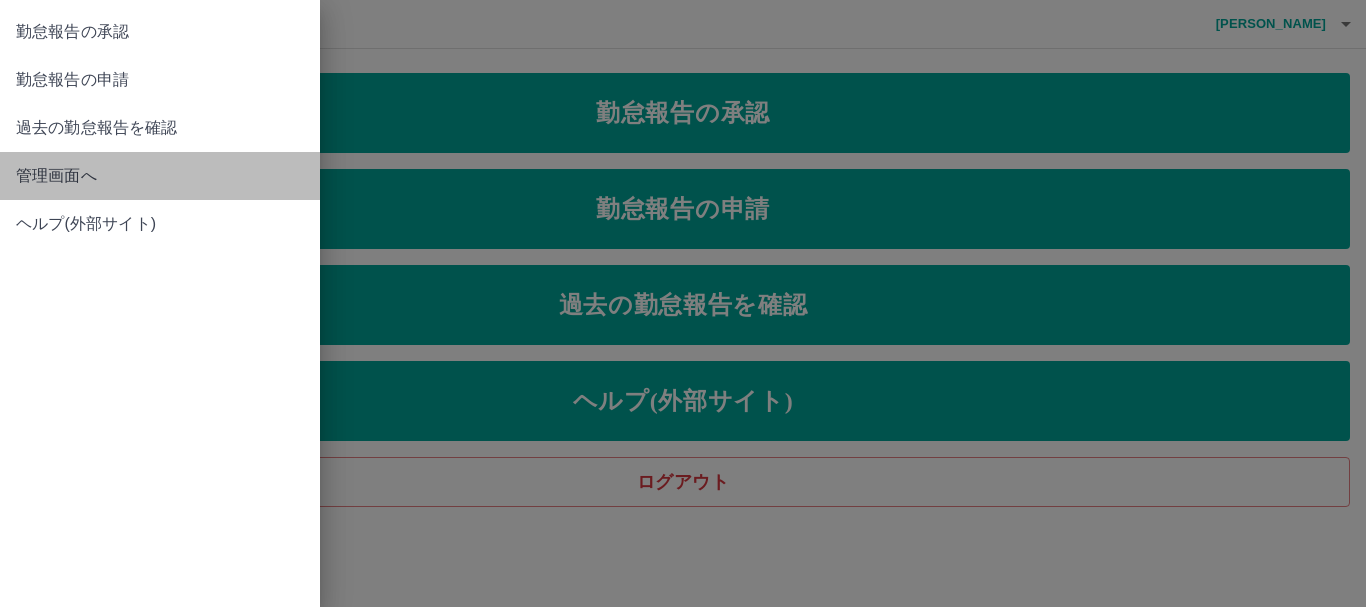 click on "管理画面へ" at bounding box center (160, 176) 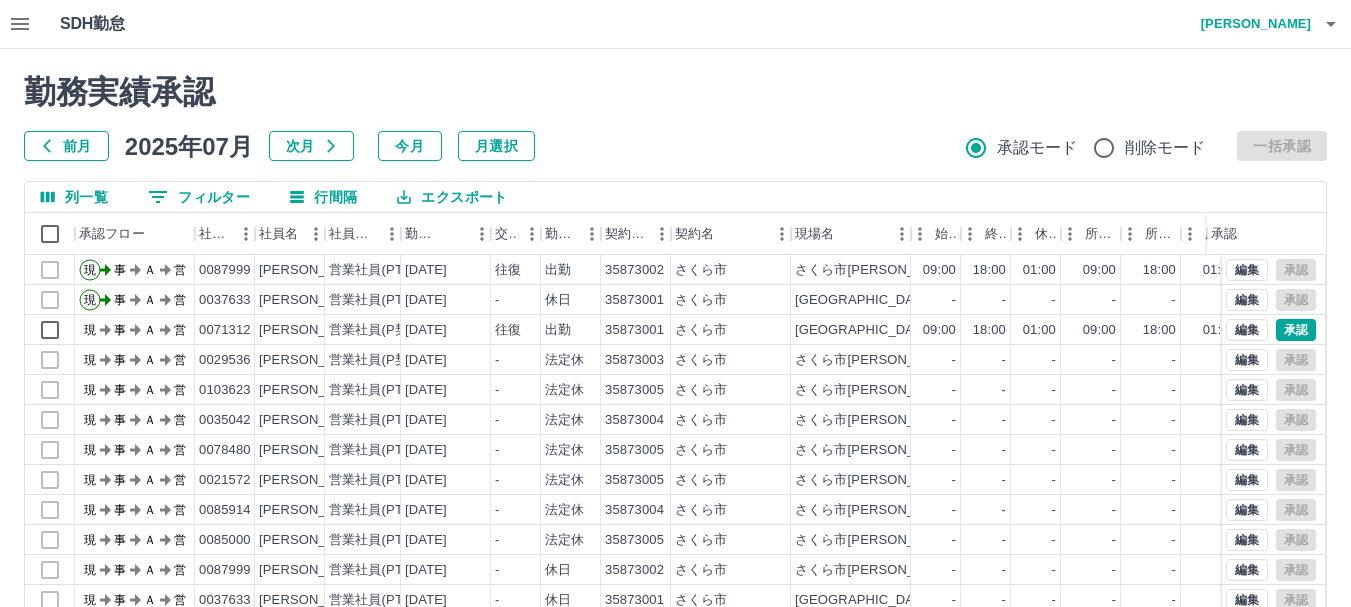 click at bounding box center [675, 303] 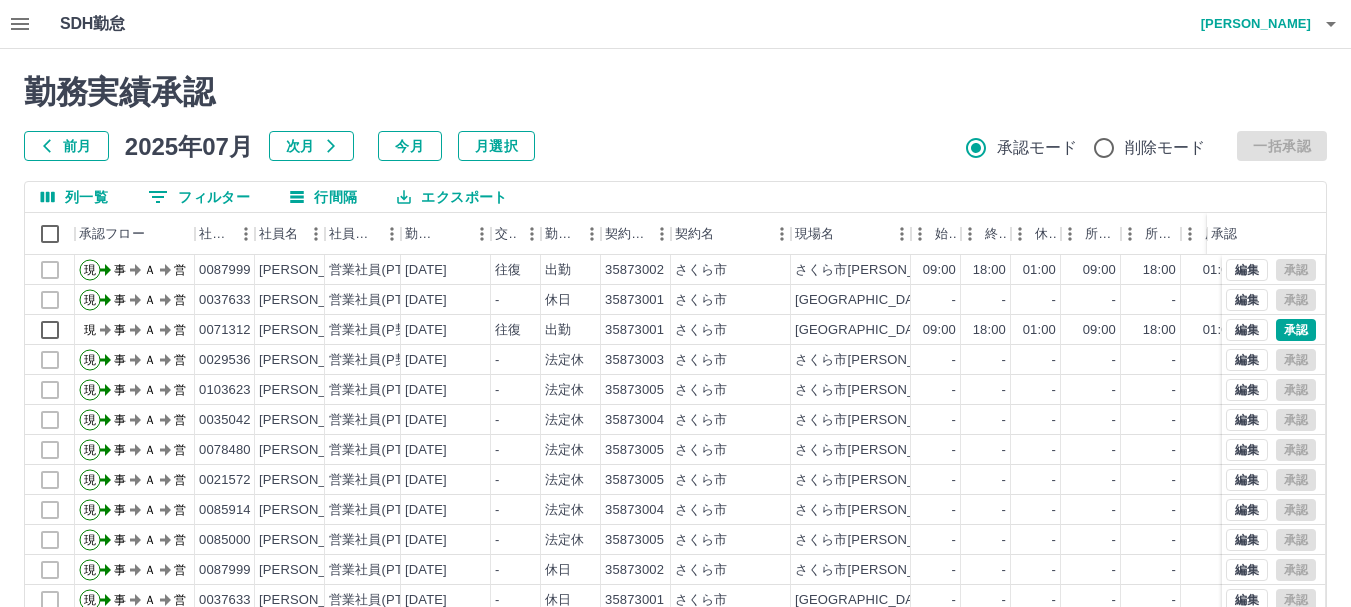 click on "0 フィルター" at bounding box center [199, 197] 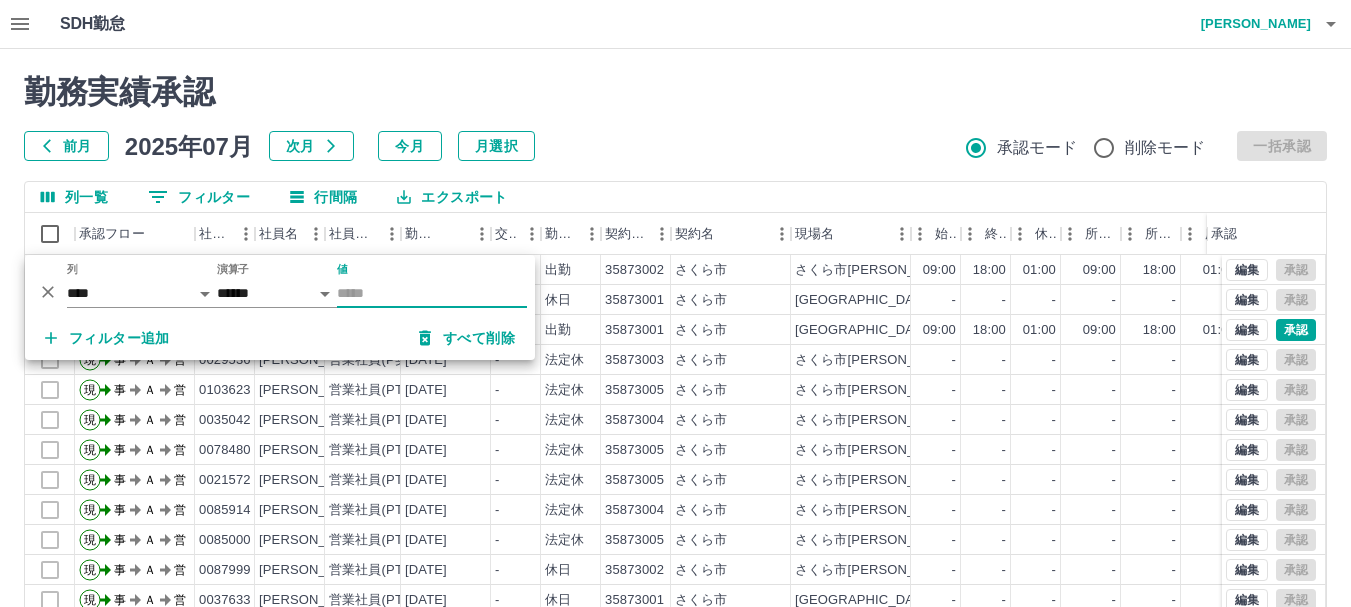 click on "値" at bounding box center (432, 293) 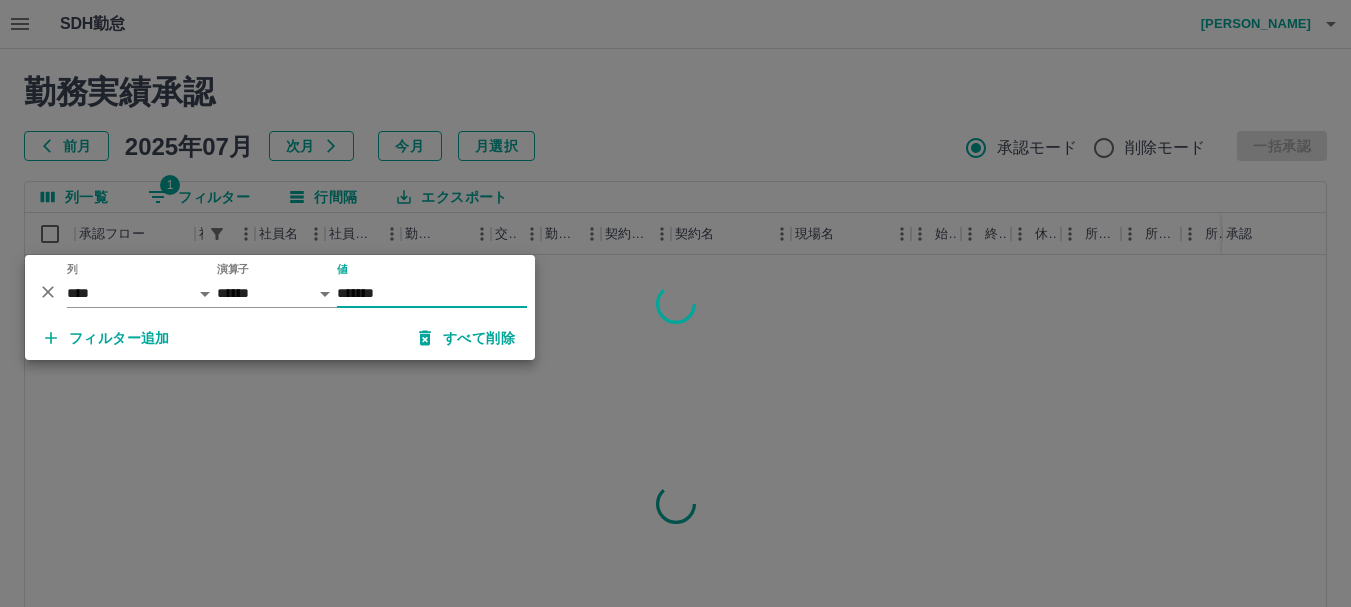 type on "*******" 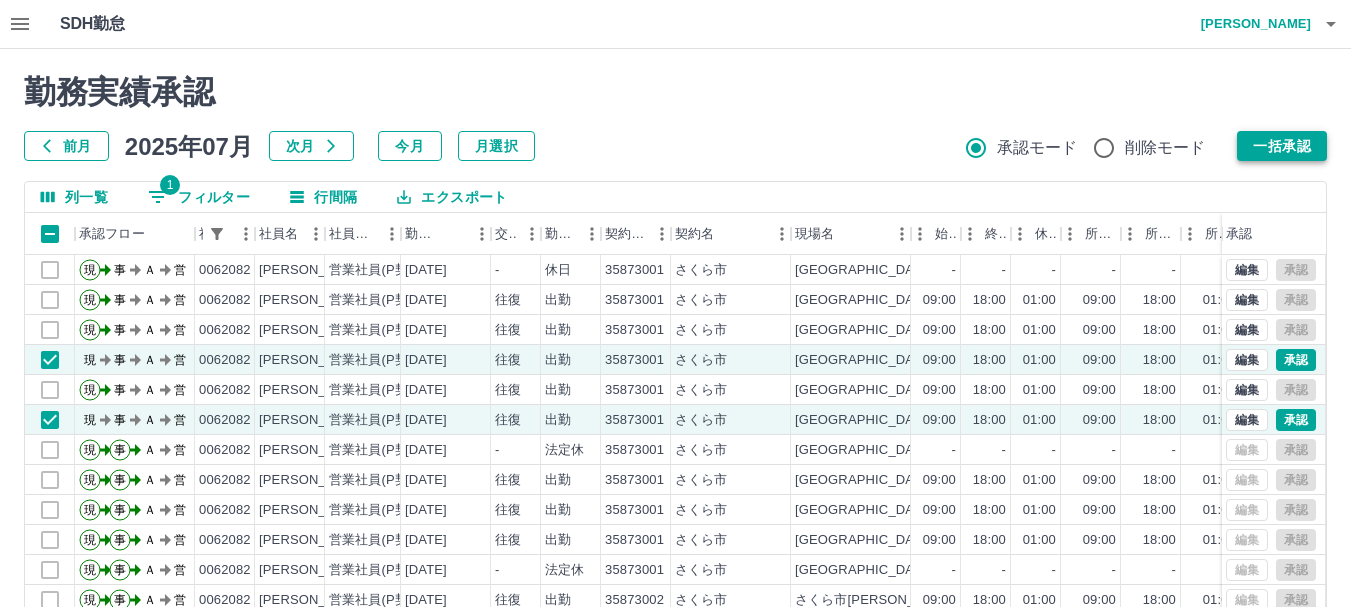 click on "一括承認" at bounding box center [1282, 146] 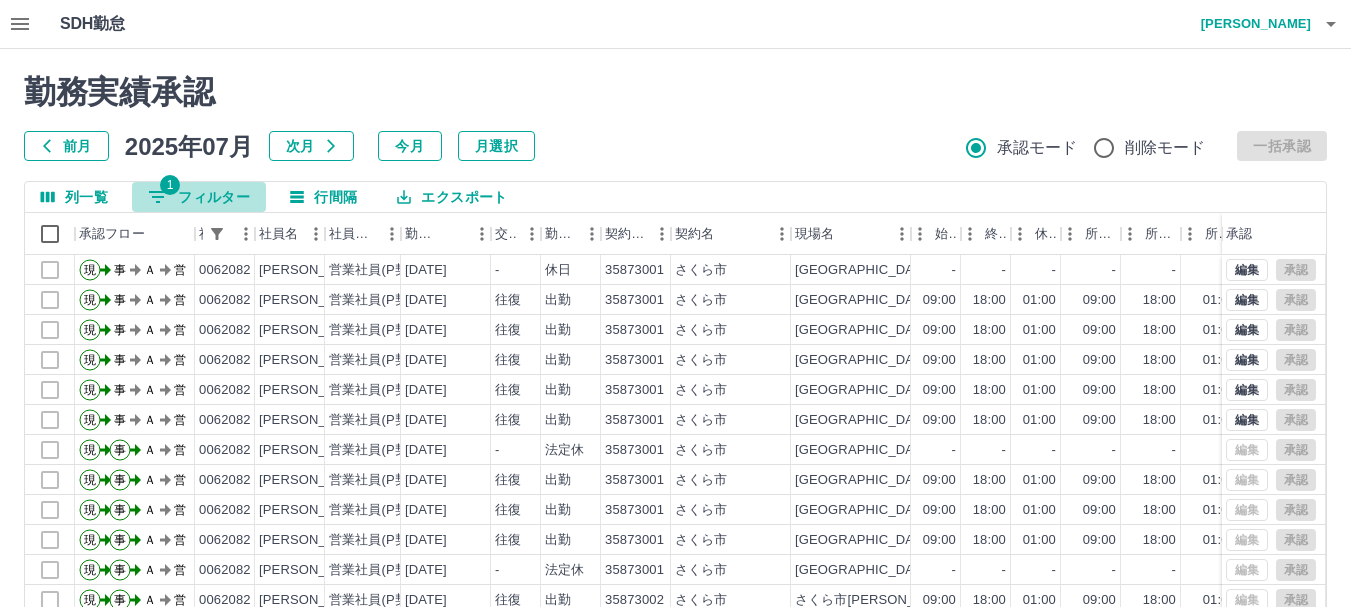 click on "1 フィルター" at bounding box center (199, 197) 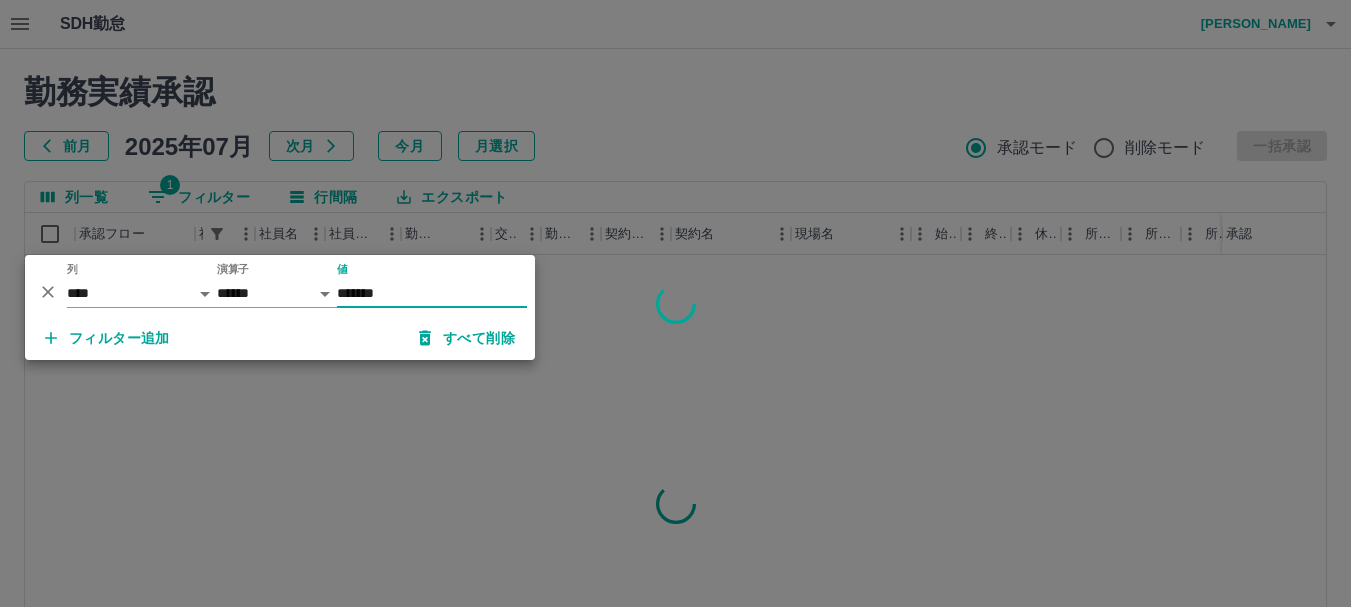 type on "*******" 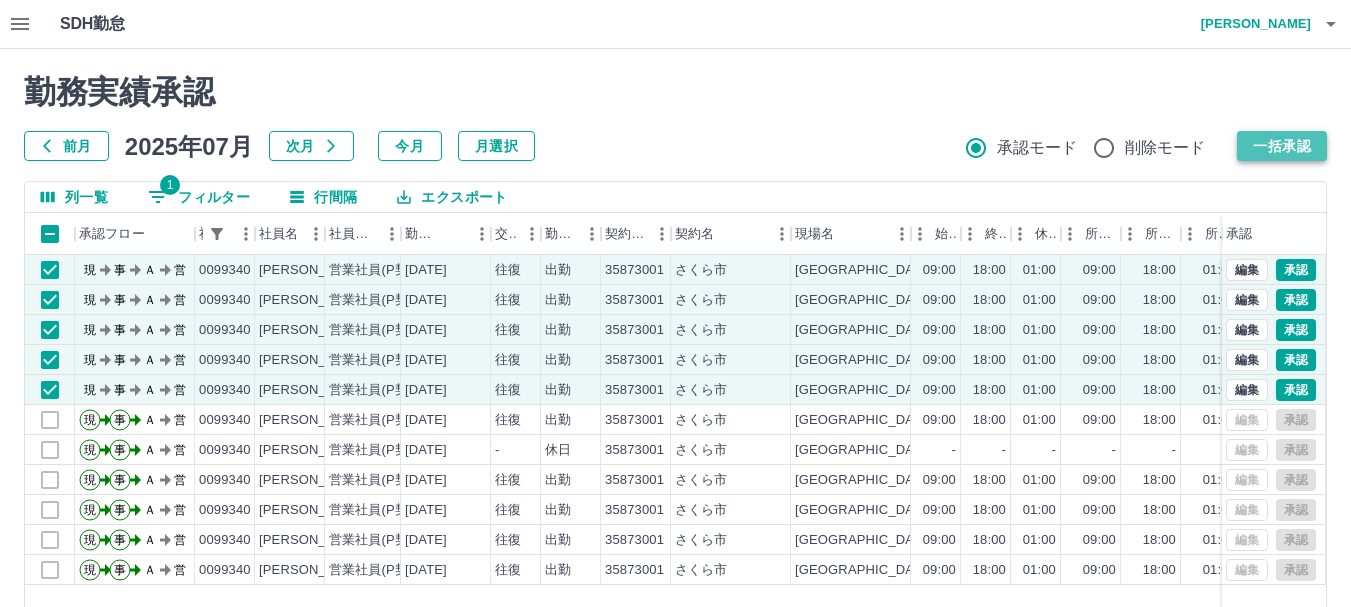 click on "一括承認" at bounding box center (1282, 146) 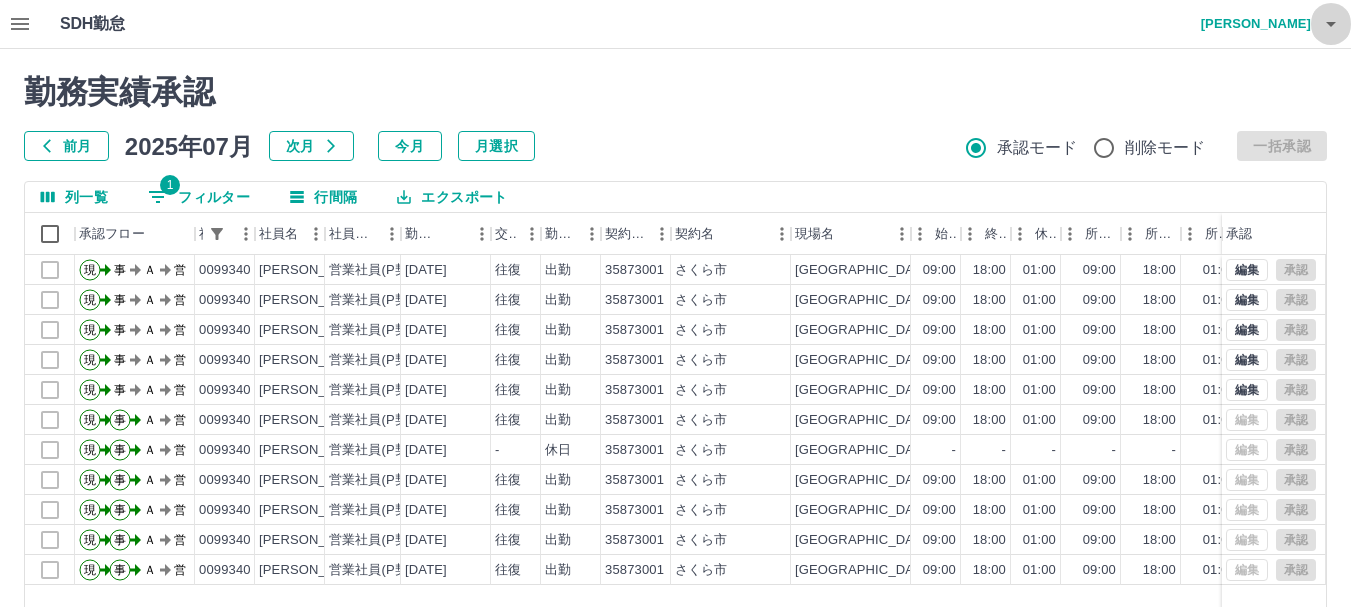 click 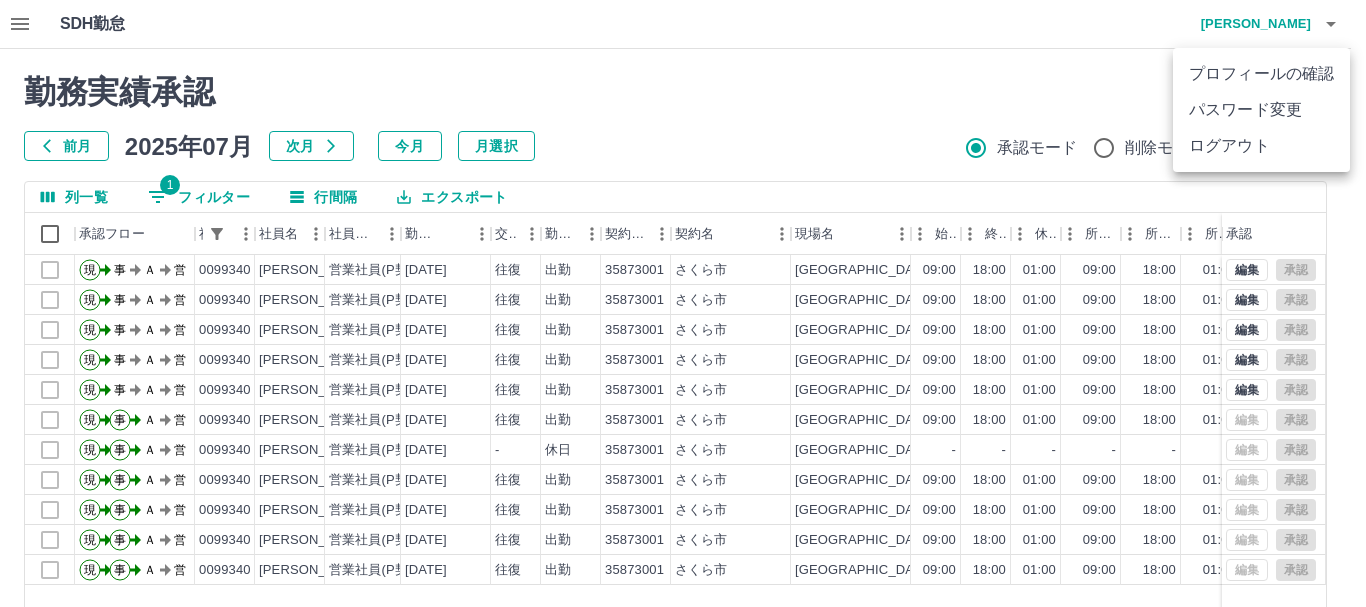 click on "ログアウト" at bounding box center [1261, 146] 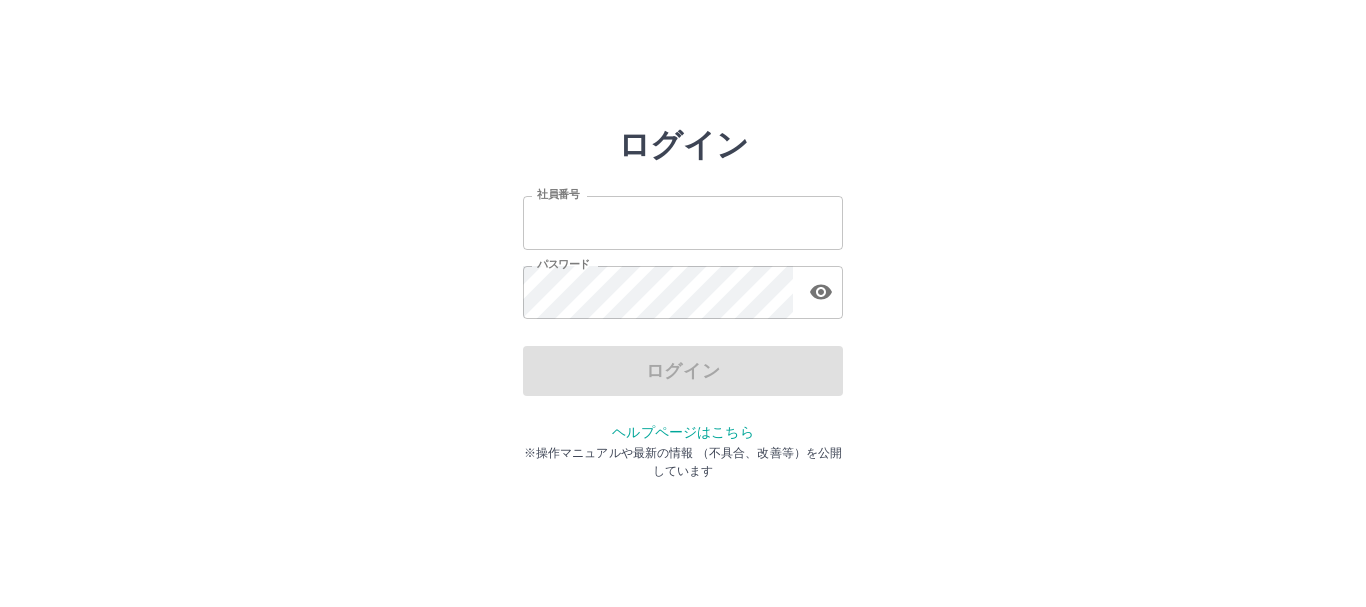 scroll, scrollTop: 0, scrollLeft: 0, axis: both 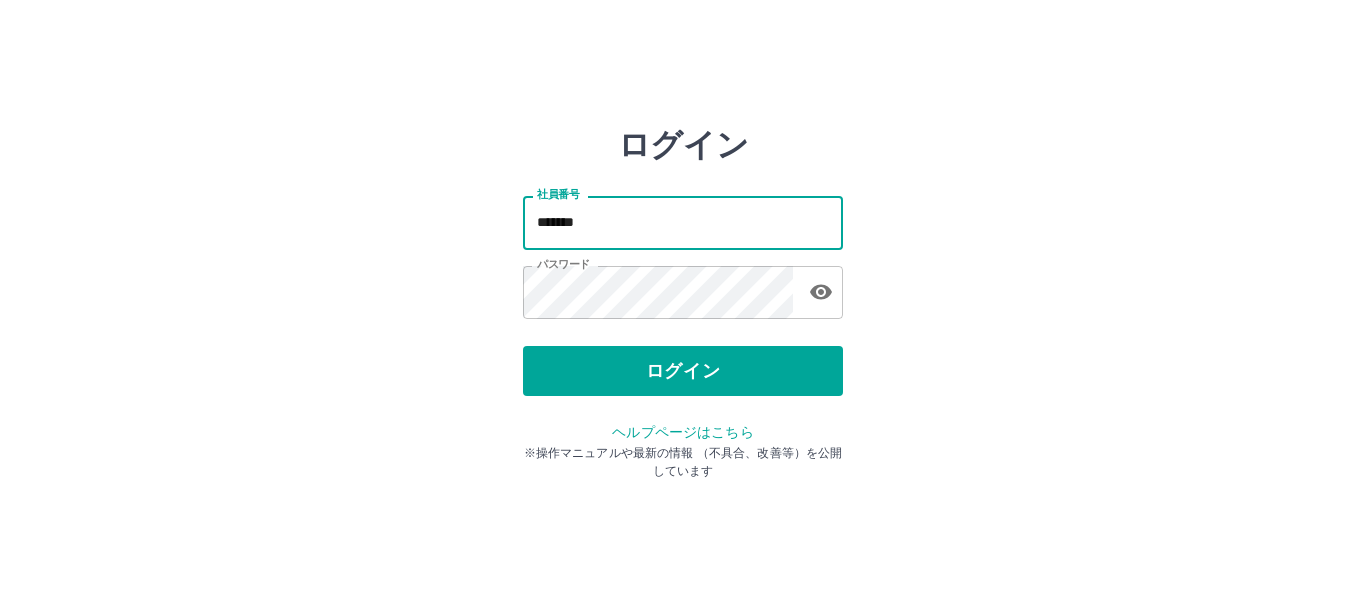 click on "*******" at bounding box center [683, 222] 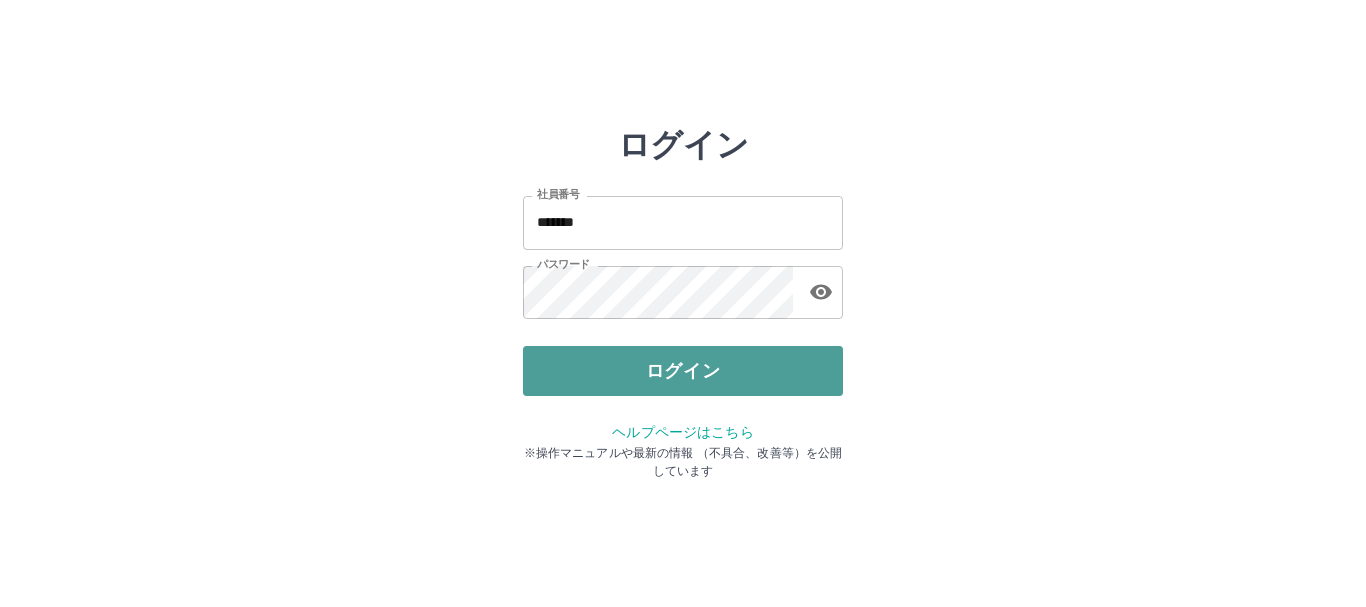 click on "ログイン" at bounding box center (683, 371) 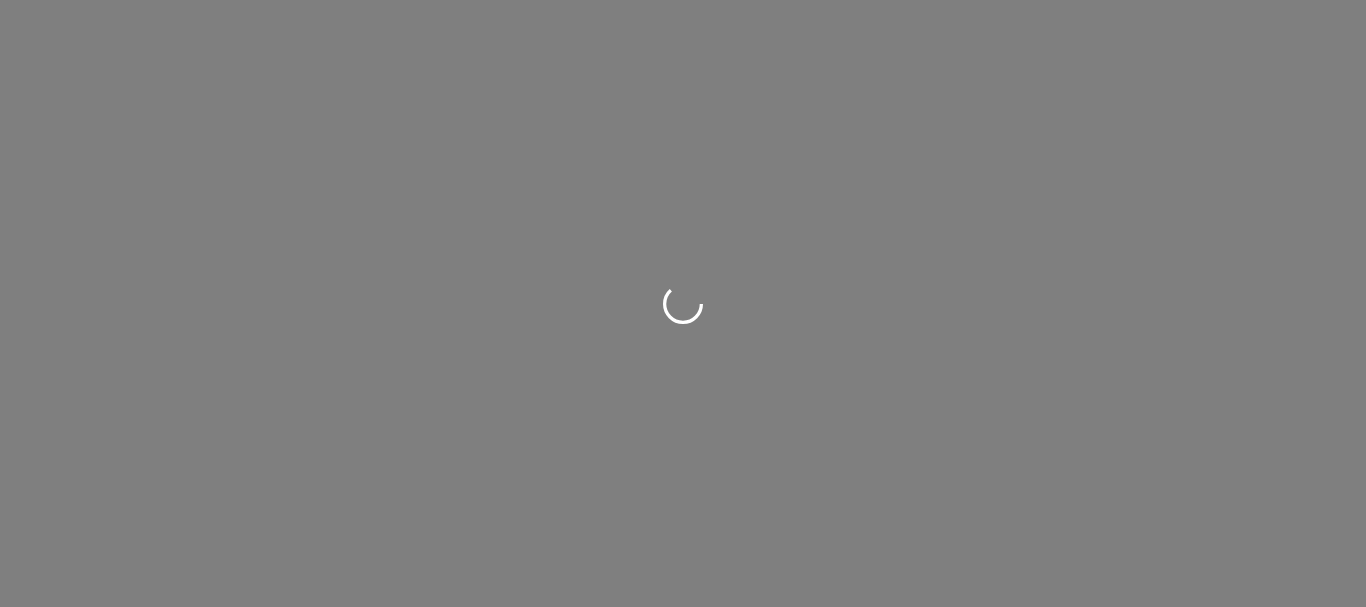 scroll, scrollTop: 0, scrollLeft: 0, axis: both 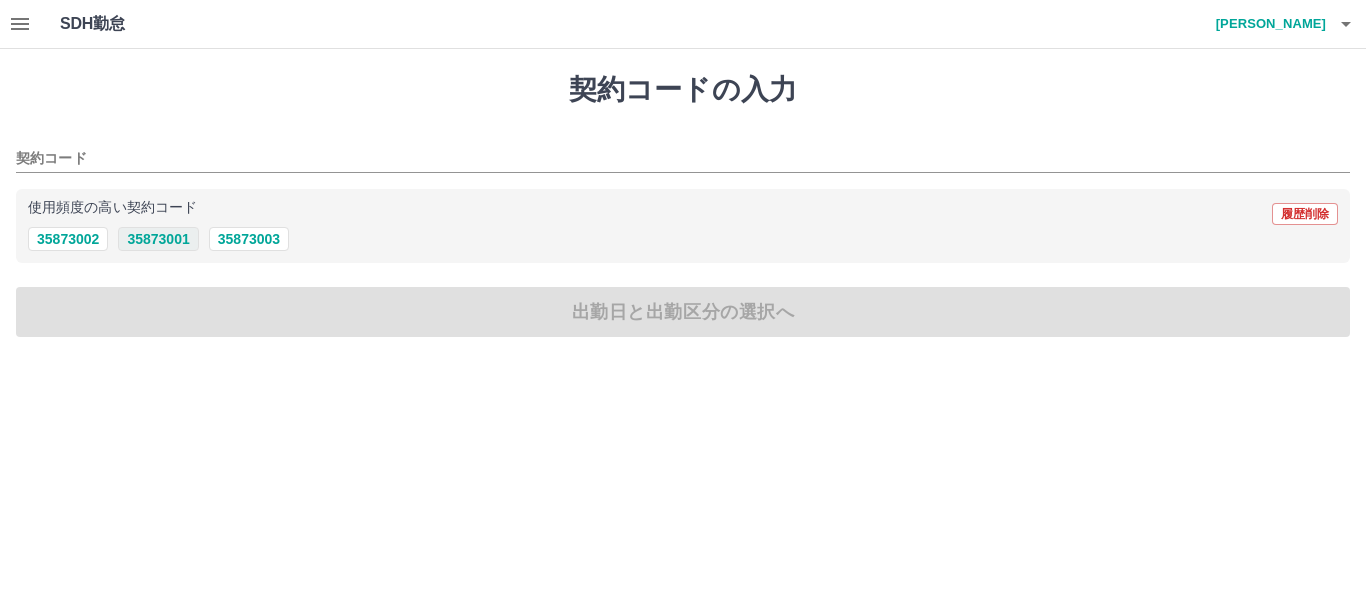 click on "35873001" at bounding box center (158, 239) 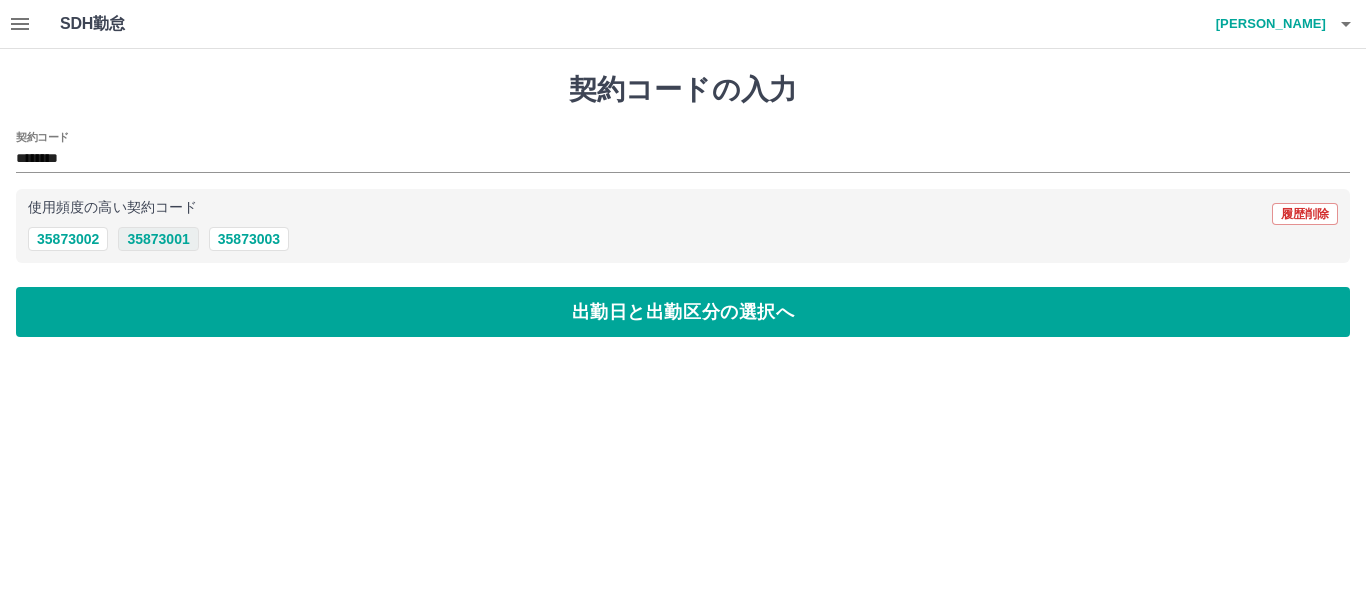 type on "********" 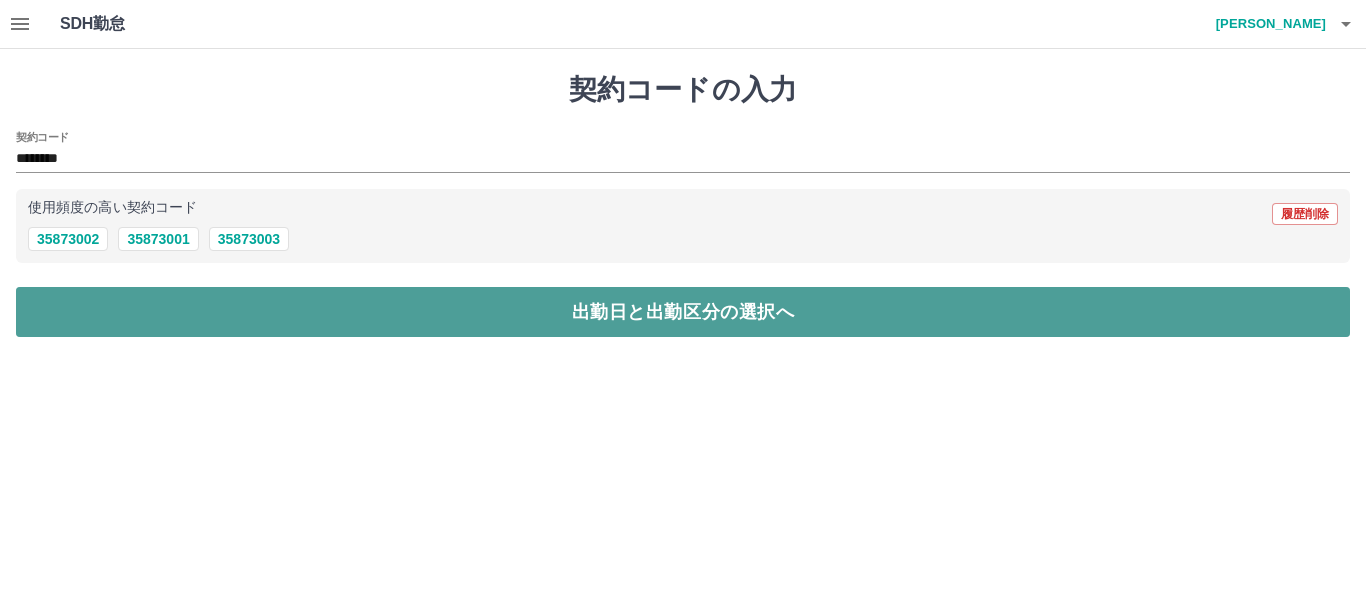 click on "出勤日と出勤区分の選択へ" at bounding box center (683, 312) 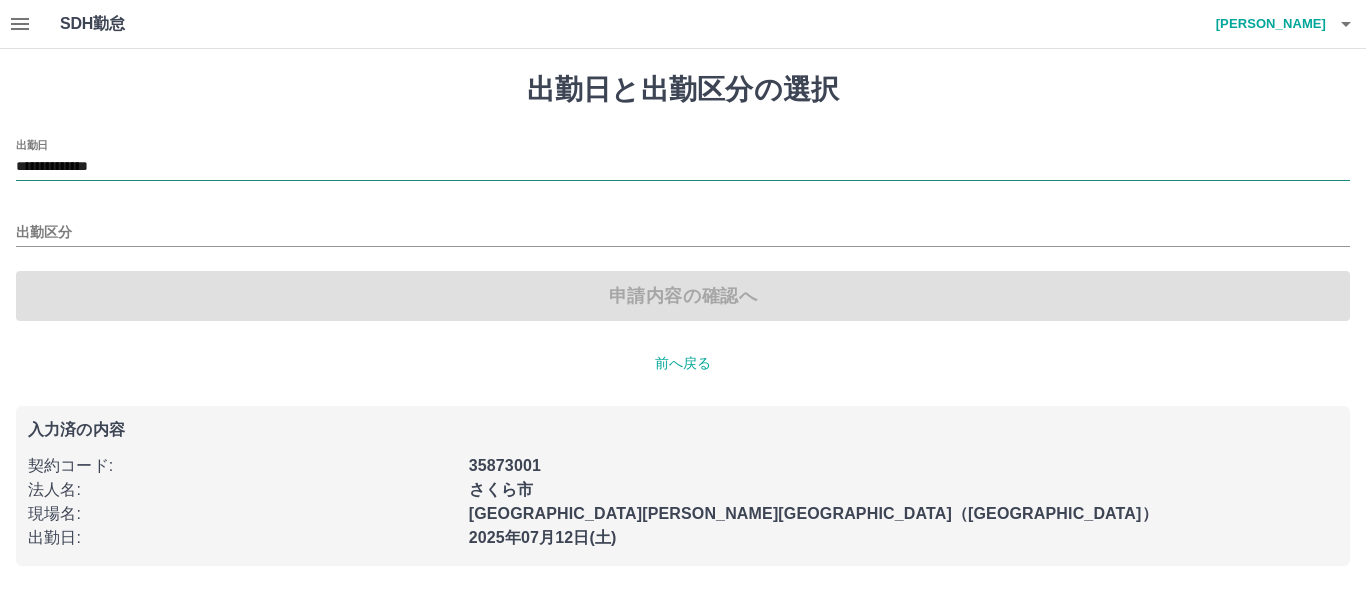 click on "**********" at bounding box center (683, 167) 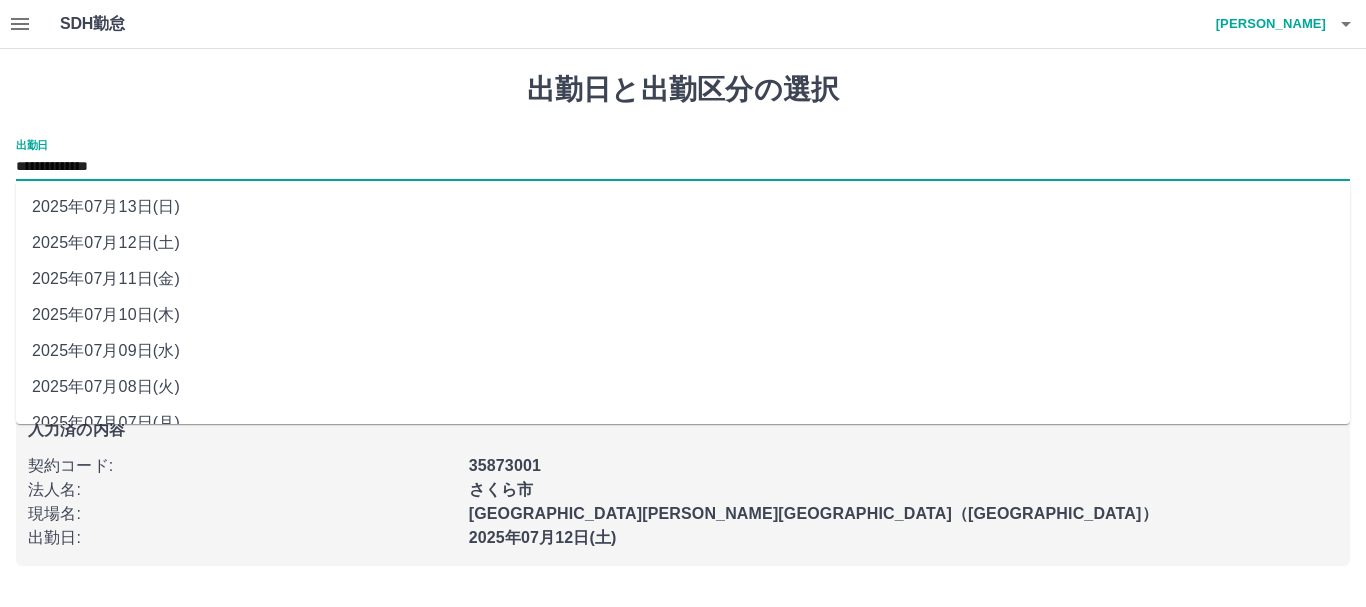 click on "2025年07月08日(火)" at bounding box center (683, 387) 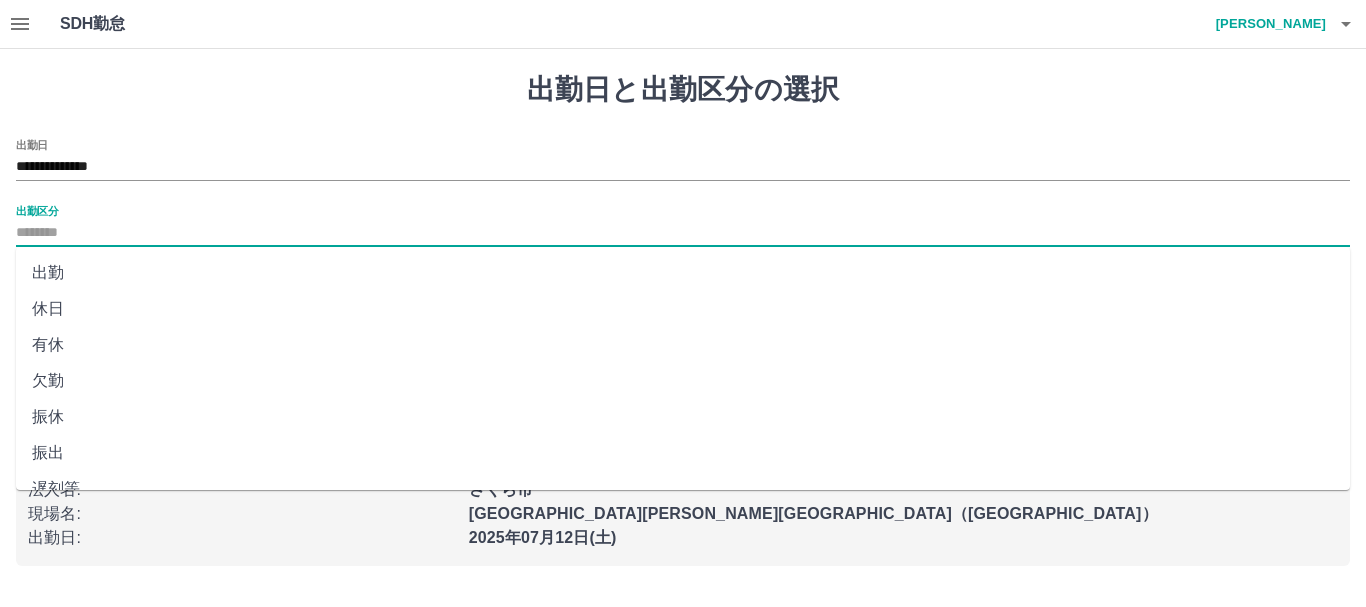 click on "出勤区分" at bounding box center (683, 233) 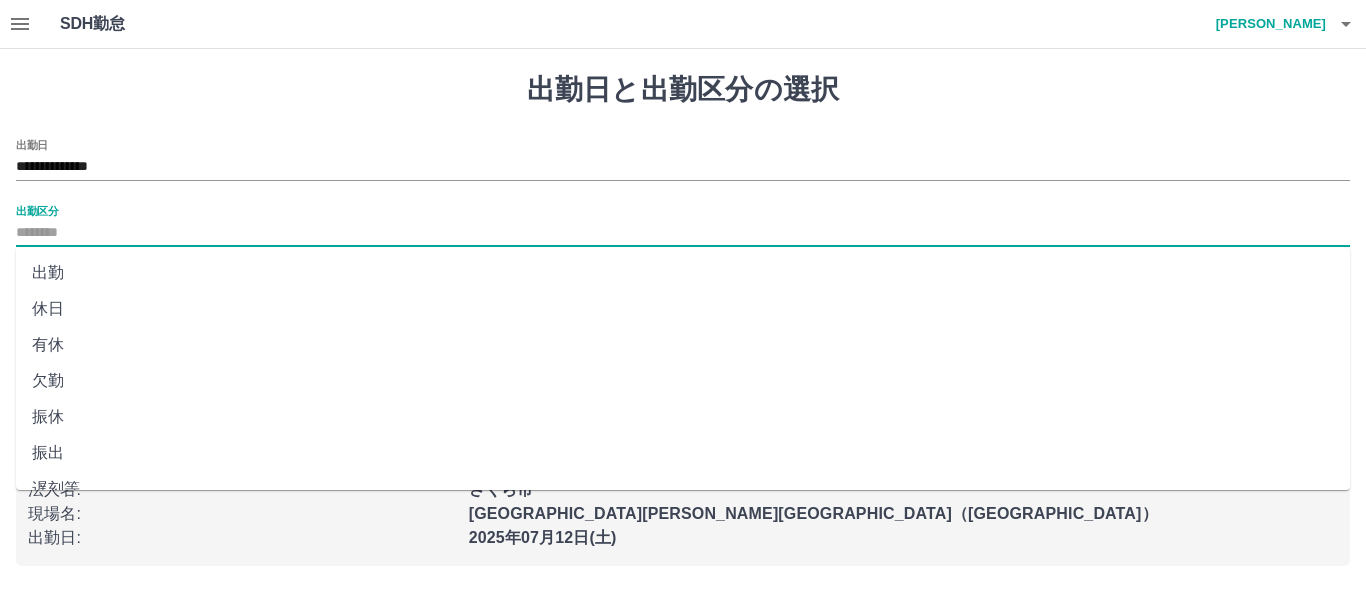 click on "休日" at bounding box center [683, 309] 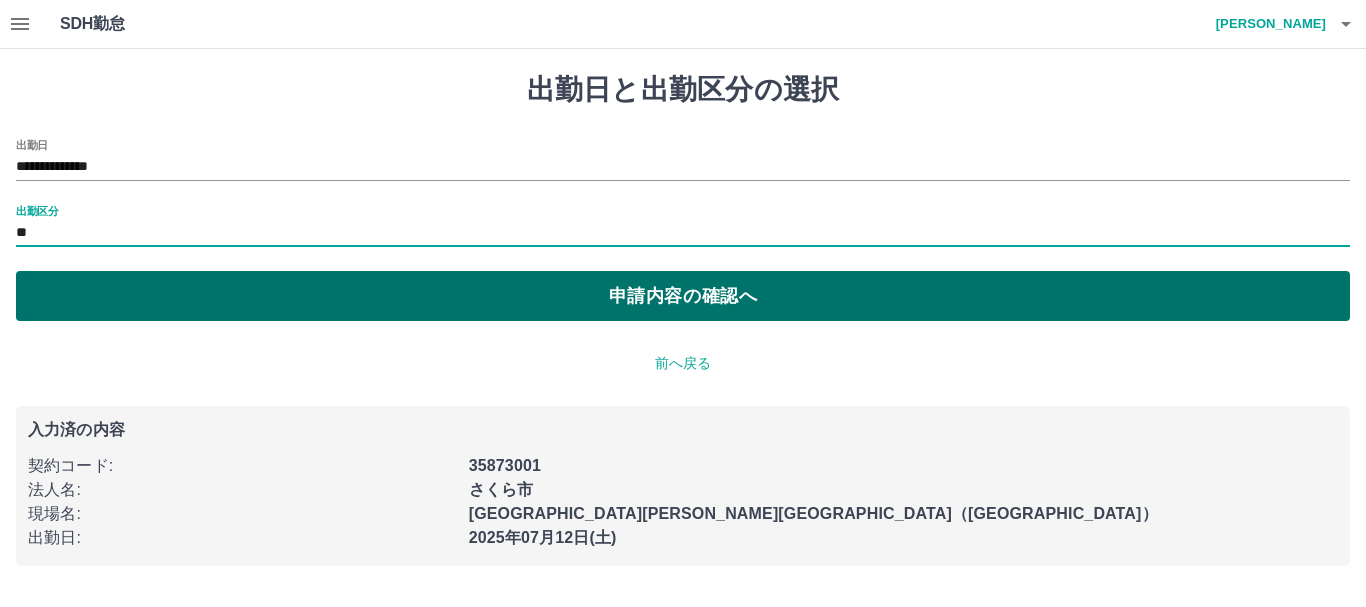 click on "申請内容の確認へ" at bounding box center [683, 296] 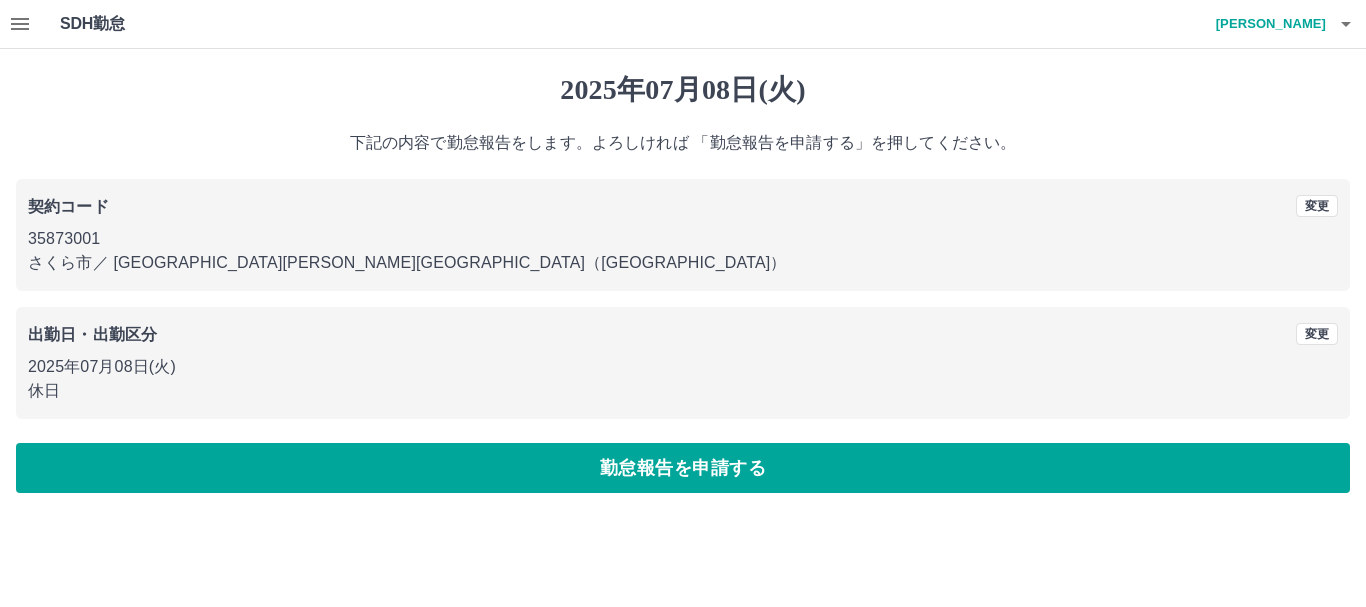 click on "勤怠報告を申請する" at bounding box center (683, 468) 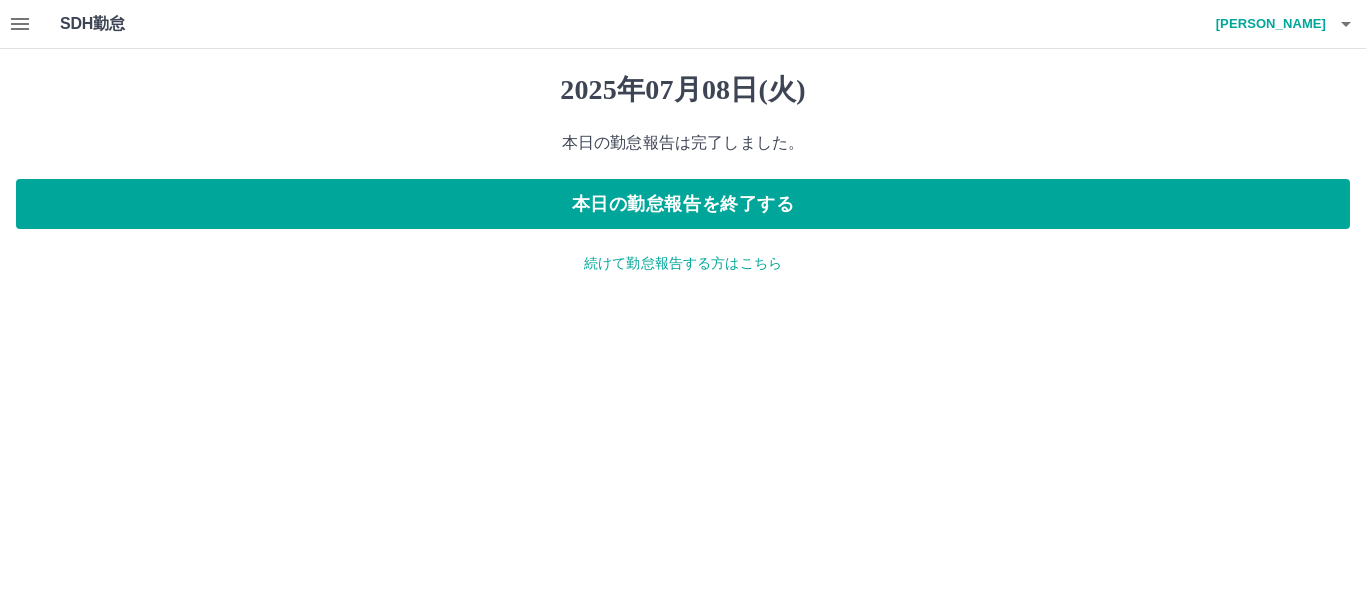 click on "続けて勤怠報告する方はこちら" at bounding box center (683, 263) 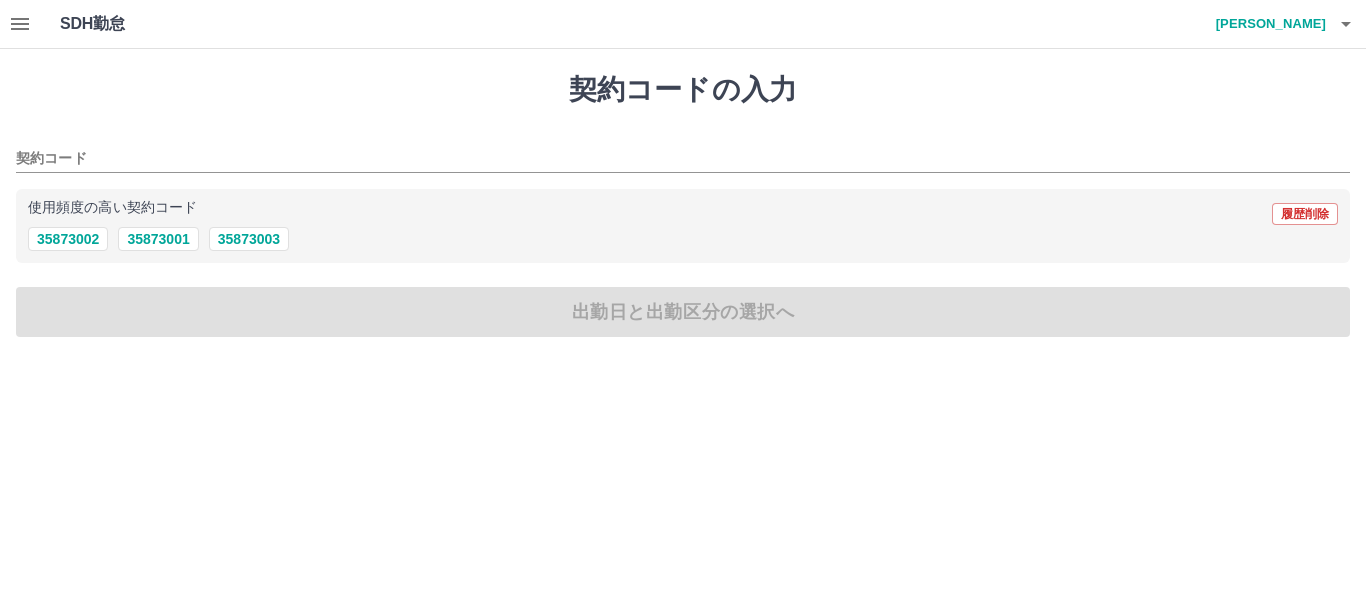 click on "35873001" at bounding box center [158, 239] 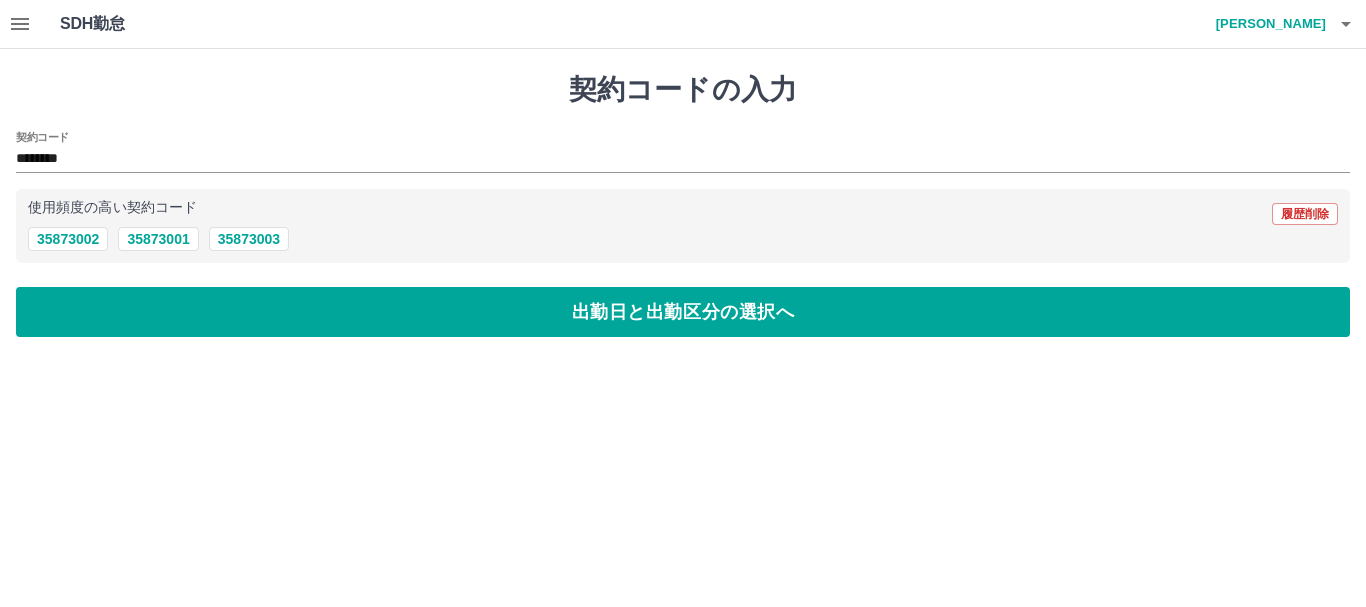 click on "出勤日と出勤区分の選択へ" at bounding box center [683, 312] 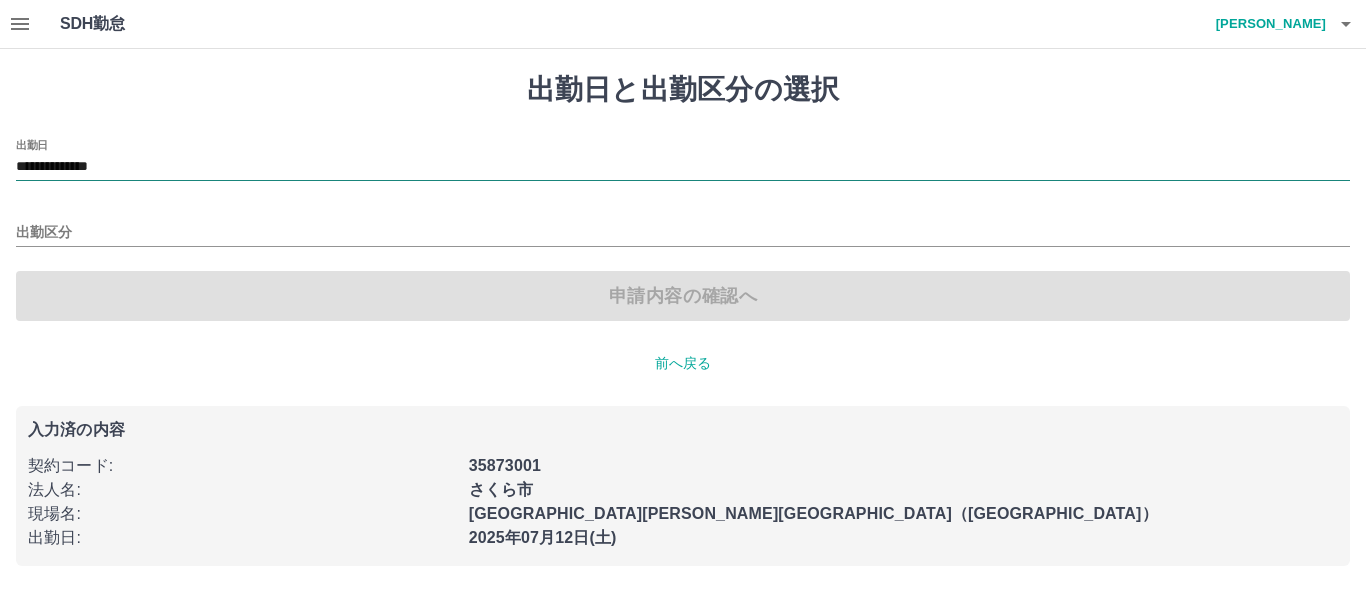 click on "**********" at bounding box center (683, 167) 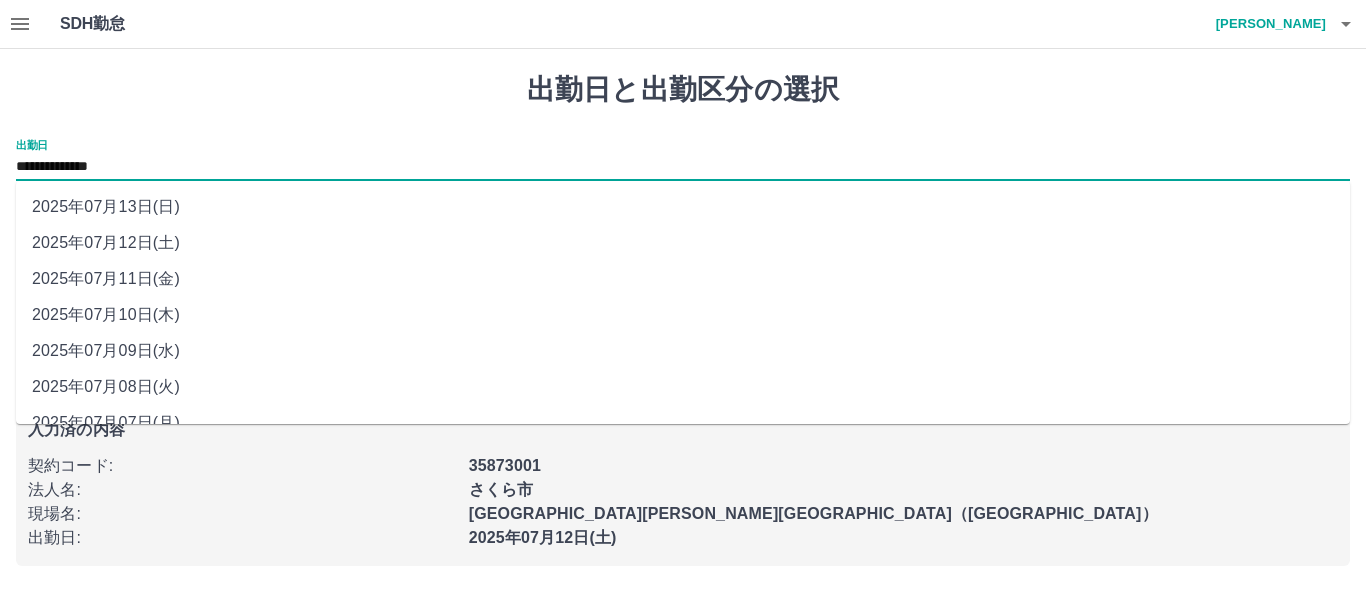 click on "2025年07月13日(日)" at bounding box center (683, 207) 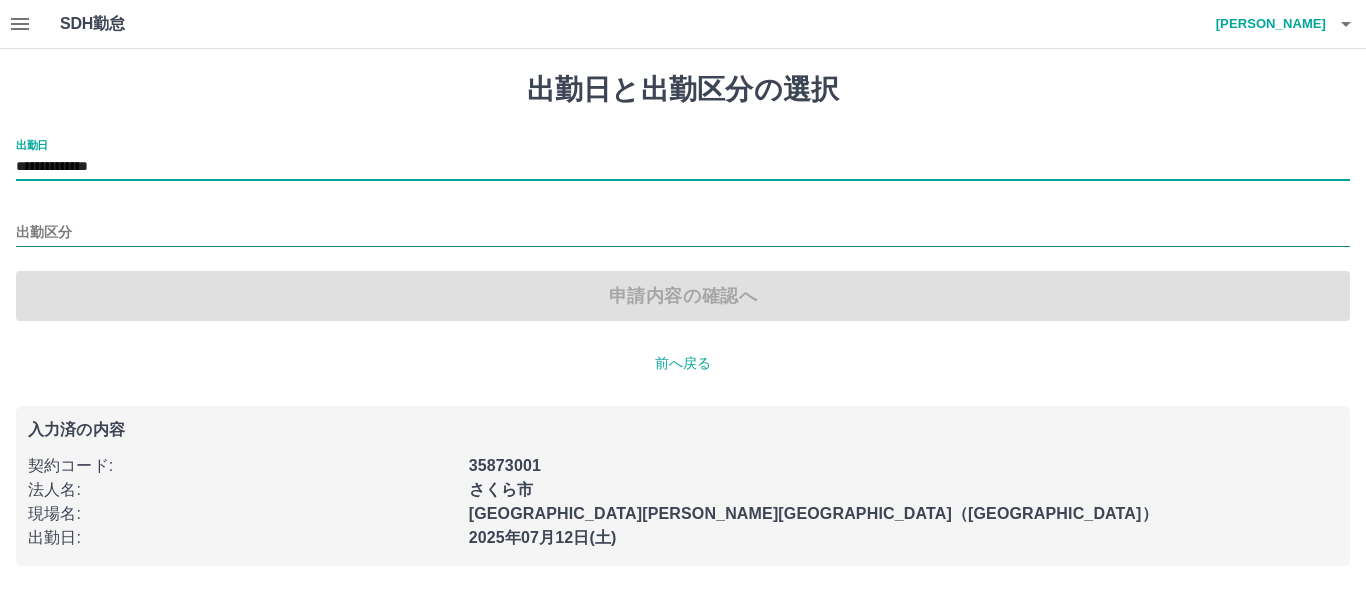 click on "出勤区分" at bounding box center [683, 233] 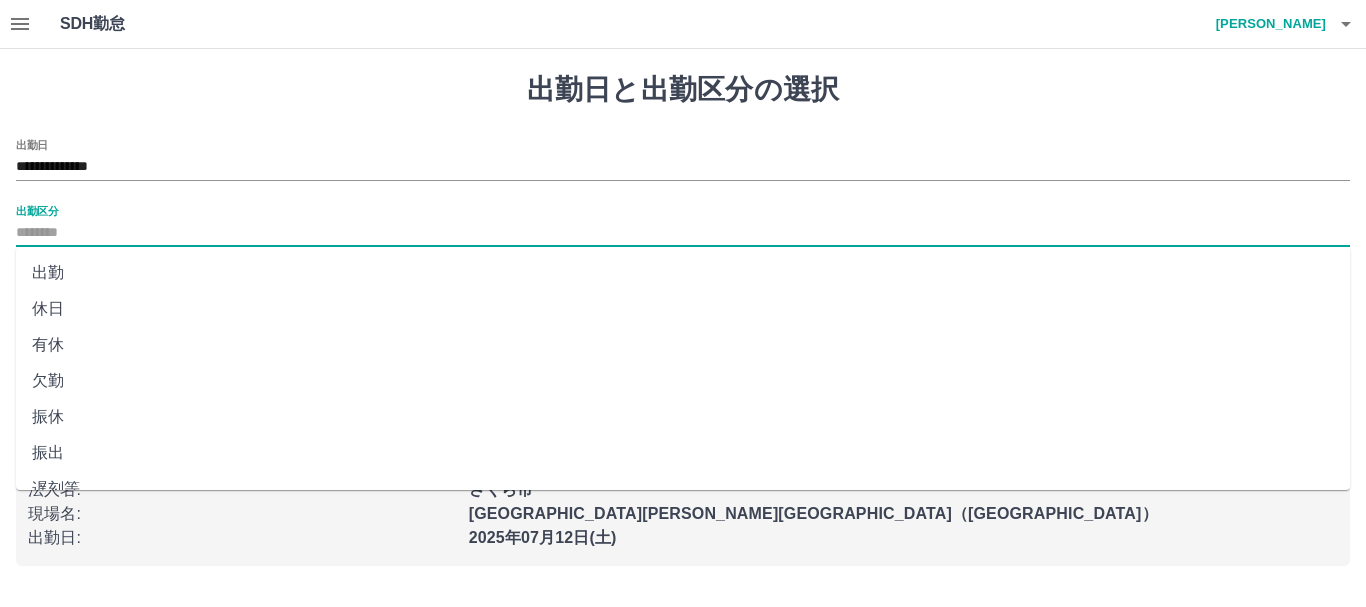 click on "休日" at bounding box center (683, 309) 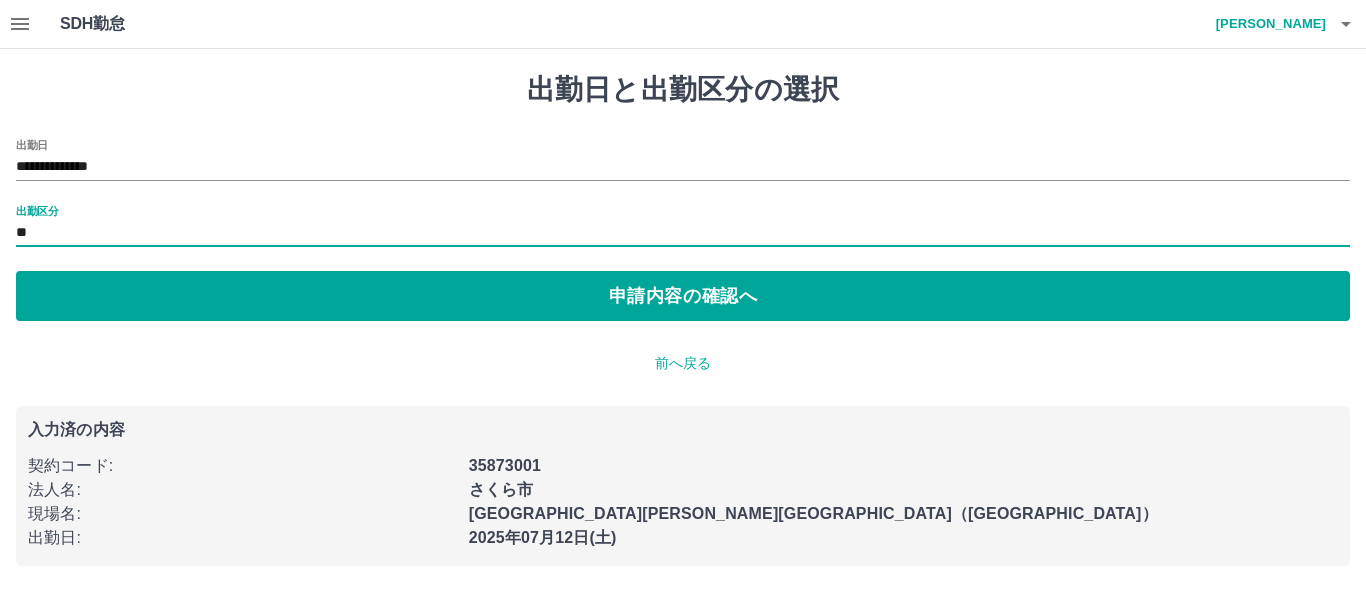 click on "**" at bounding box center [683, 233] 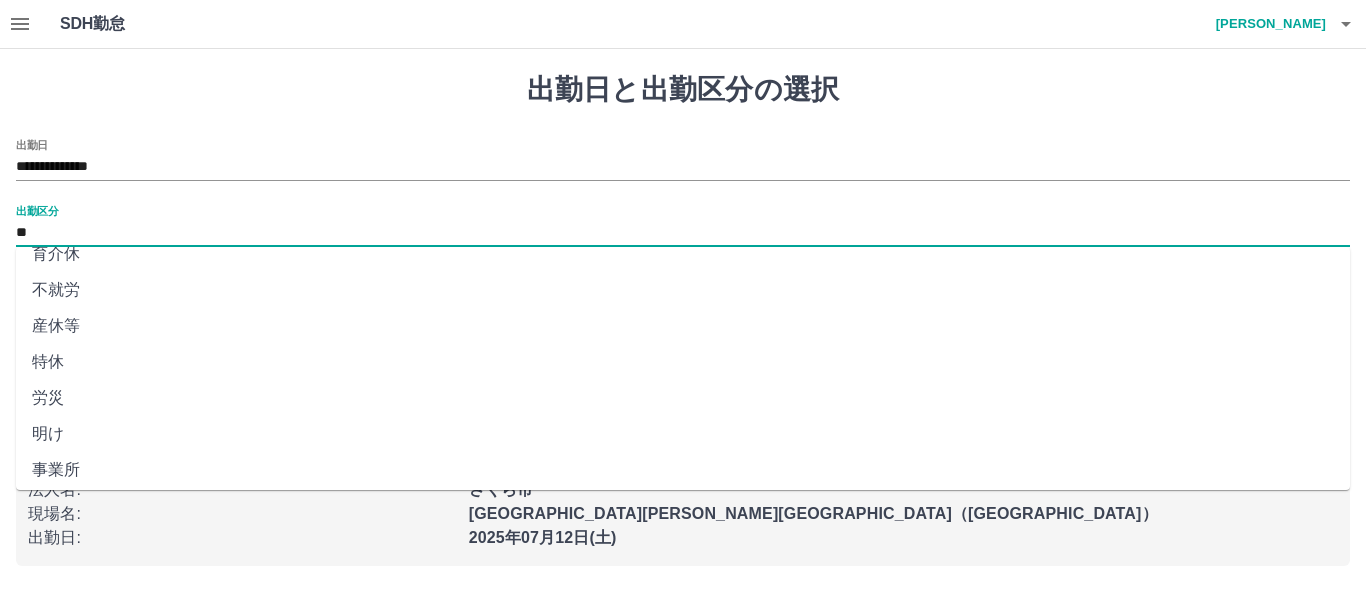 scroll, scrollTop: 421, scrollLeft: 0, axis: vertical 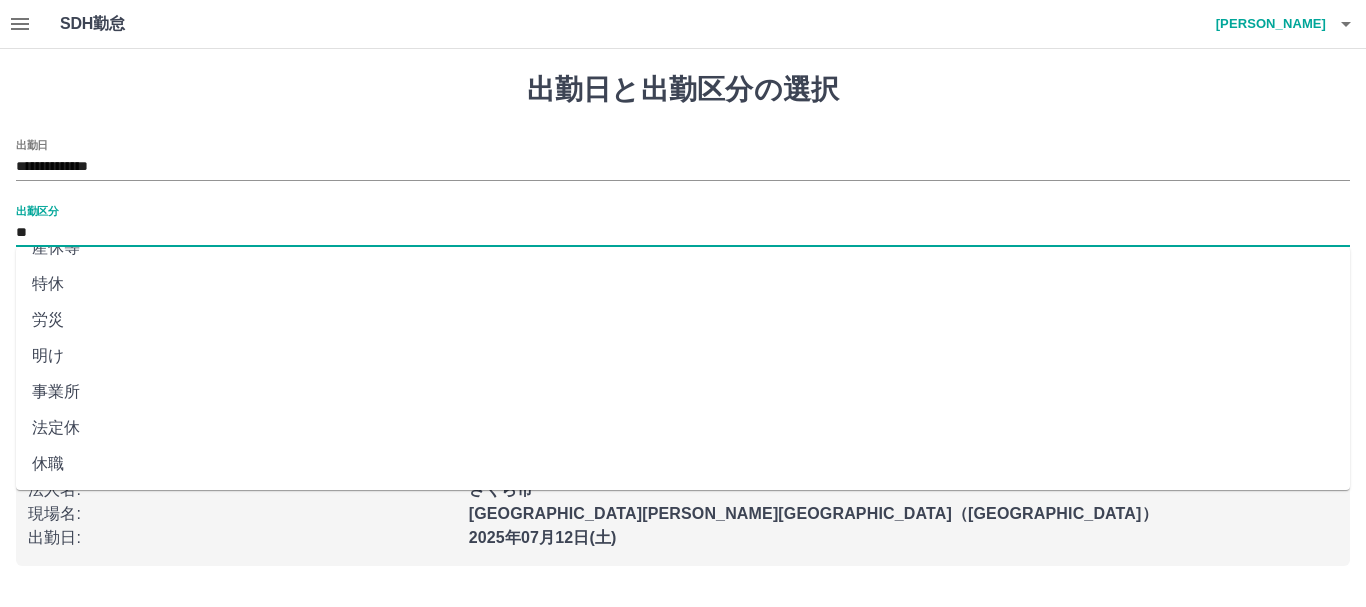 click on "法定休" at bounding box center [683, 428] 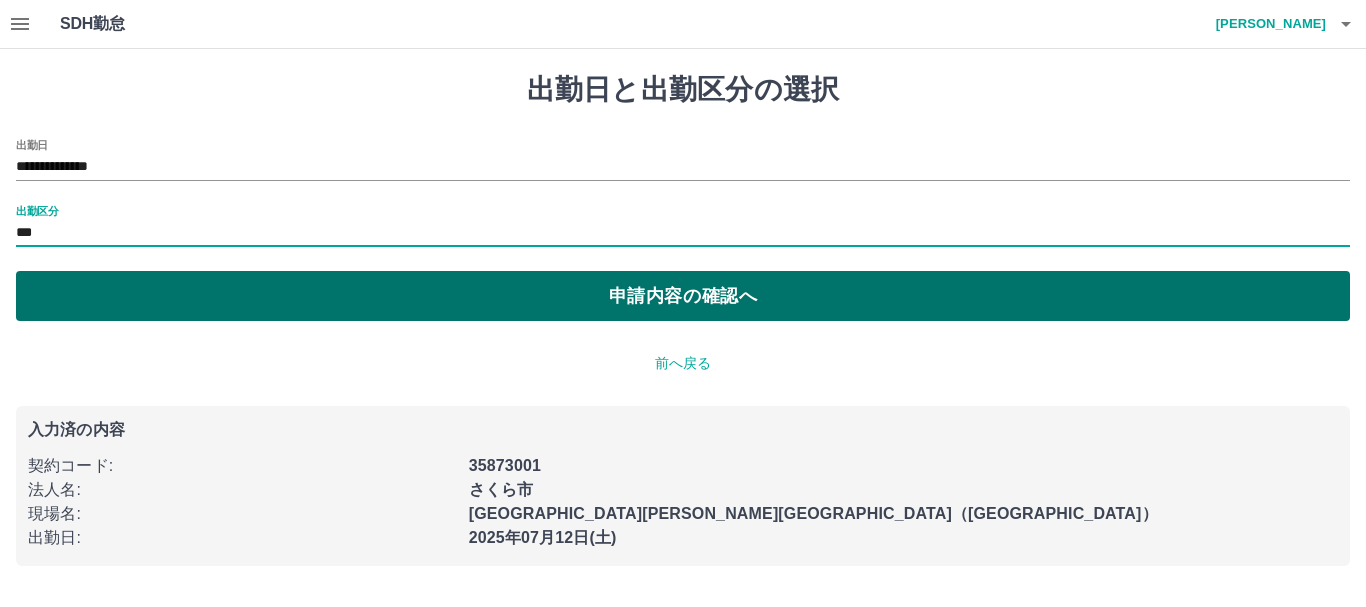 click on "申請内容の確認へ" at bounding box center (683, 296) 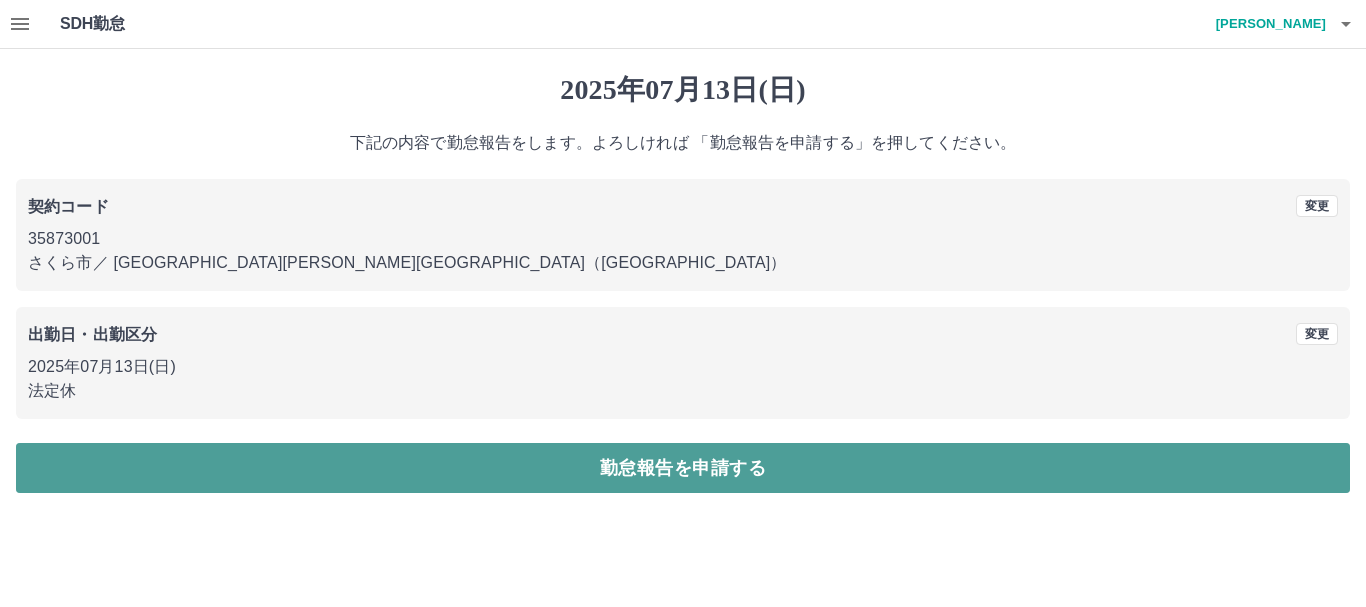 click on "勤怠報告を申請する" at bounding box center [683, 468] 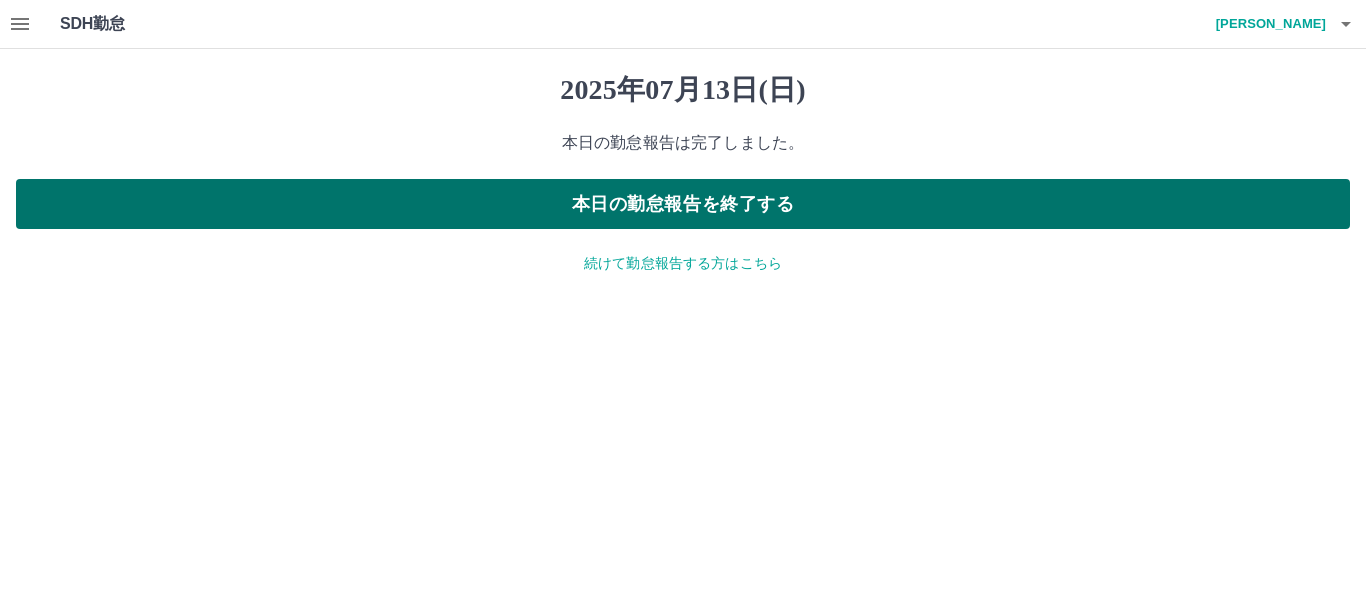 click on "本日の勤怠報告を終了する" at bounding box center [683, 204] 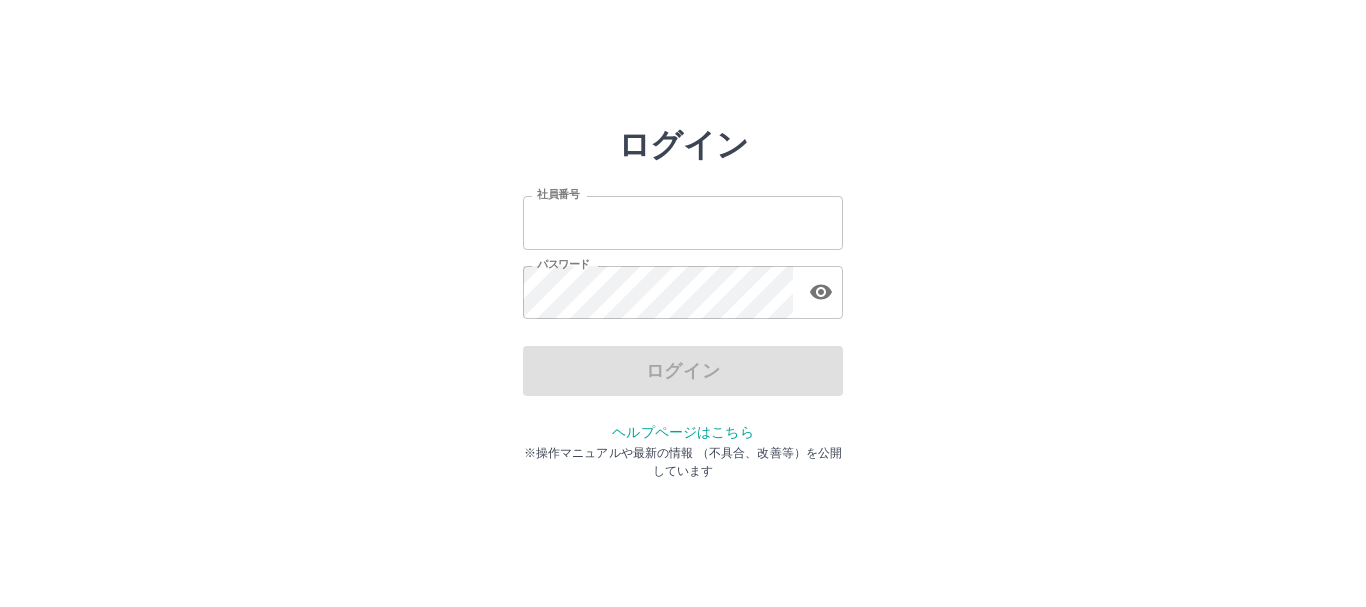 scroll, scrollTop: 0, scrollLeft: 0, axis: both 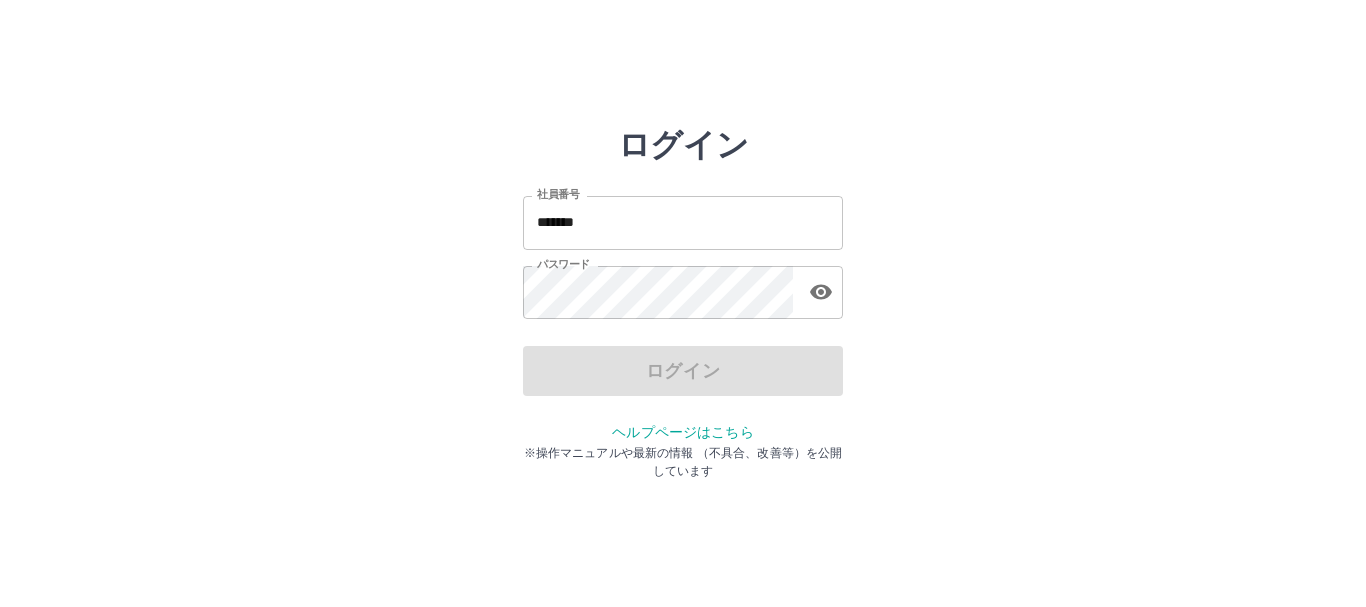 click on "*******" at bounding box center [683, 222] 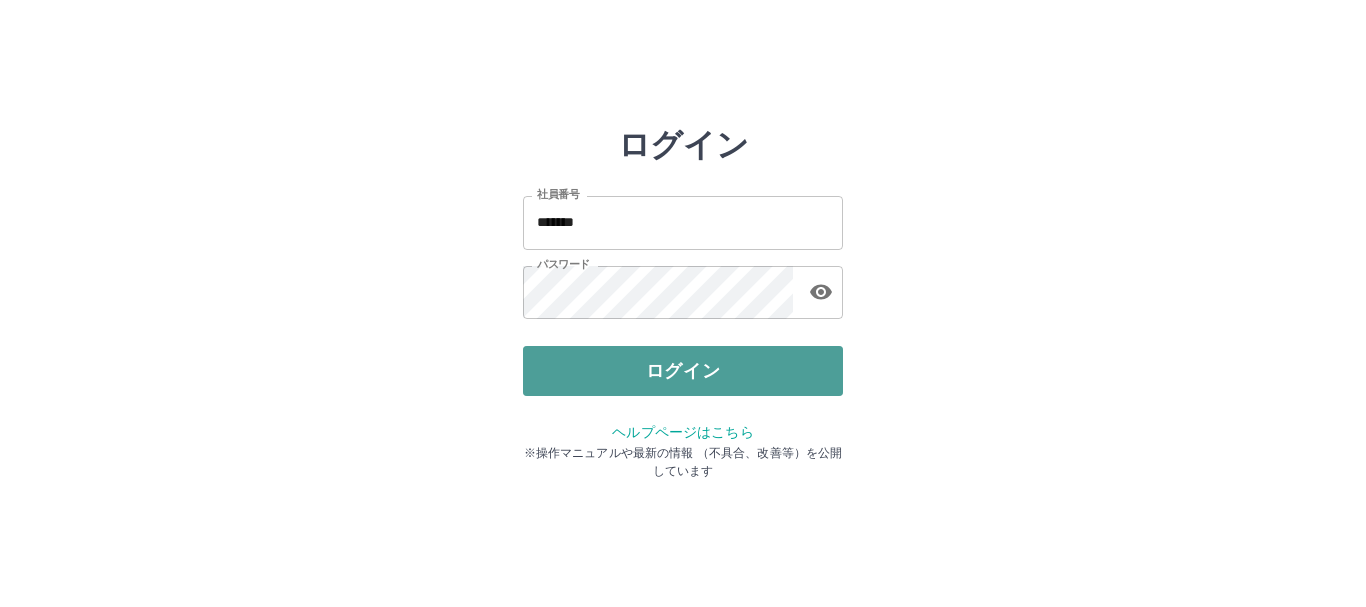 click on "ログイン" at bounding box center (683, 371) 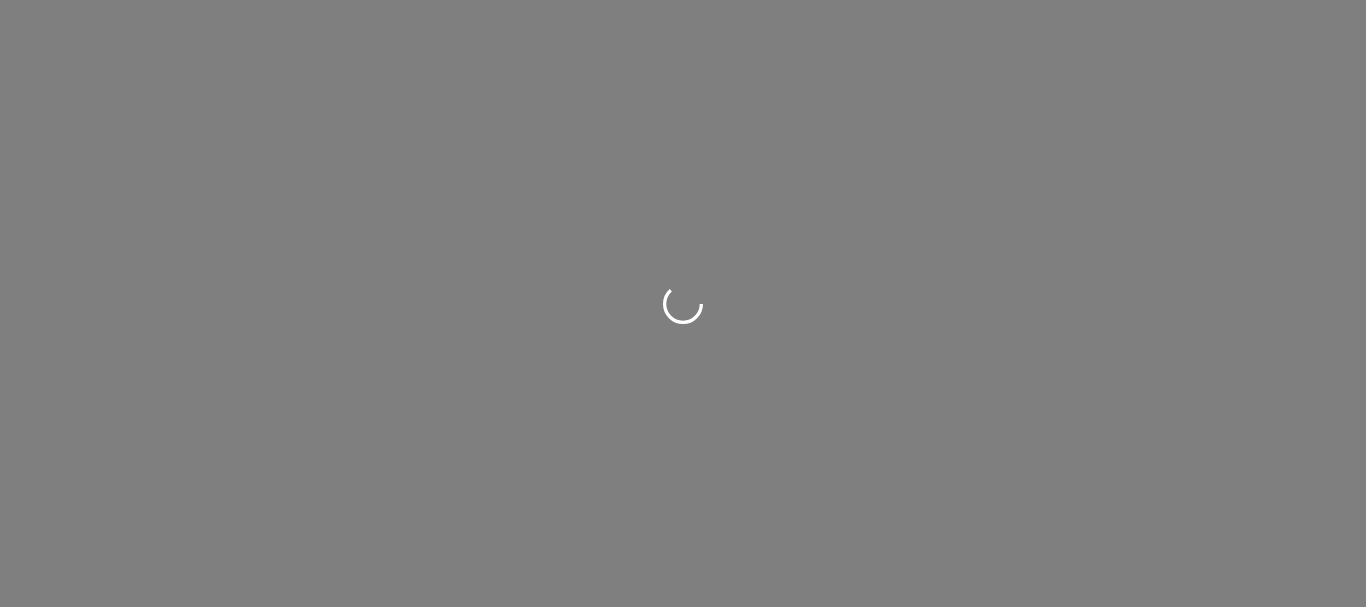 scroll, scrollTop: 0, scrollLeft: 0, axis: both 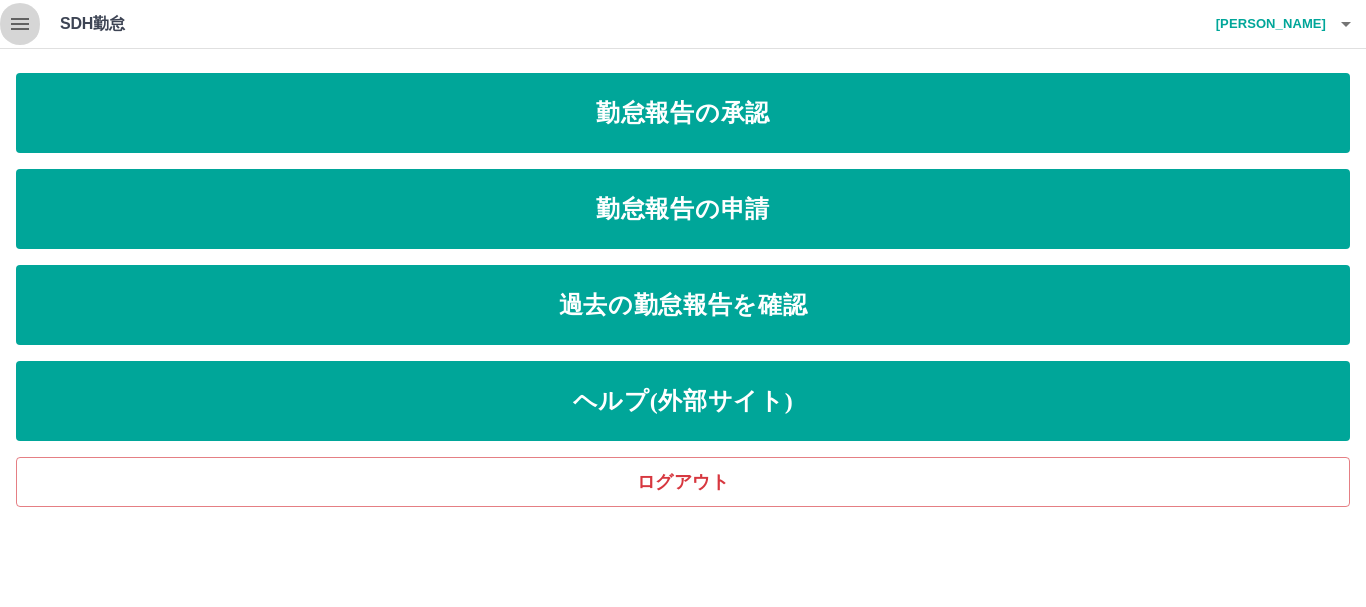 click 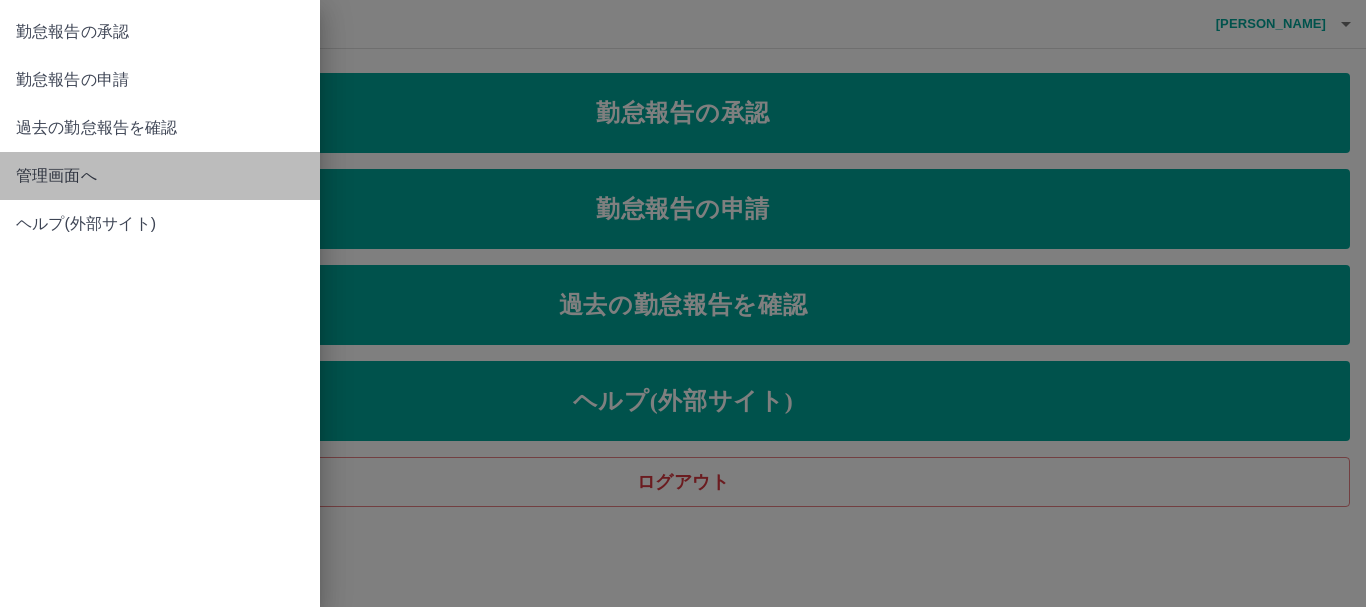 click on "管理画面へ" at bounding box center (160, 176) 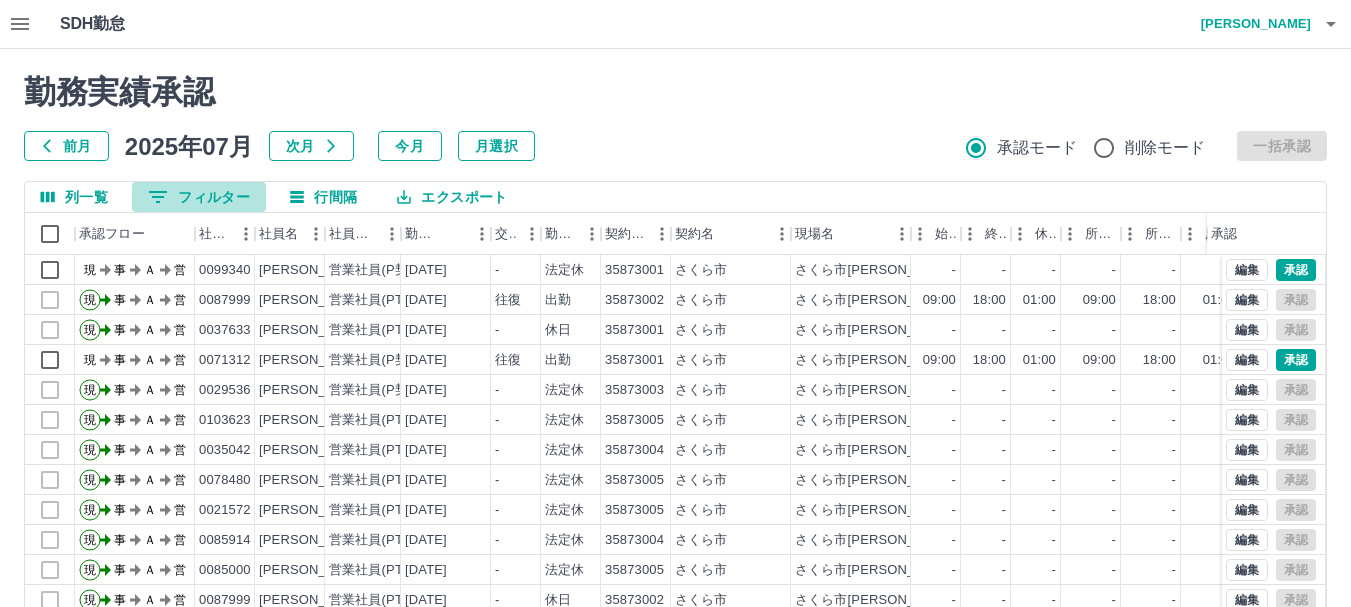 click on "0 フィルター" at bounding box center (199, 197) 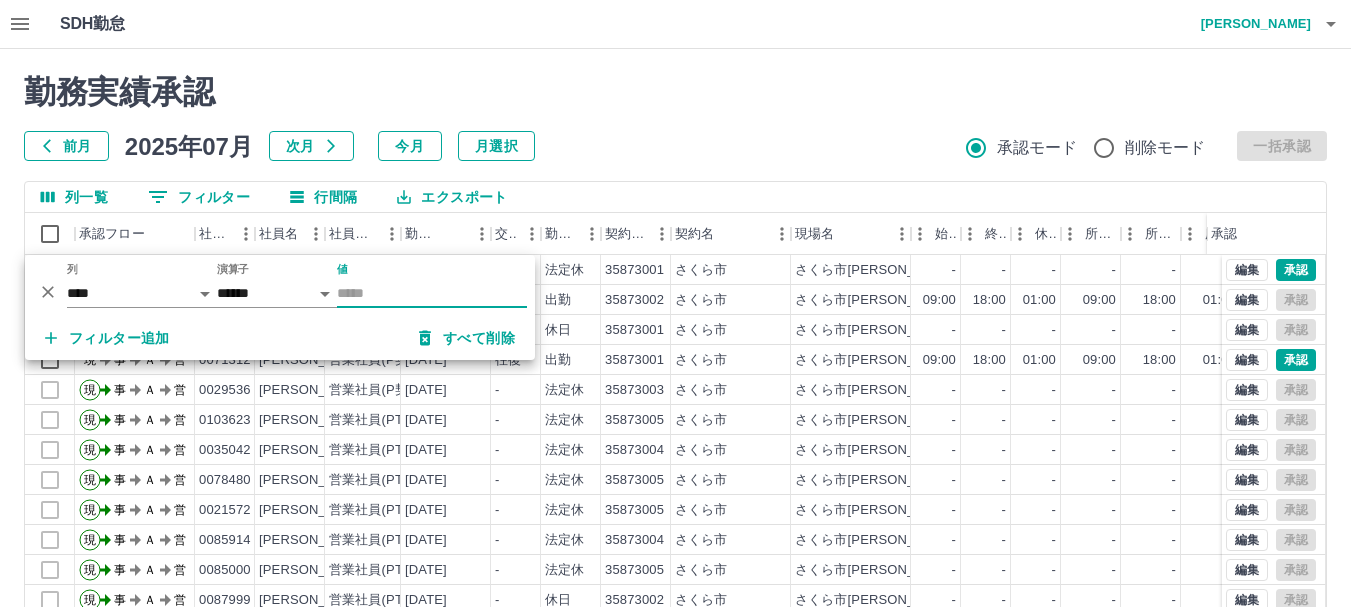 click on "値" at bounding box center (432, 293) 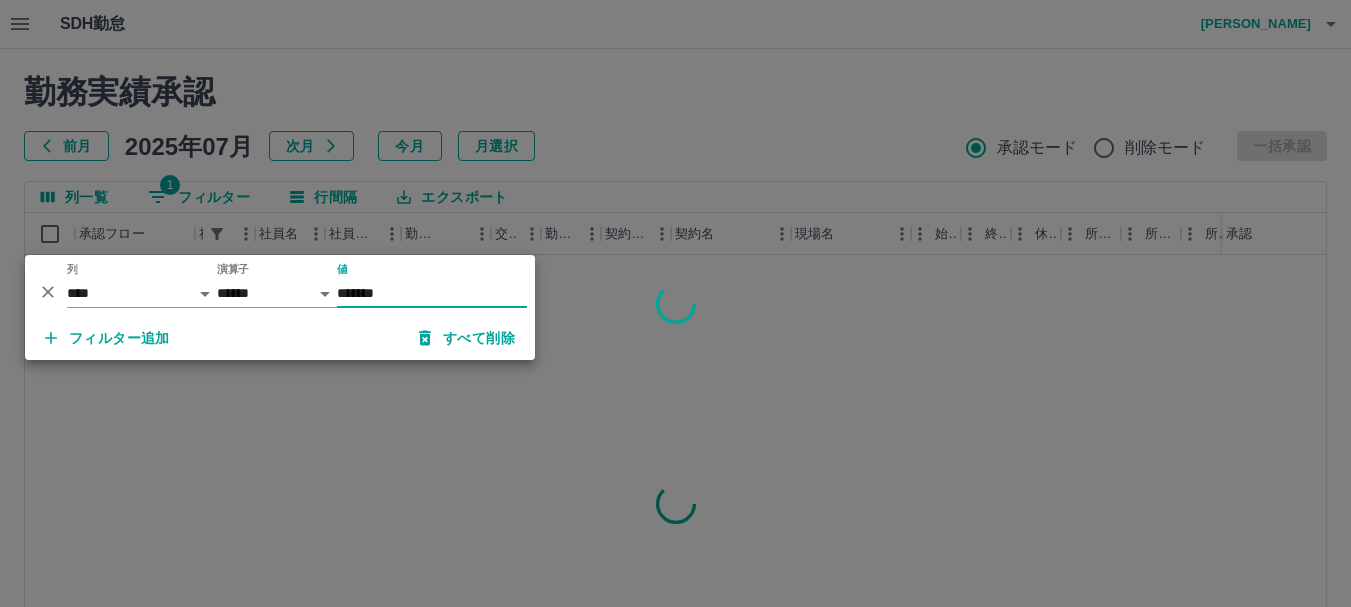 type on "*******" 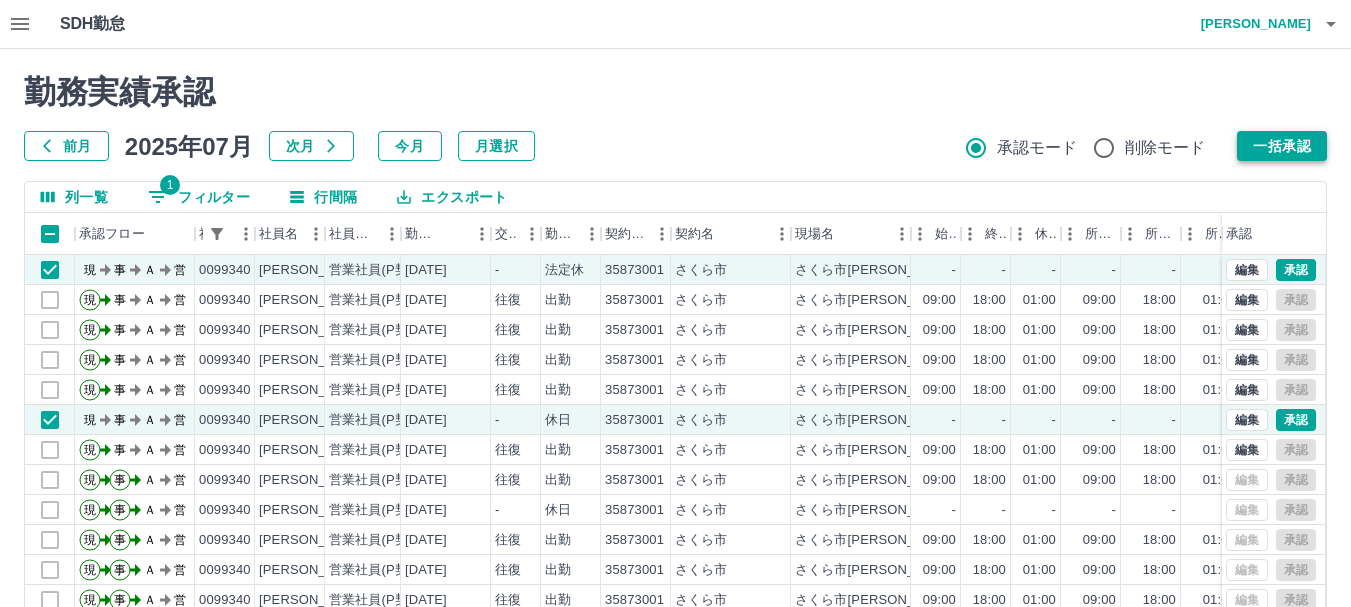 click on "一括承認" at bounding box center (1282, 146) 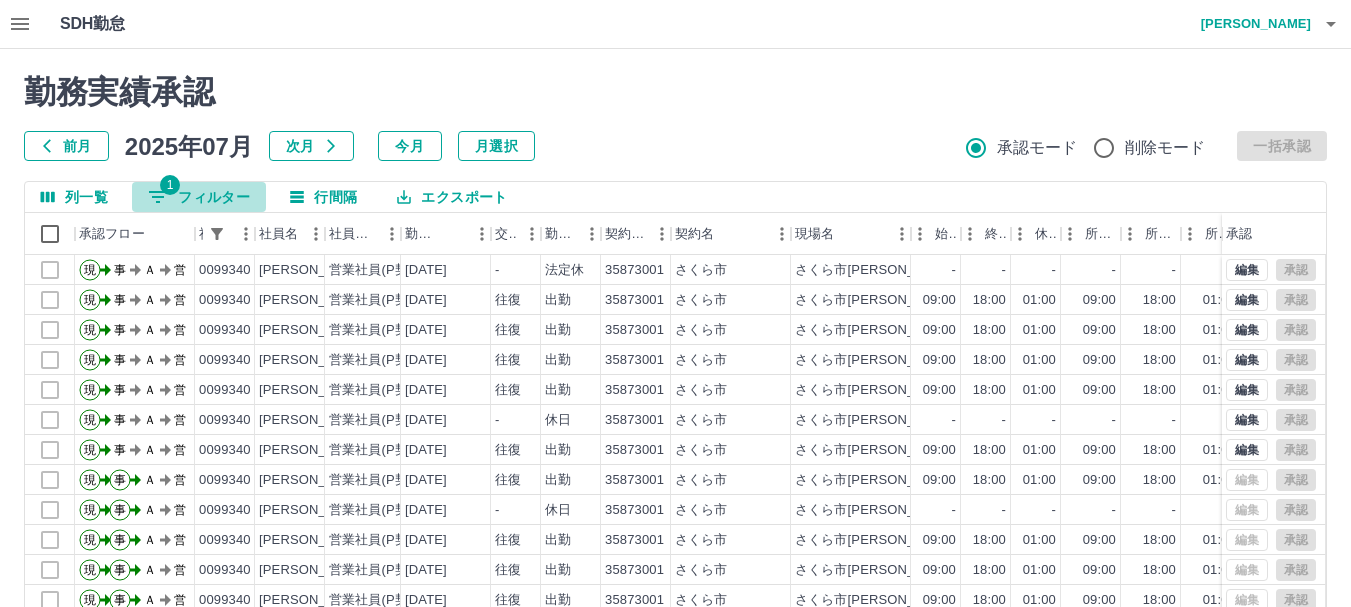 click on "1 フィルター" at bounding box center (199, 197) 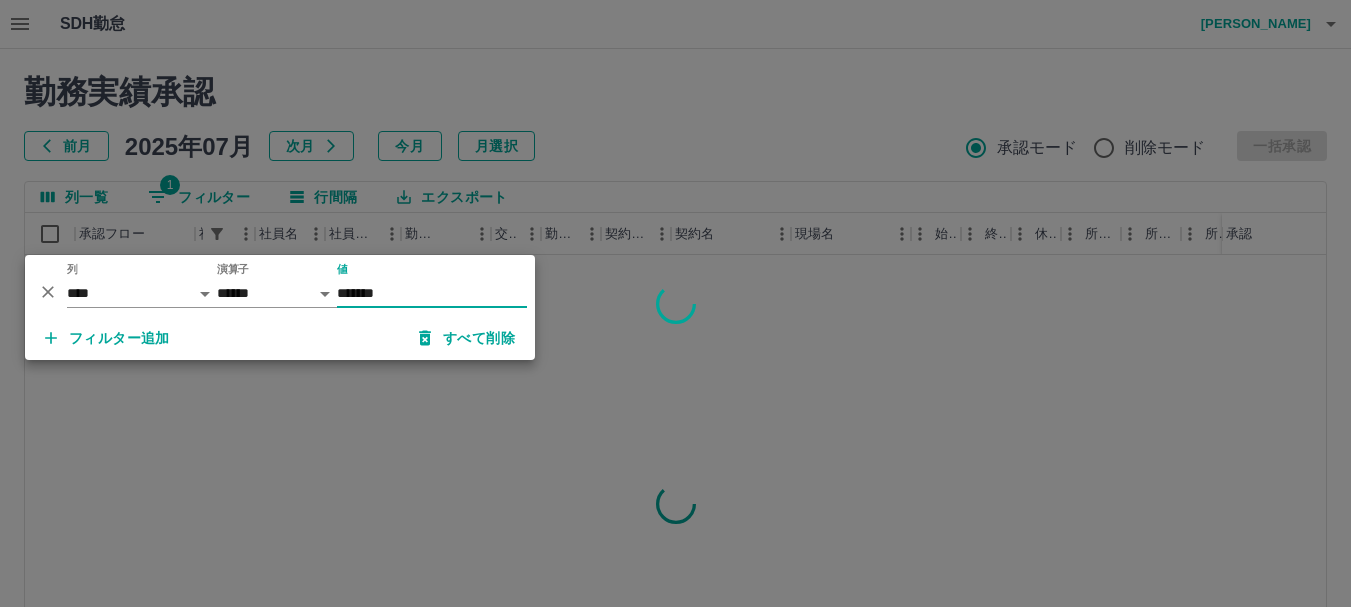 type on "*******" 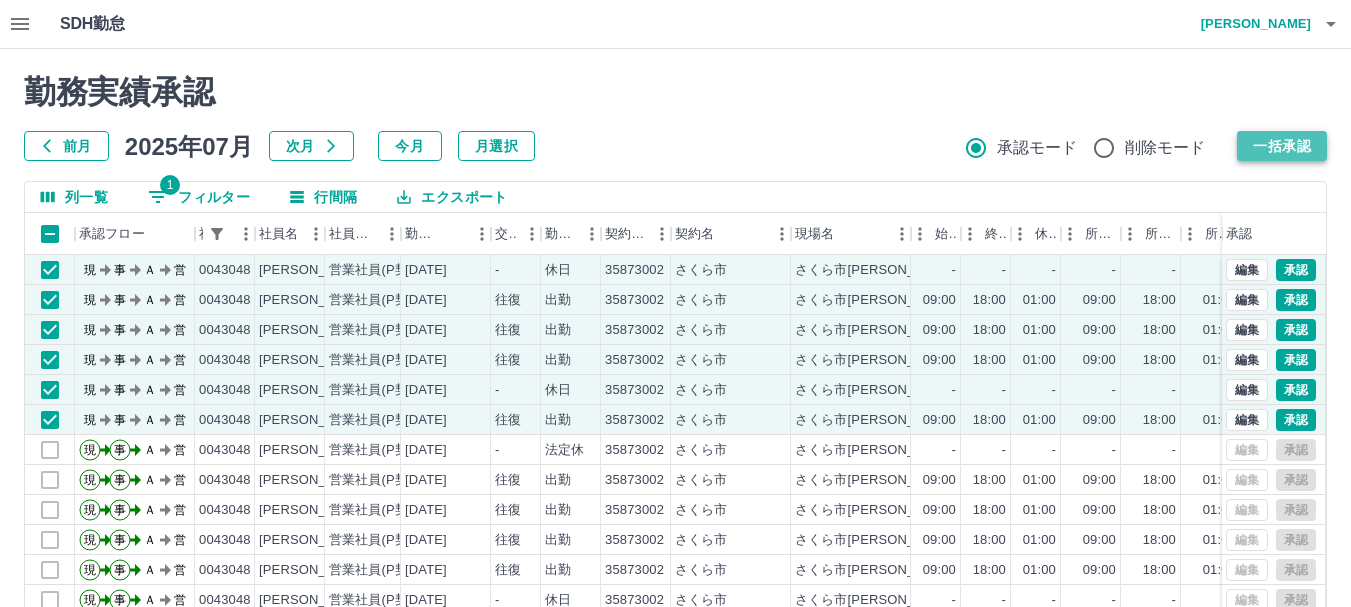 click on "一括承認" at bounding box center [1282, 146] 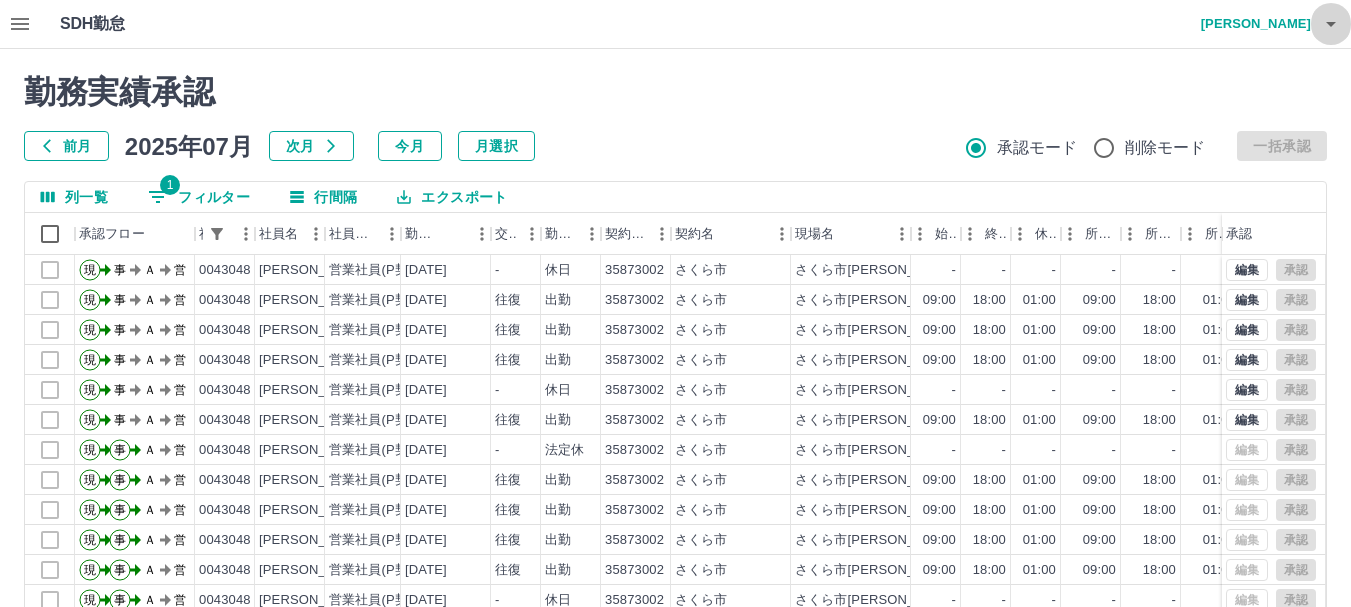 click 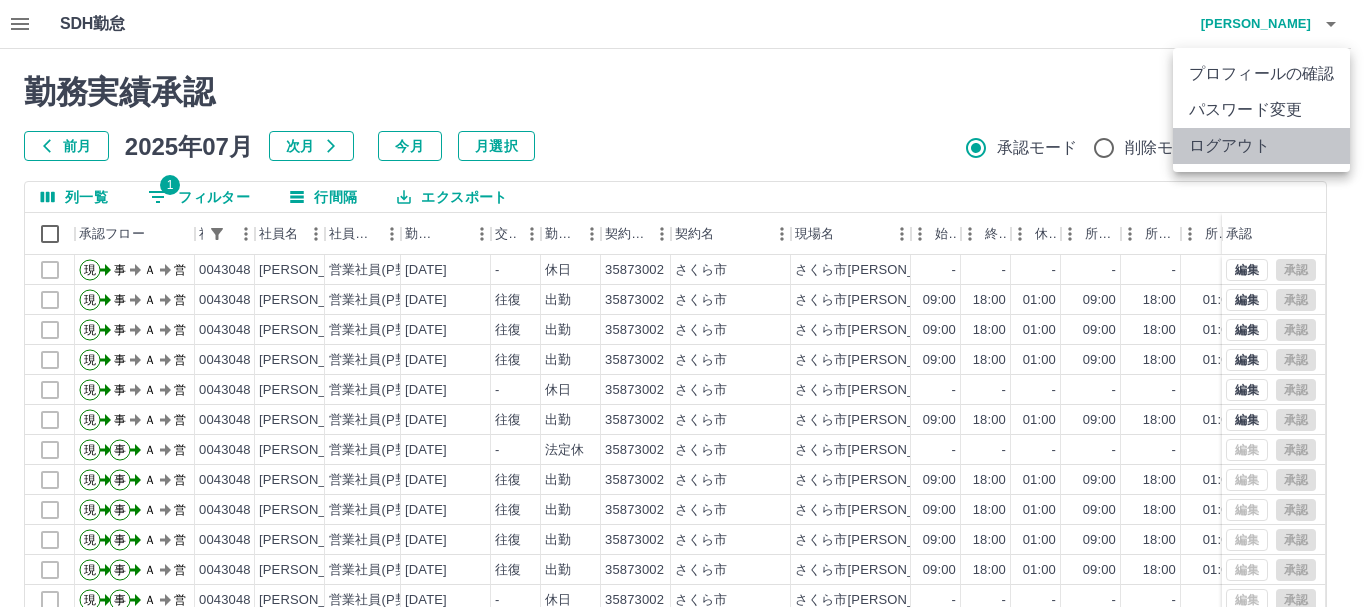 click on "ログアウト" at bounding box center [1261, 146] 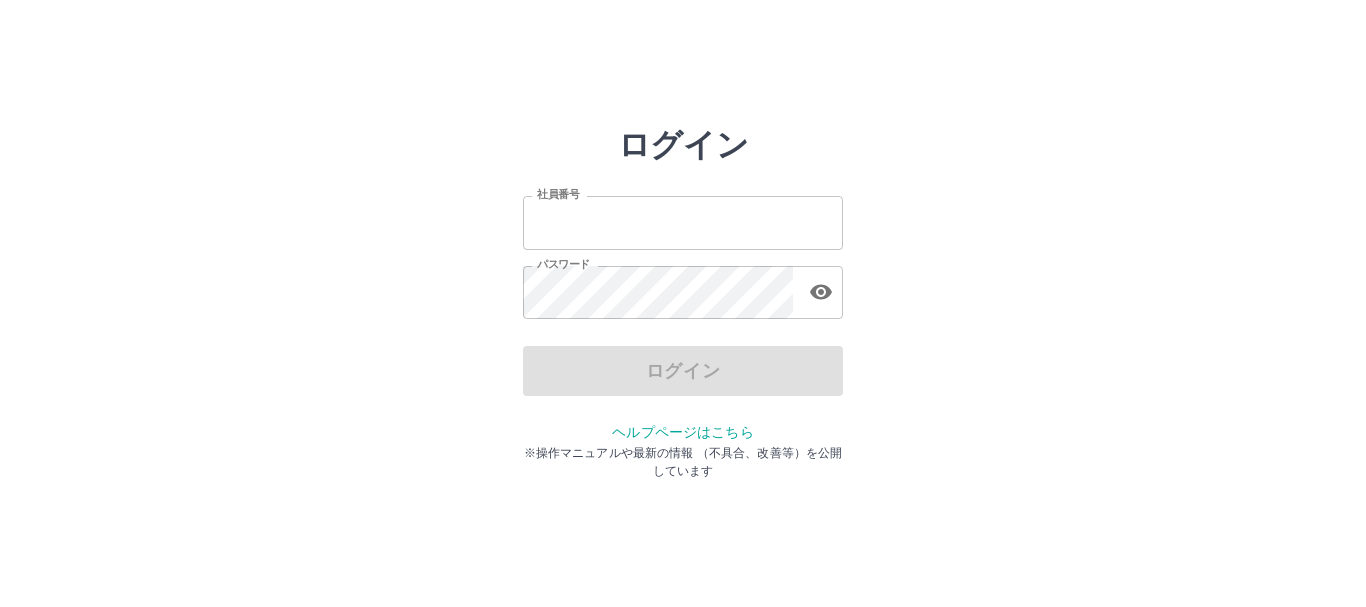 scroll, scrollTop: 0, scrollLeft: 0, axis: both 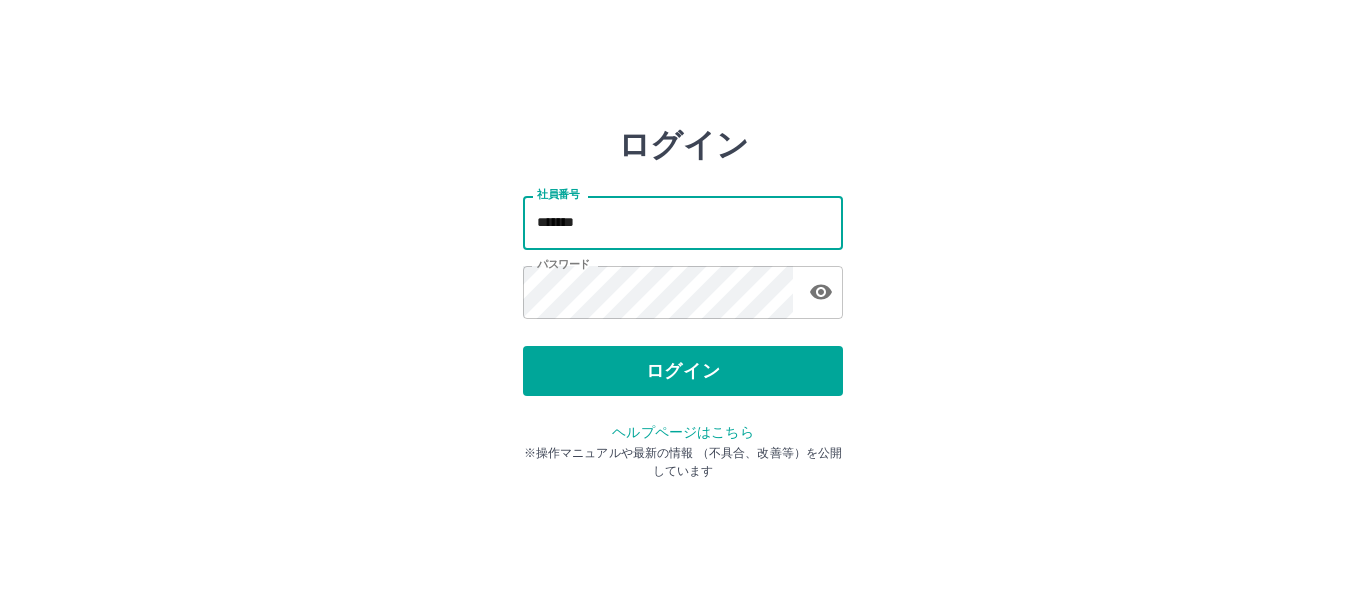 click on "*******" at bounding box center [683, 222] 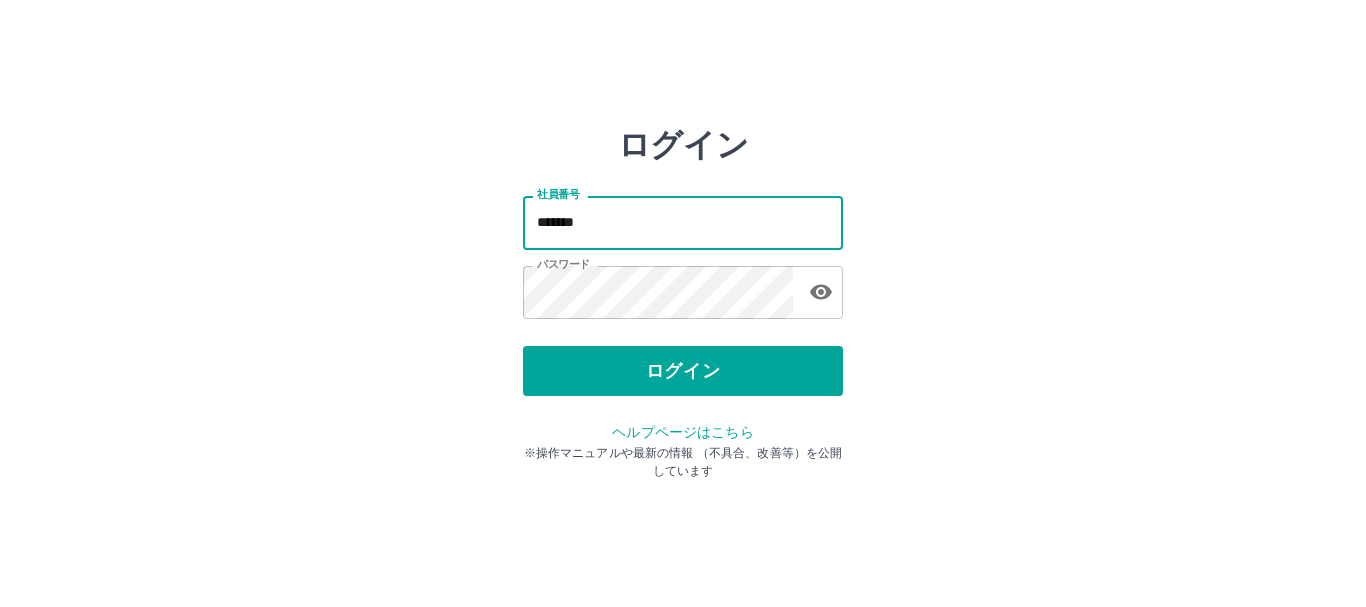 type on "*******" 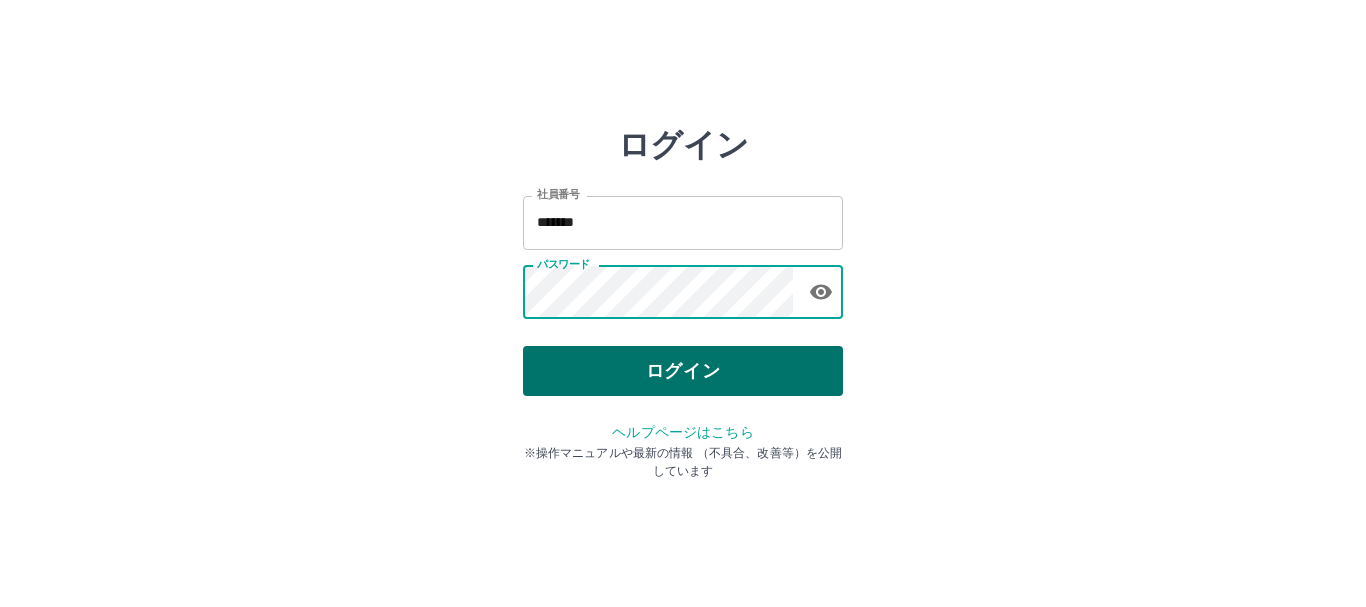 click on "ログイン" at bounding box center (683, 371) 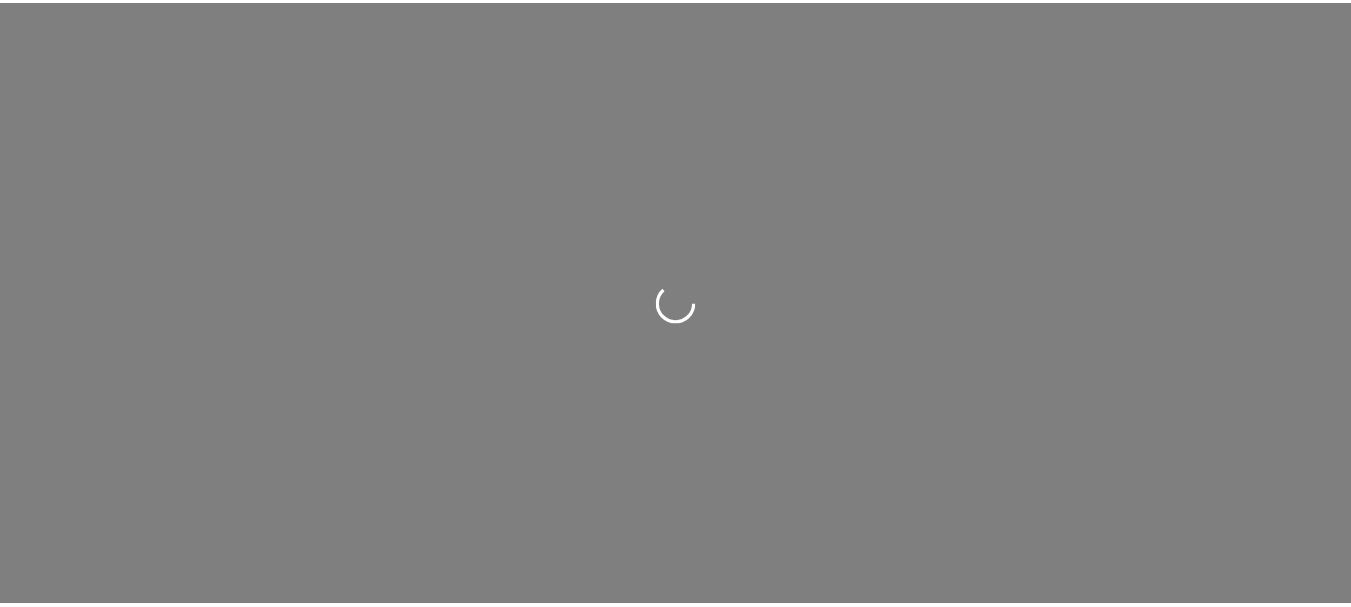 scroll, scrollTop: 0, scrollLeft: 0, axis: both 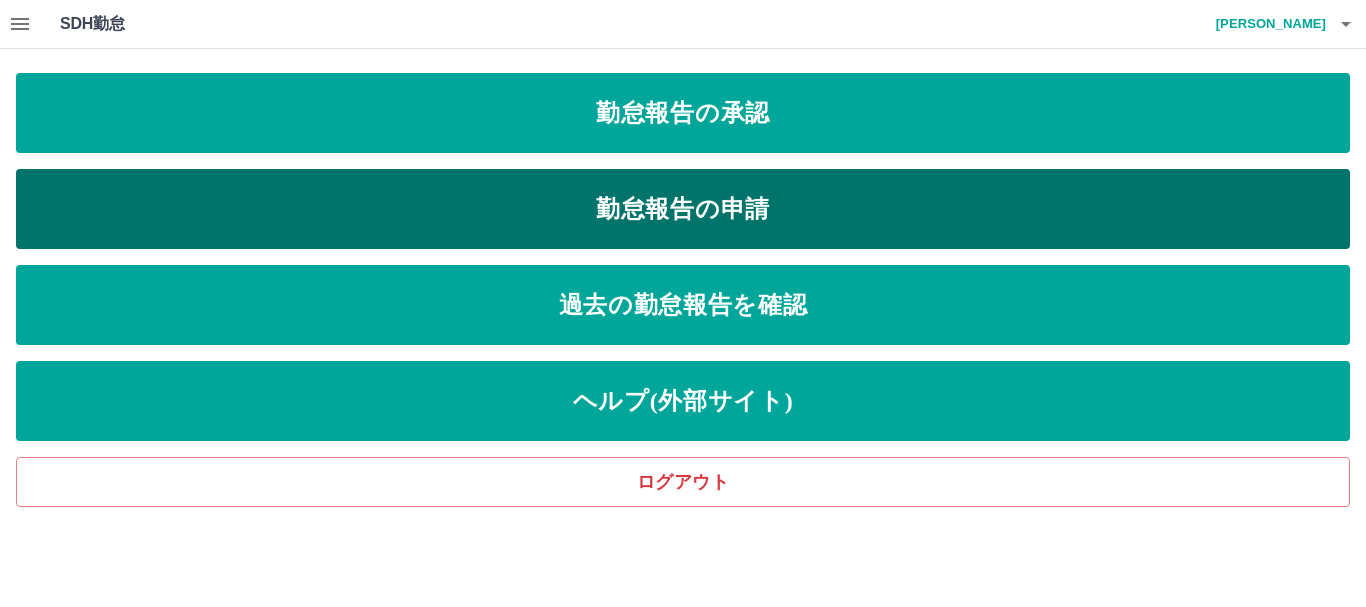 click on "勤怠報告の申請" at bounding box center (683, 209) 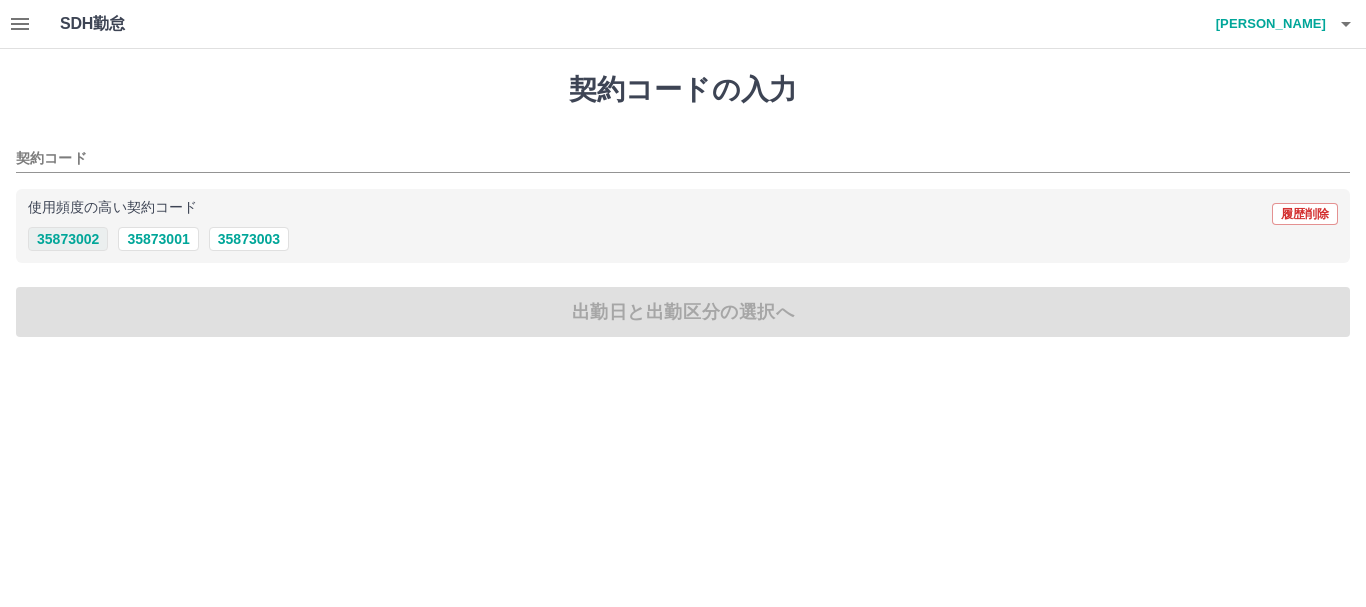 click on "35873002" at bounding box center (68, 239) 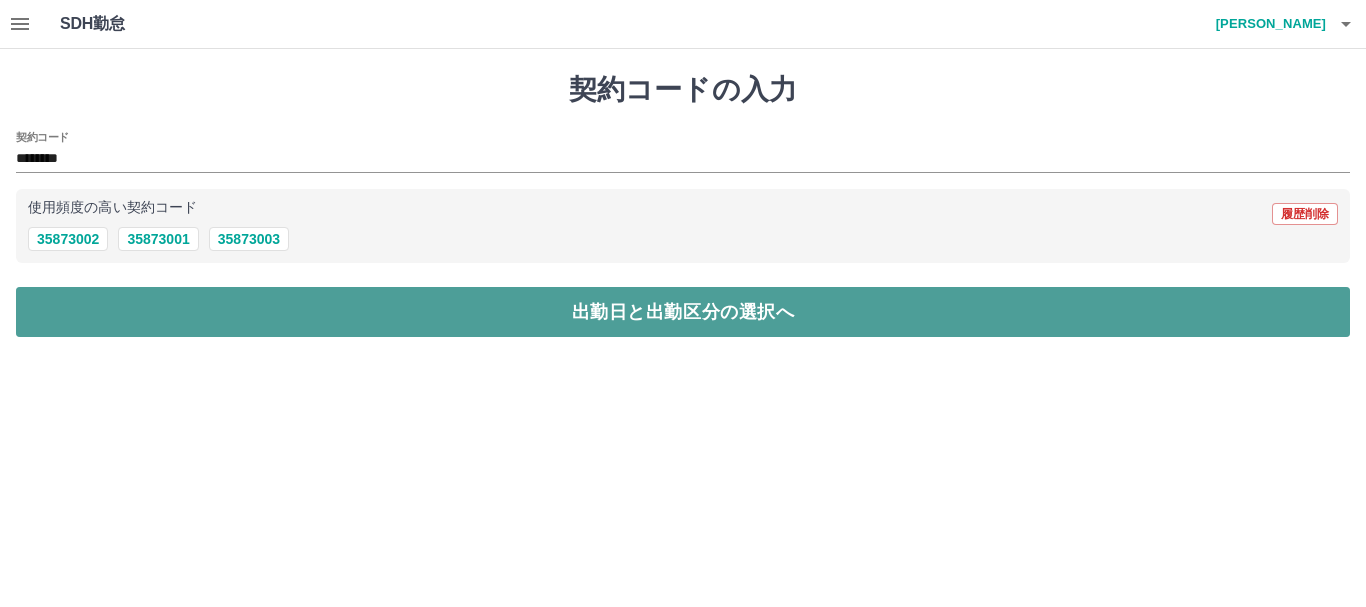 drag, startPoint x: 130, startPoint y: 292, endPoint x: 139, endPoint y: 302, distance: 13.453624 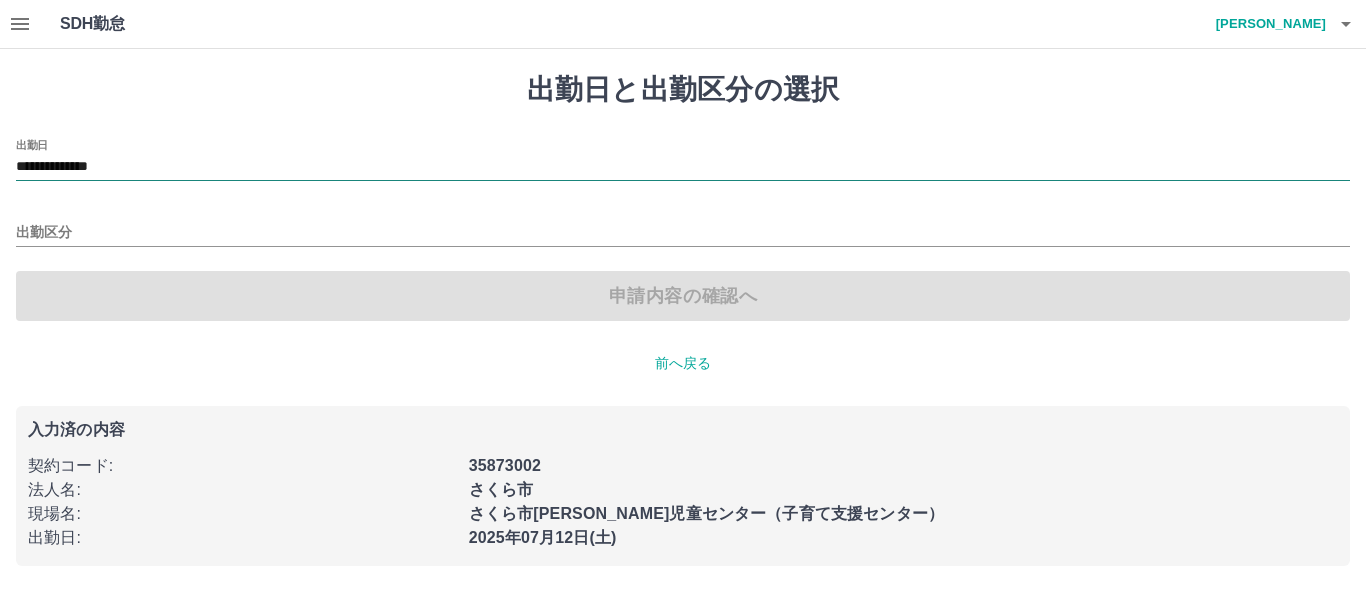 click on "**********" at bounding box center (683, 160) 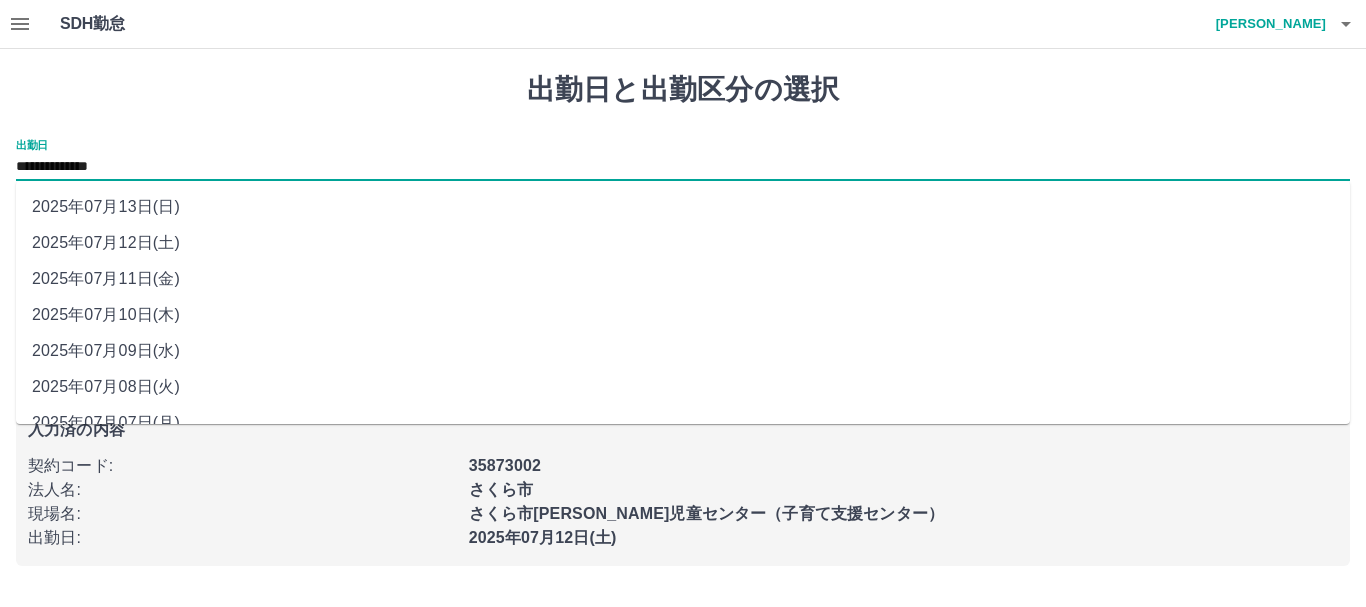 click on "**********" at bounding box center [683, 167] 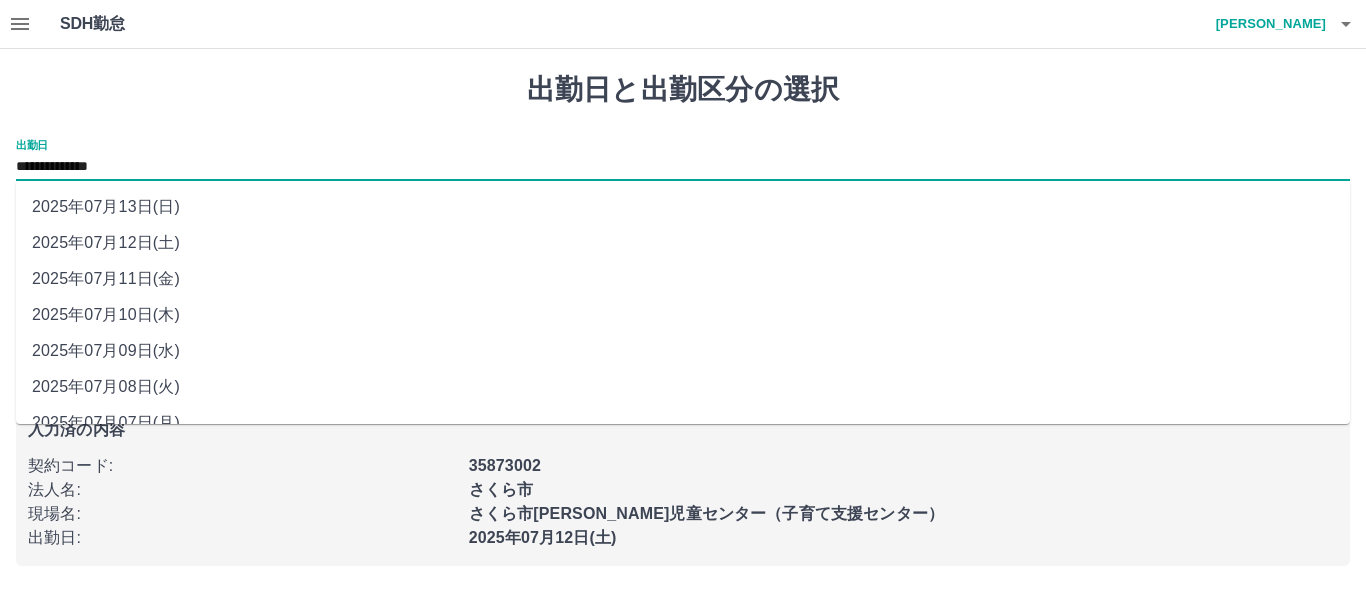 click on "2025年07月13日(日)" at bounding box center (683, 207) 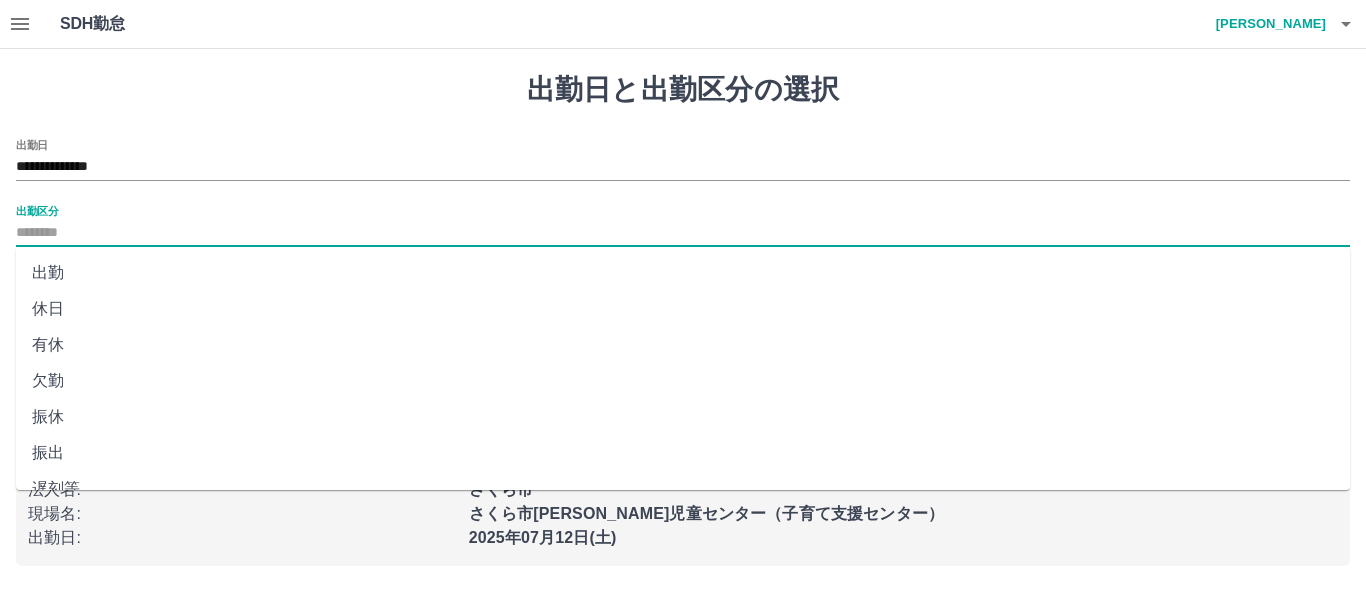 click on "出勤区分" at bounding box center [683, 233] 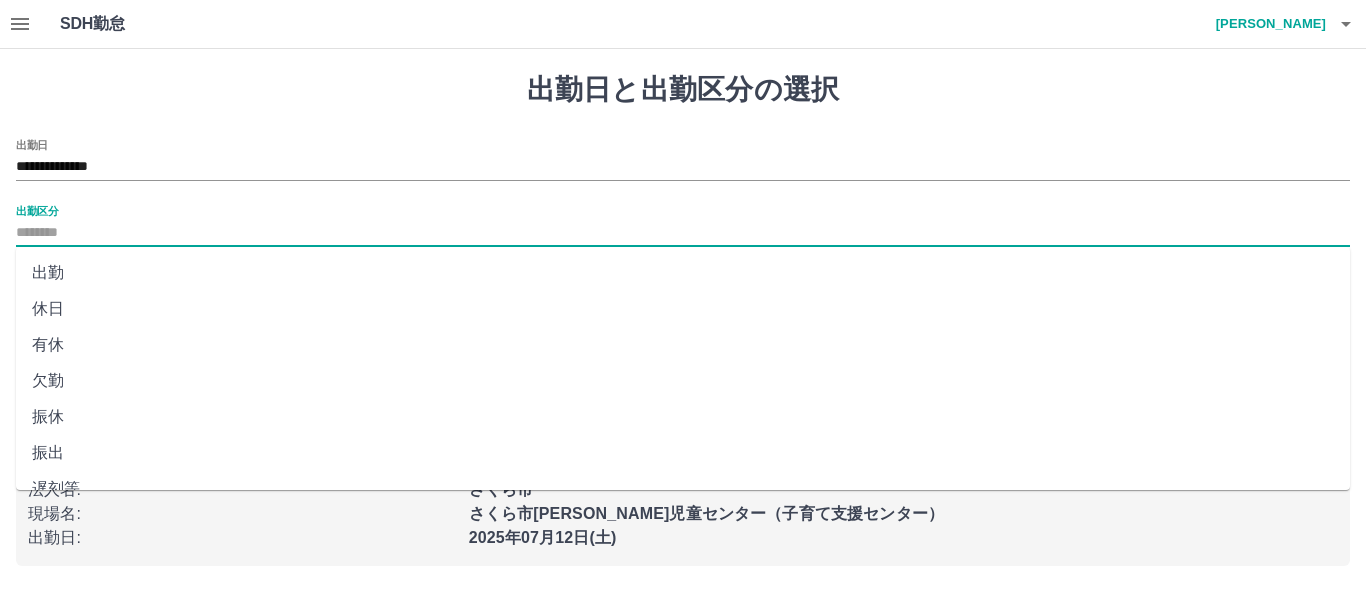 click on "出勤" at bounding box center [683, 273] 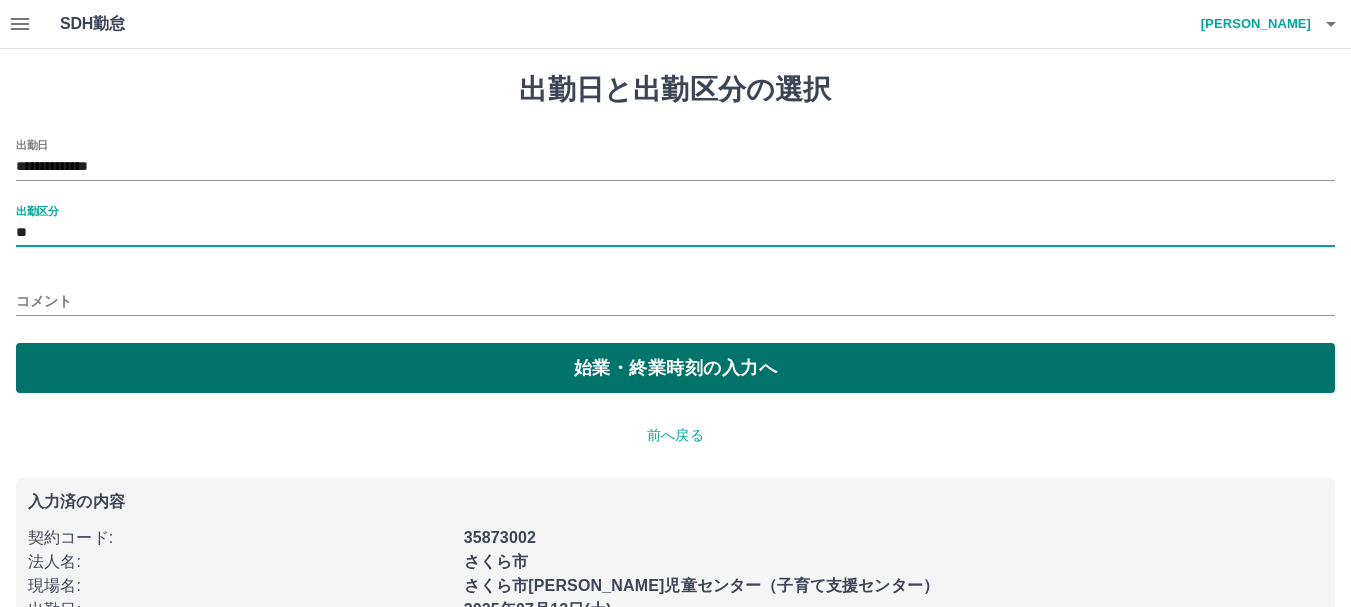 click on "始業・終業時刻の入力へ" at bounding box center [675, 368] 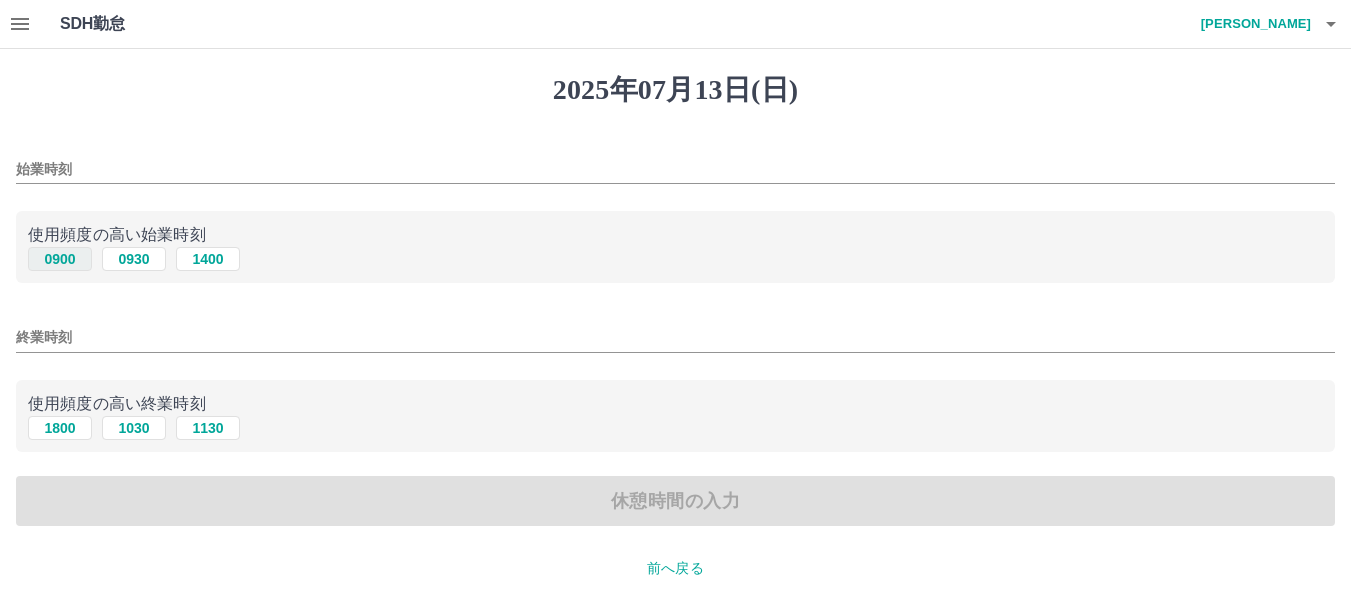 click on "0900" at bounding box center [60, 259] 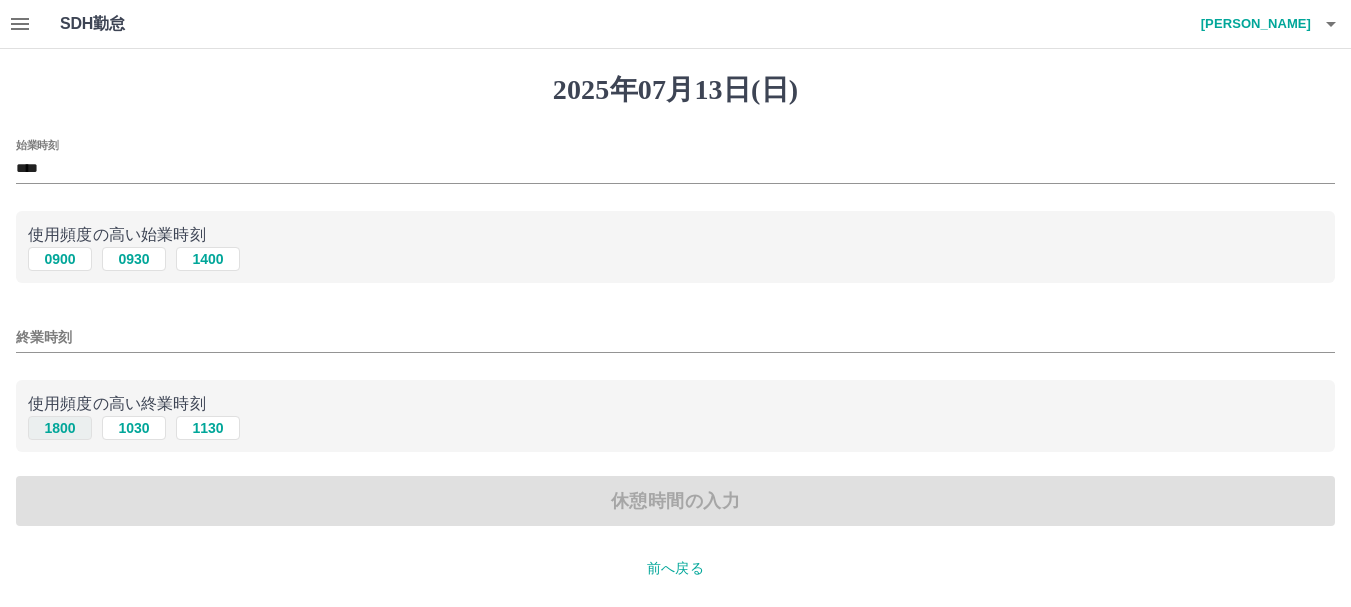 click on "1800" at bounding box center [60, 428] 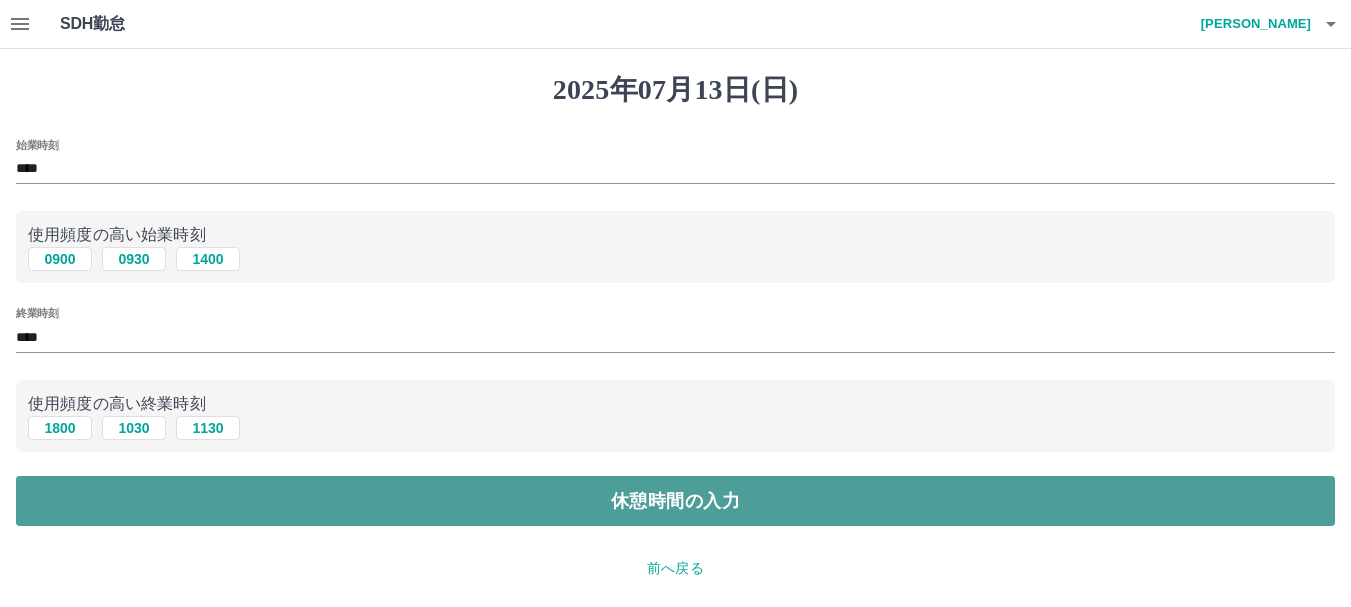 click on "休憩時間の入力" at bounding box center [675, 501] 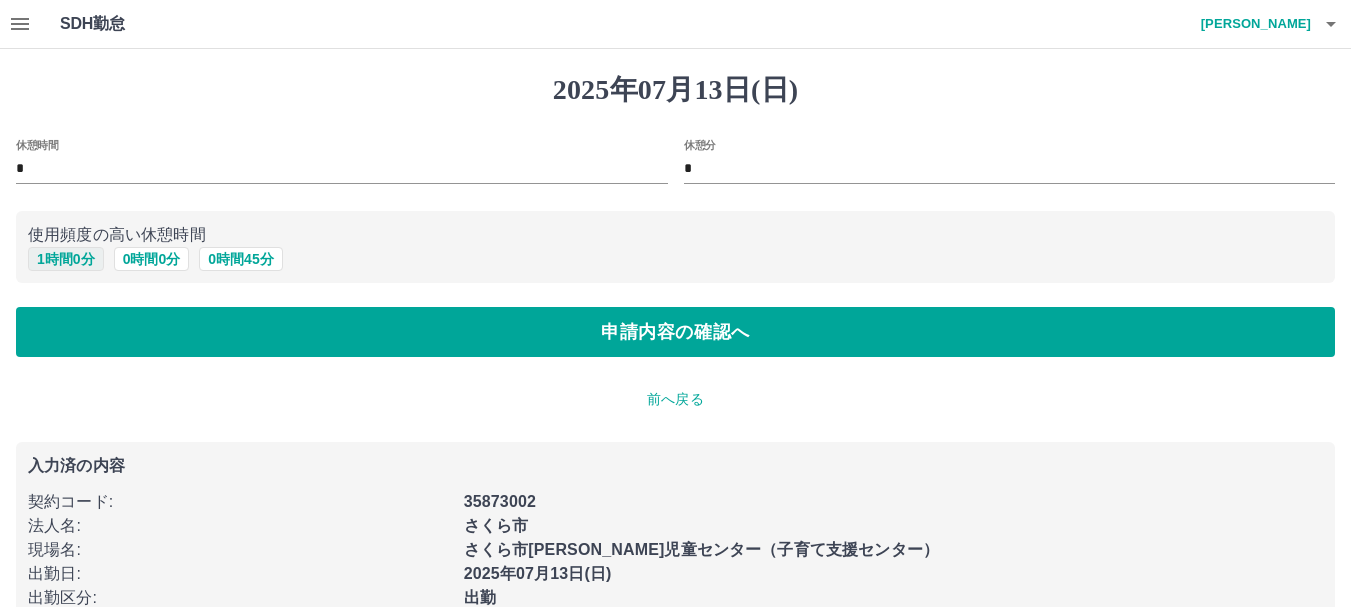 click on "1 時間 0 分" at bounding box center [66, 259] 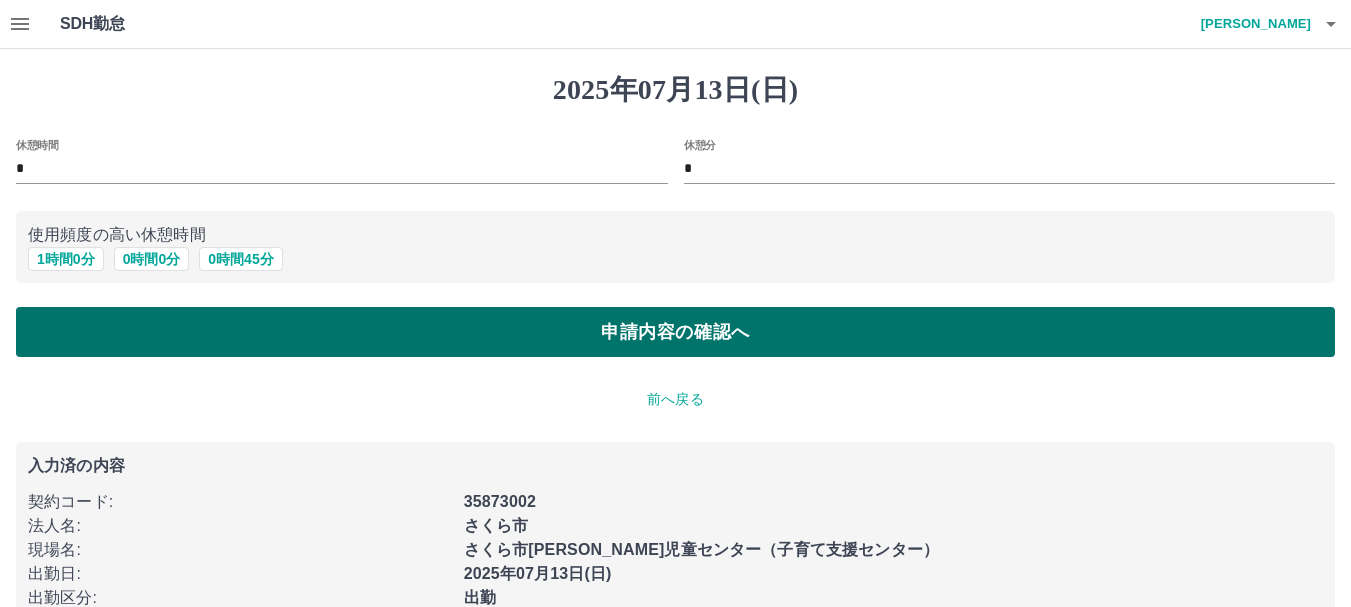 click on "申請内容の確認へ" at bounding box center (675, 332) 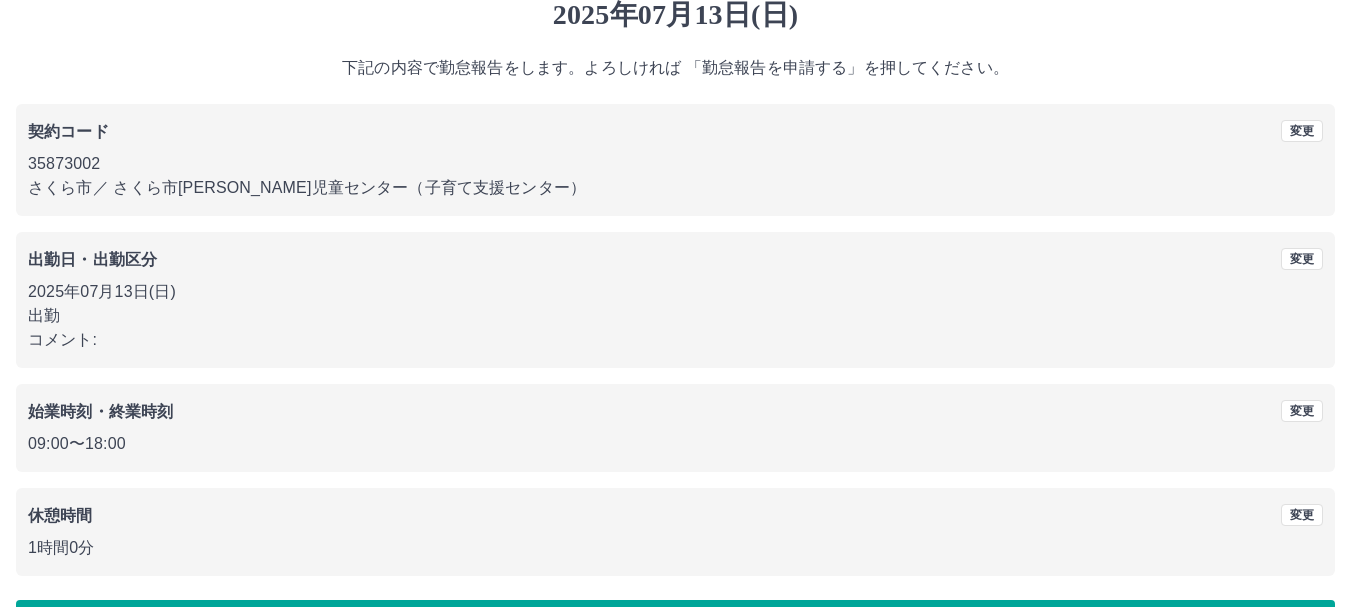 scroll, scrollTop: 142, scrollLeft: 0, axis: vertical 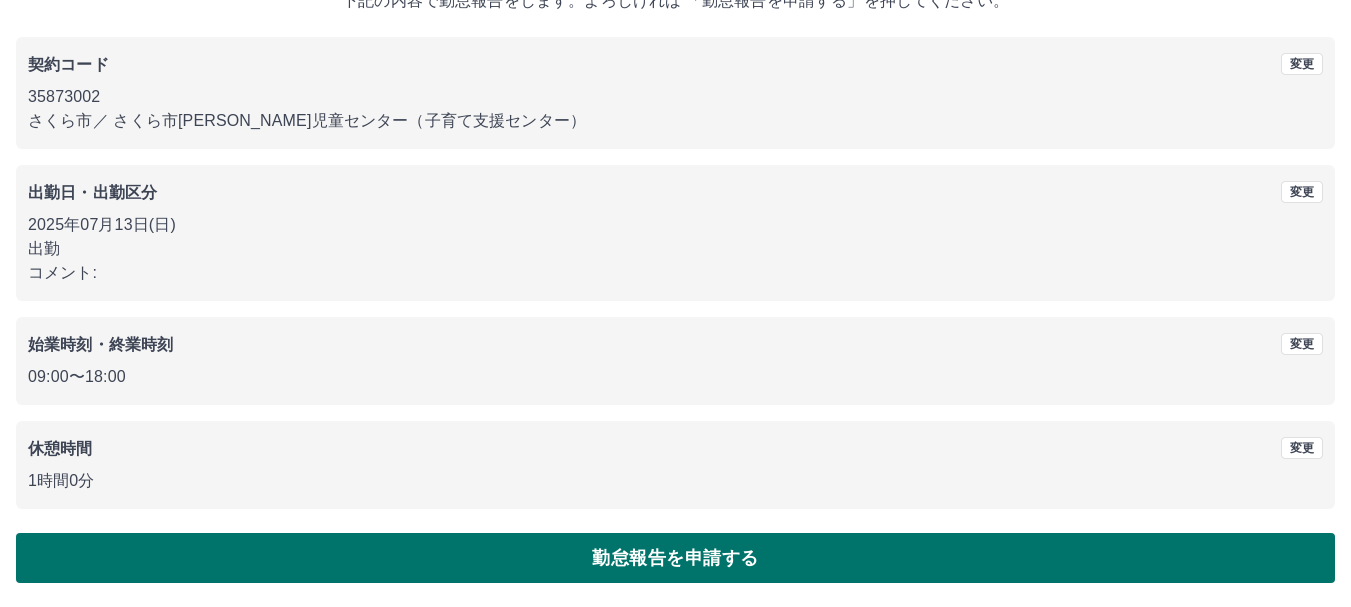 click on "勤怠報告を申請する" at bounding box center (675, 558) 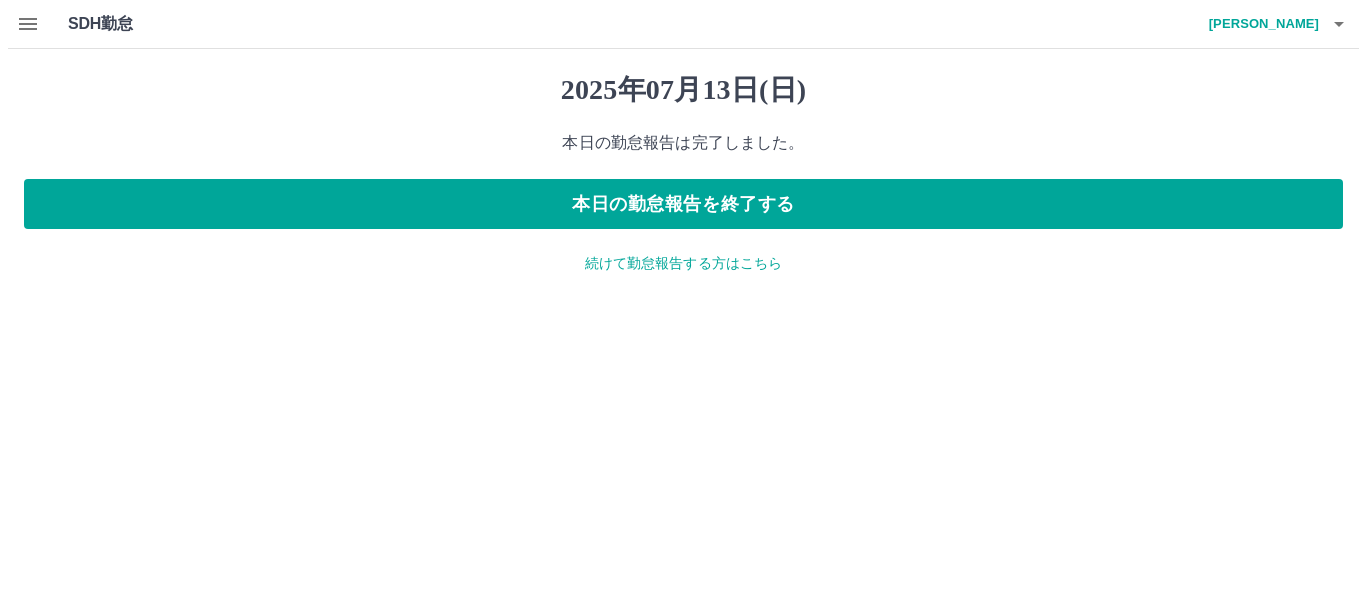 scroll, scrollTop: 0, scrollLeft: 0, axis: both 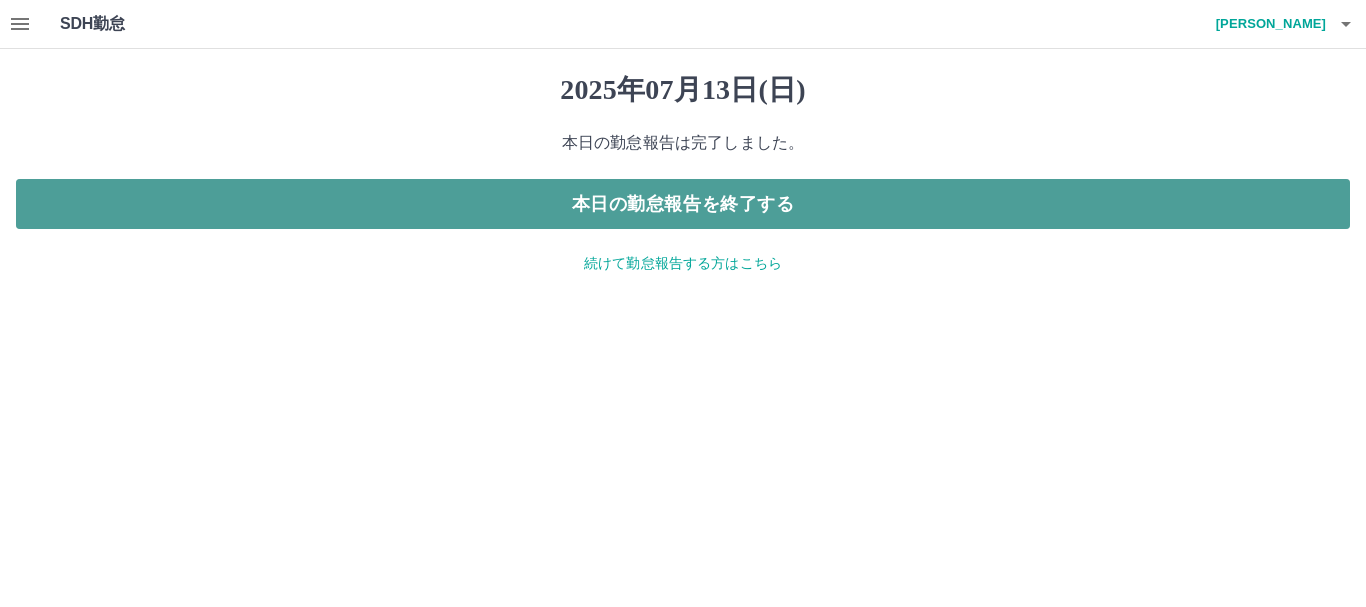 click on "本日の勤怠報告を終了する" at bounding box center (683, 204) 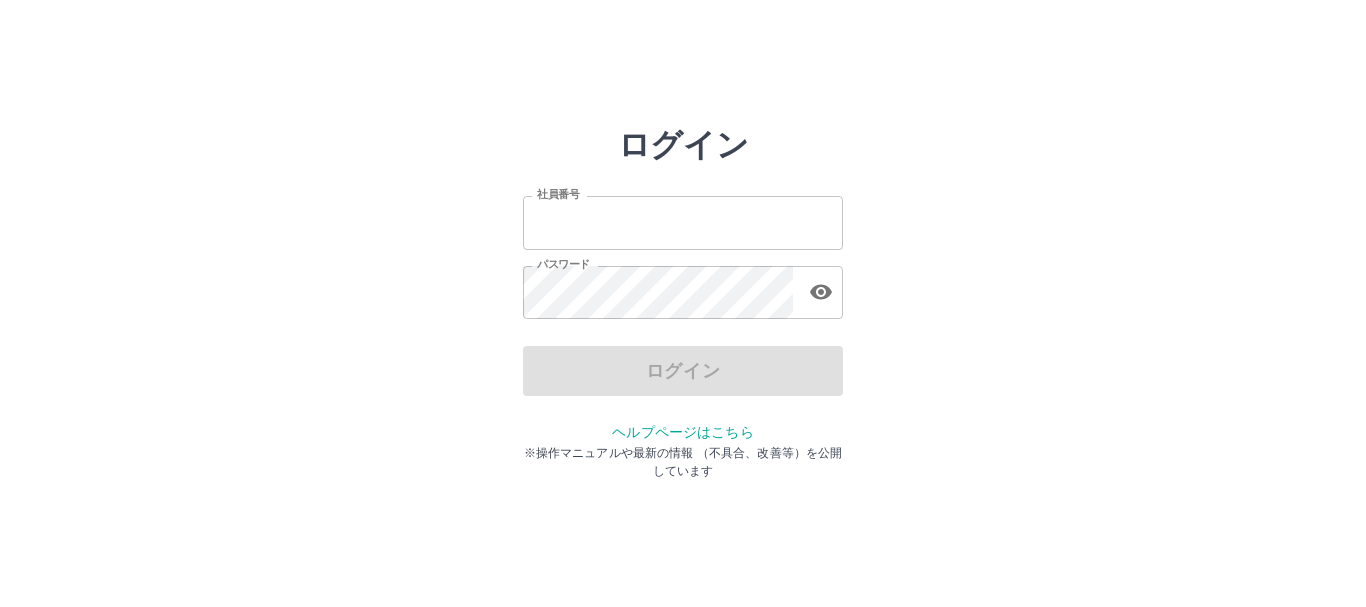 scroll, scrollTop: 0, scrollLeft: 0, axis: both 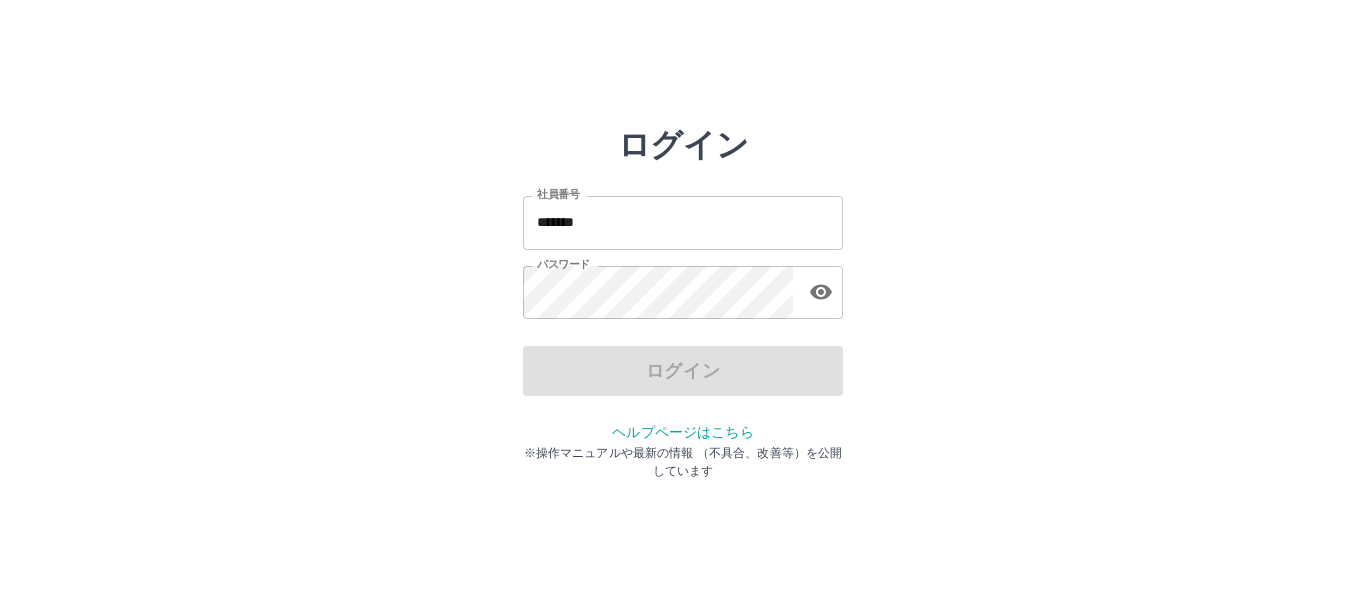 click on "*******" at bounding box center (683, 222) 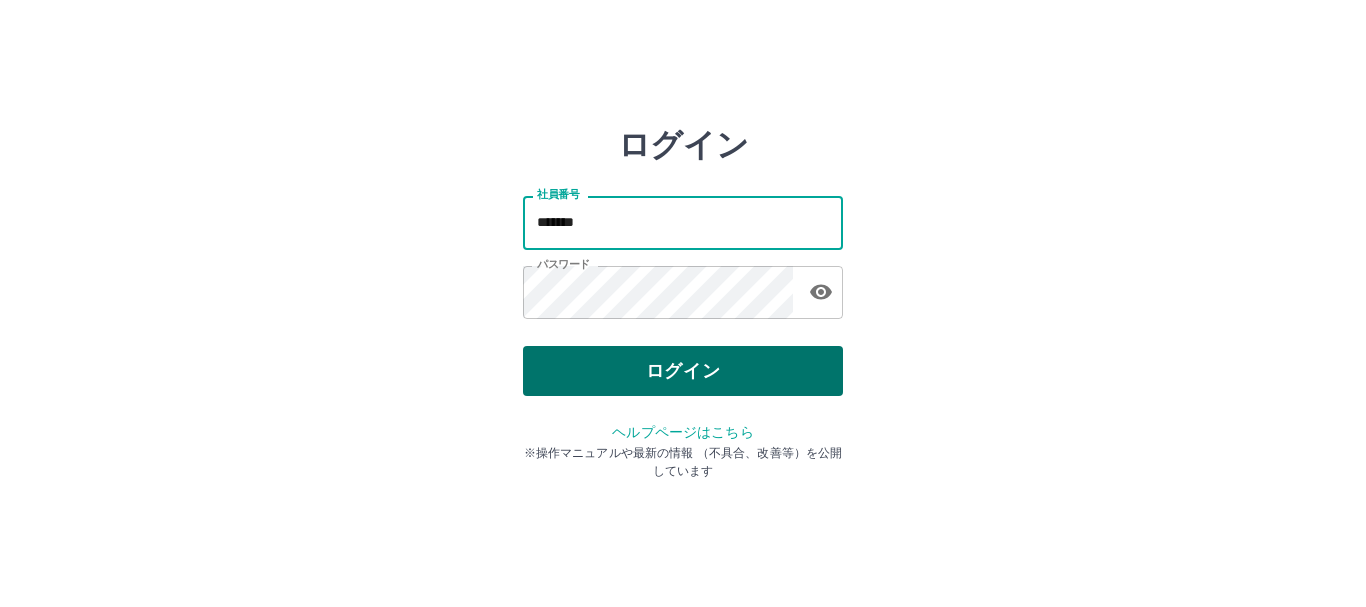 click on "ログイン" at bounding box center (683, 371) 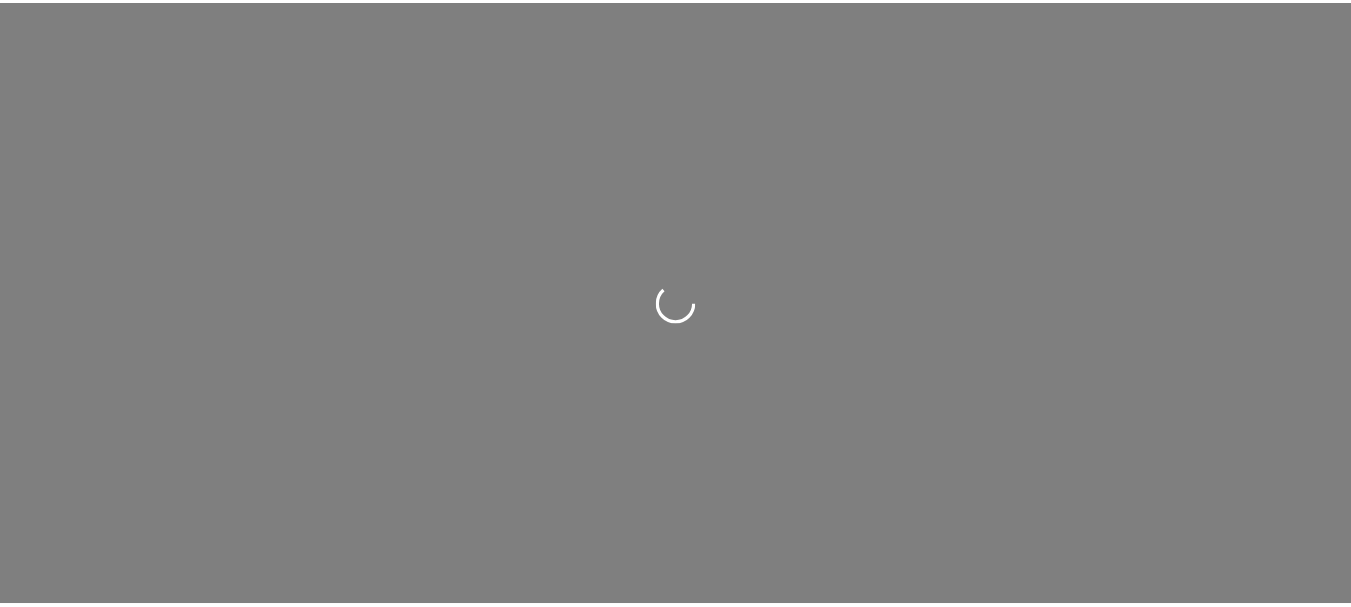 scroll, scrollTop: 0, scrollLeft: 0, axis: both 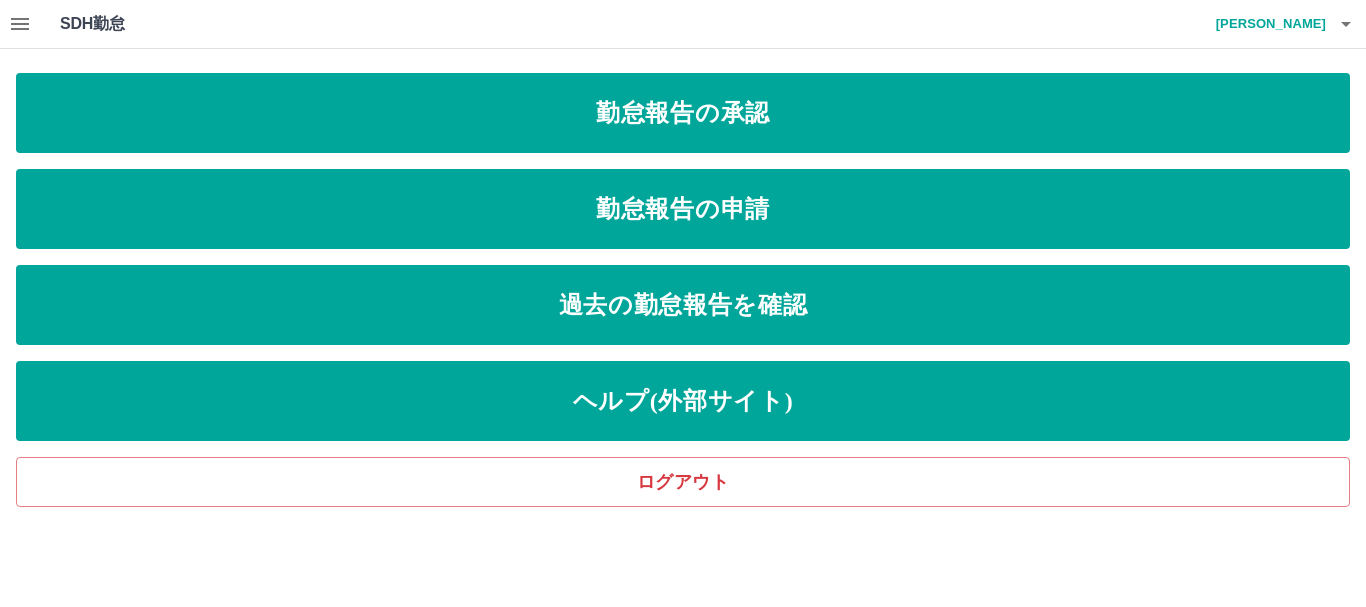 click 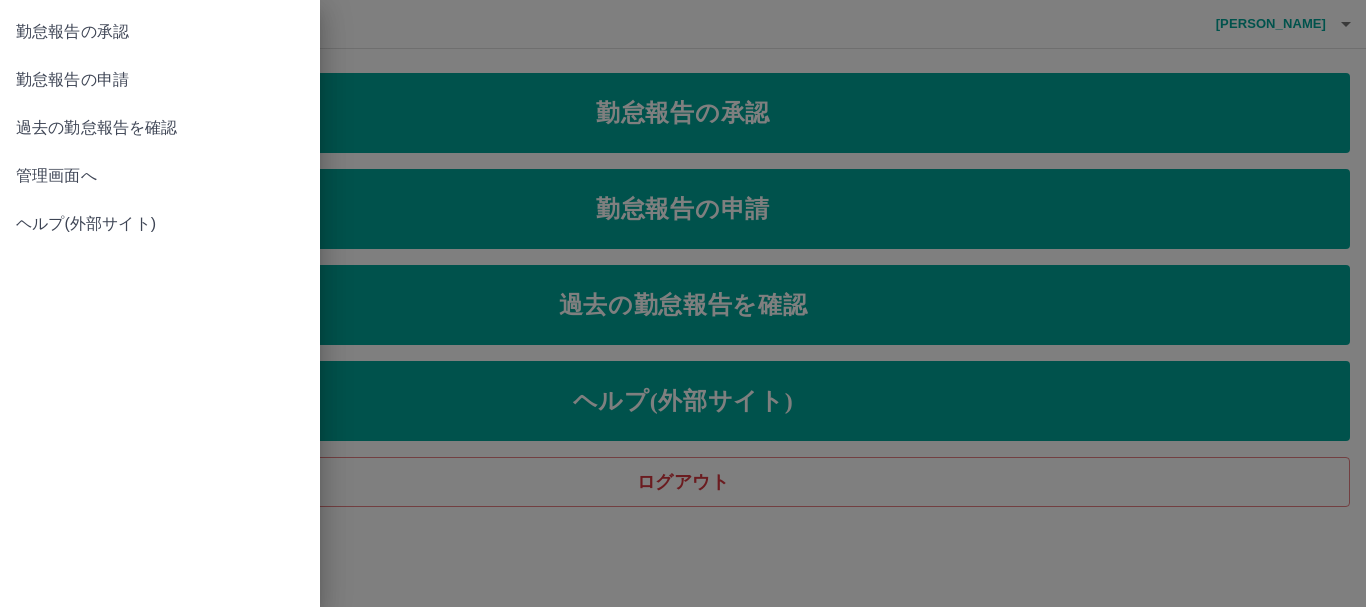 click at bounding box center (683, 303) 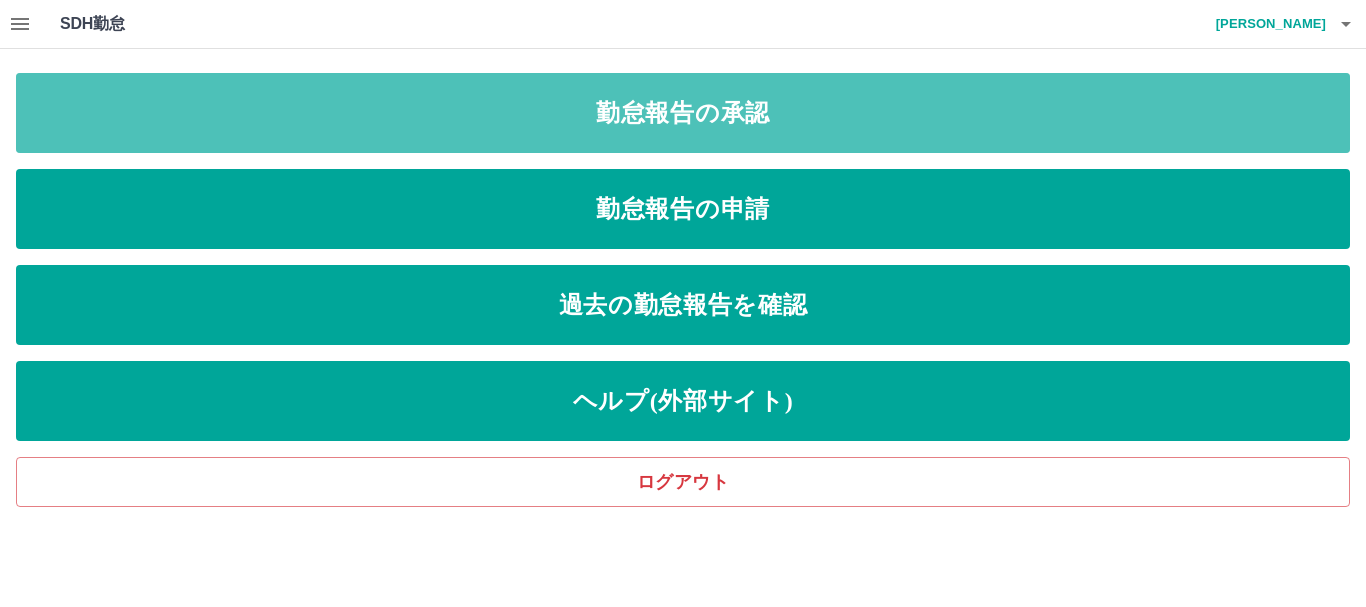 click on "勤怠報告の承認" at bounding box center (683, 113) 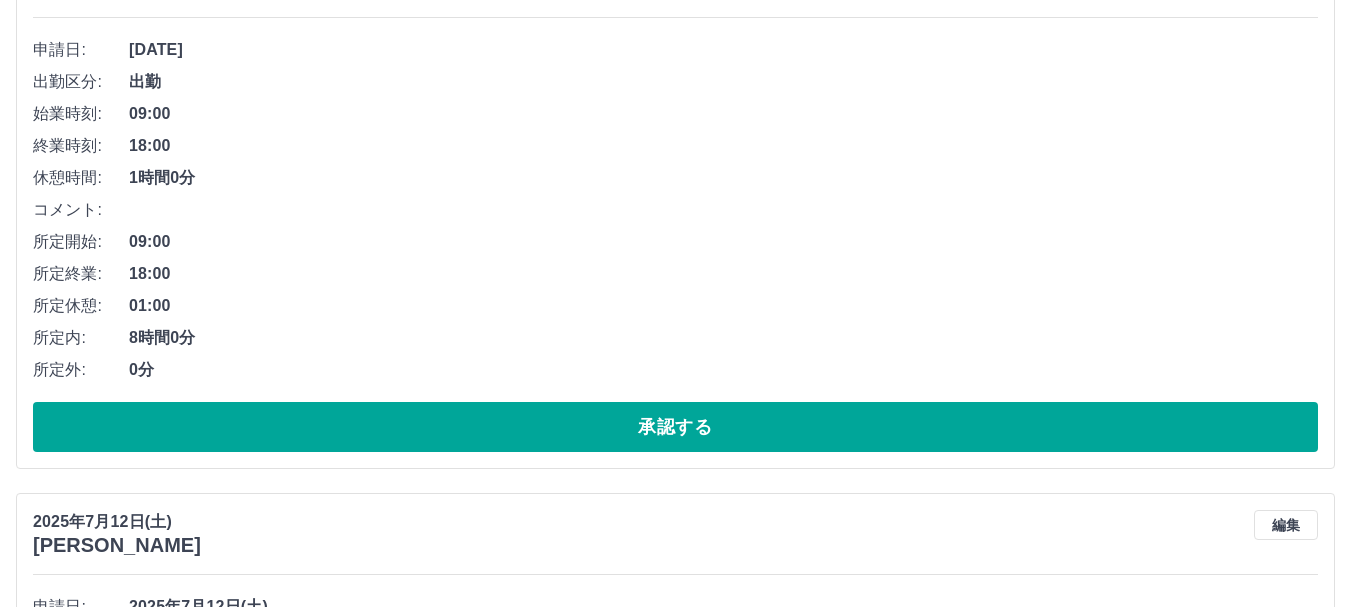 scroll, scrollTop: 900, scrollLeft: 0, axis: vertical 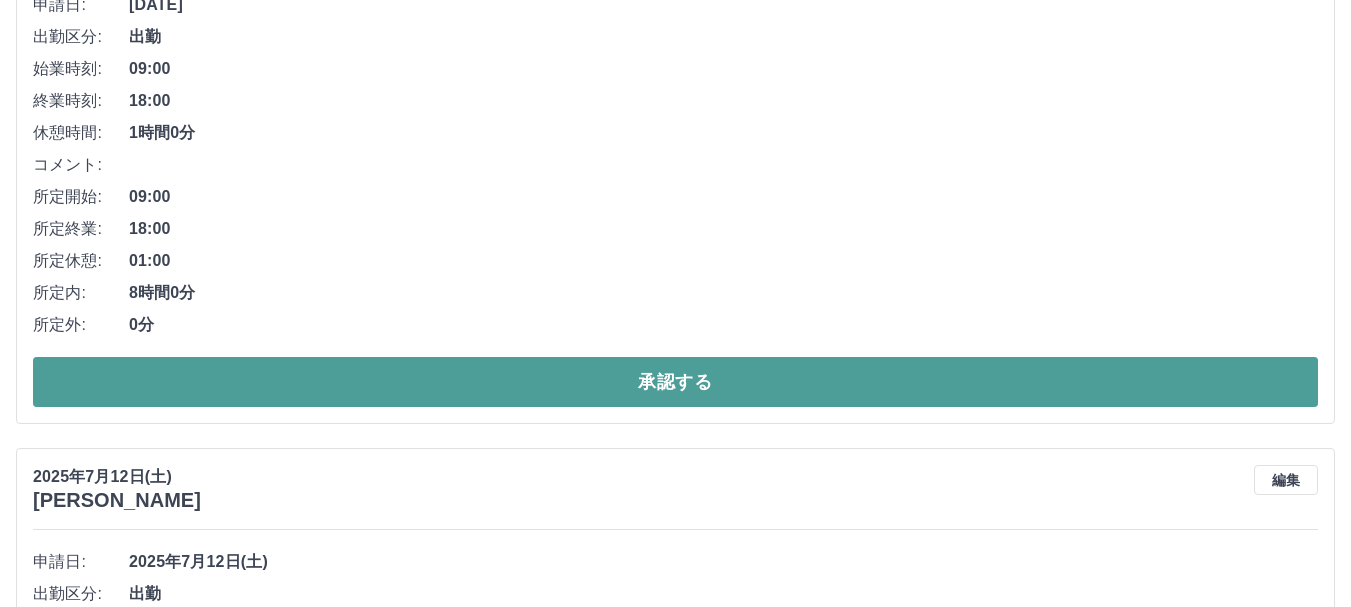 click on "承認する" at bounding box center (675, 382) 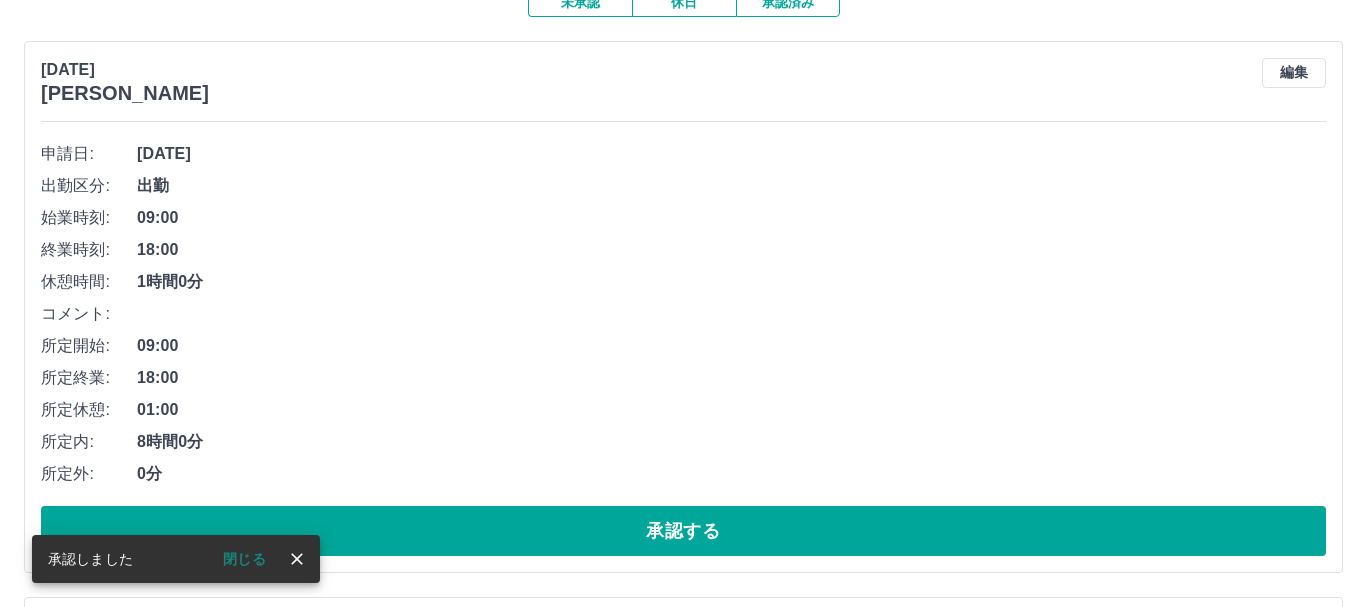 scroll, scrollTop: 0, scrollLeft: 0, axis: both 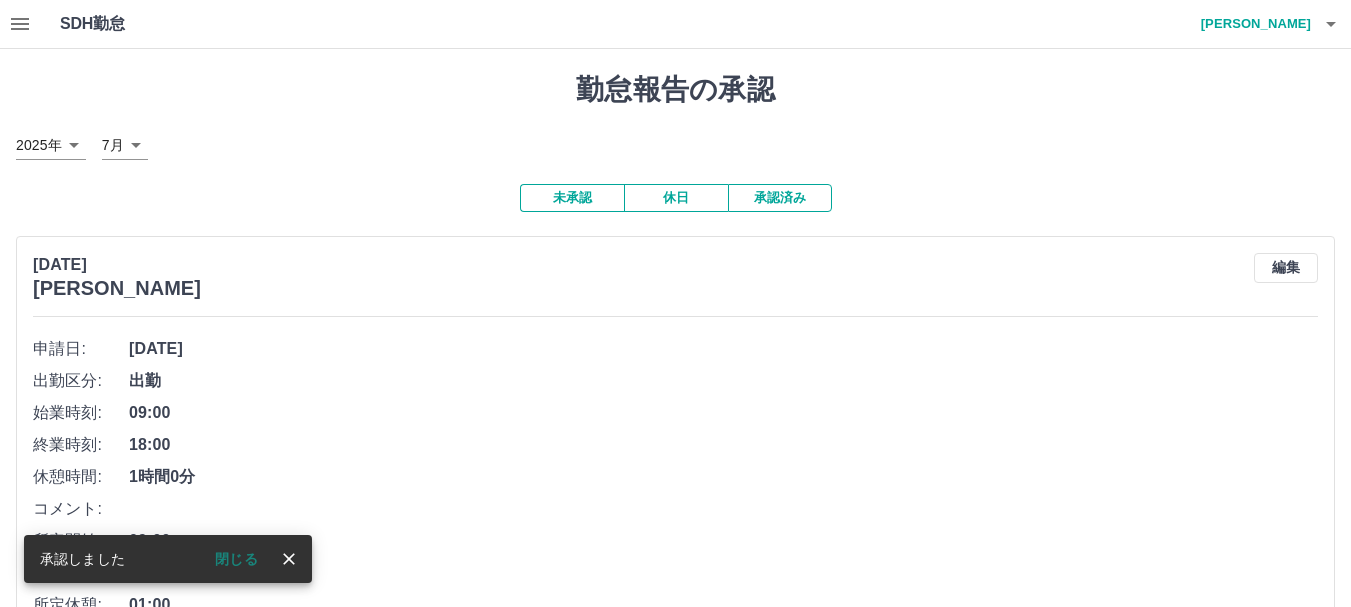 click 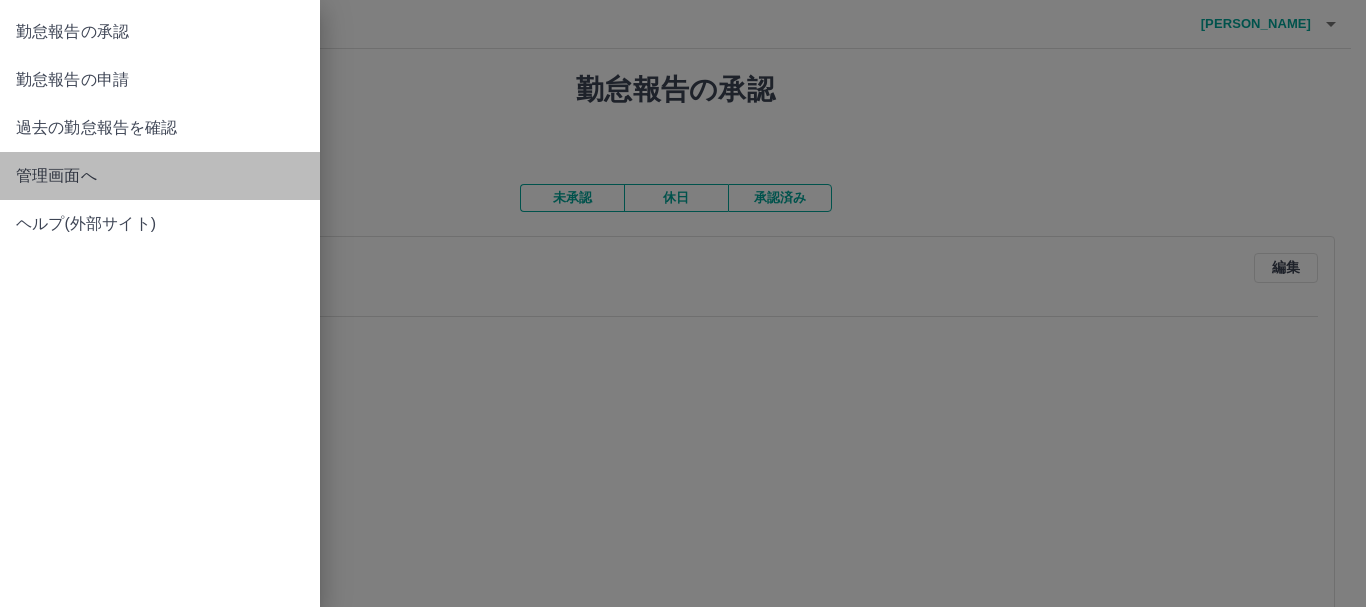 click on "管理画面へ" at bounding box center [160, 176] 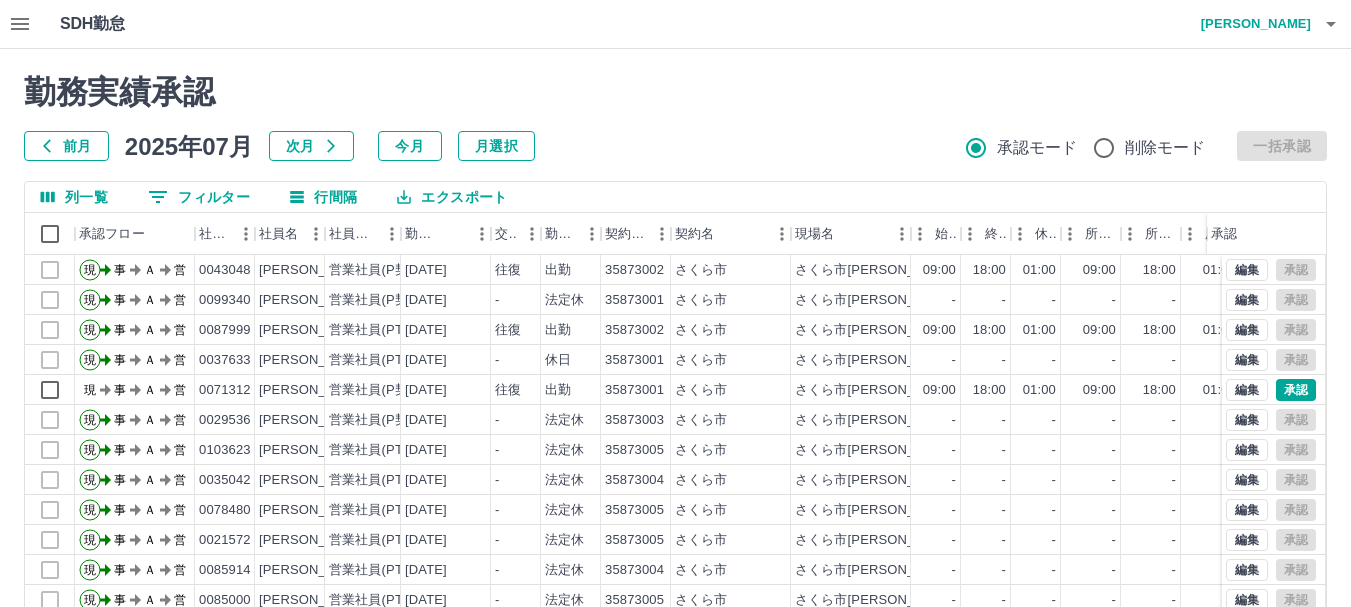 click on "0 フィルター" at bounding box center (199, 197) 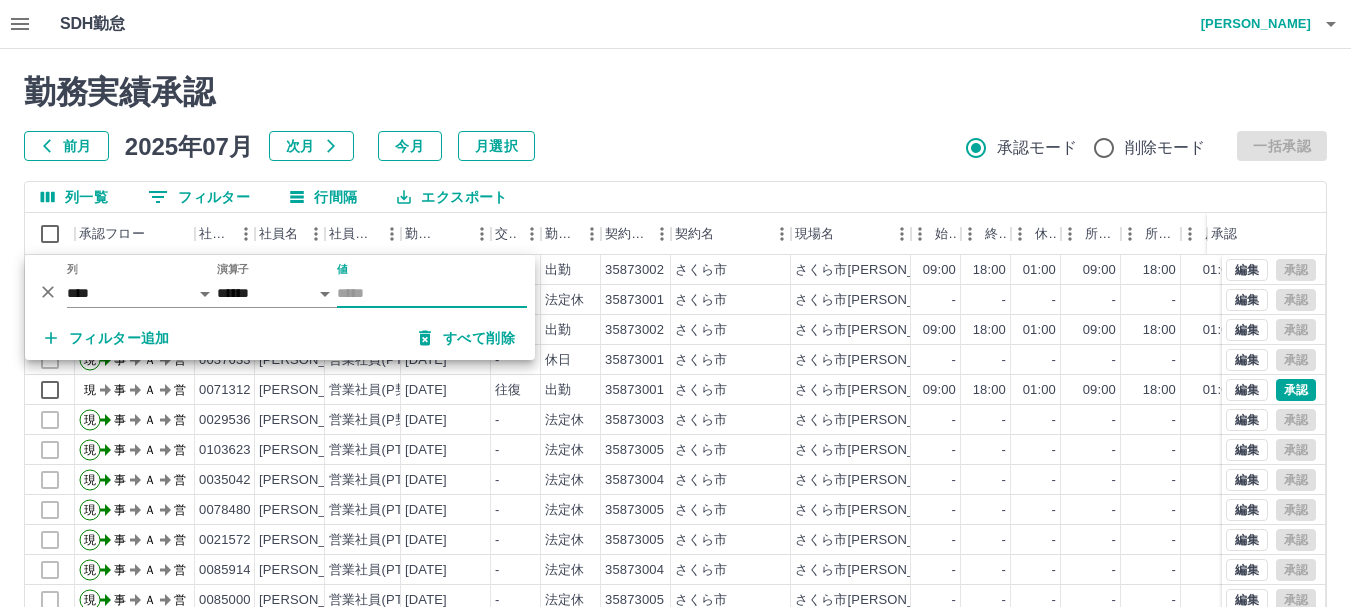 click on "値" at bounding box center [432, 293] 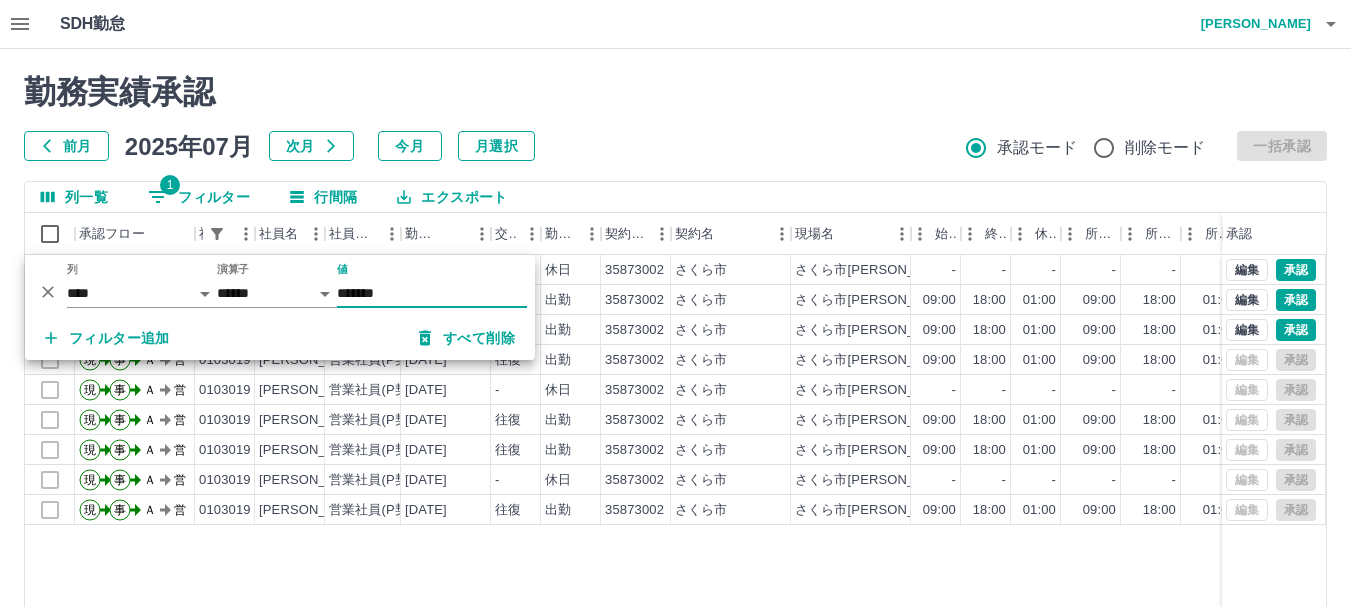 type on "*******" 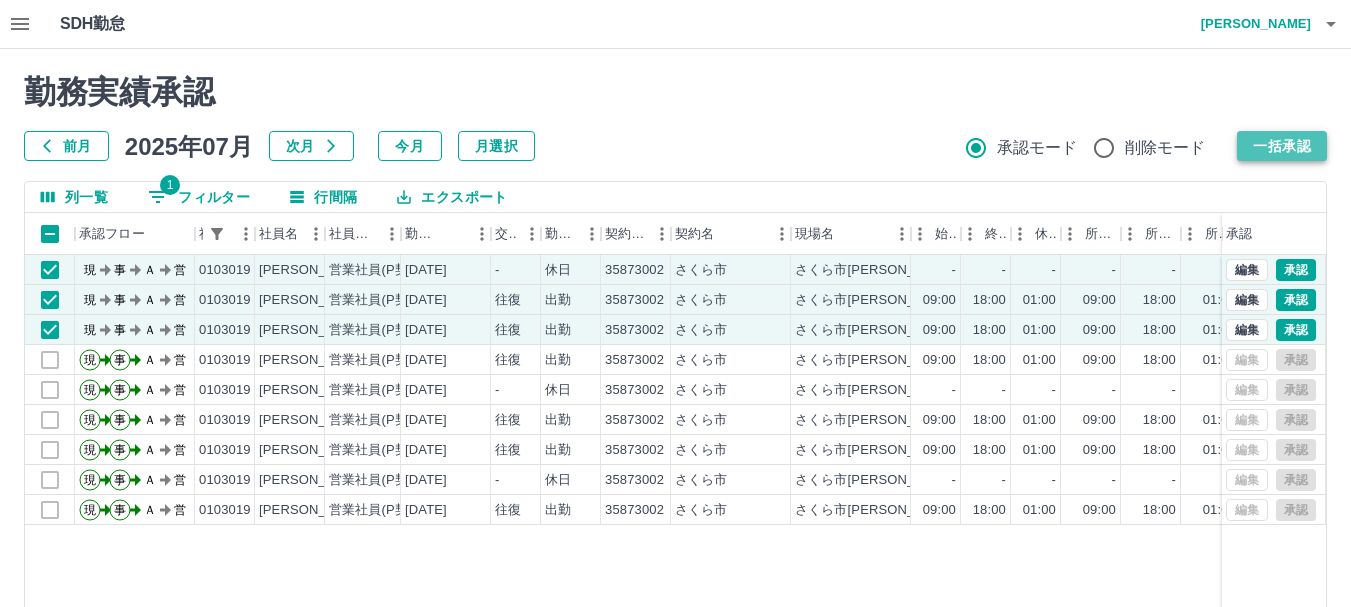 click on "一括承認" at bounding box center [1282, 146] 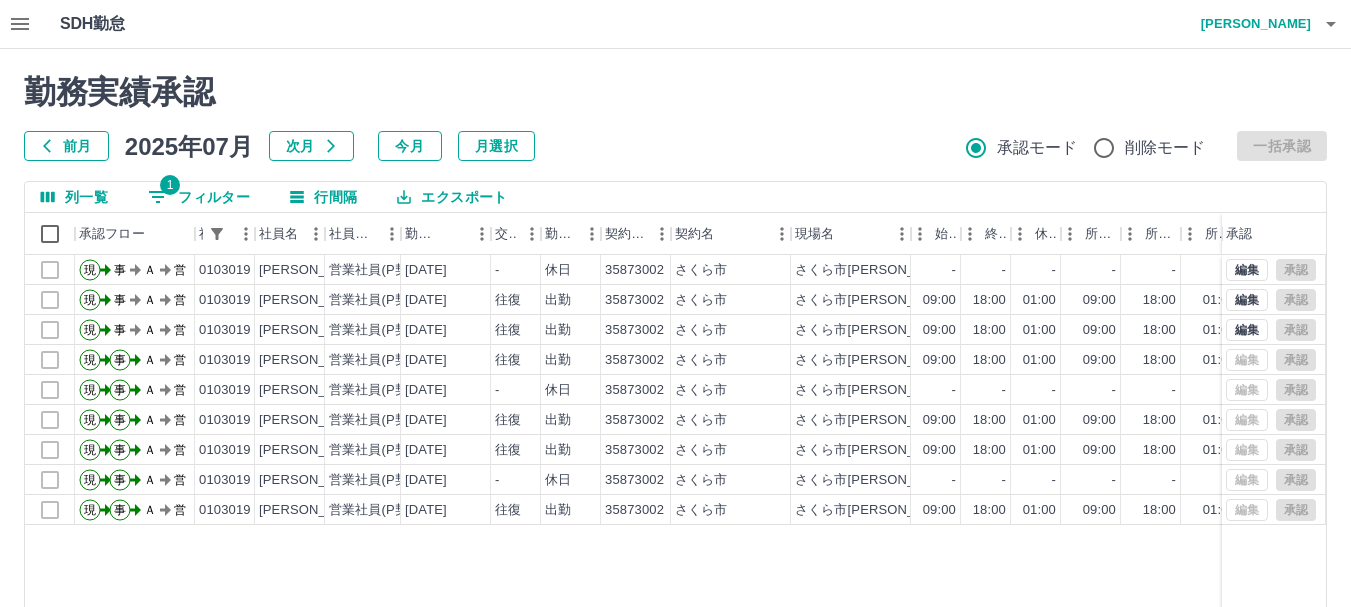 click 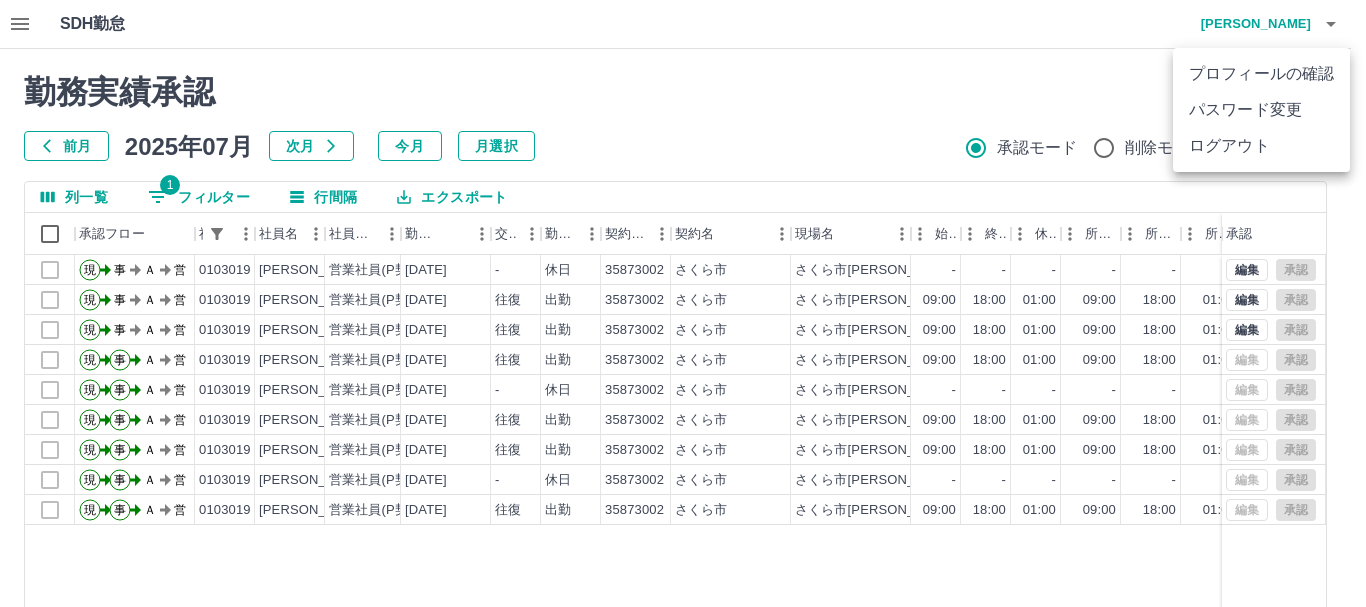 click on "ログアウト" at bounding box center [1261, 146] 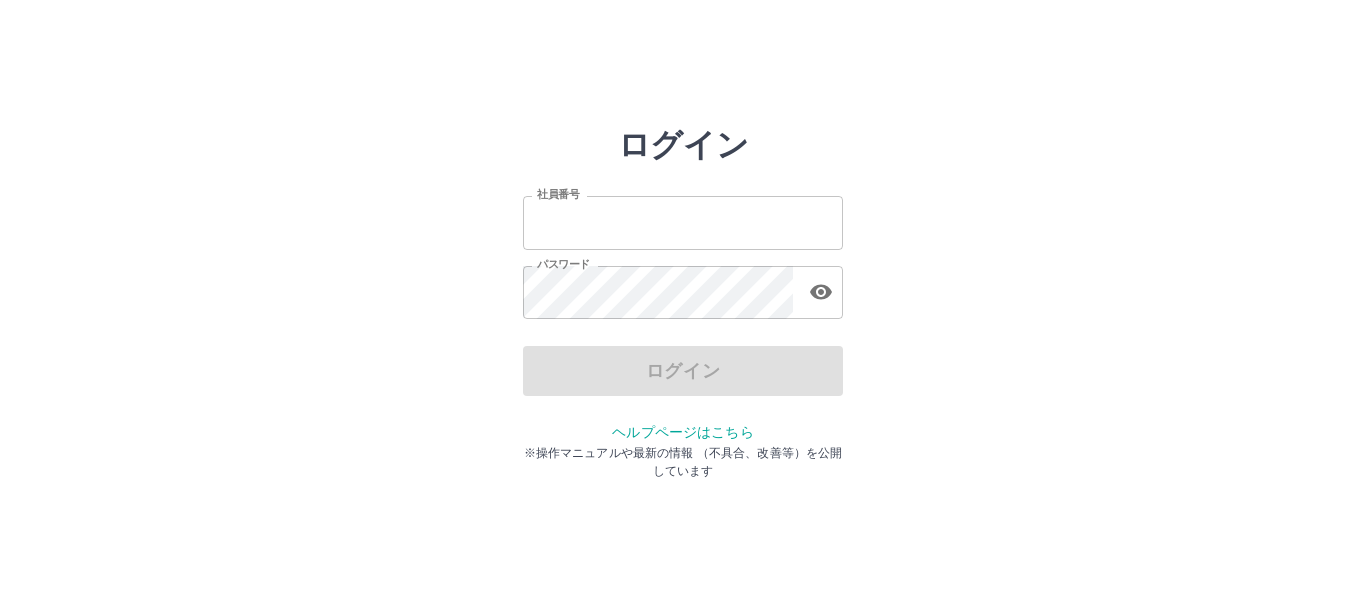 scroll, scrollTop: 0, scrollLeft: 0, axis: both 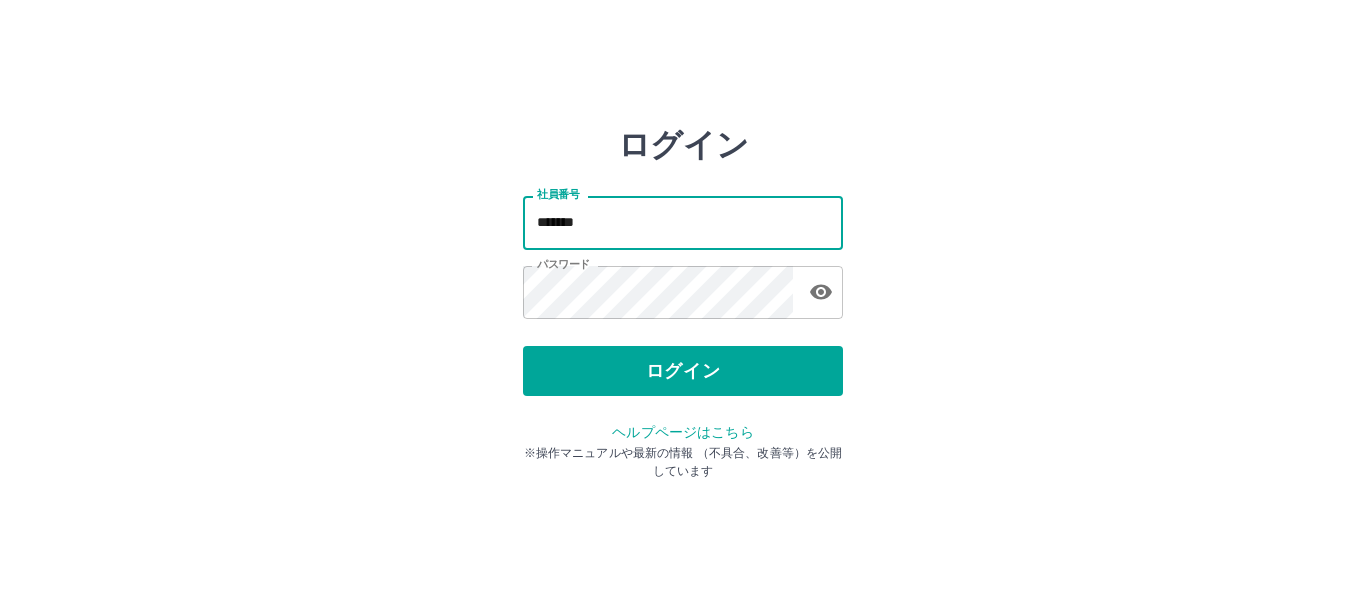click on "*******" at bounding box center (683, 222) 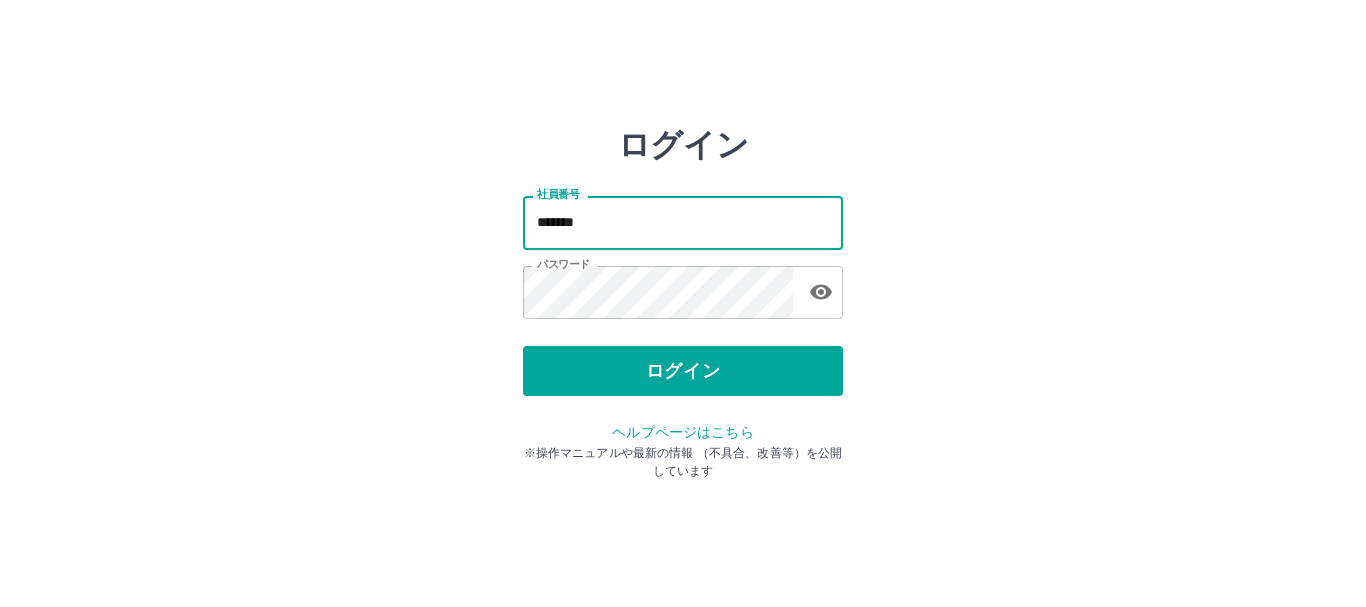 type on "*******" 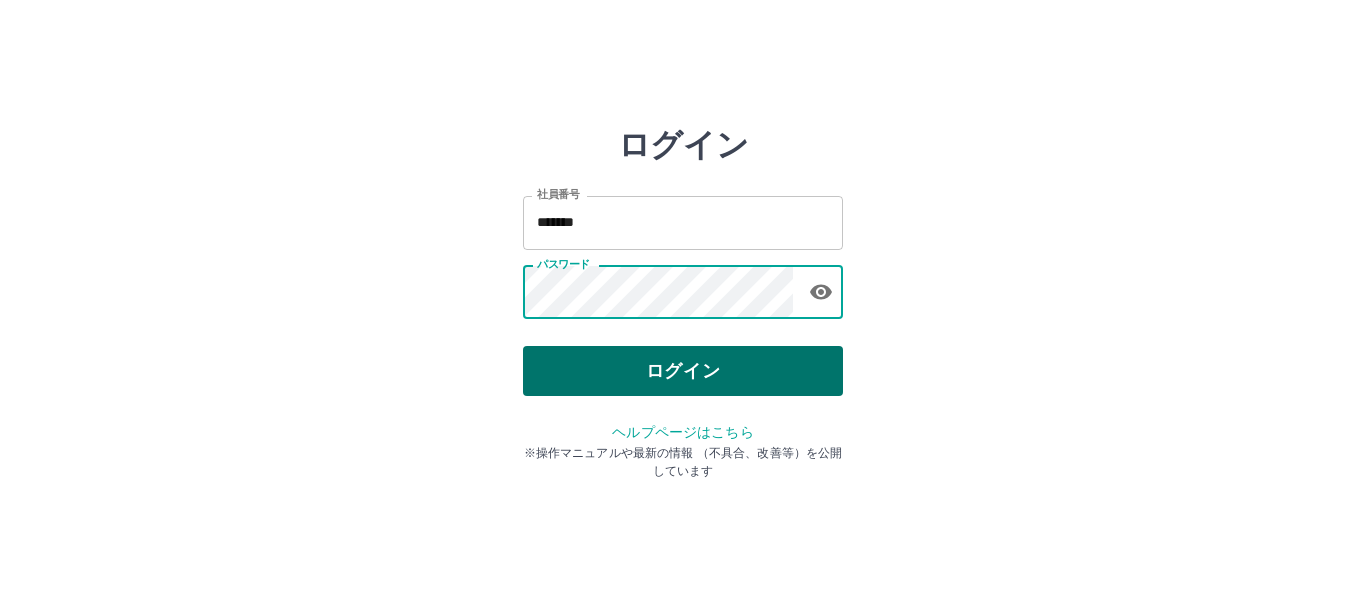 click on "ログイン" at bounding box center (683, 371) 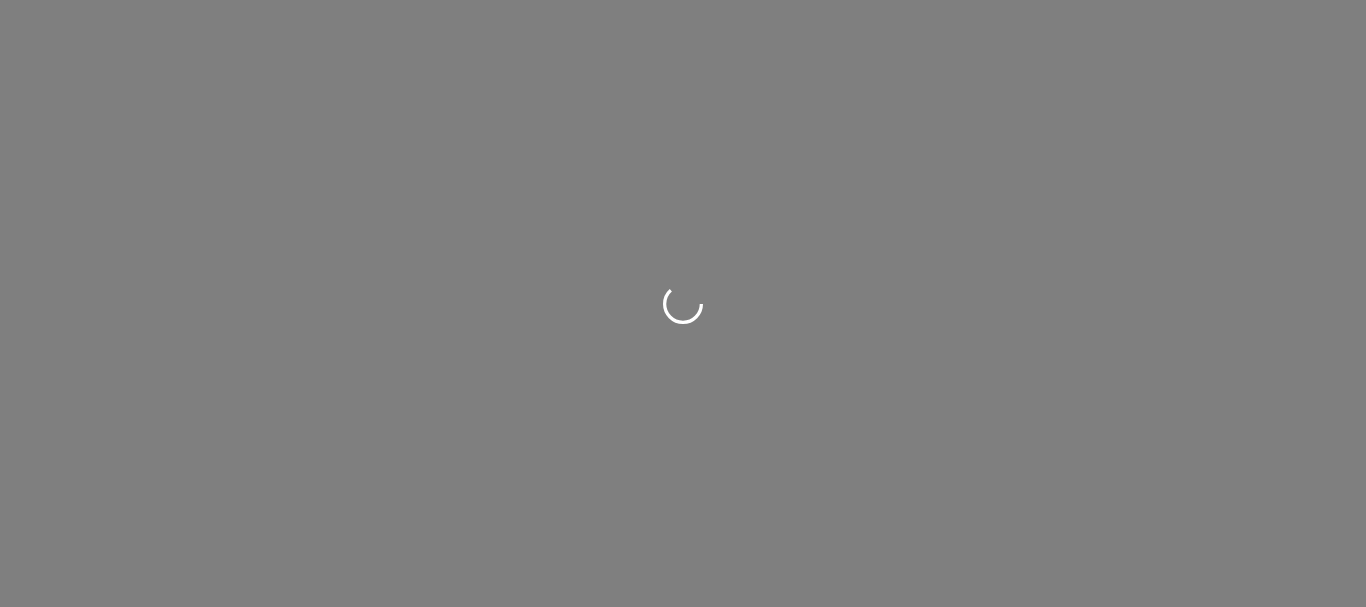 scroll, scrollTop: 0, scrollLeft: 0, axis: both 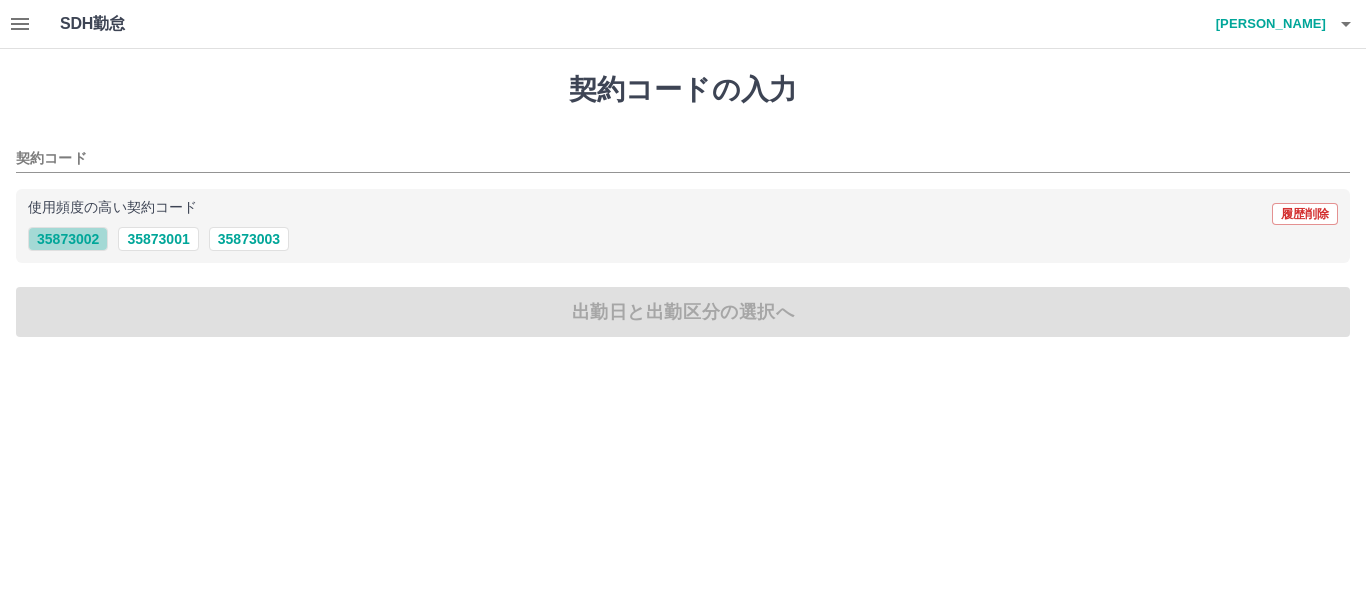 click on "35873002" at bounding box center [68, 239] 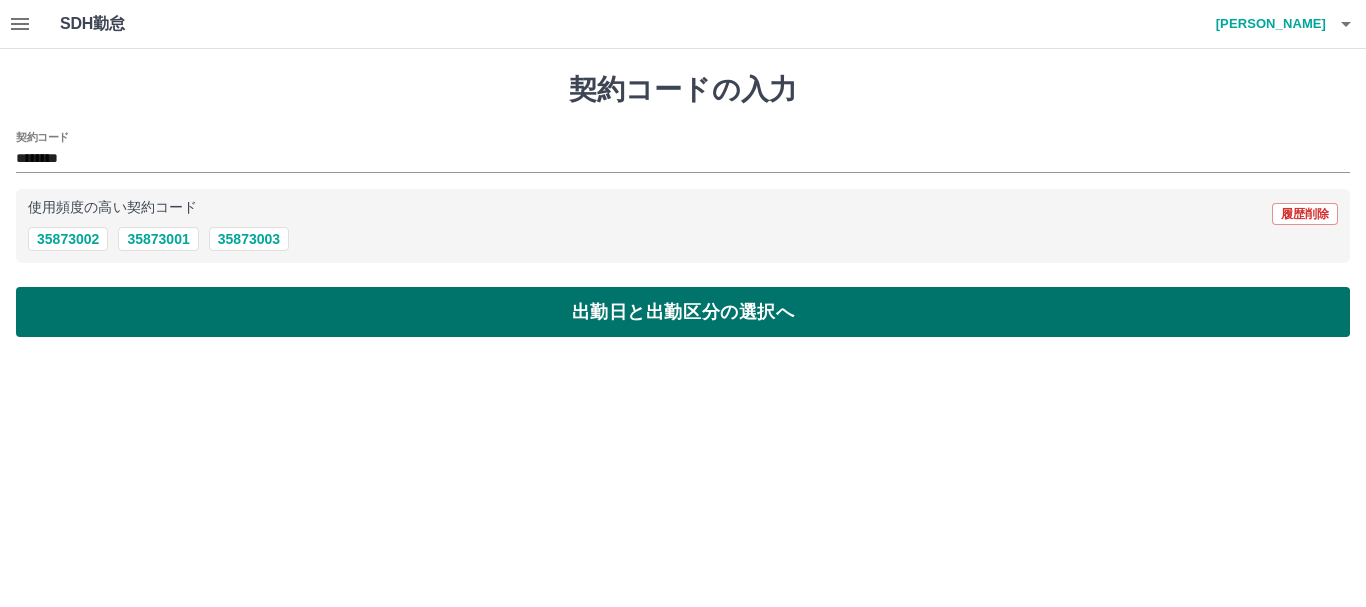 click on "出勤日と出勤区分の選択へ" at bounding box center [683, 312] 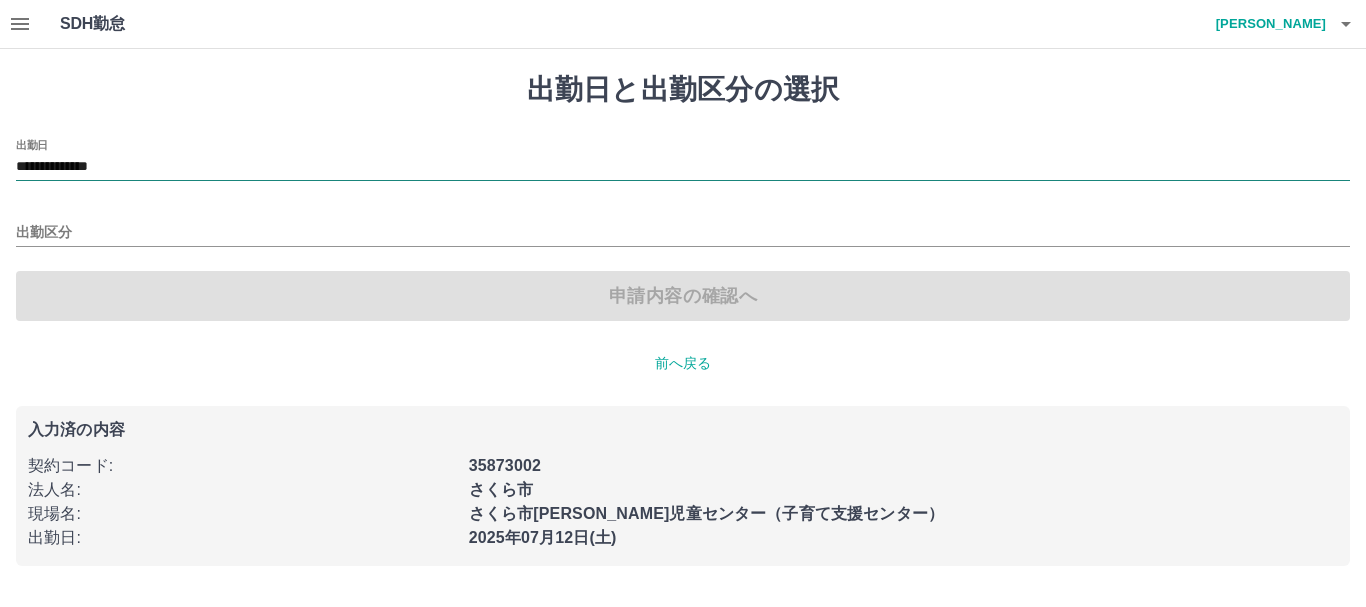 click on "**********" at bounding box center (683, 167) 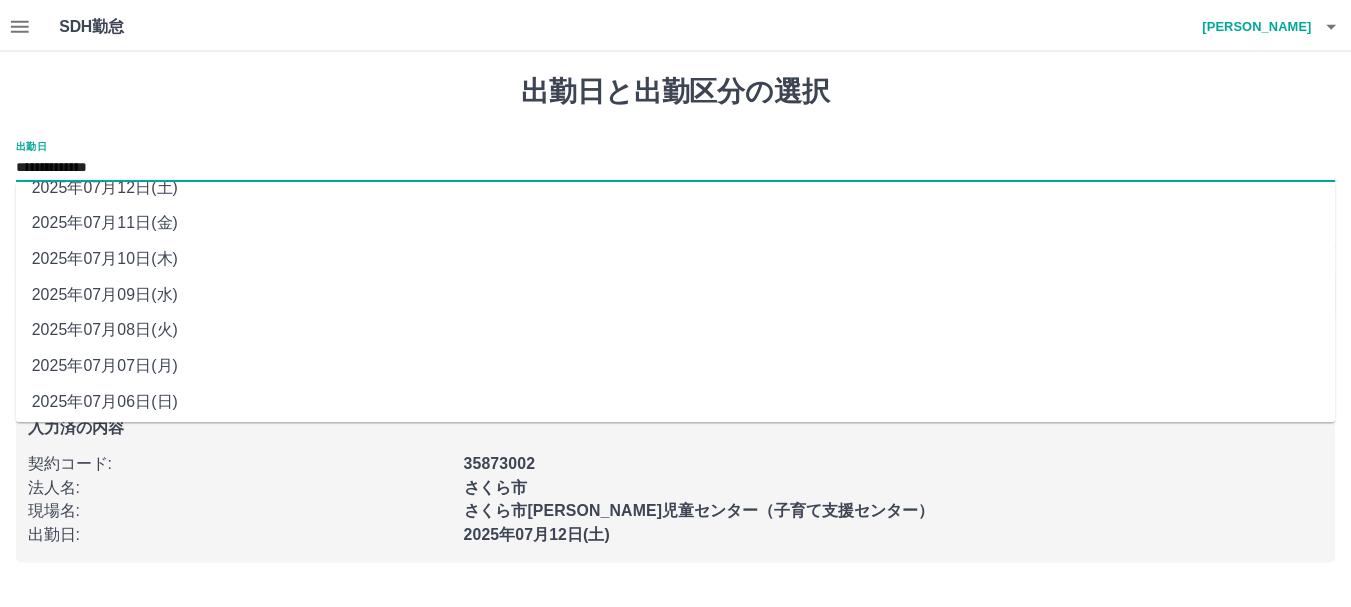 scroll, scrollTop: 97, scrollLeft: 0, axis: vertical 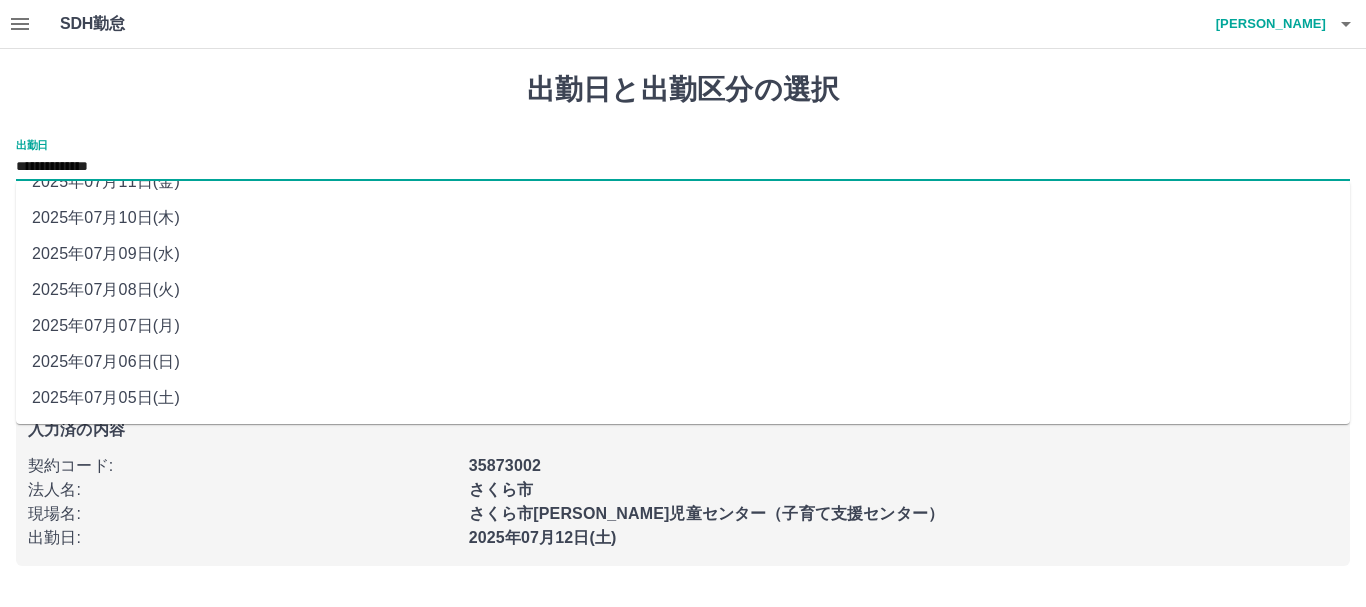 click on "2025年07月10日(木)" at bounding box center (683, 218) 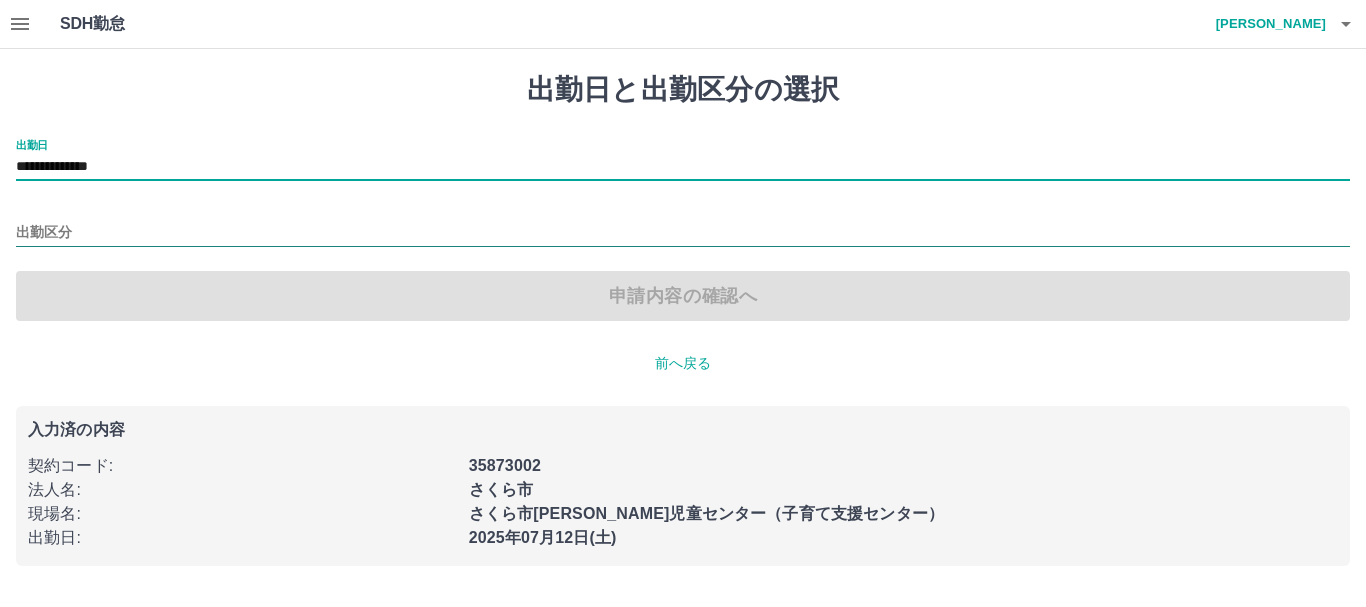 click on "出勤区分" at bounding box center (683, 233) 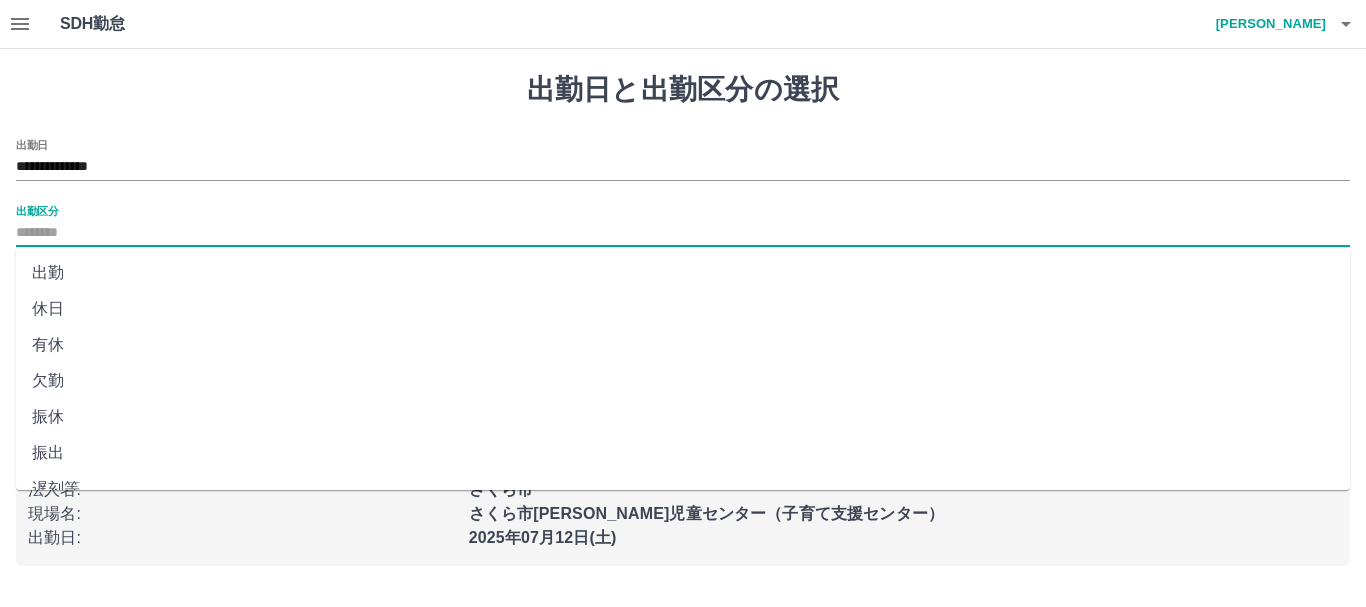 click on "出勤" at bounding box center [683, 273] 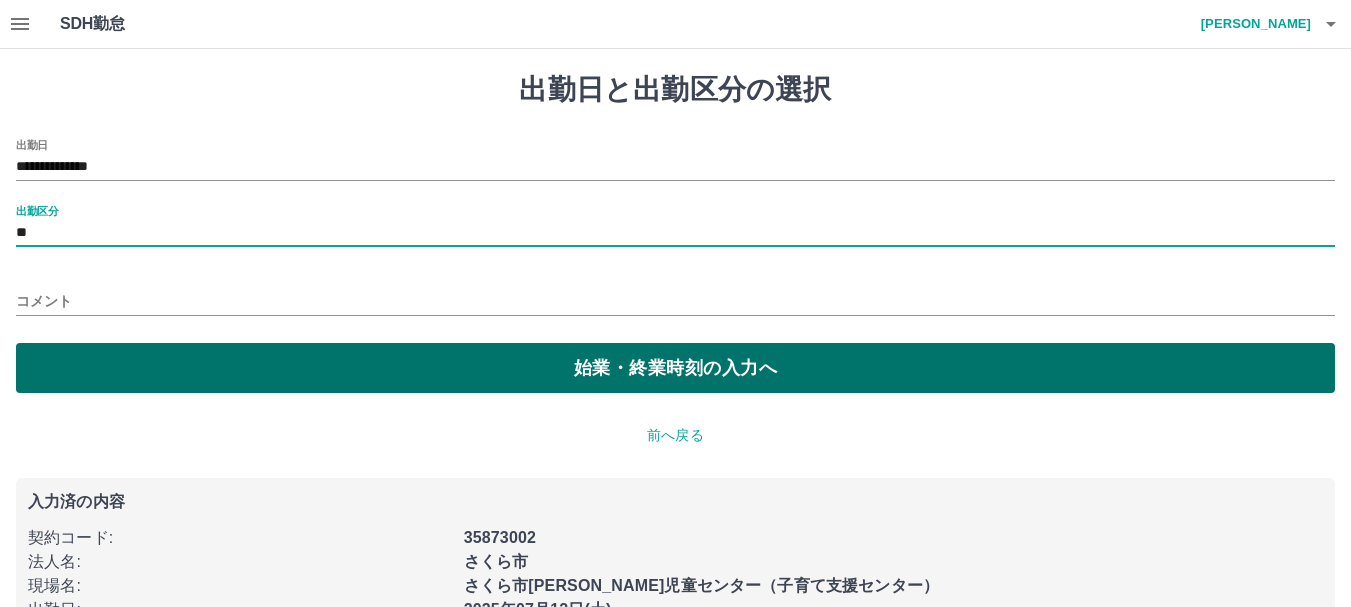 click on "始業・終業時刻の入力へ" at bounding box center [675, 368] 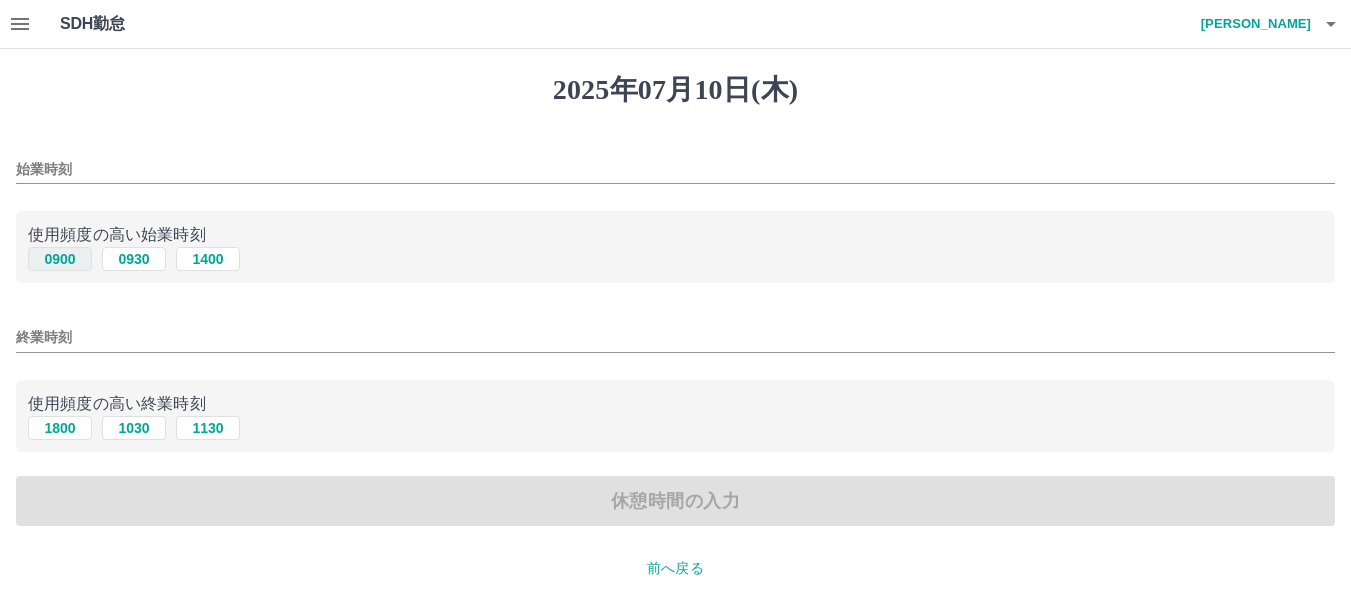click on "0900" at bounding box center (60, 259) 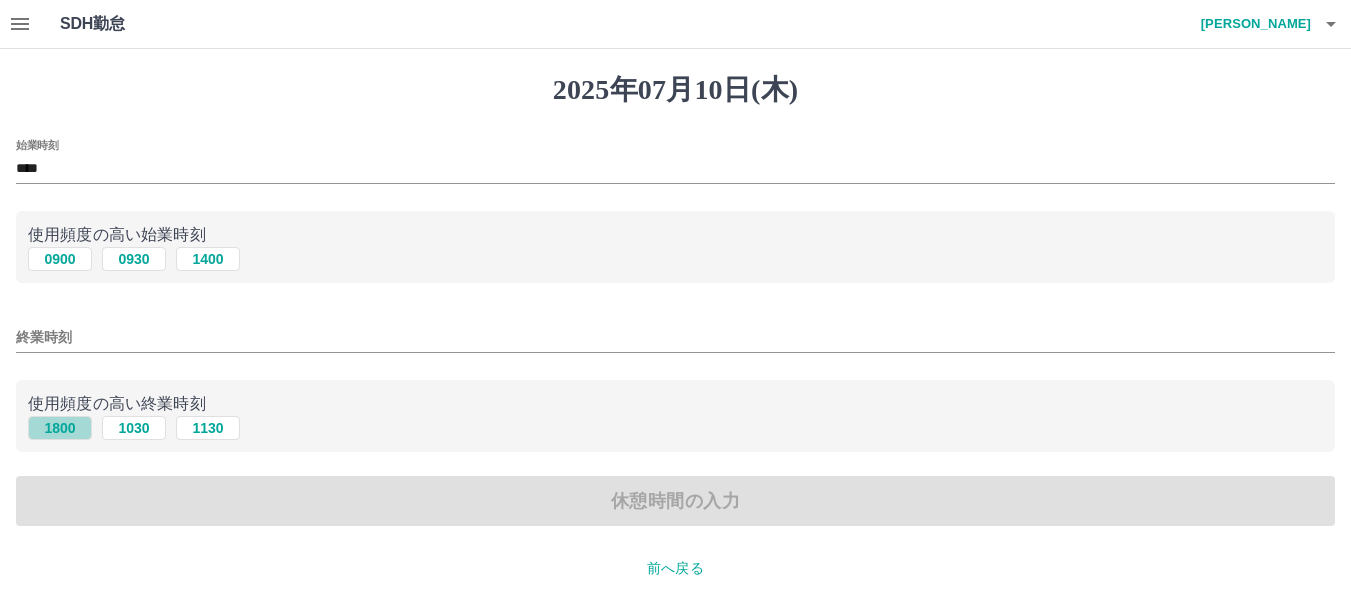 click on "1800" at bounding box center (60, 428) 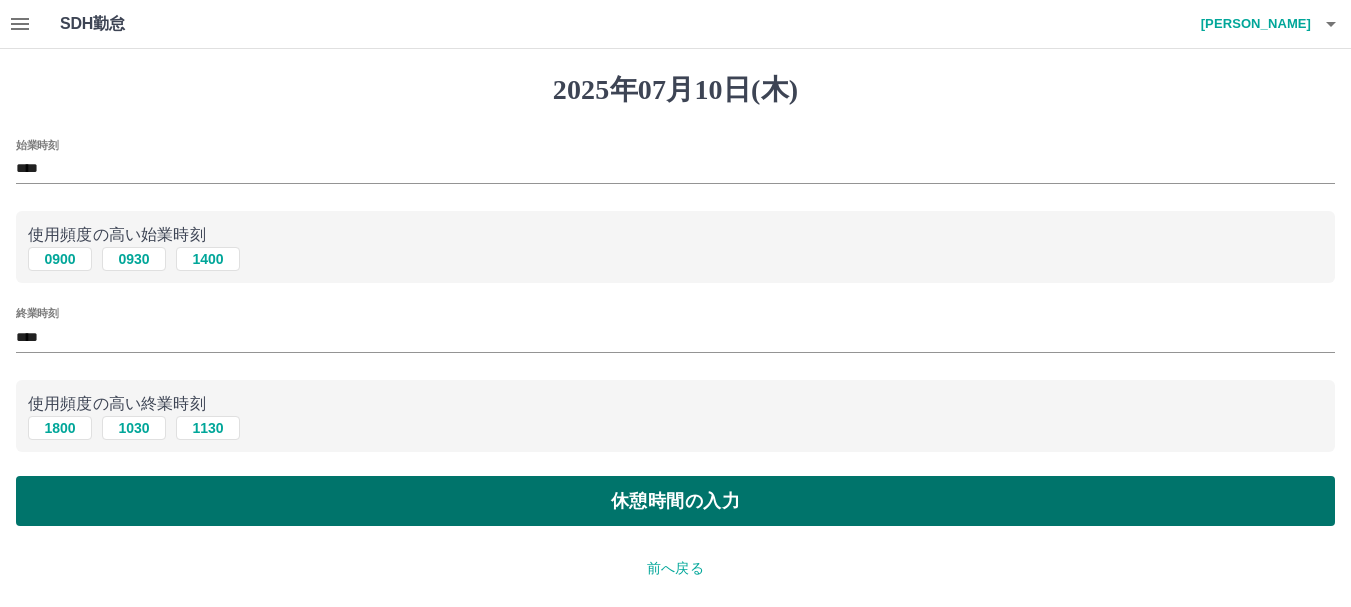 click on "休憩時間の入力" at bounding box center [675, 501] 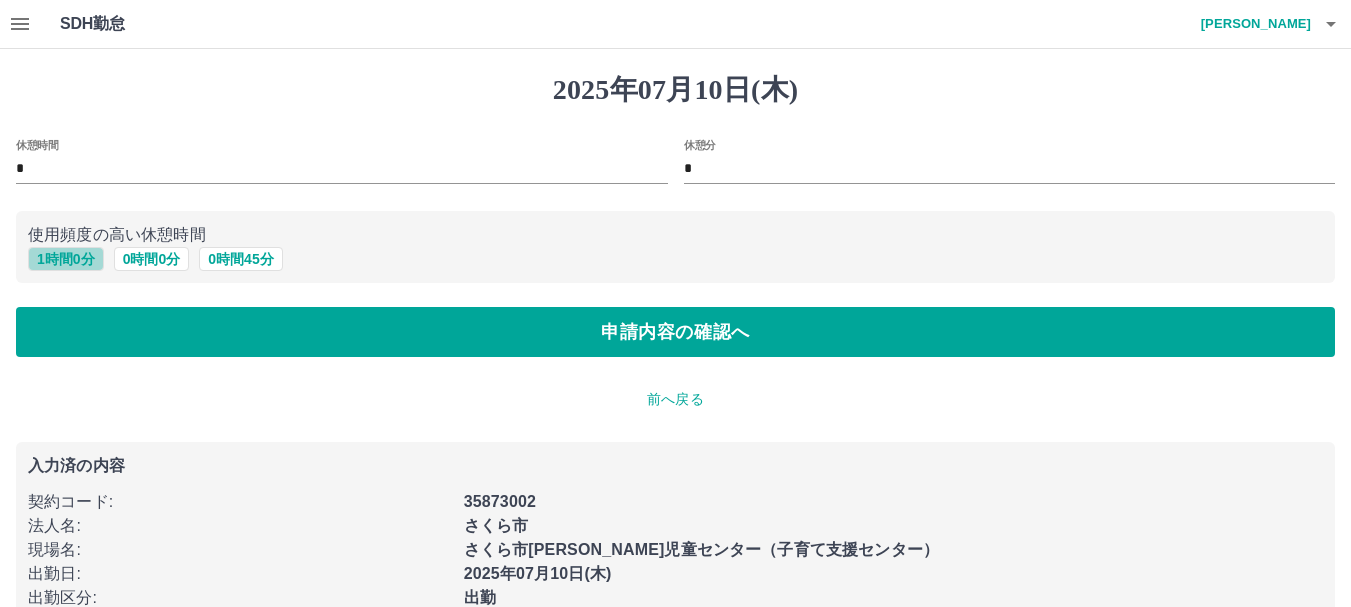 click on "1 時間 0 分" at bounding box center (66, 259) 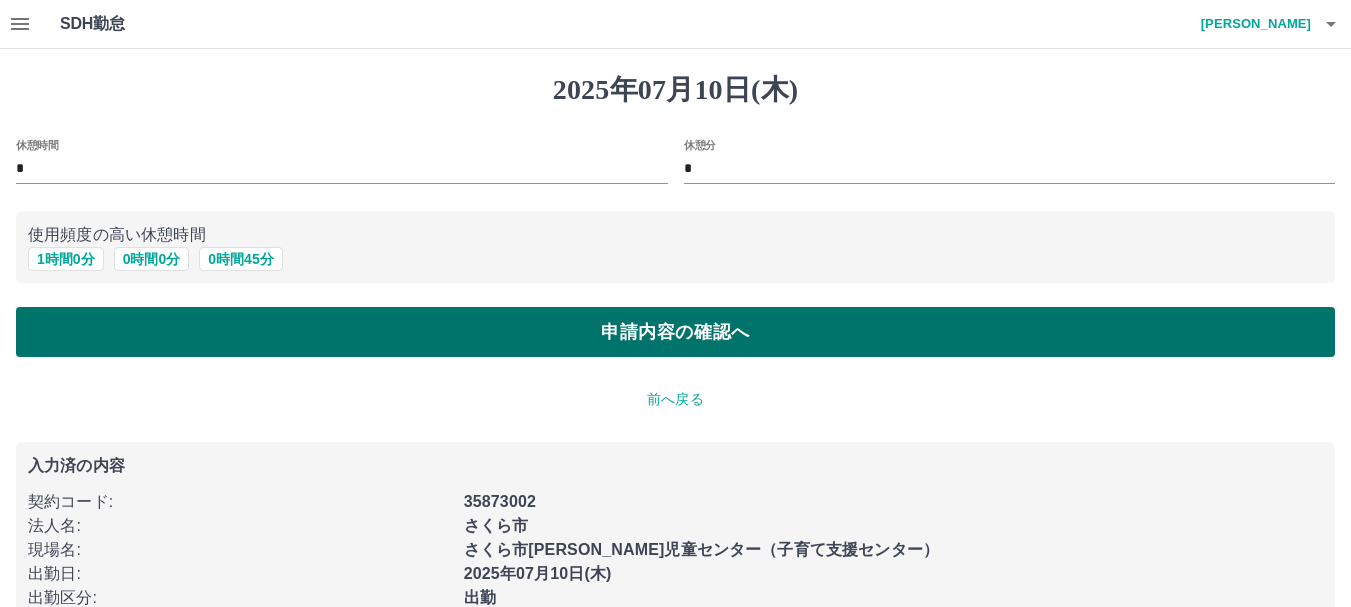 click on "申請内容の確認へ" at bounding box center [675, 332] 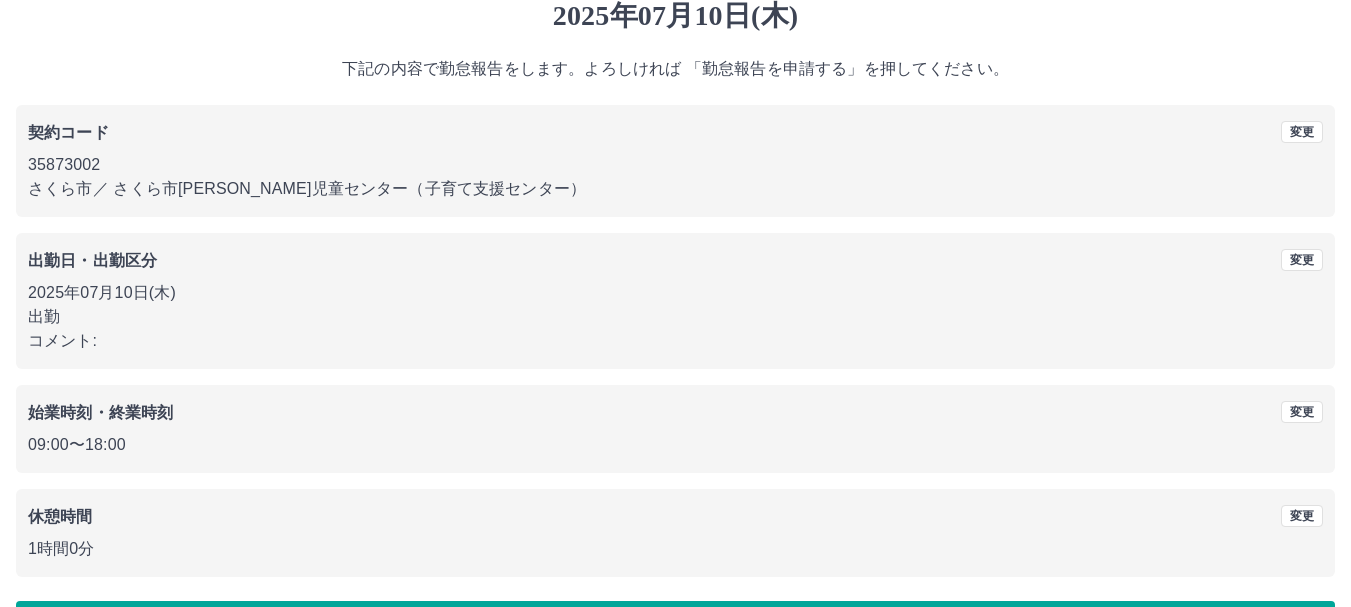 scroll, scrollTop: 142, scrollLeft: 0, axis: vertical 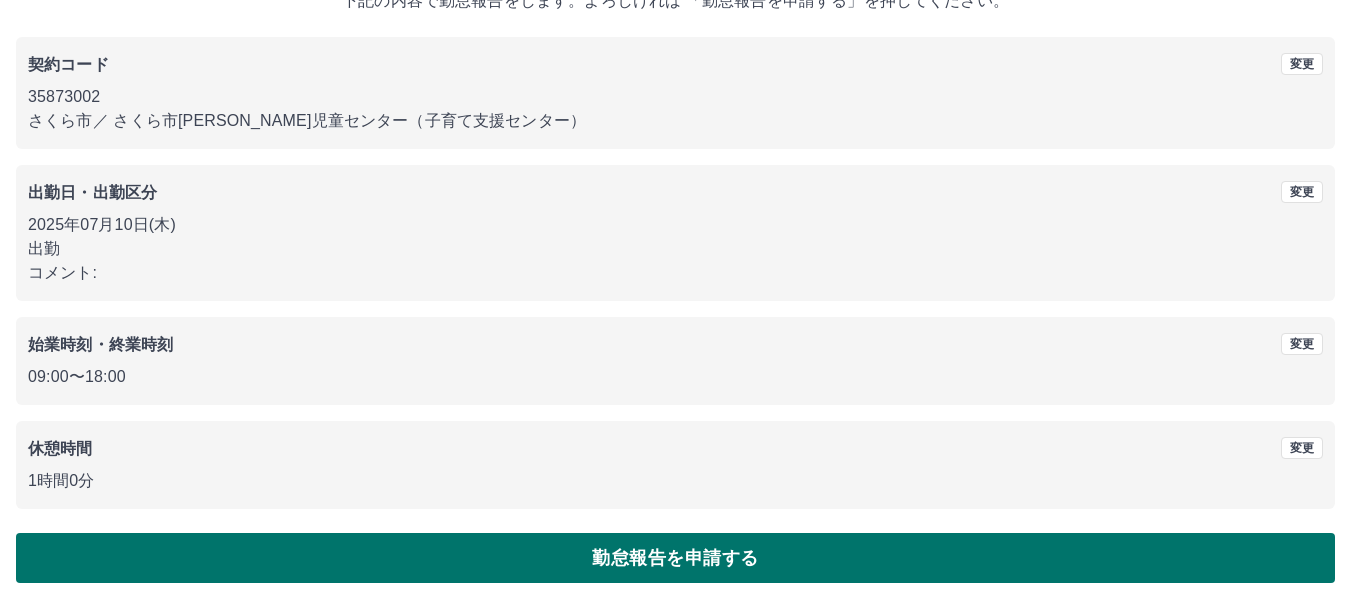 click on "勤怠報告を申請する" at bounding box center (675, 558) 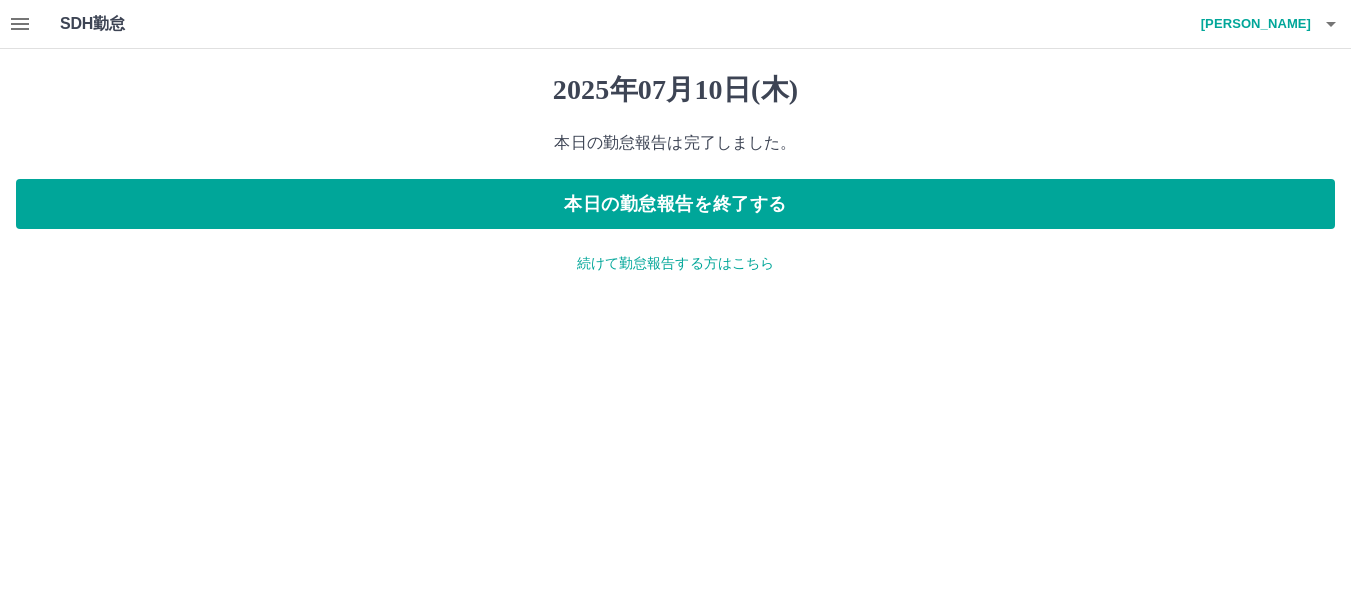scroll, scrollTop: 0, scrollLeft: 0, axis: both 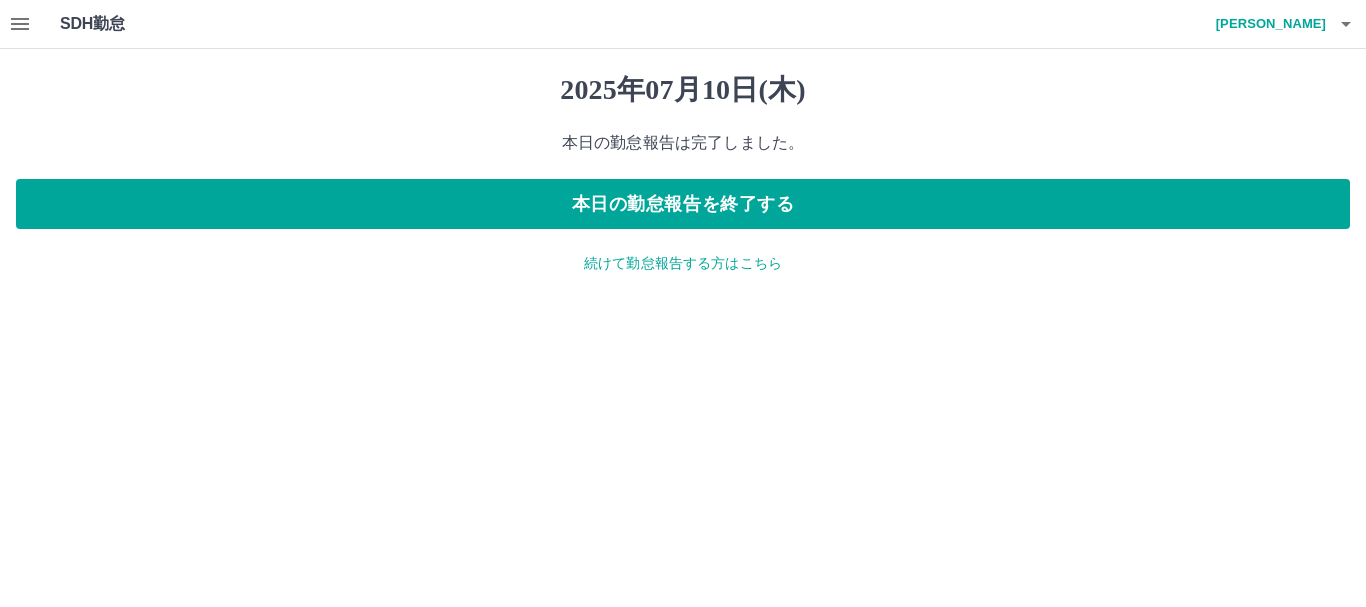 click on "続けて勤怠報告する方はこちら" at bounding box center (683, 263) 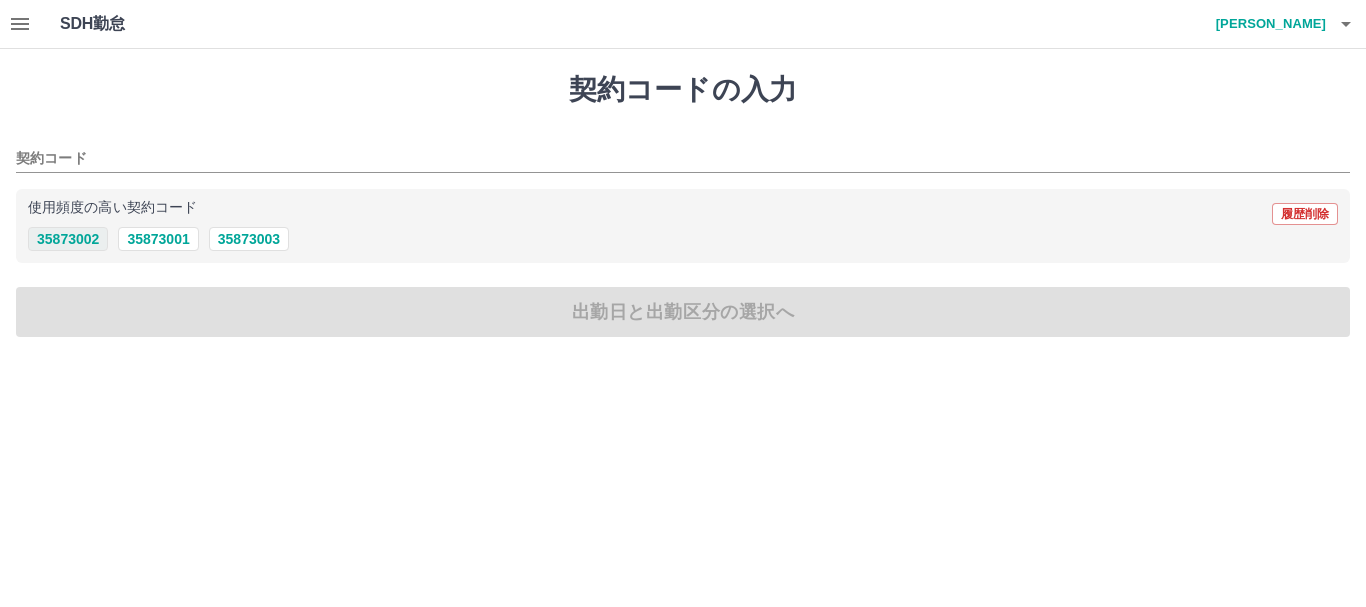 click on "35873002" at bounding box center (68, 239) 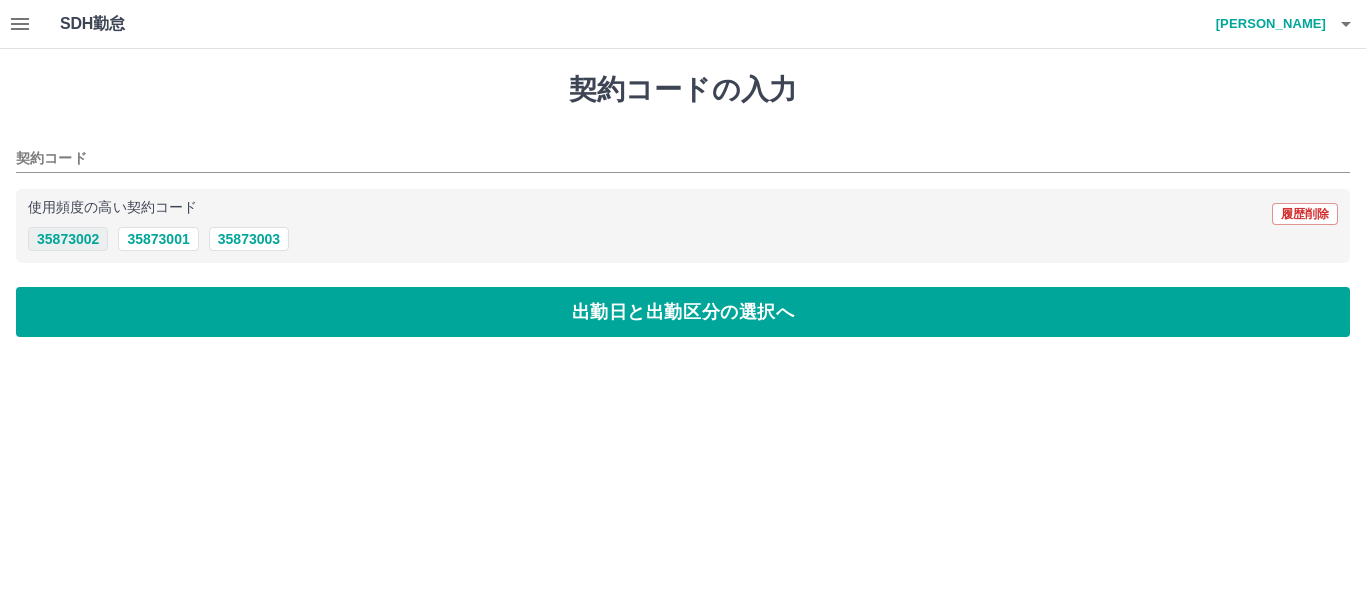 type on "********" 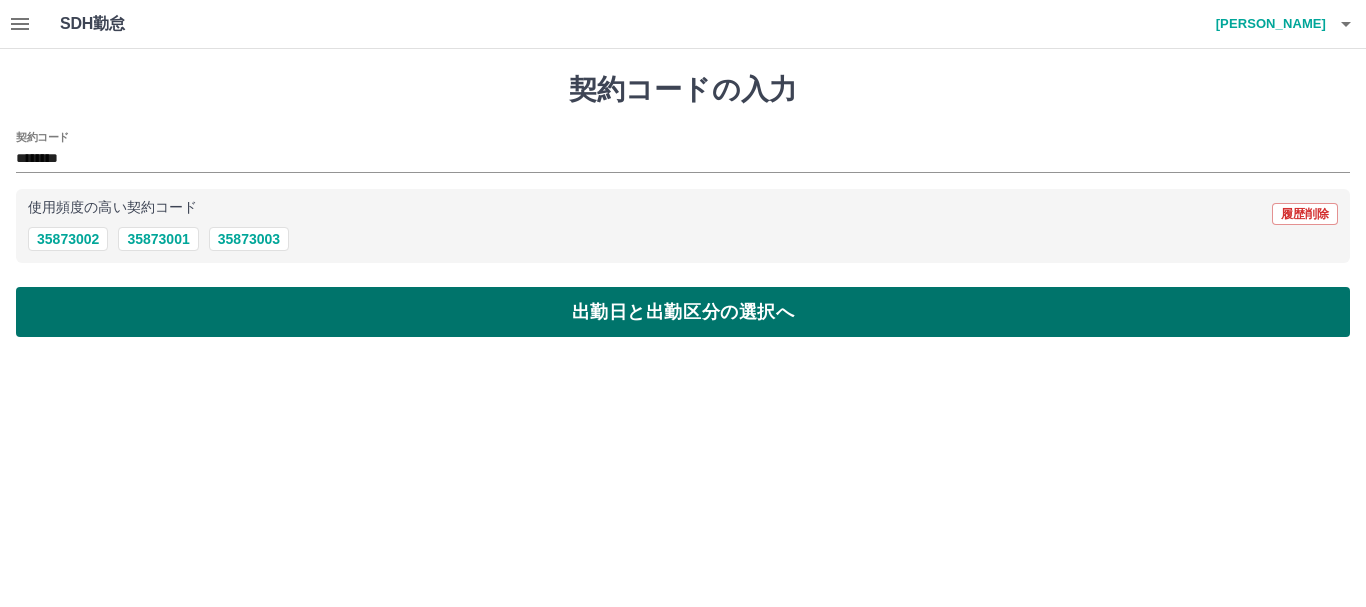 click on "出勤日と出勤区分の選択へ" at bounding box center (683, 312) 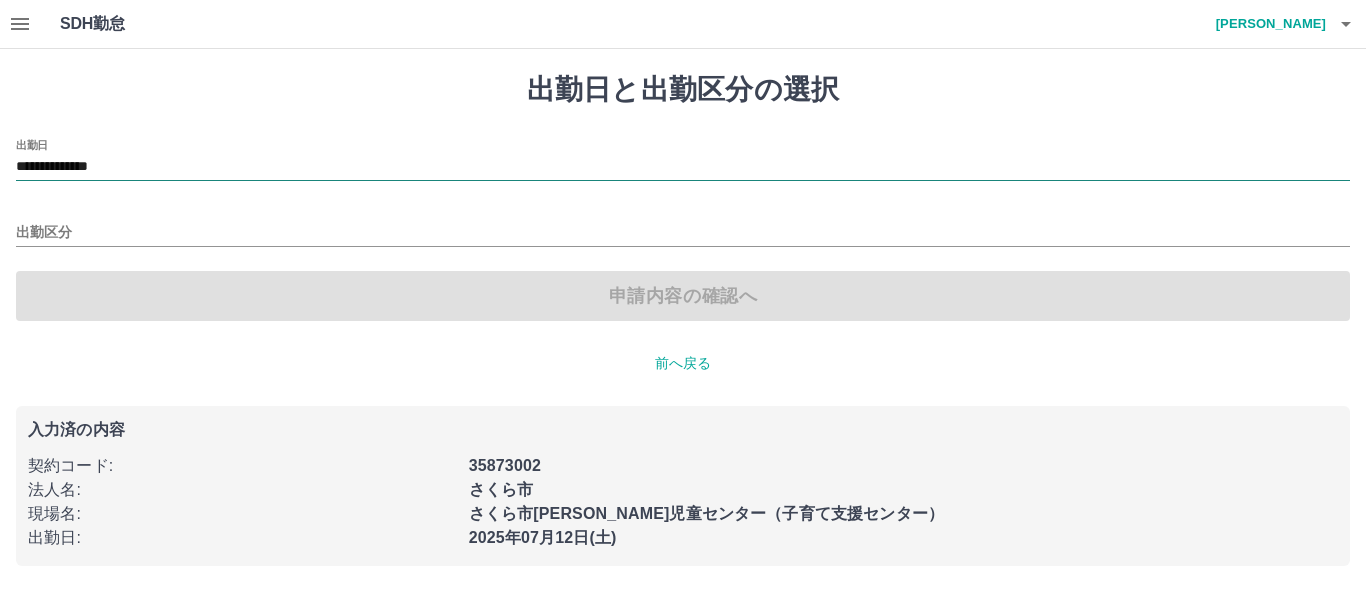 click on "**********" at bounding box center [683, 167] 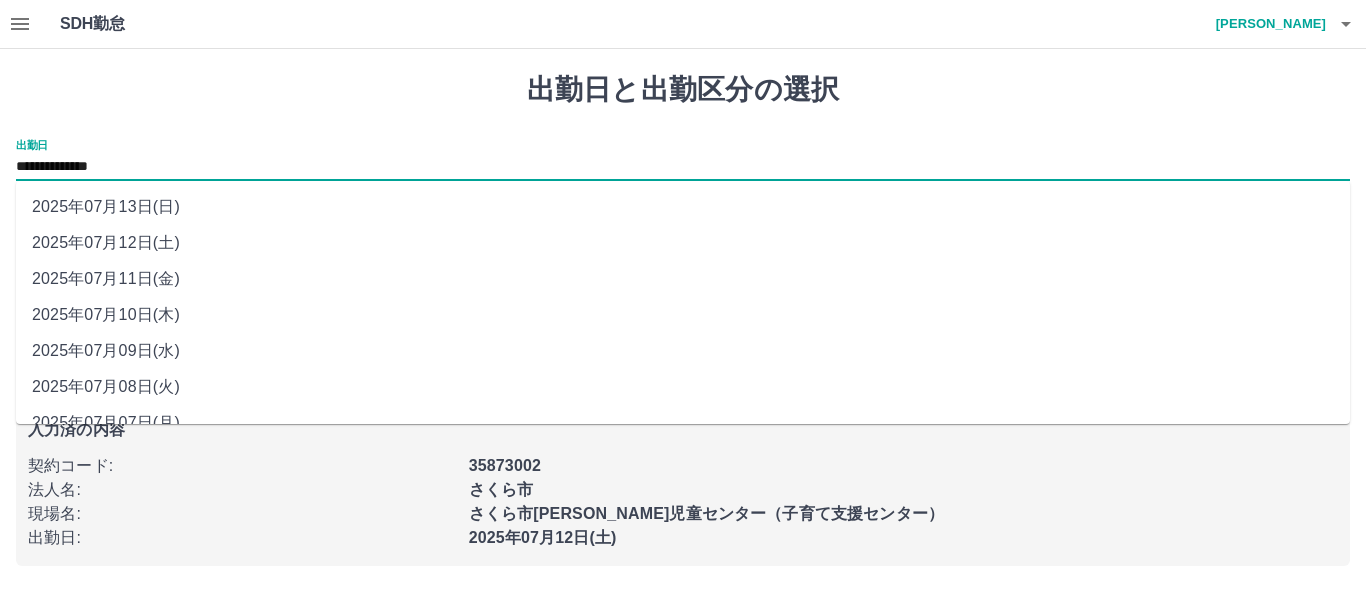 click on "2025年07月11日(金)" at bounding box center (683, 279) 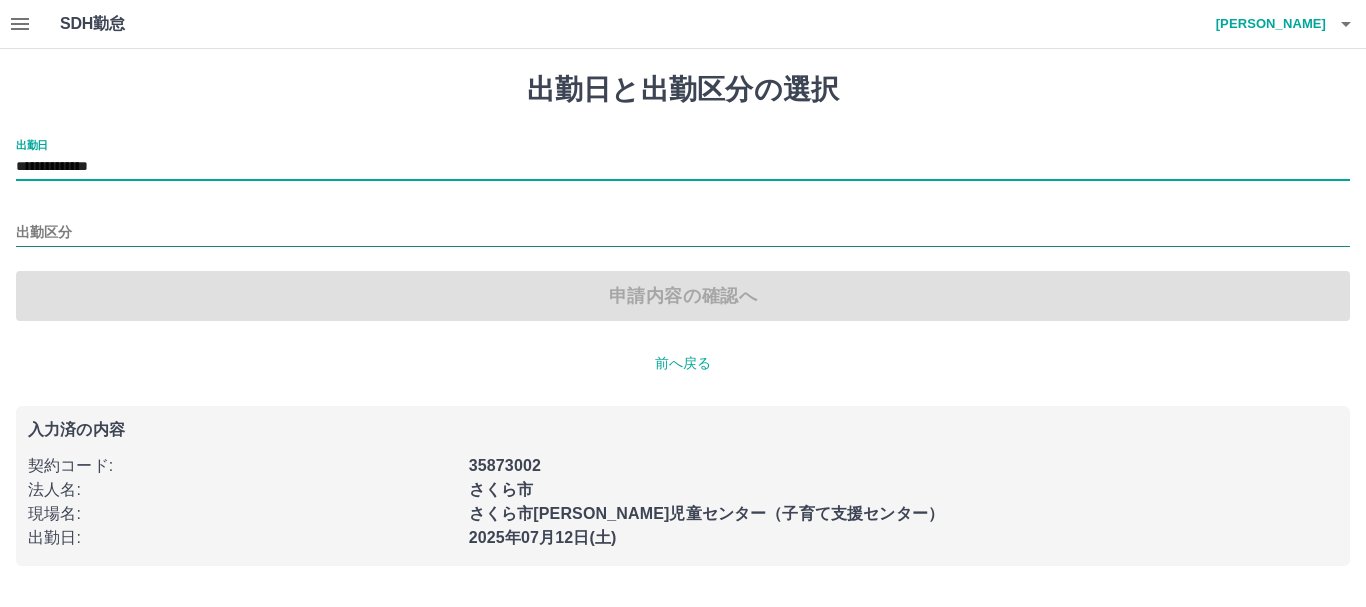 click on "出勤区分" at bounding box center [683, 233] 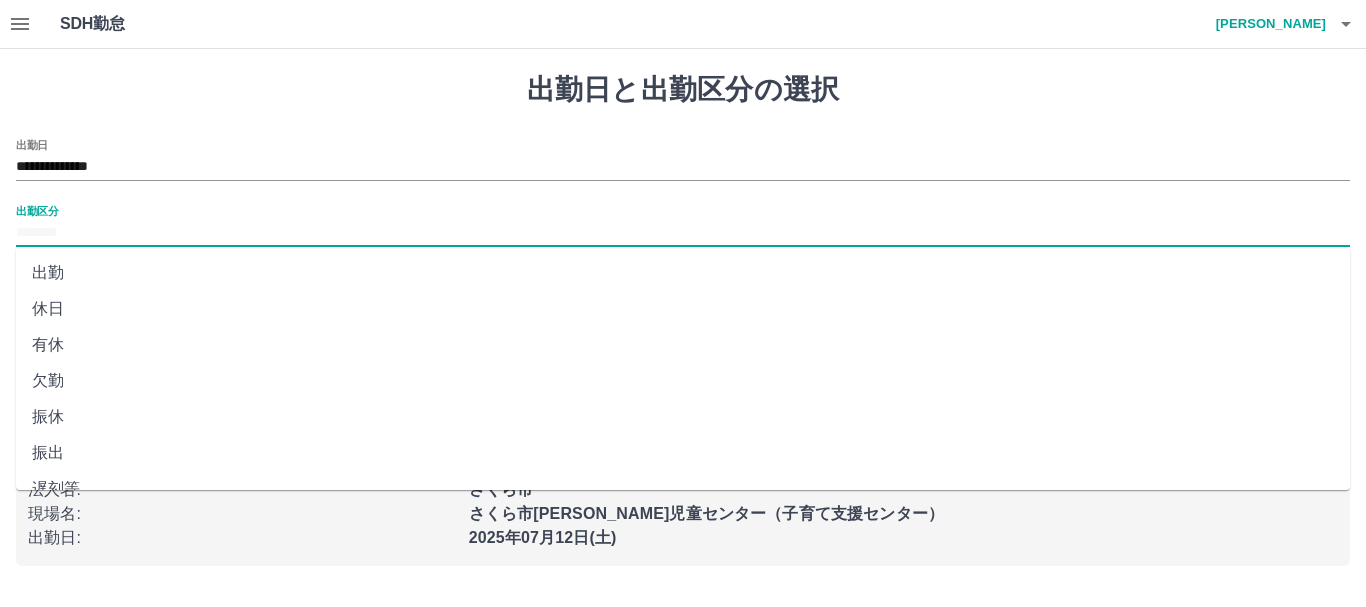 click on "出勤" at bounding box center [683, 273] 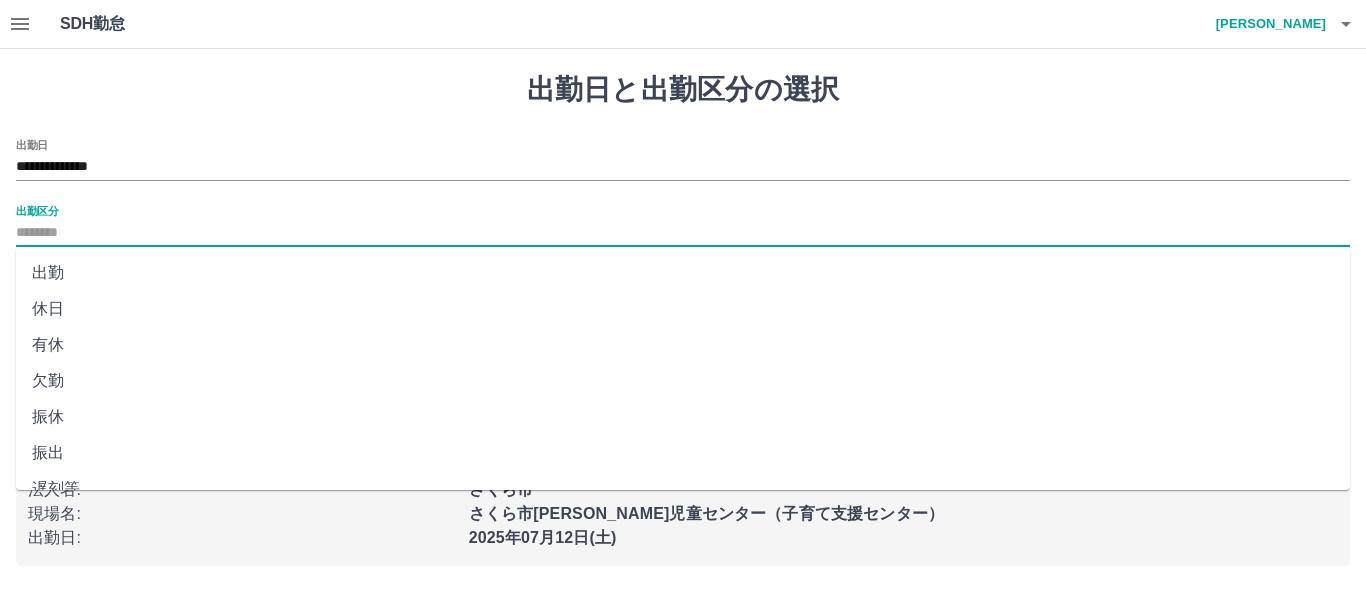 type on "**" 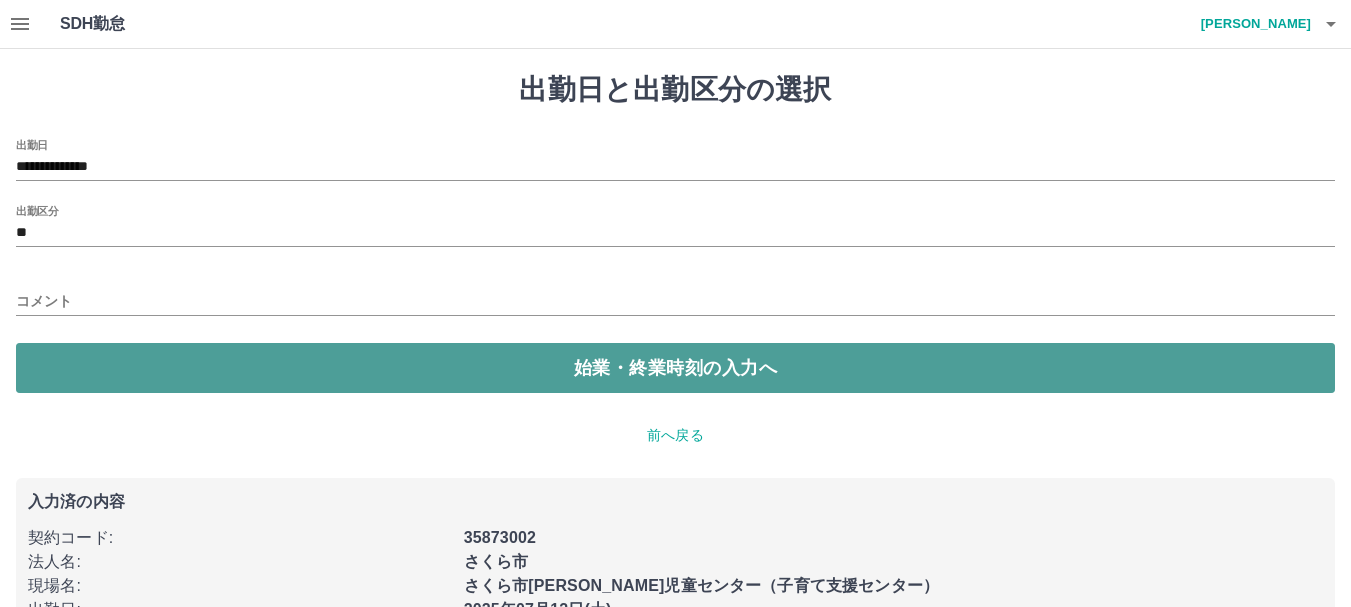 click on "始業・終業時刻の入力へ" at bounding box center (675, 368) 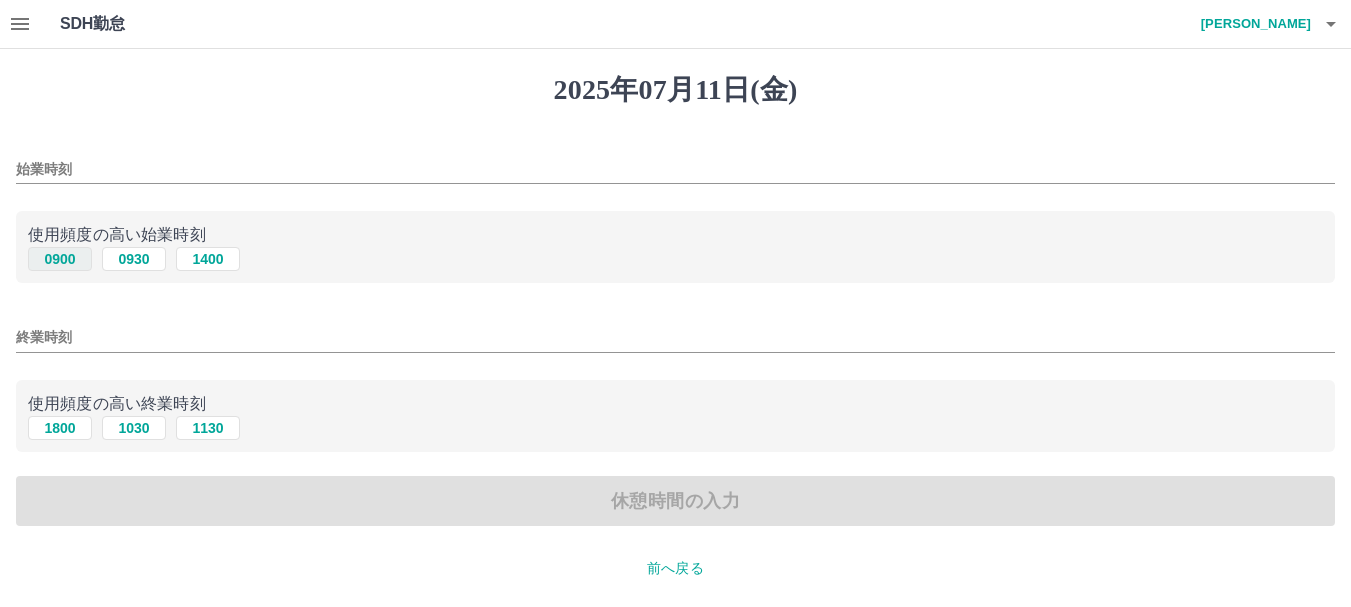 click on "0900" at bounding box center [60, 259] 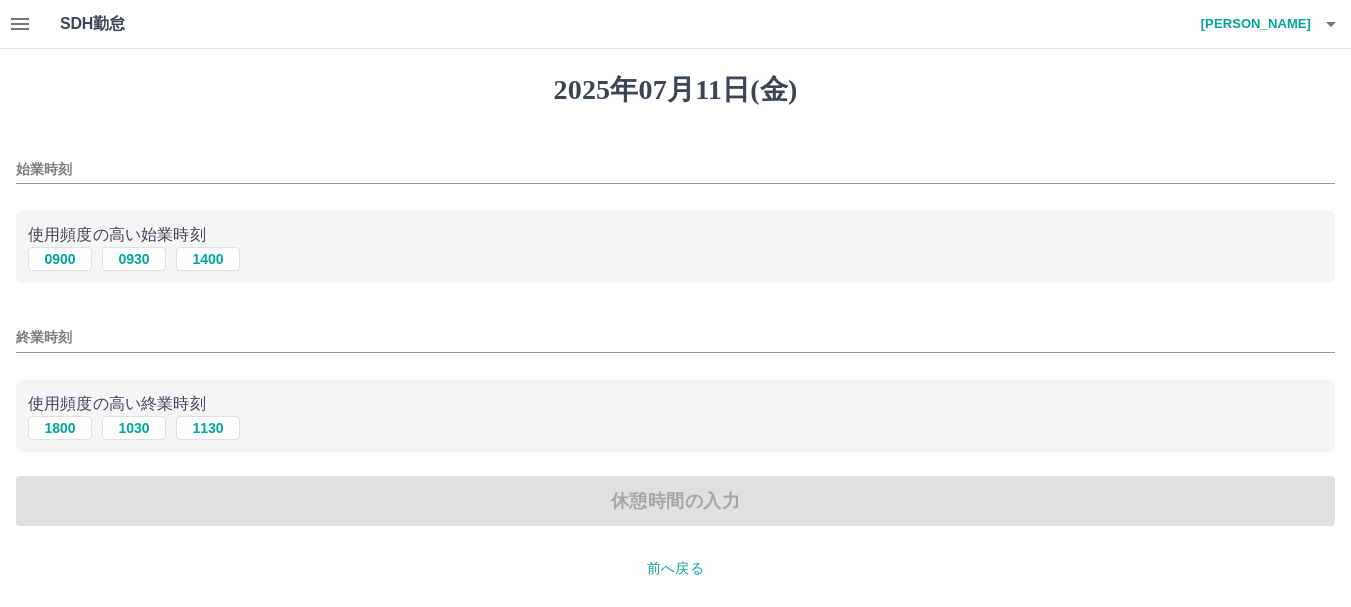 type on "****" 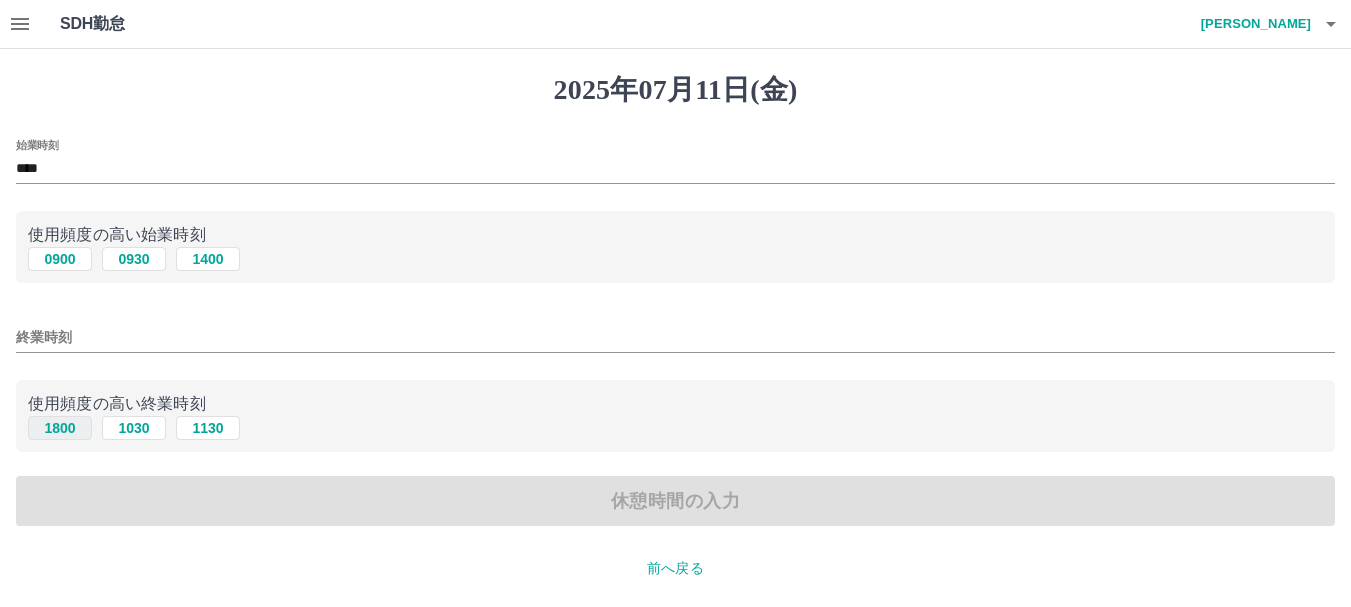 click on "1800" at bounding box center (60, 428) 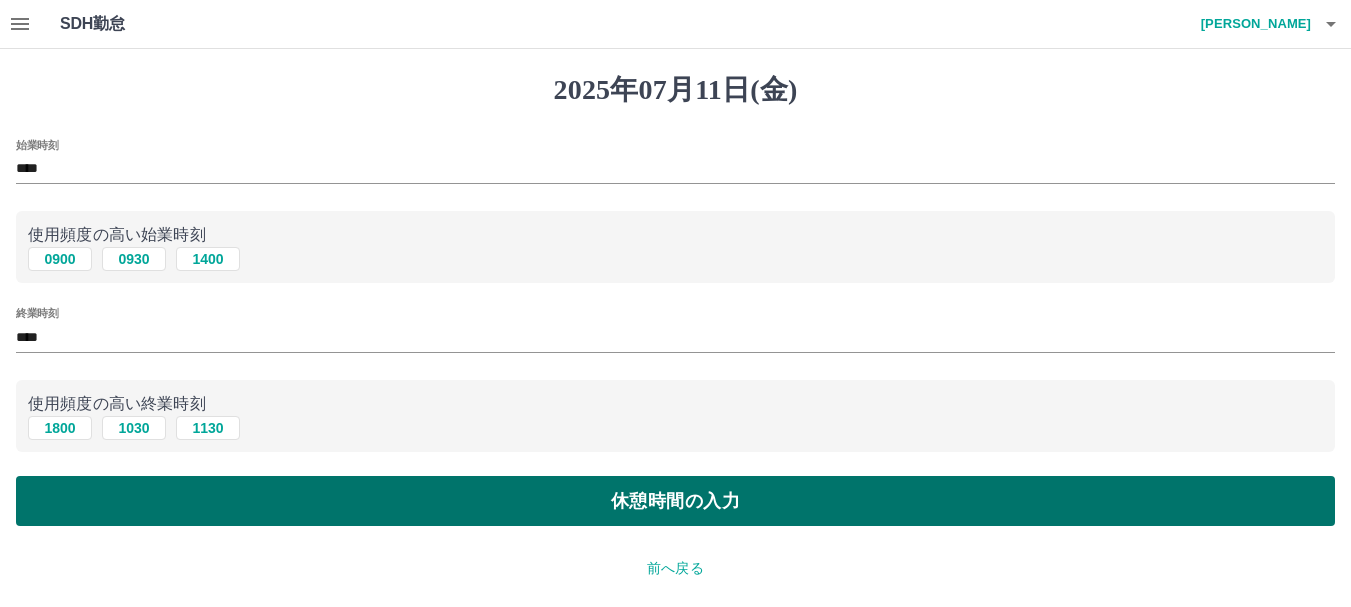 click on "休憩時間の入力" at bounding box center (675, 501) 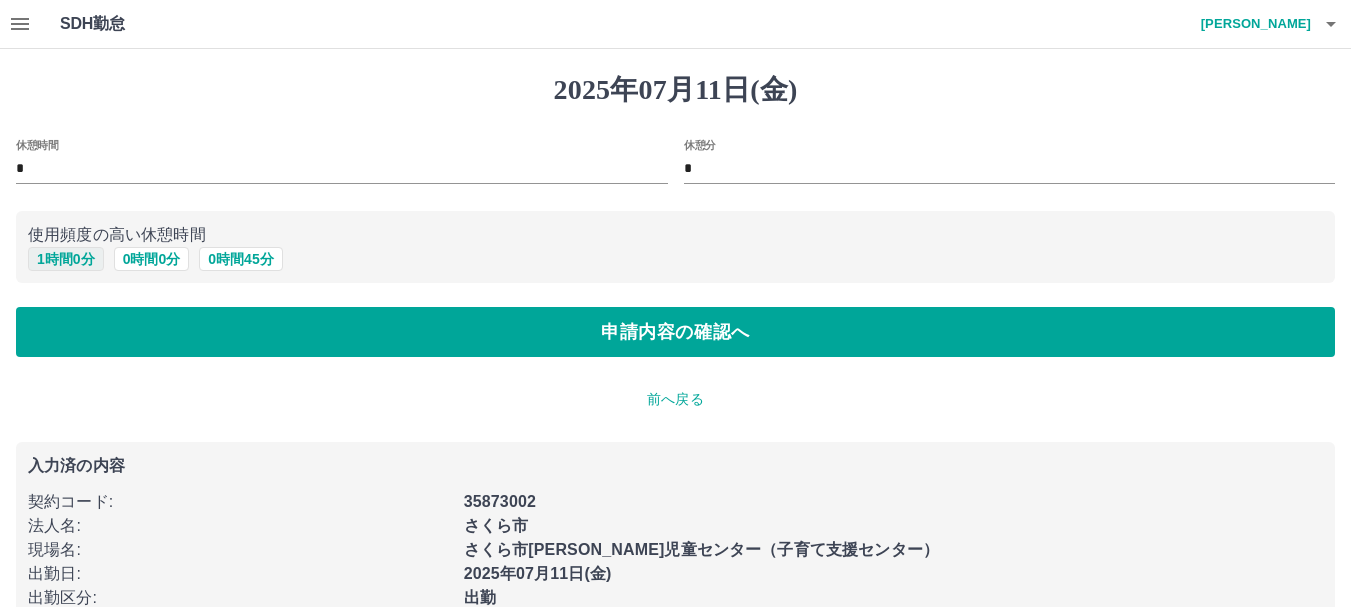 click on "1 時間 0 分" at bounding box center [66, 259] 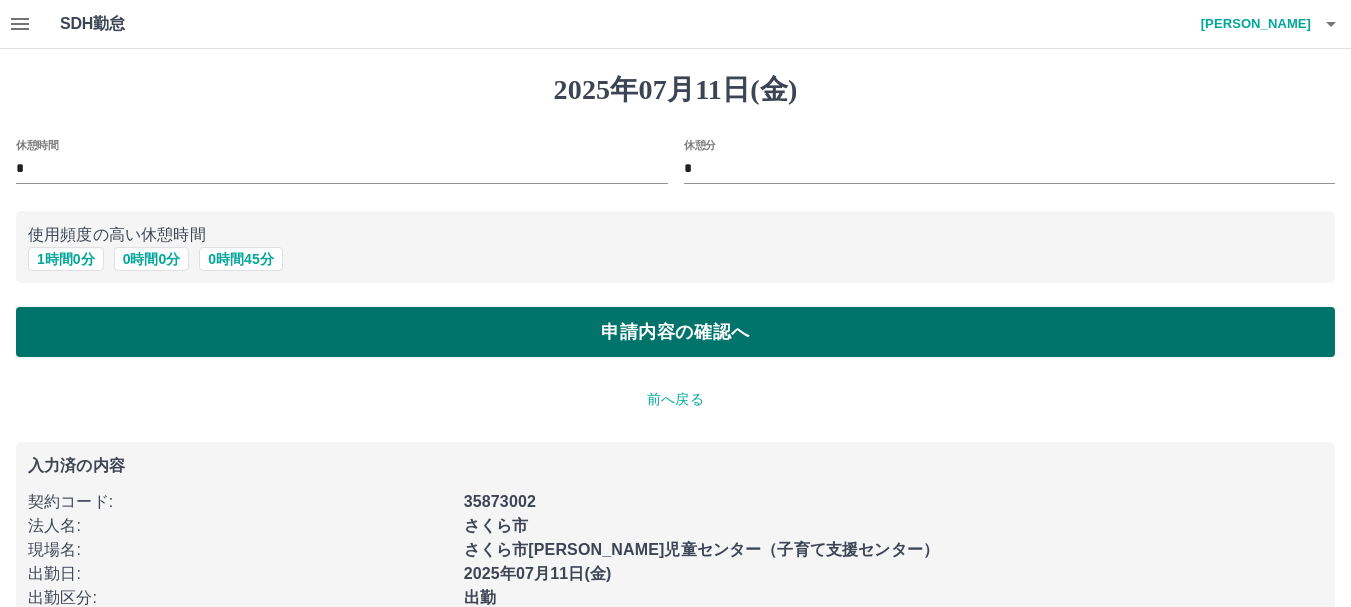 click on "申請内容の確認へ" at bounding box center (675, 332) 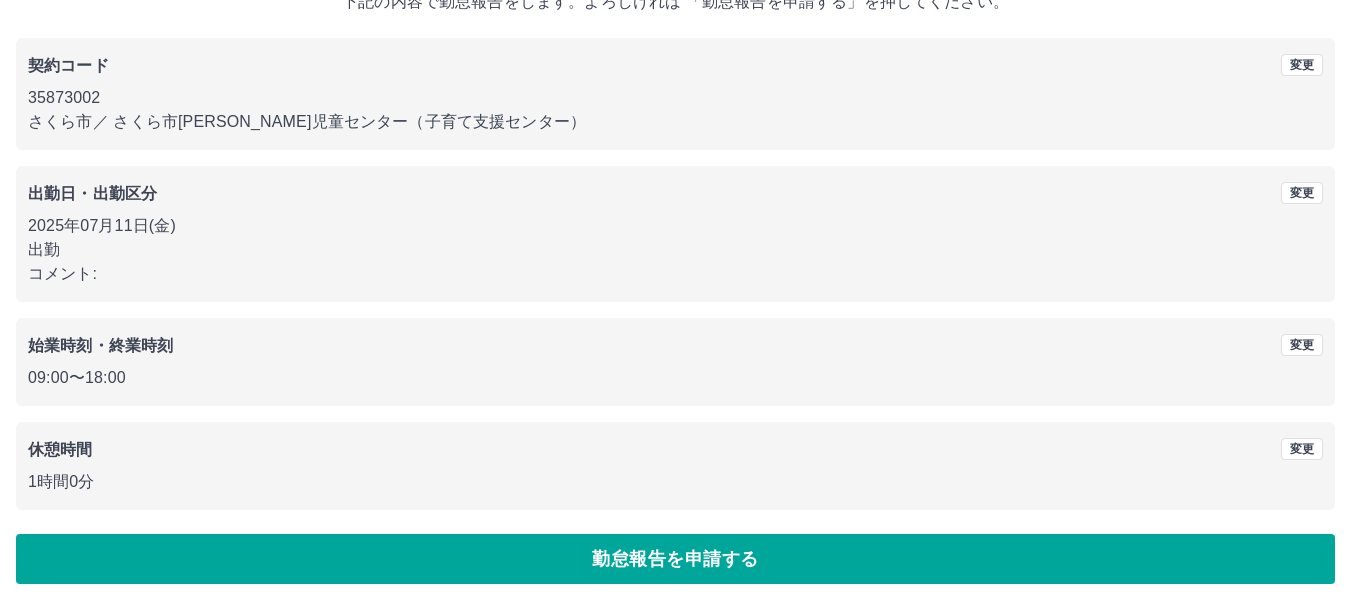 scroll, scrollTop: 142, scrollLeft: 0, axis: vertical 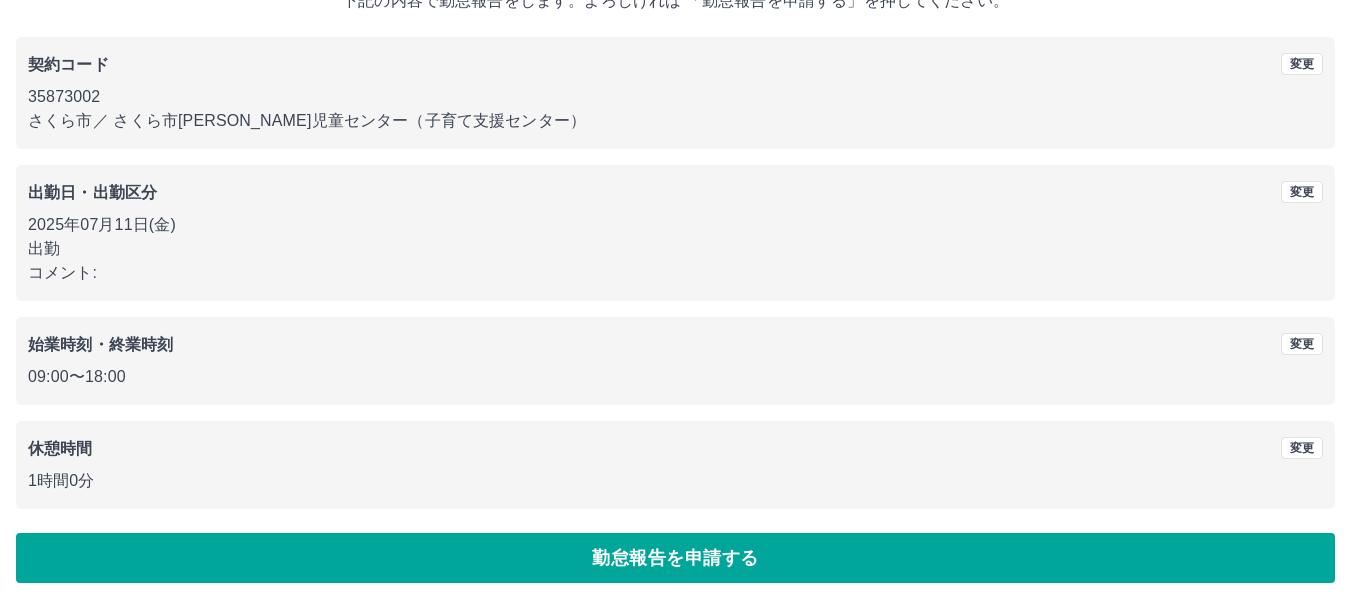 click on "勤怠報告を申請する" at bounding box center [675, 558] 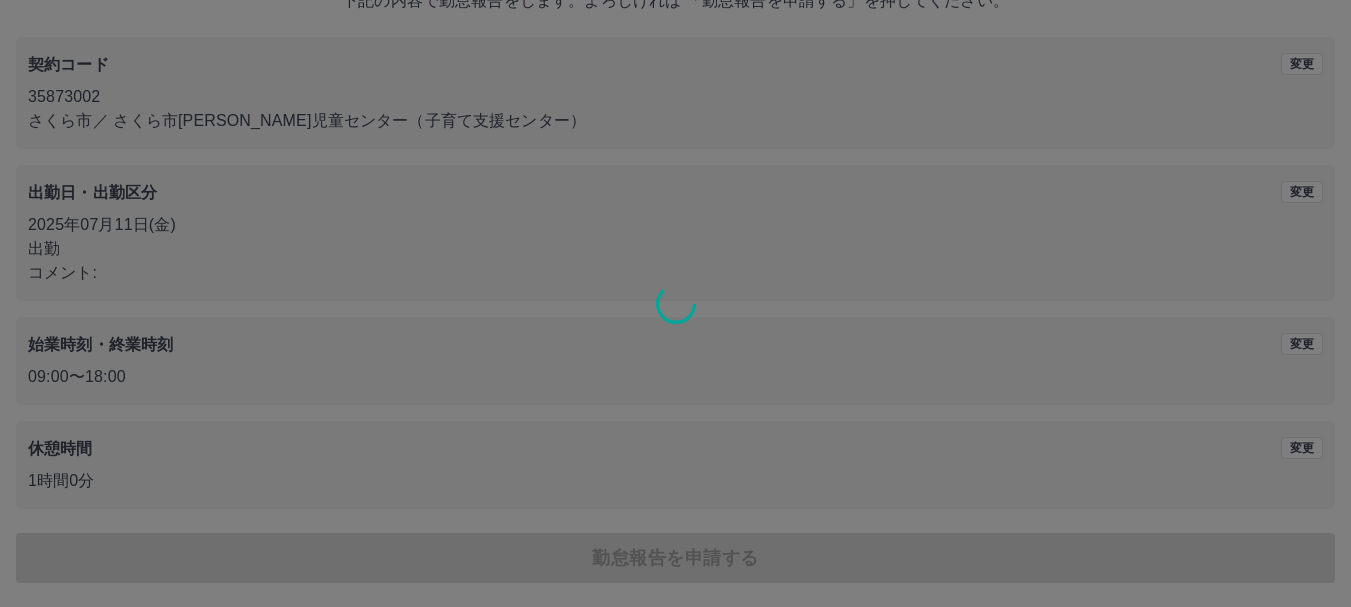 scroll, scrollTop: 0, scrollLeft: 0, axis: both 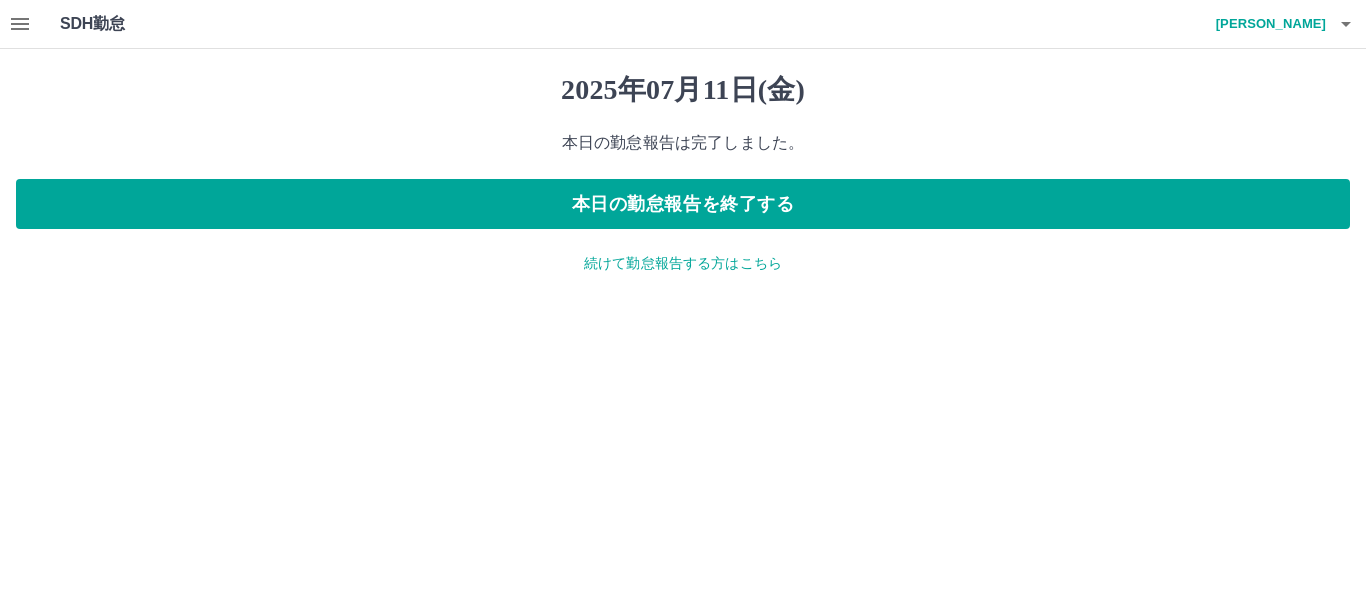 click on "続けて勤怠報告する方はこちら" at bounding box center [683, 263] 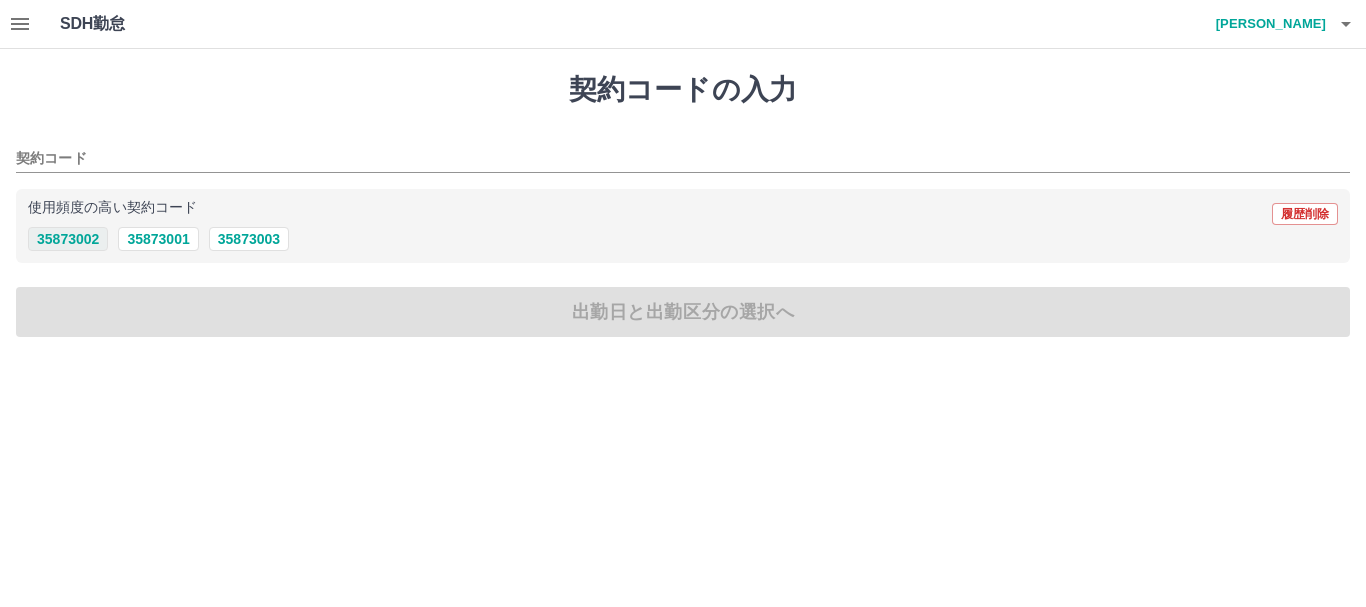 click on "35873002" at bounding box center [68, 239] 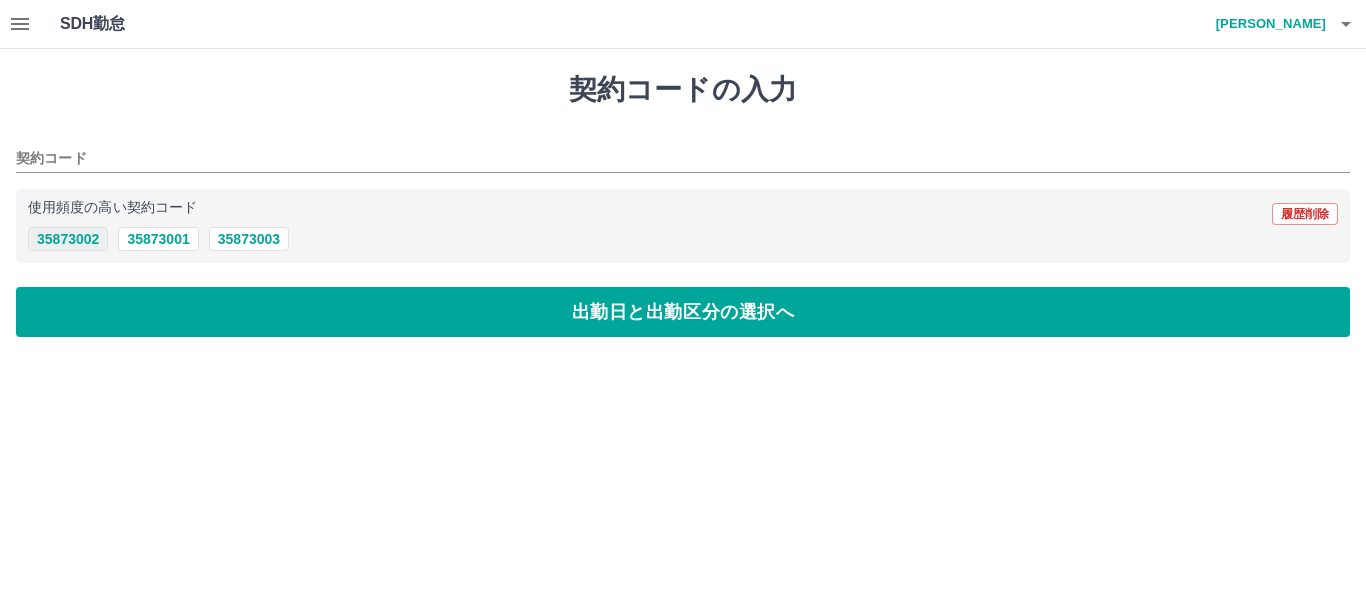 type on "********" 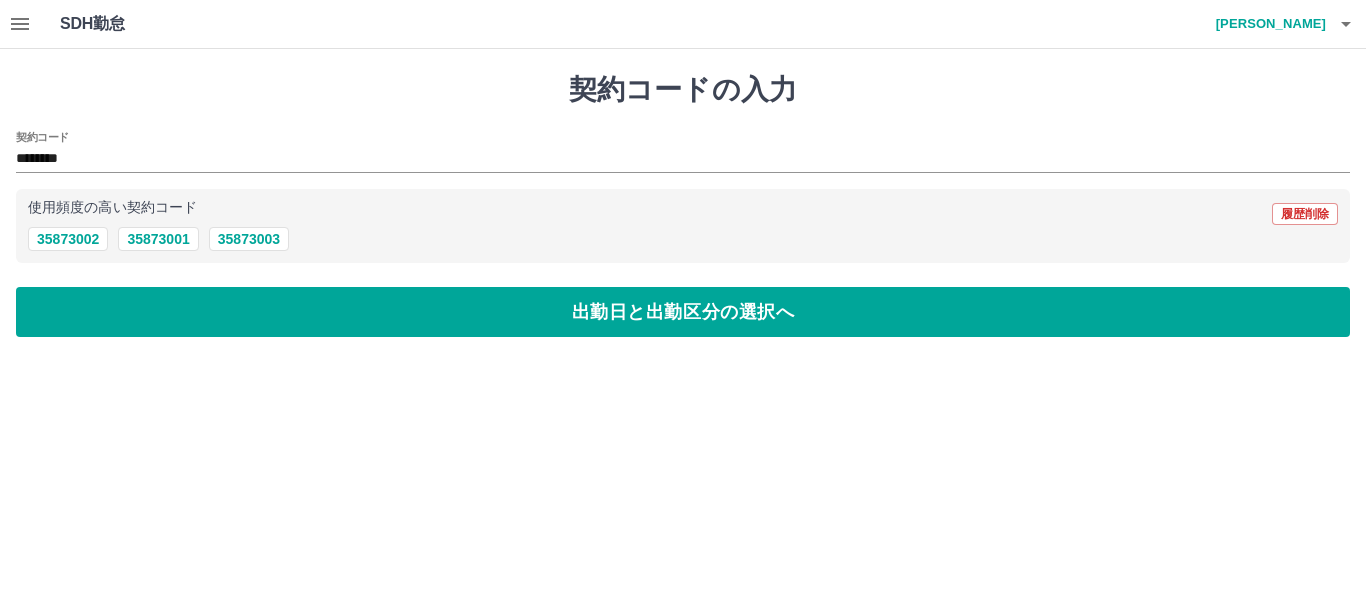 drag, startPoint x: 119, startPoint y: 317, endPoint x: 132, endPoint y: 324, distance: 14.764823 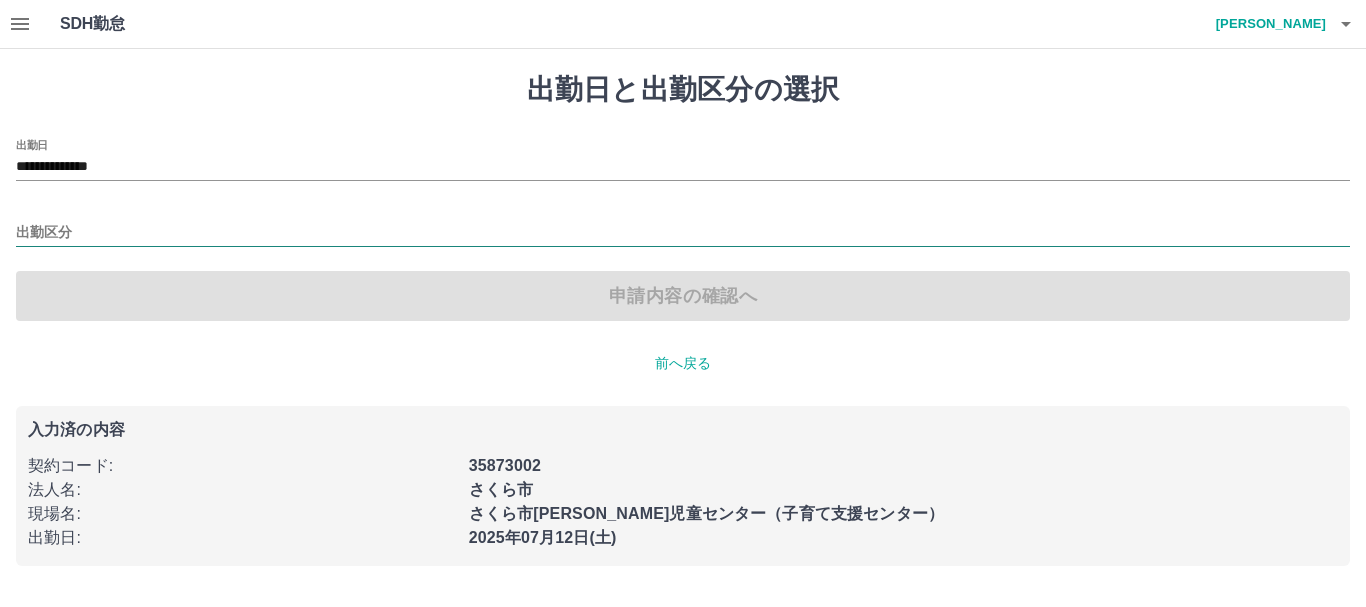 click on "出勤区分" at bounding box center [683, 233] 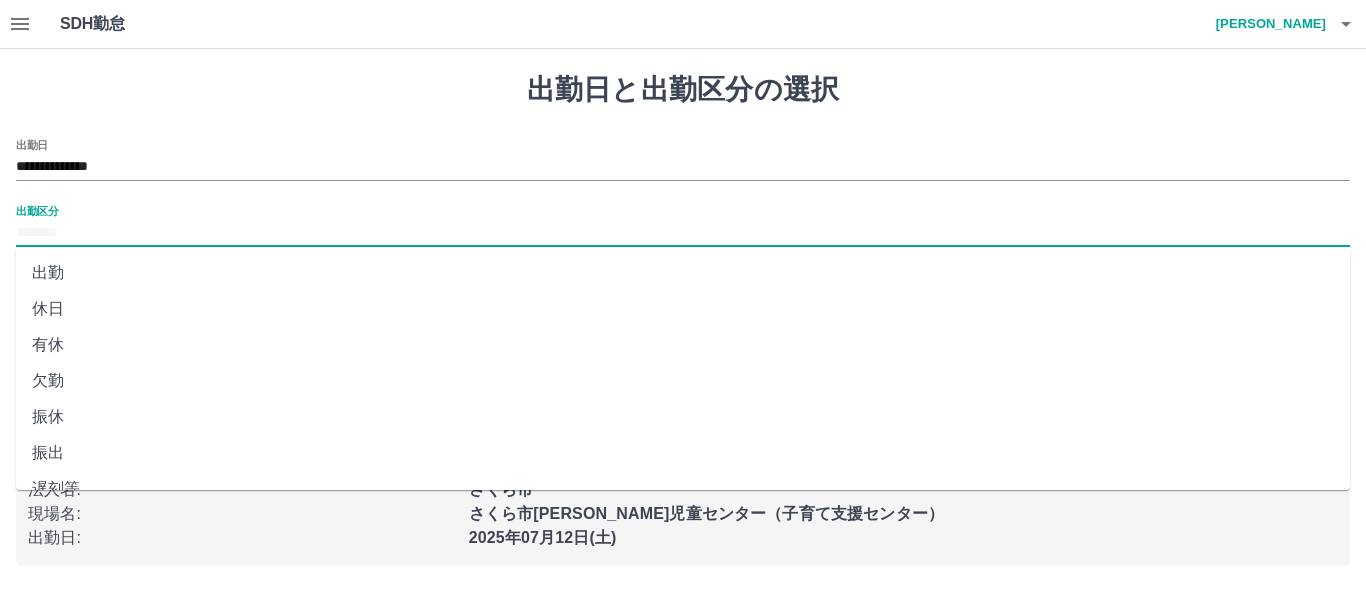 click on "出勤" at bounding box center (683, 273) 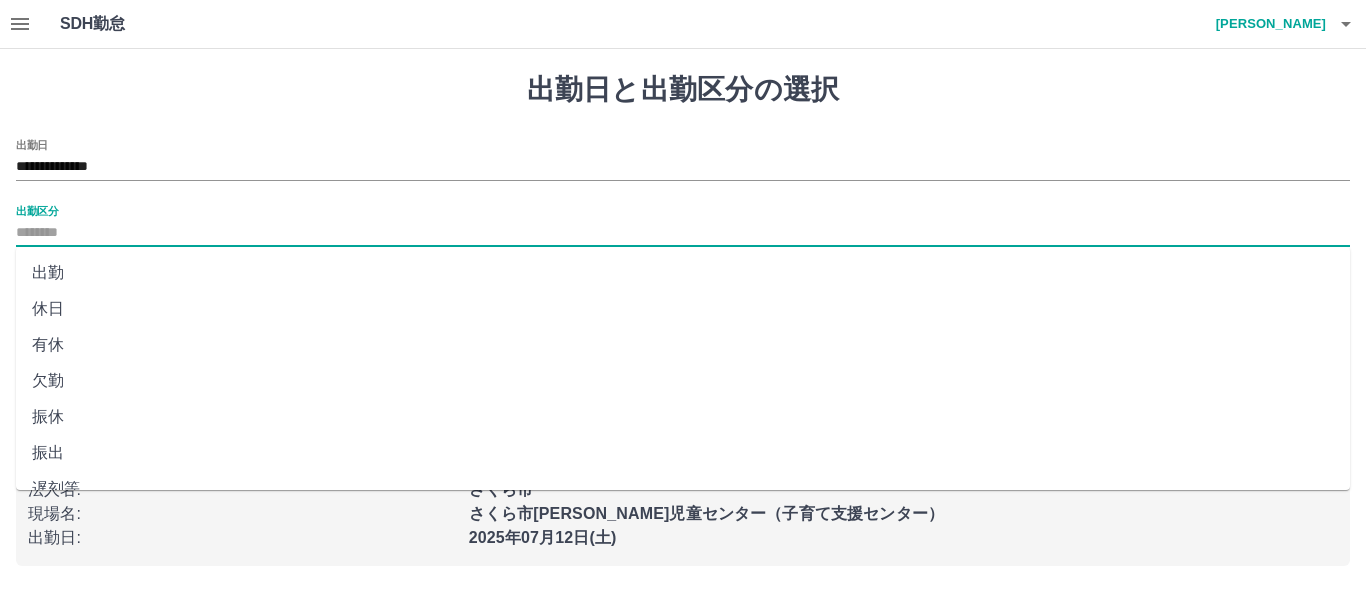 type on "**" 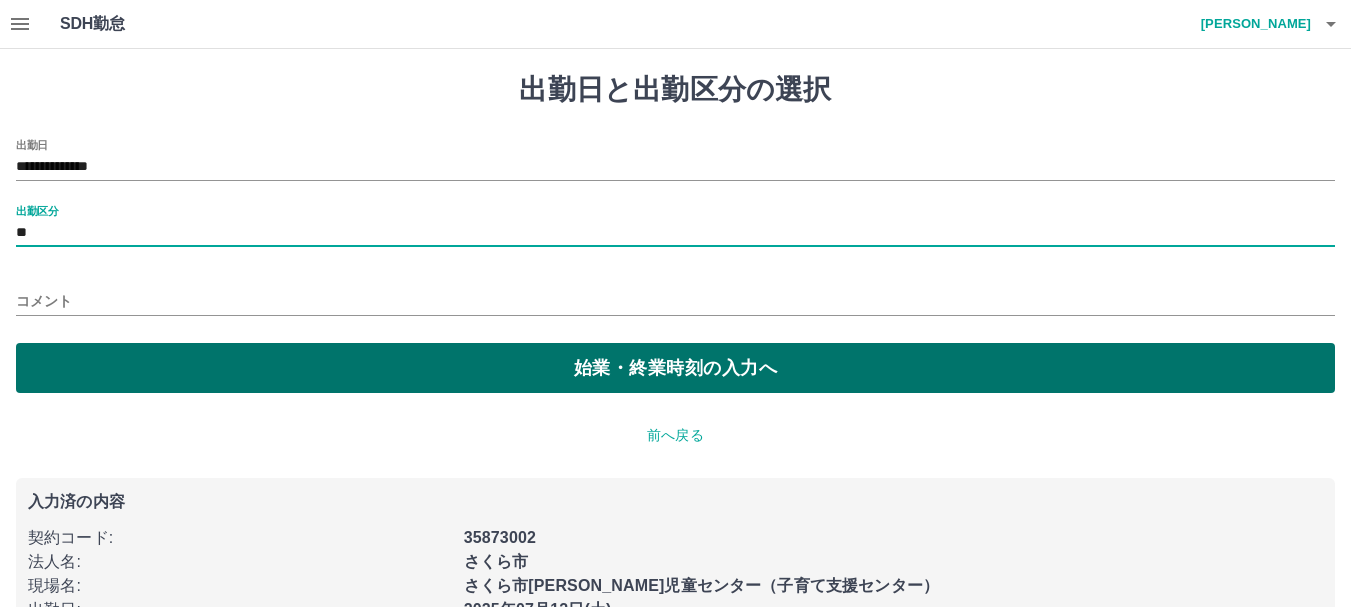 click on "始業・終業時刻の入力へ" at bounding box center (675, 368) 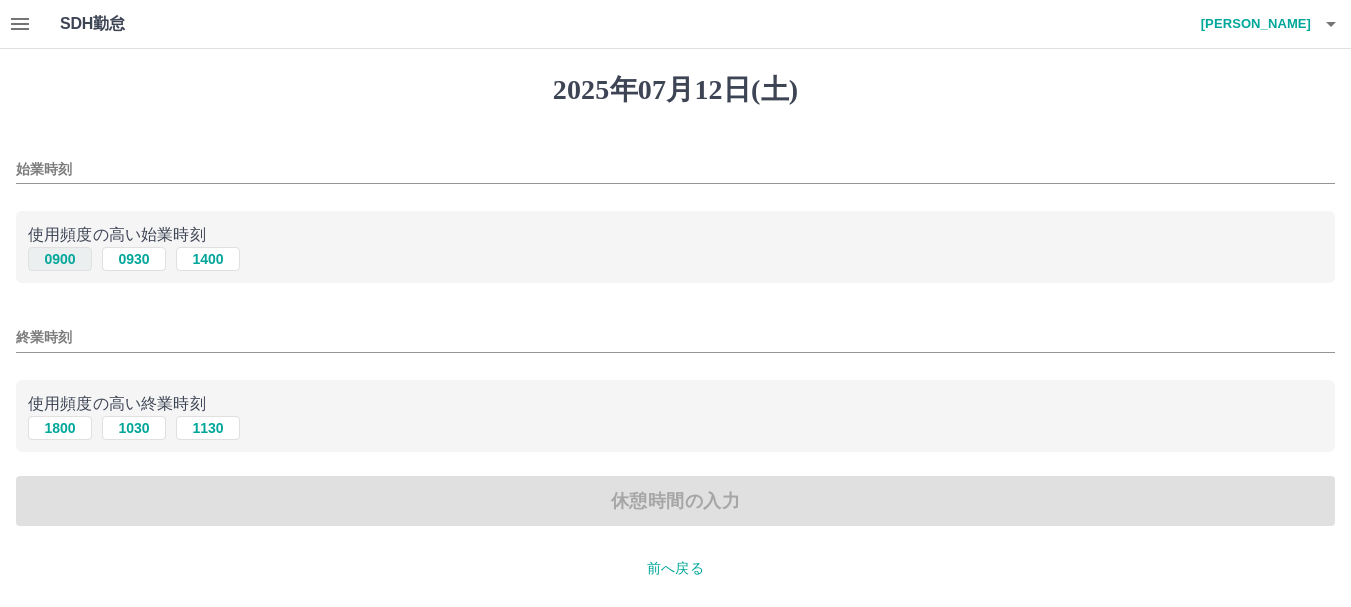 click on "0900" at bounding box center [60, 259] 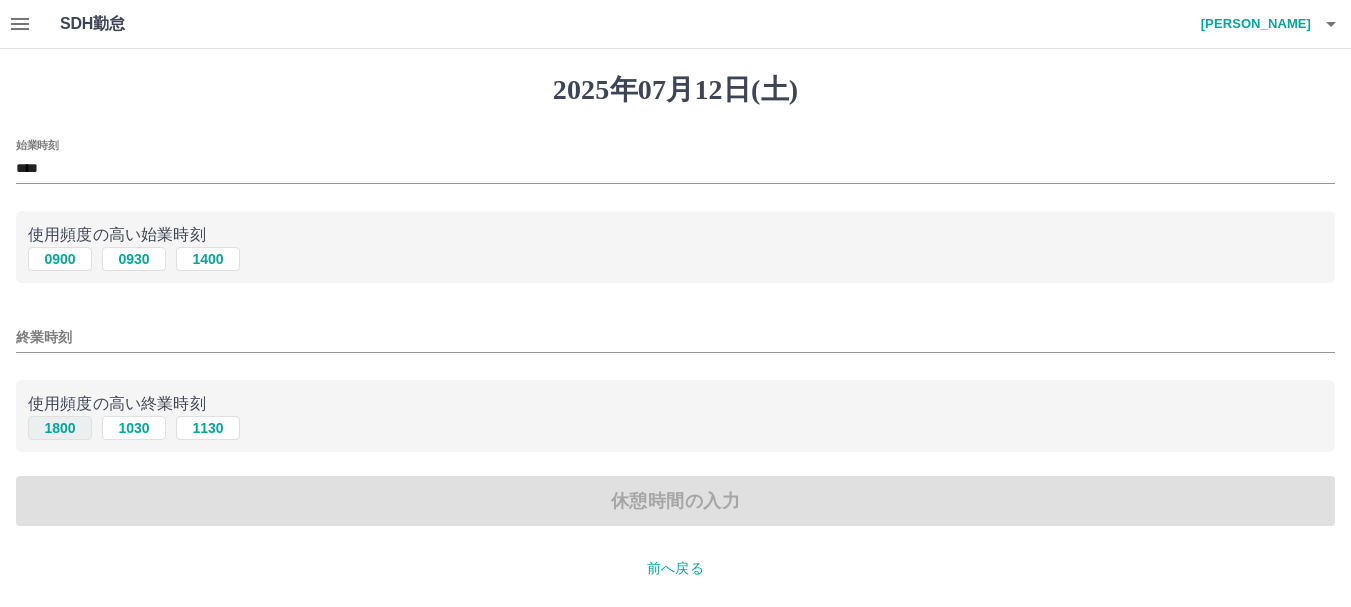 drag, startPoint x: 61, startPoint y: 433, endPoint x: 86, endPoint y: 498, distance: 69.641945 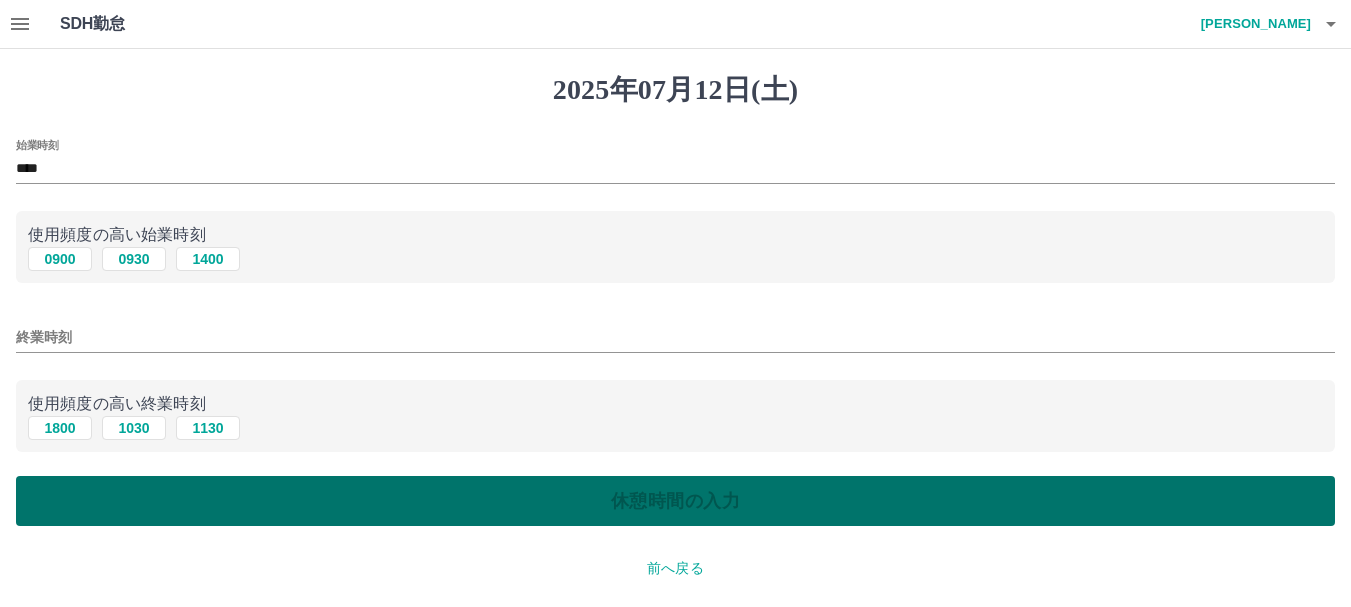 click on "1800" at bounding box center [60, 428] 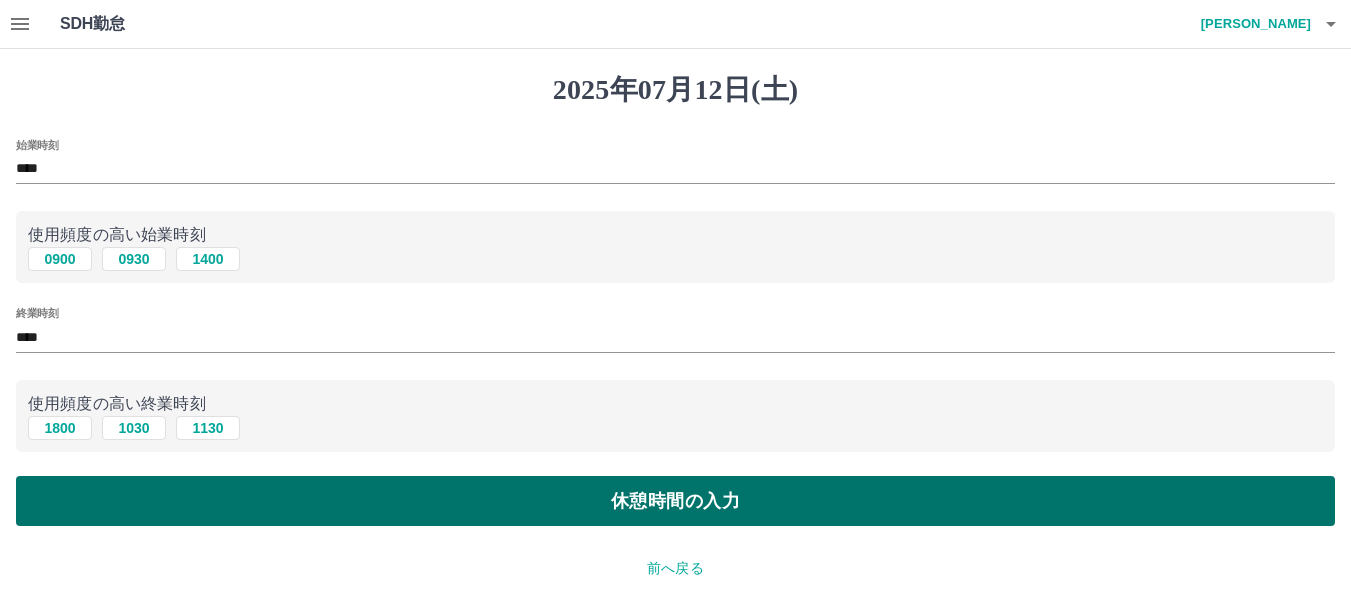 drag, startPoint x: 96, startPoint y: 517, endPoint x: 118, endPoint y: 523, distance: 22.803509 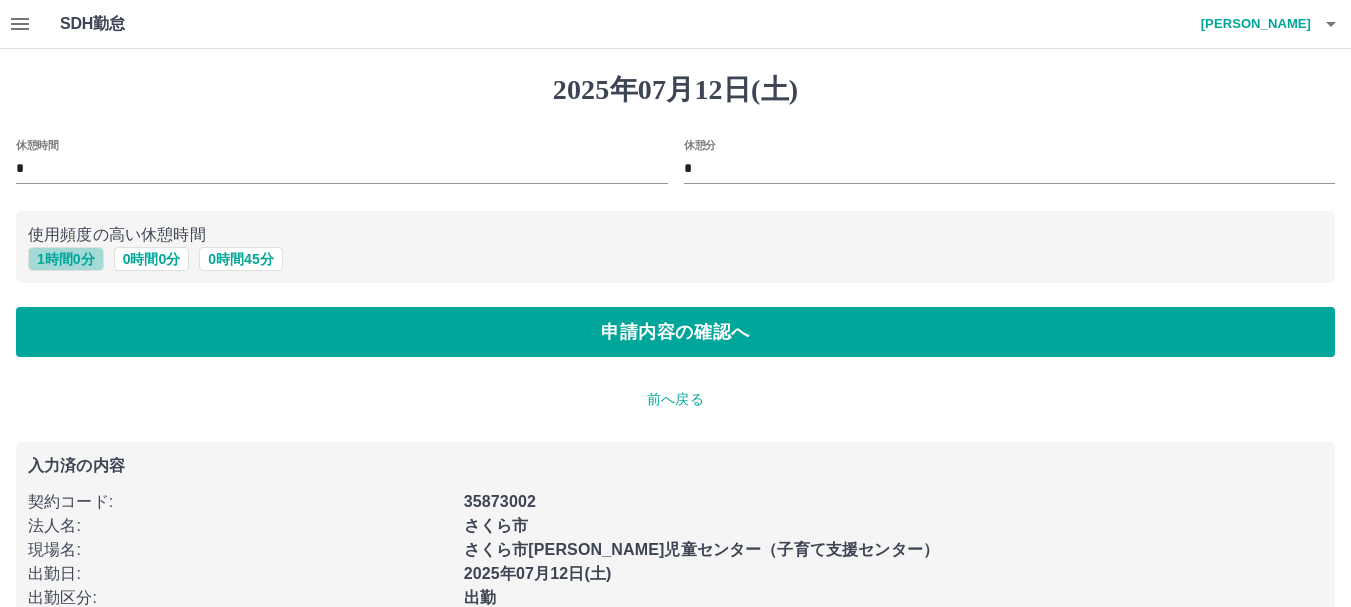 click on "1 時間 0 分" at bounding box center [66, 259] 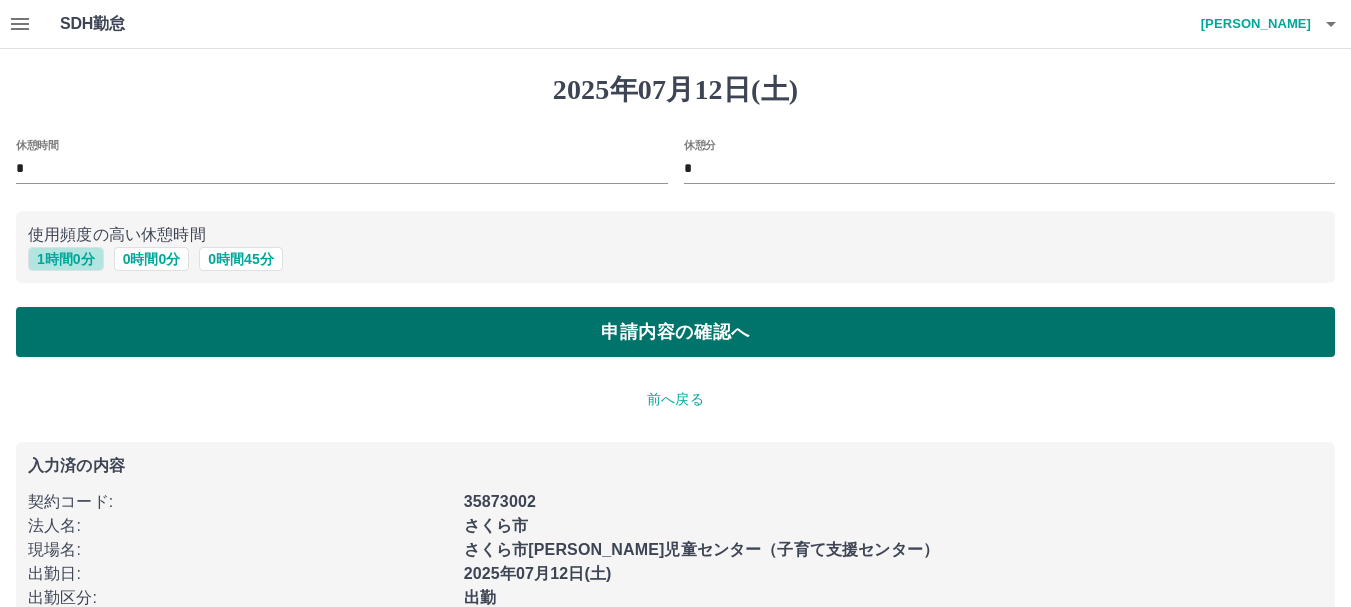 type on "*" 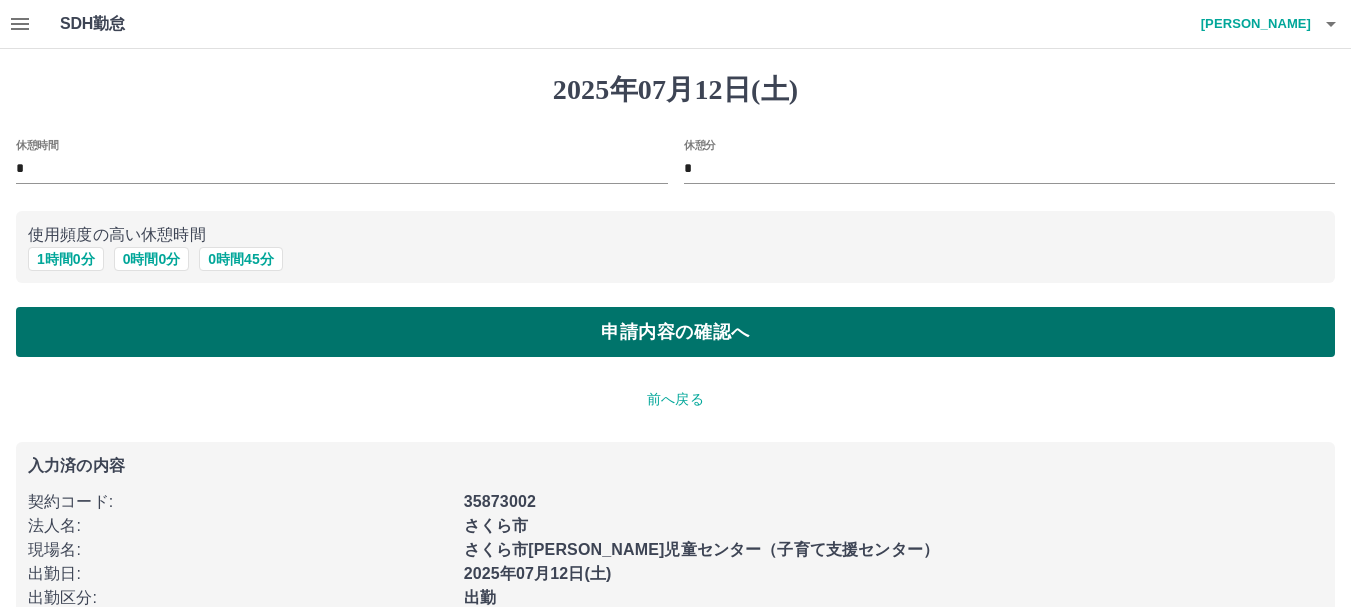drag, startPoint x: 126, startPoint y: 346, endPoint x: 152, endPoint y: 357, distance: 28.231188 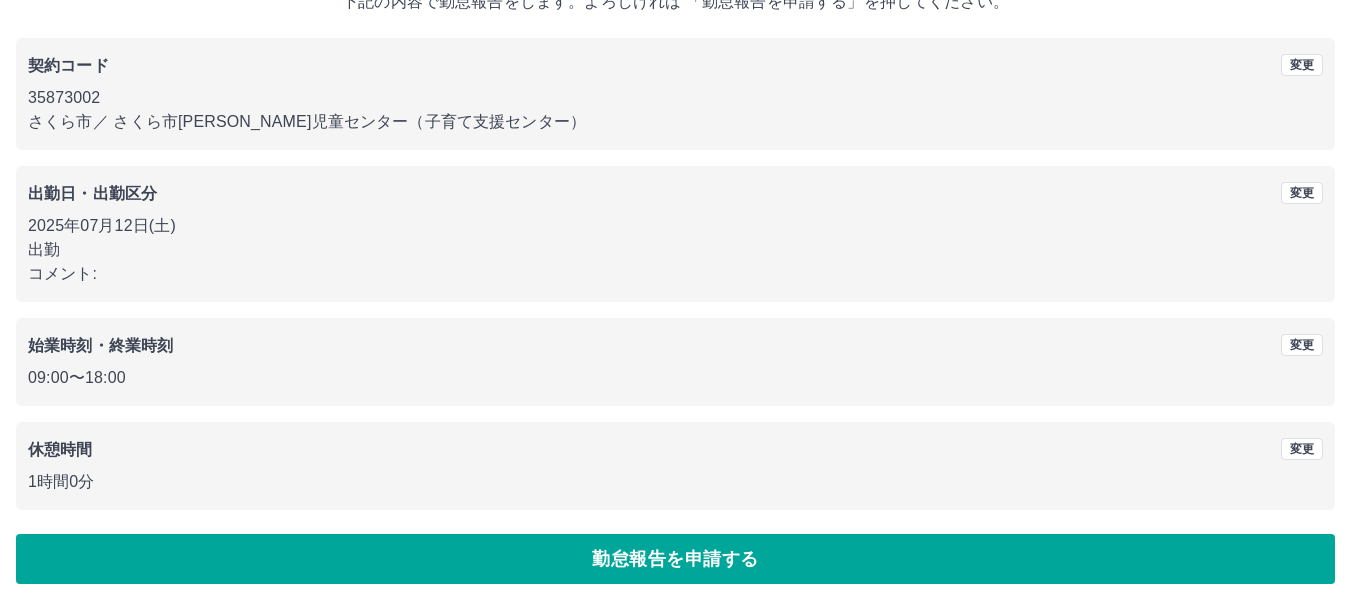 scroll, scrollTop: 142, scrollLeft: 0, axis: vertical 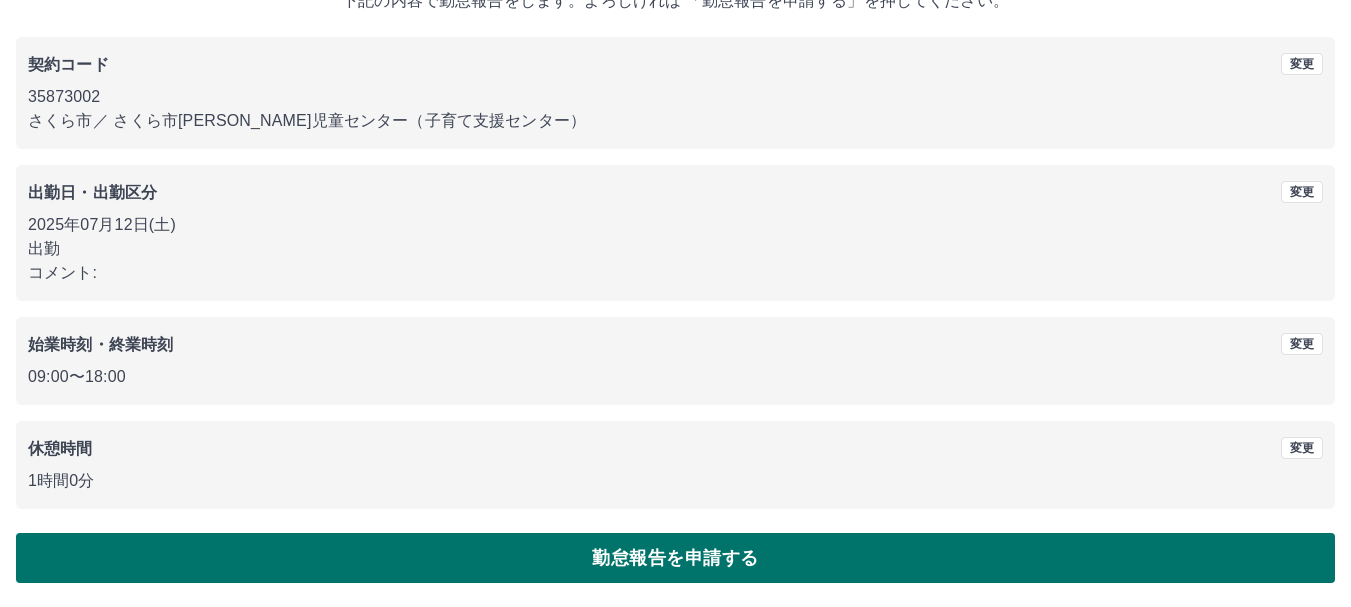 click on "勤怠報告を申請する" at bounding box center (675, 558) 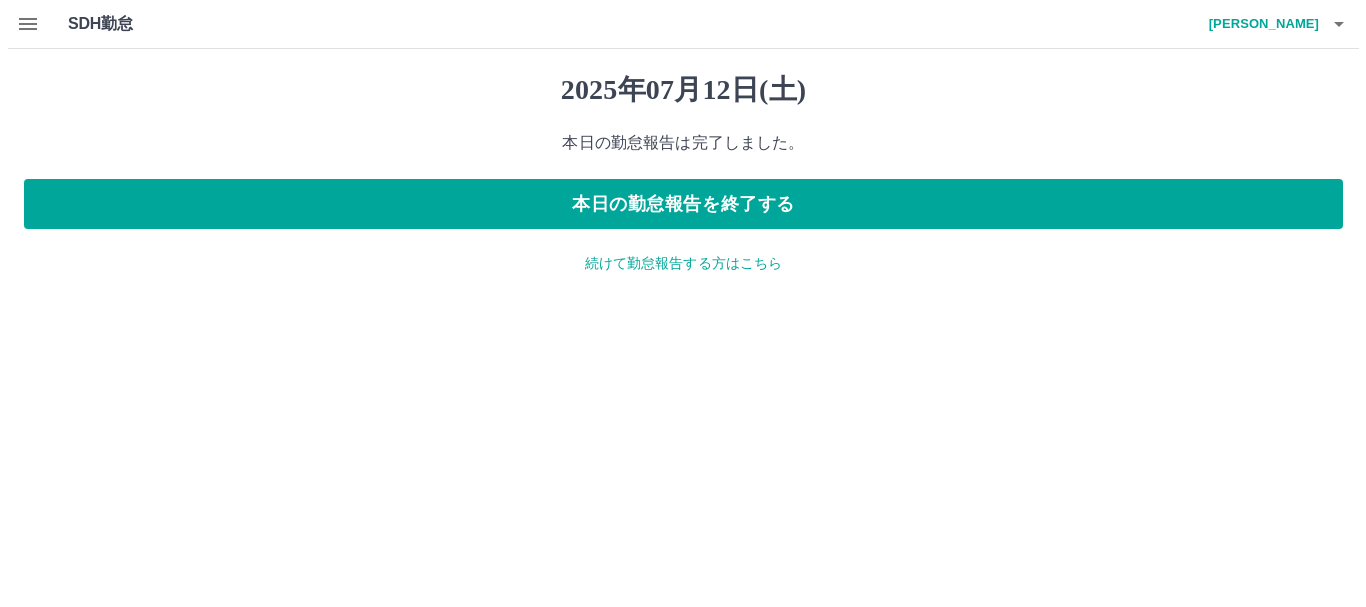 scroll, scrollTop: 0, scrollLeft: 0, axis: both 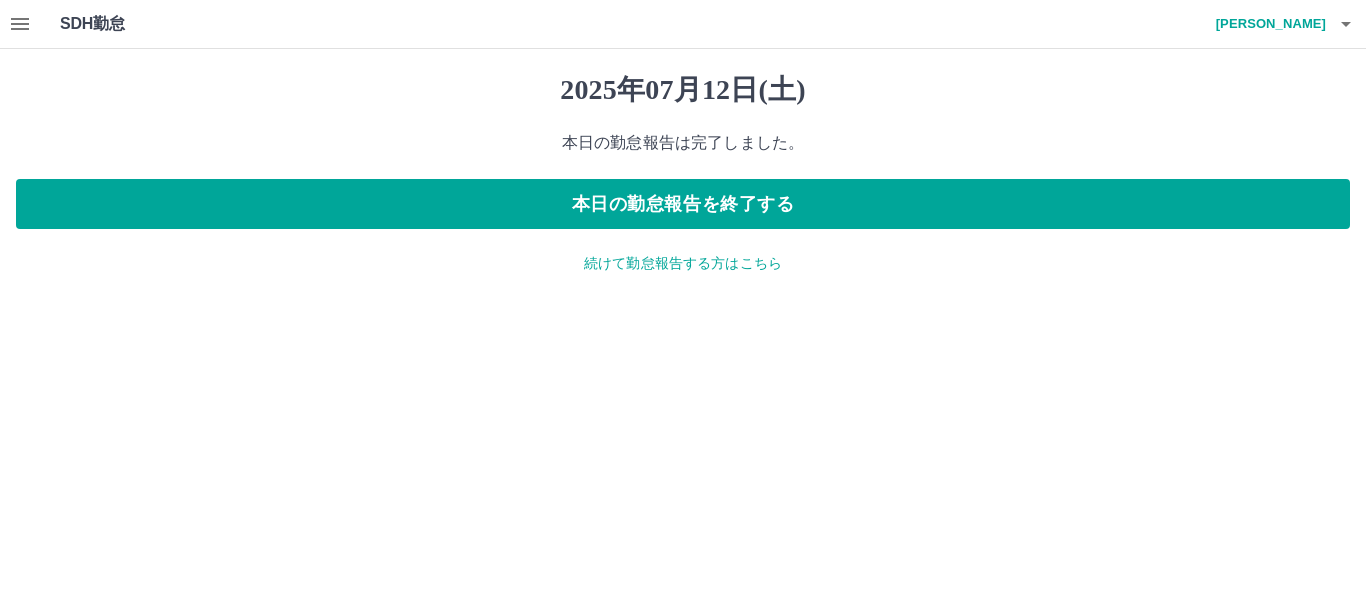 click on "続けて勤怠報告する方はこちら" at bounding box center [683, 263] 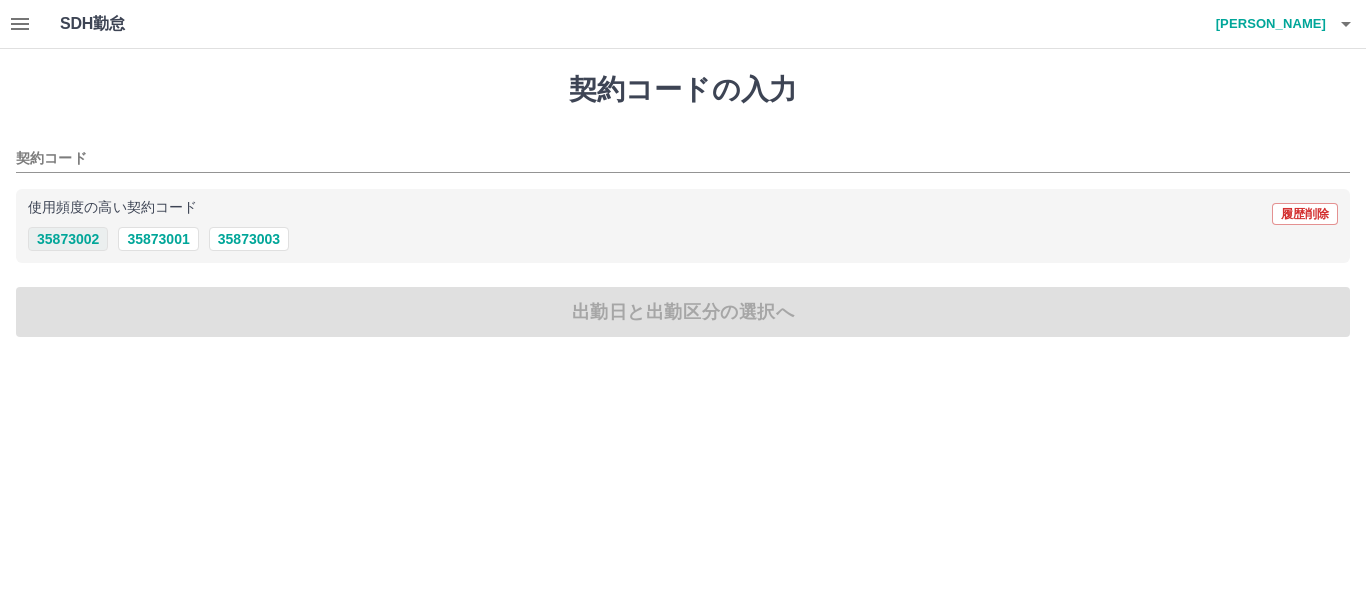 click on "35873002" at bounding box center [68, 239] 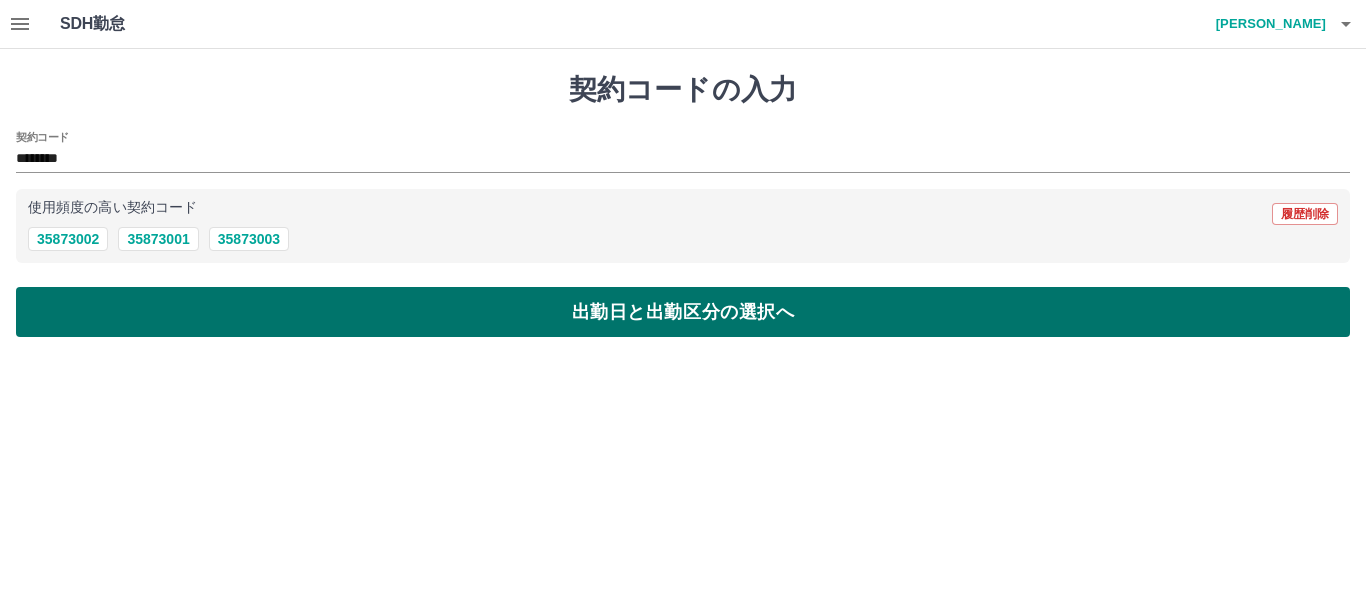 click on "出勤日と出勤区分の選択へ" at bounding box center [683, 312] 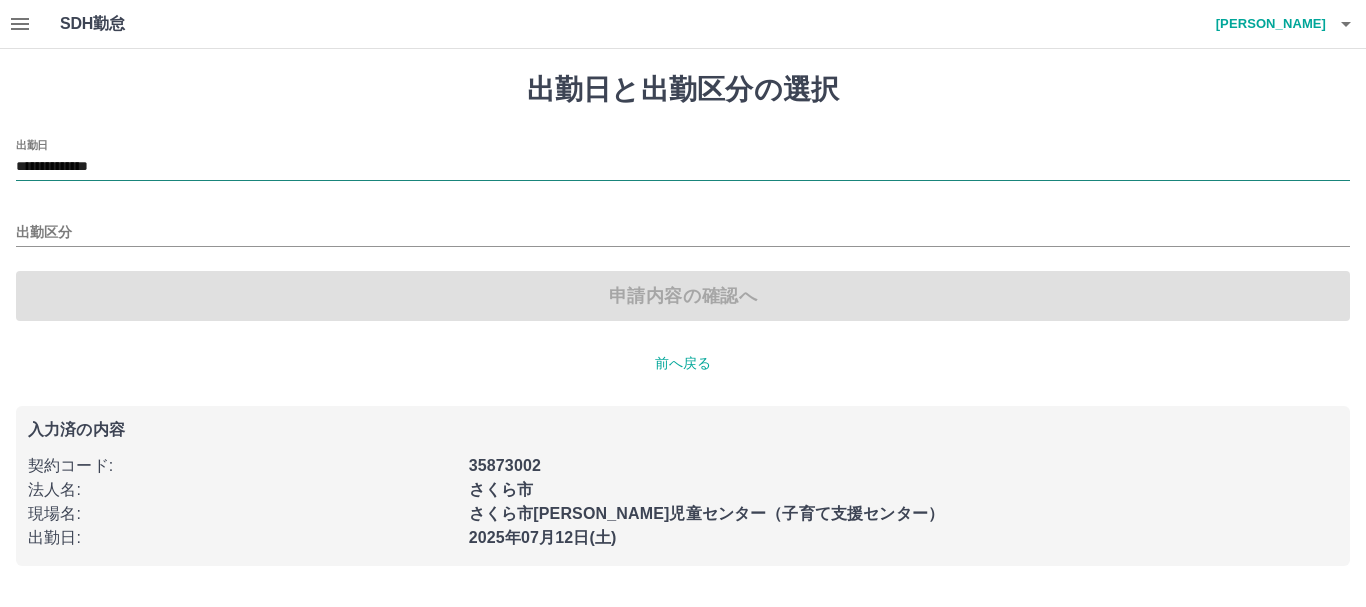click on "**********" at bounding box center (683, 167) 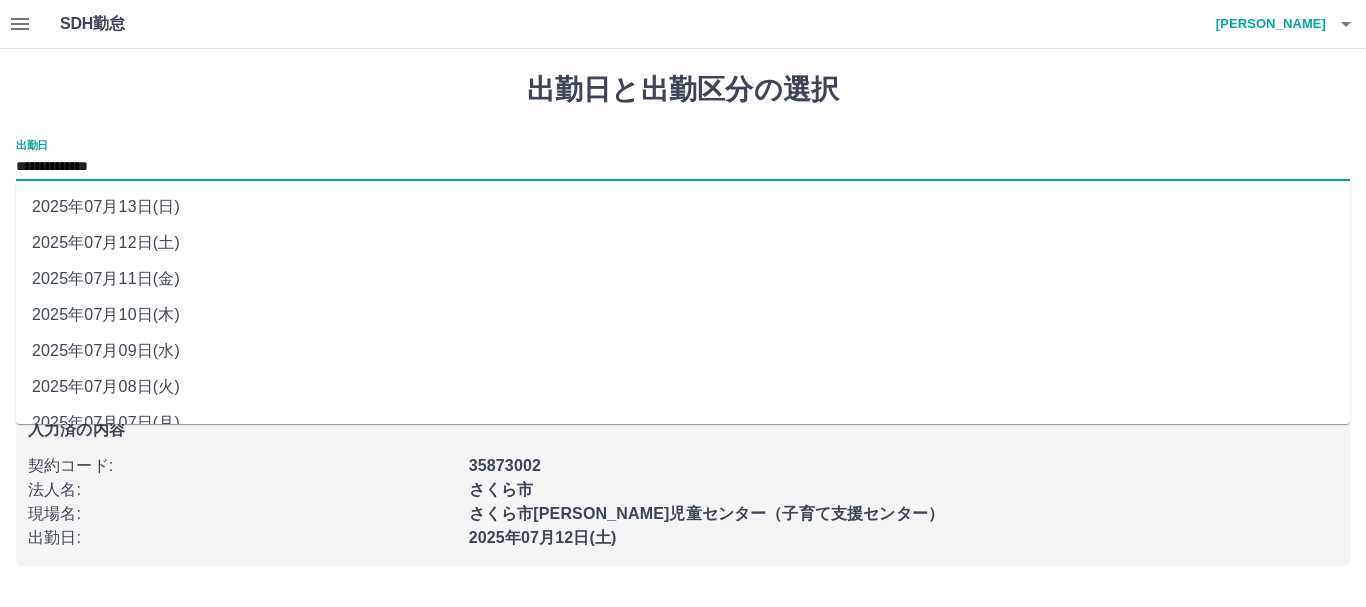 click on "2025年07月13日(日)" at bounding box center (683, 207) 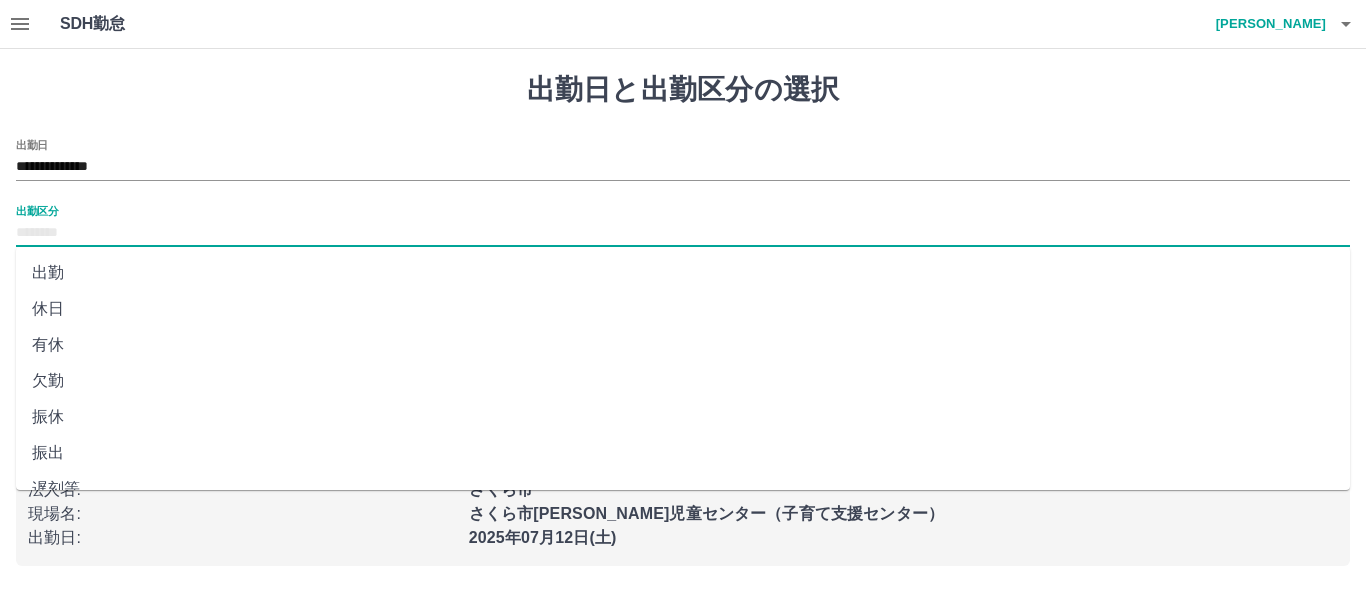 click on "出勤区分" at bounding box center (683, 233) 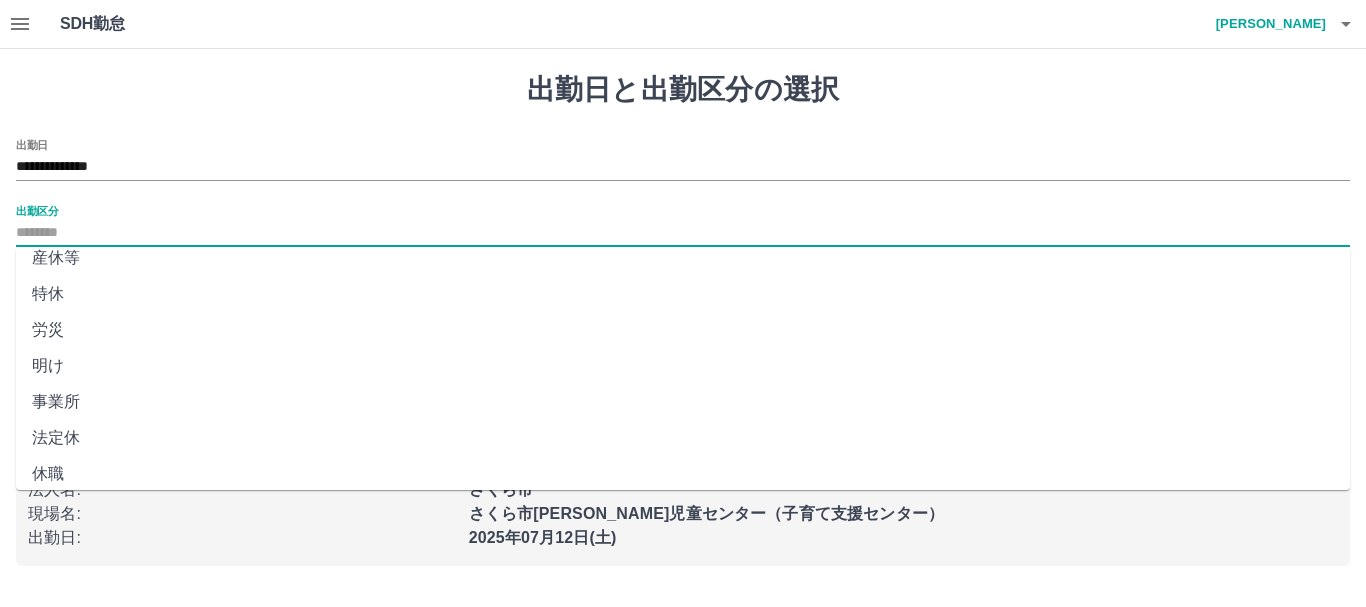 scroll, scrollTop: 421, scrollLeft: 0, axis: vertical 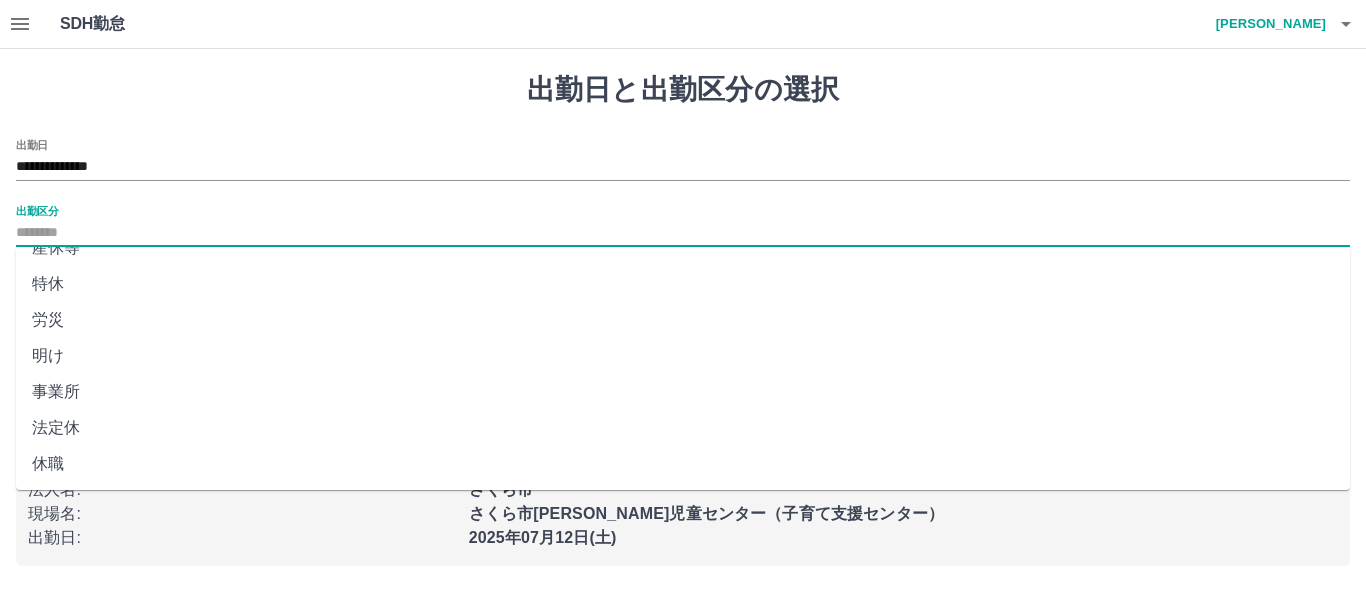 click on "法定休" at bounding box center [683, 428] 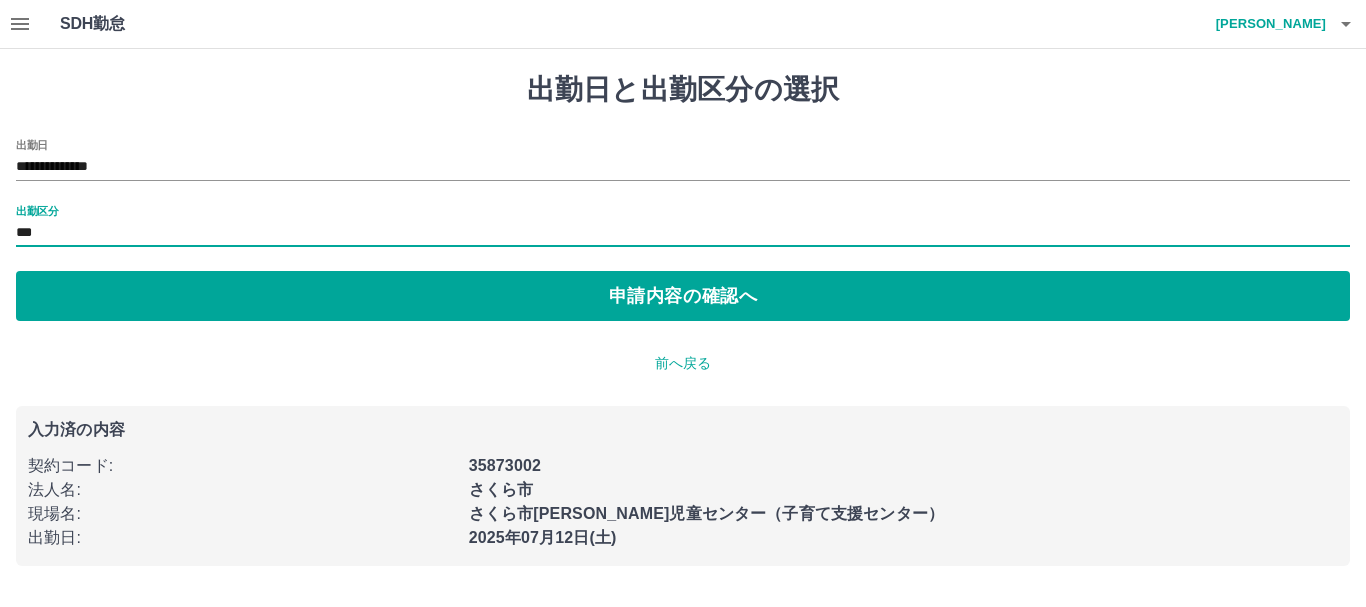 click on "**********" at bounding box center (683, 319) 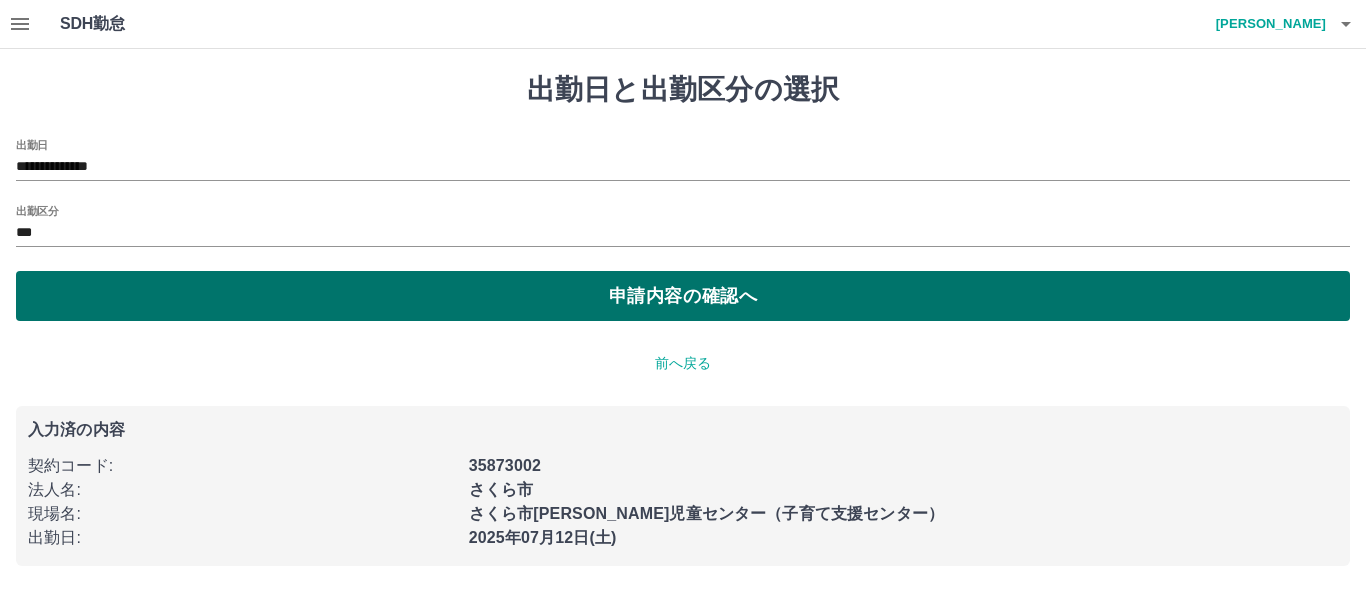 click on "申請内容の確認へ" at bounding box center (683, 296) 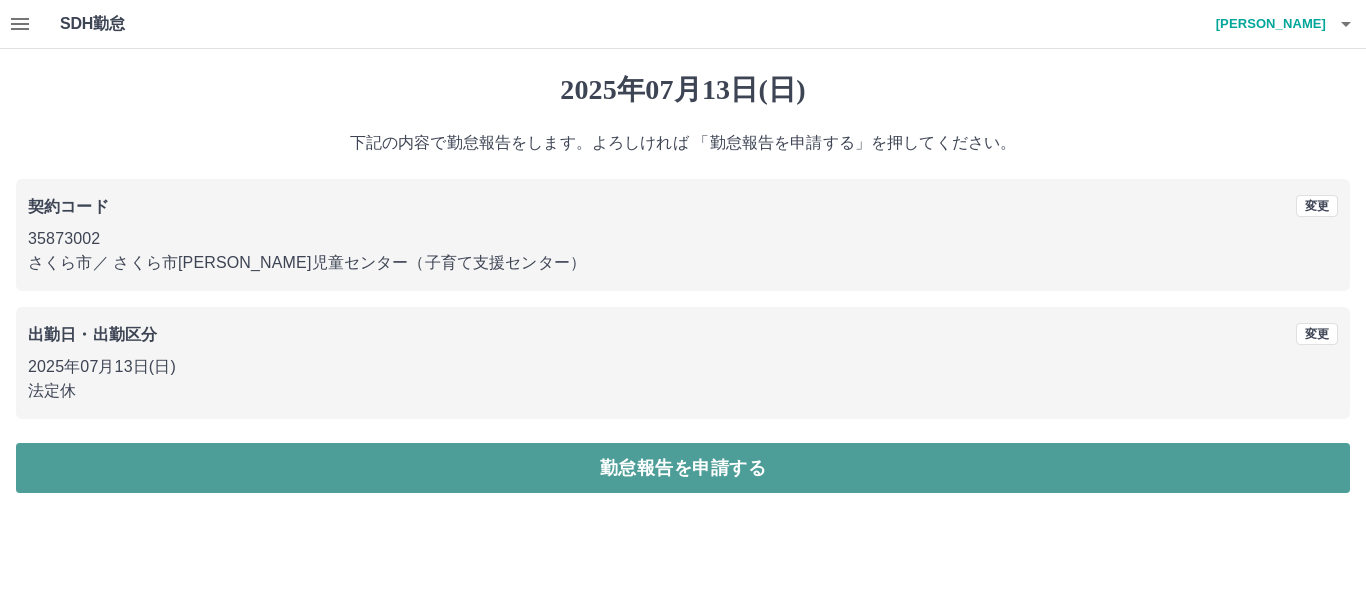click on "勤怠報告を申請する" at bounding box center (683, 468) 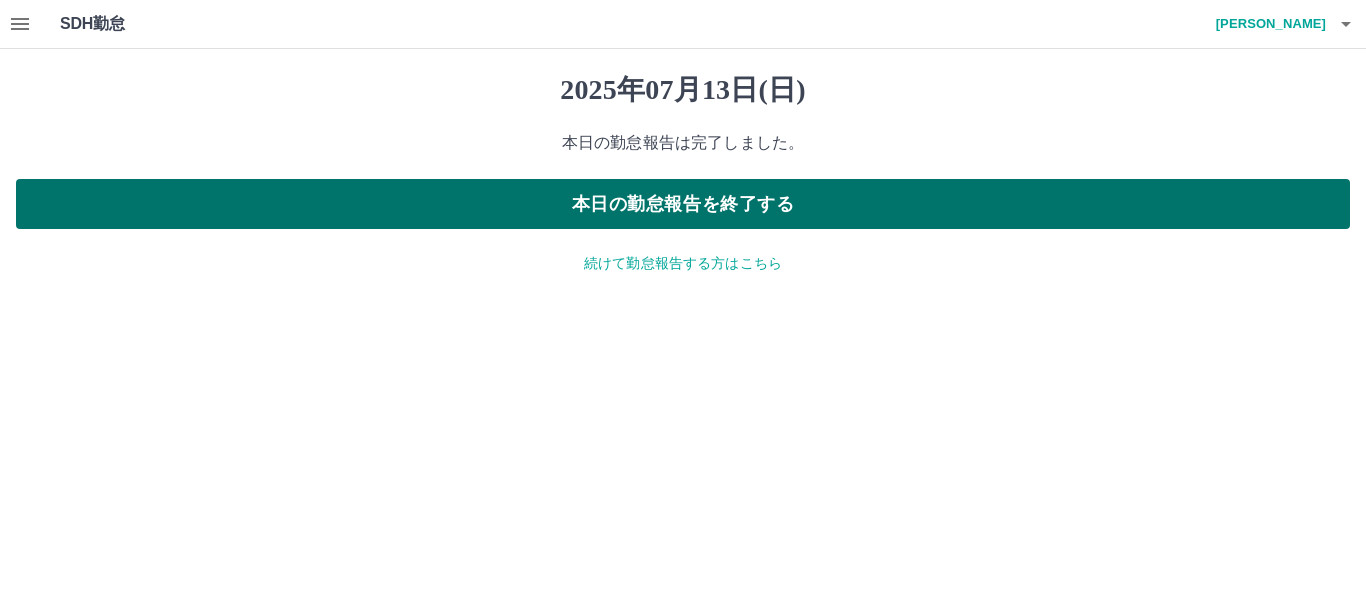 click on "本日の勤怠報告を終了する" at bounding box center [683, 204] 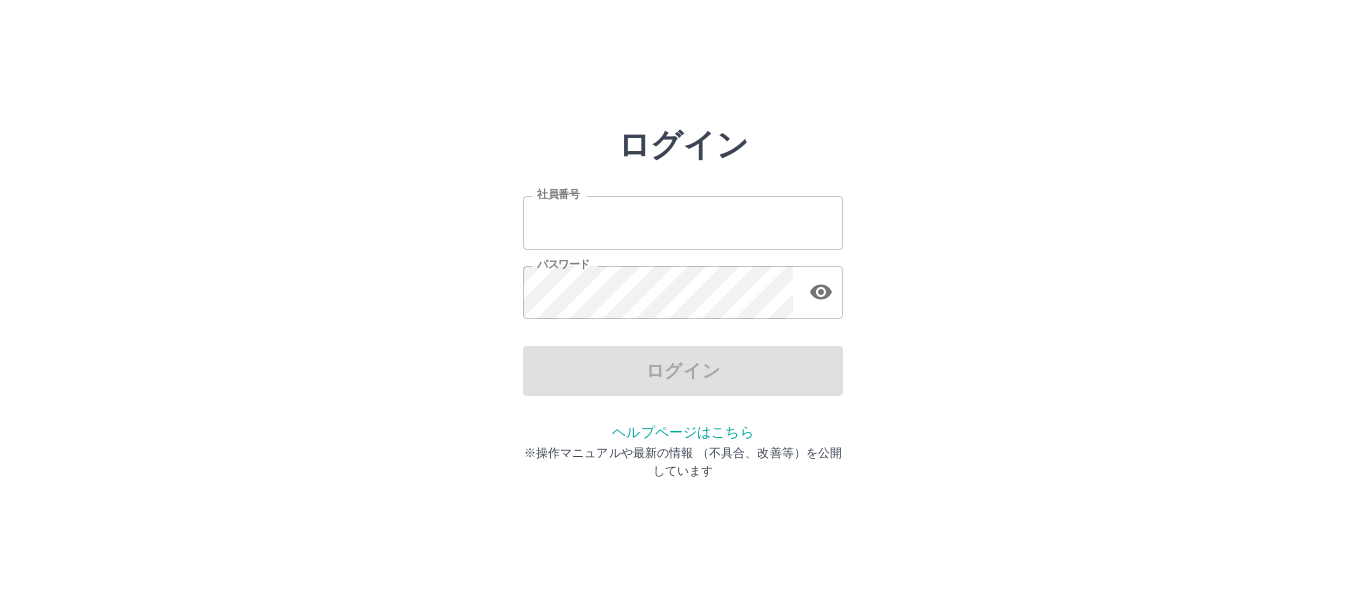 scroll, scrollTop: 0, scrollLeft: 0, axis: both 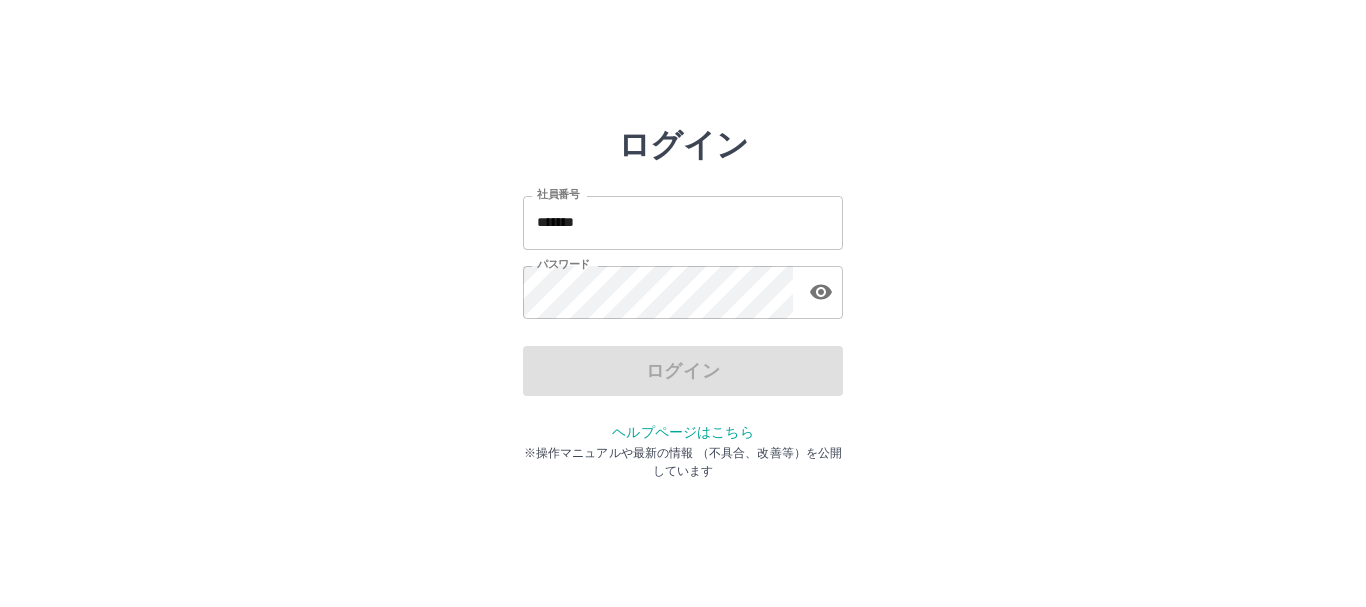 click on "*******" at bounding box center (683, 222) 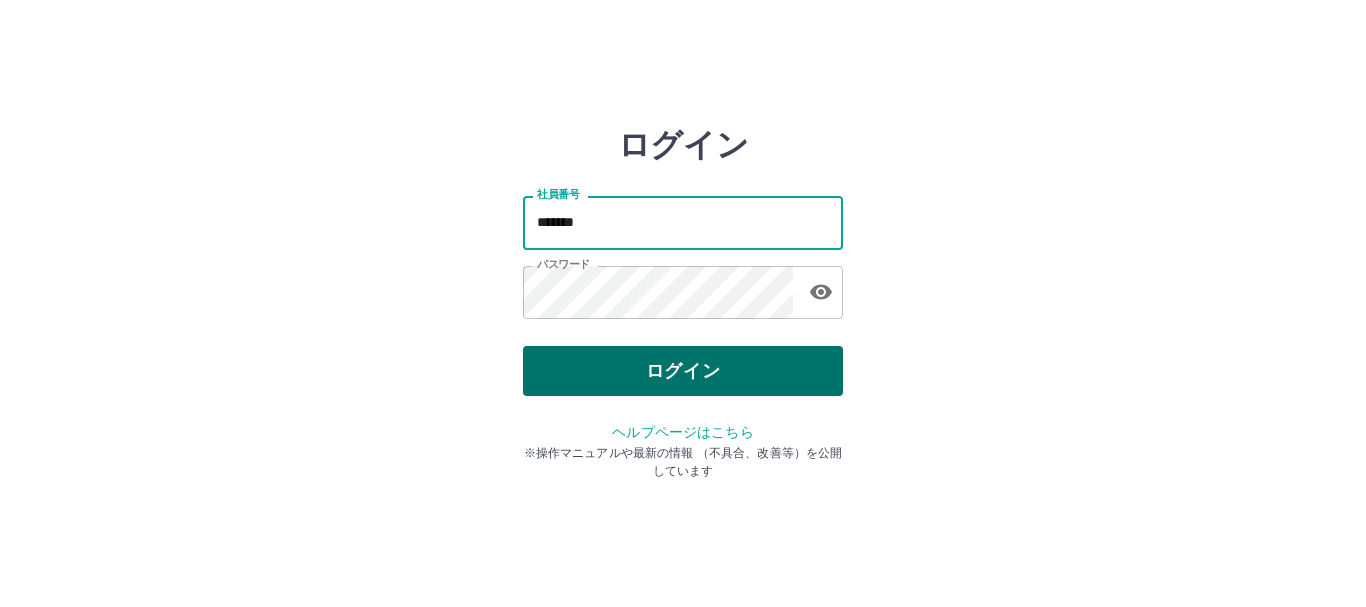 click on "ログイン" at bounding box center (683, 371) 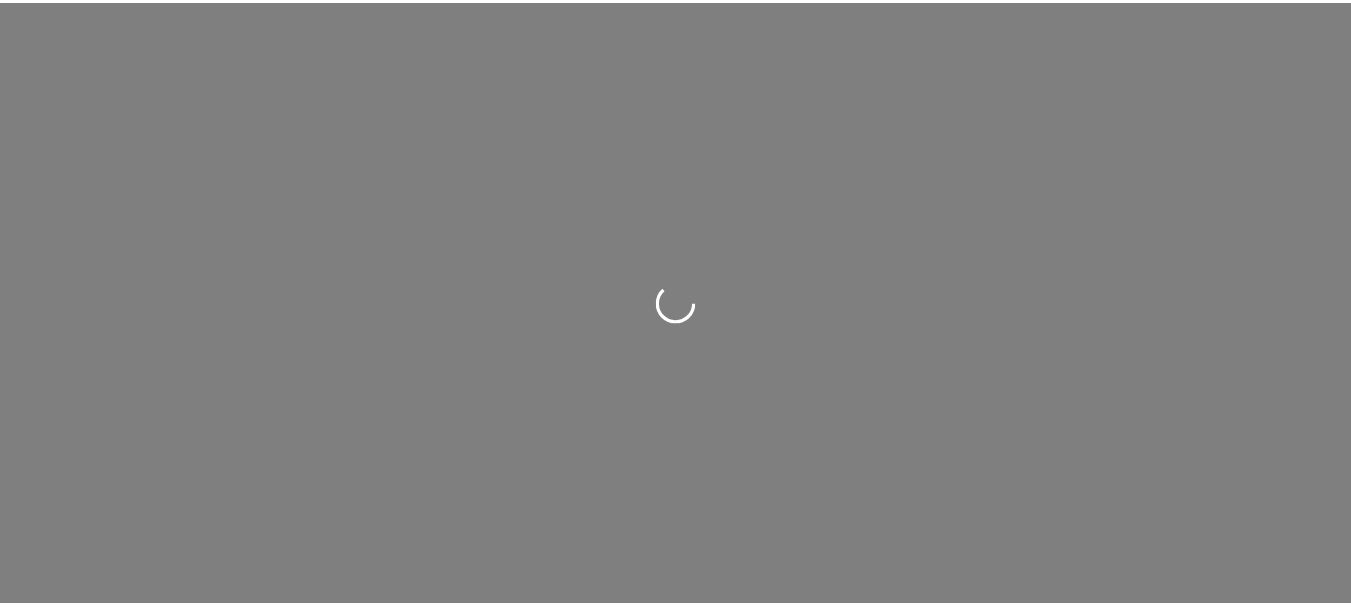 scroll, scrollTop: 0, scrollLeft: 0, axis: both 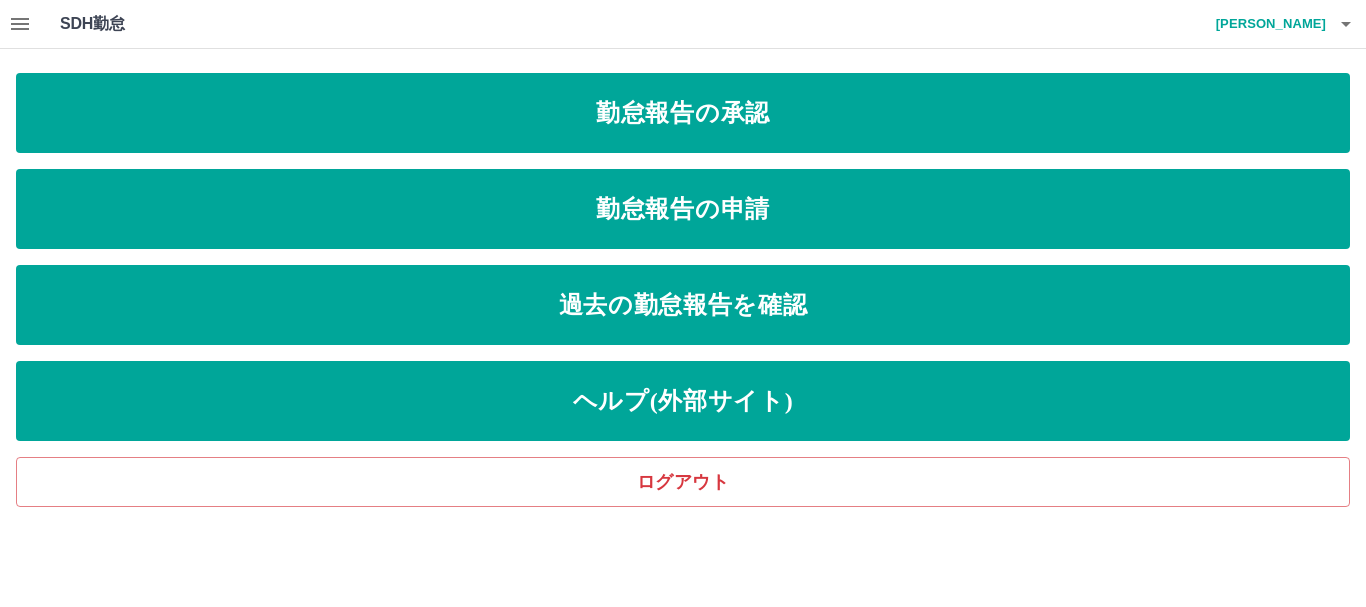 click 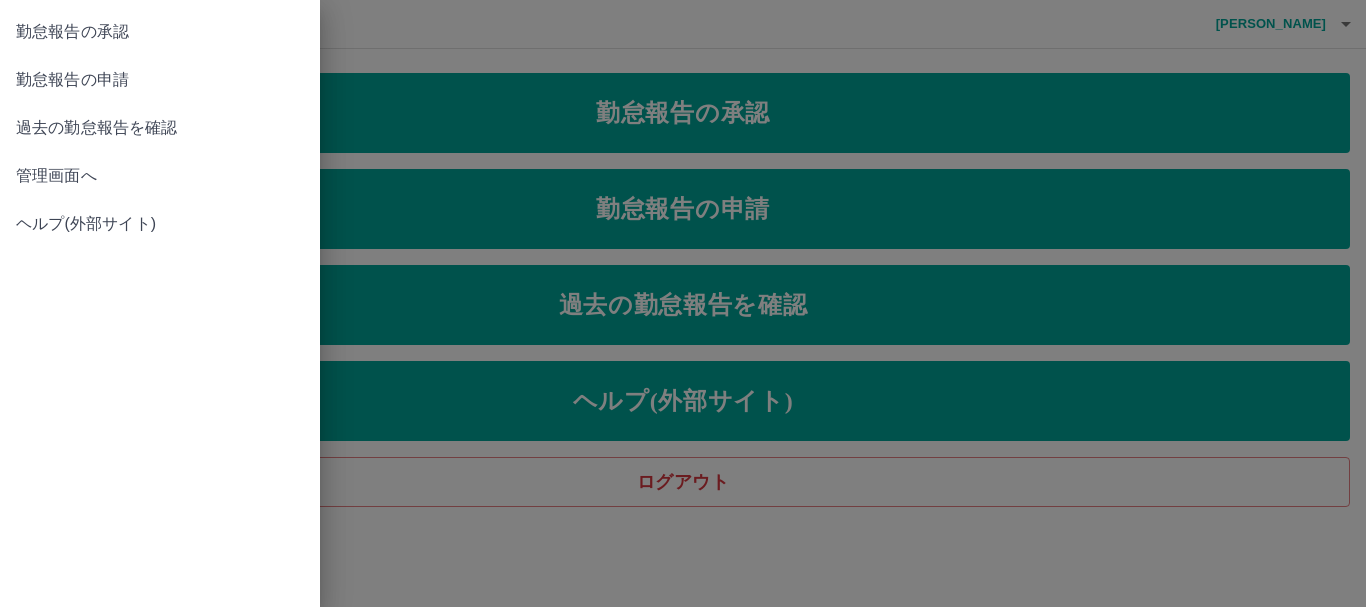 click on "管理画面へ" at bounding box center [160, 176] 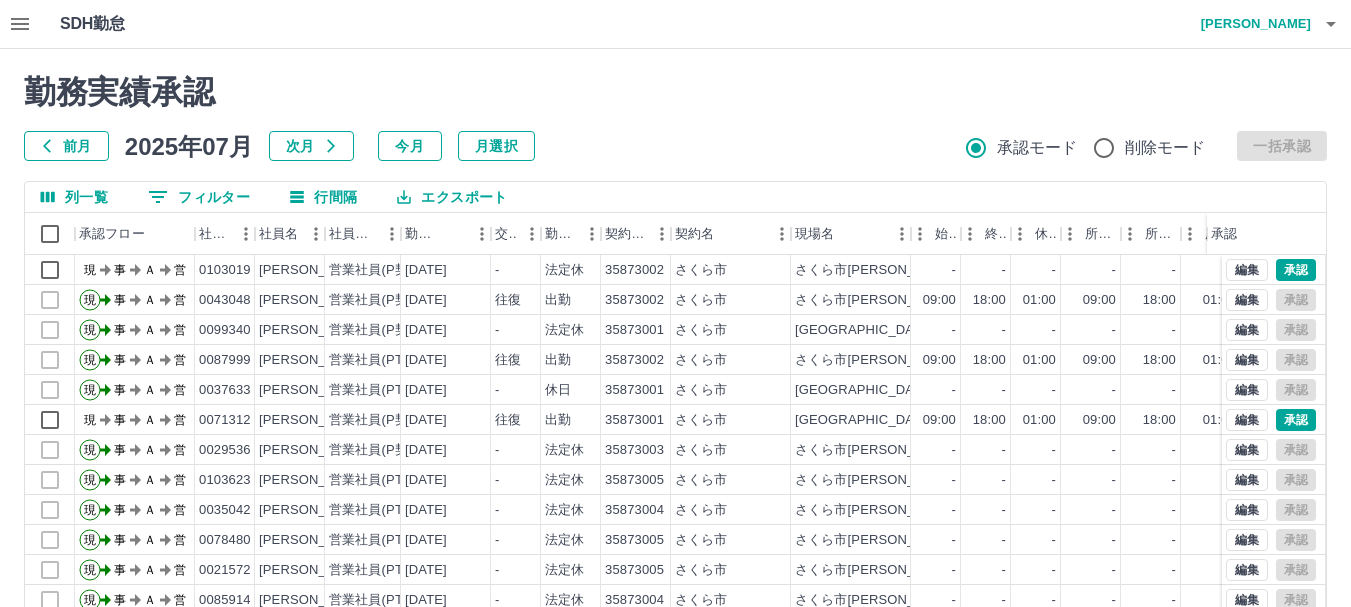 click on "0 フィルター" at bounding box center [199, 197] 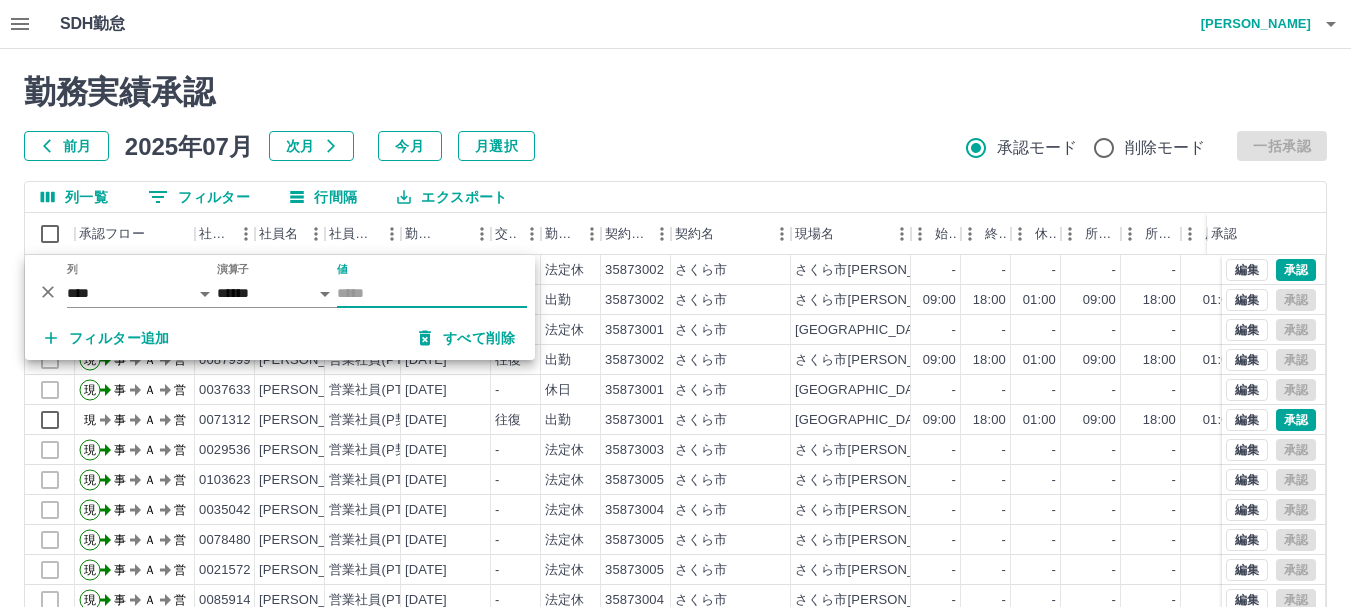 click on "値" at bounding box center [432, 293] 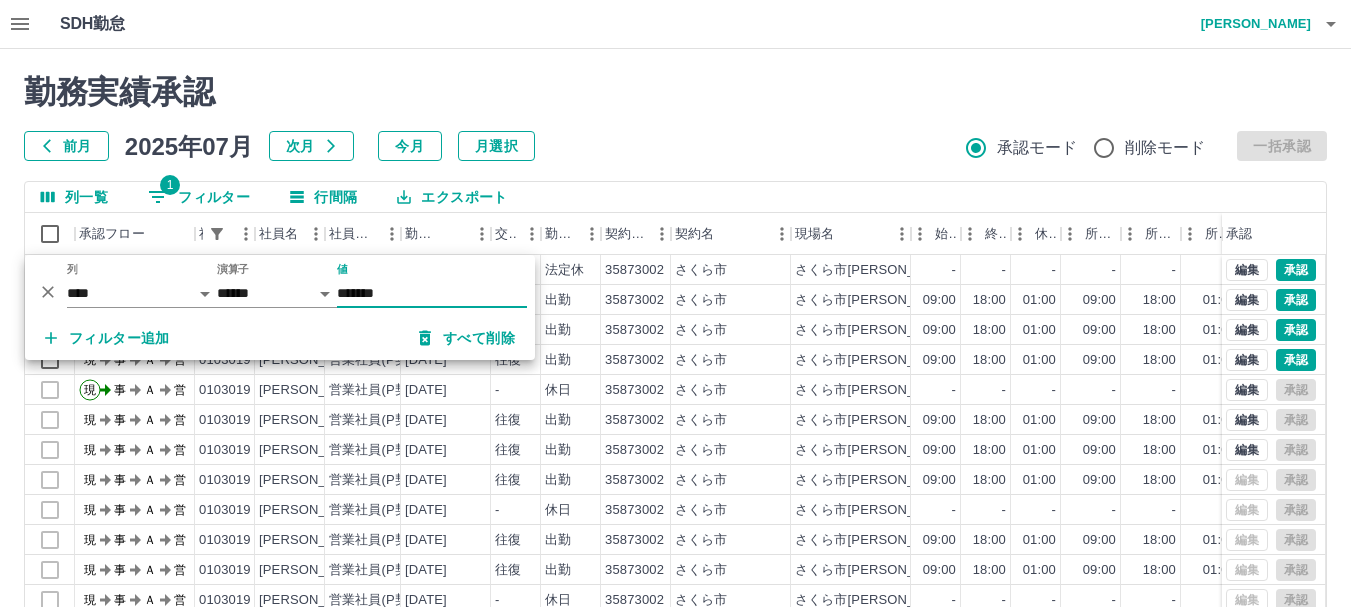 type on "*******" 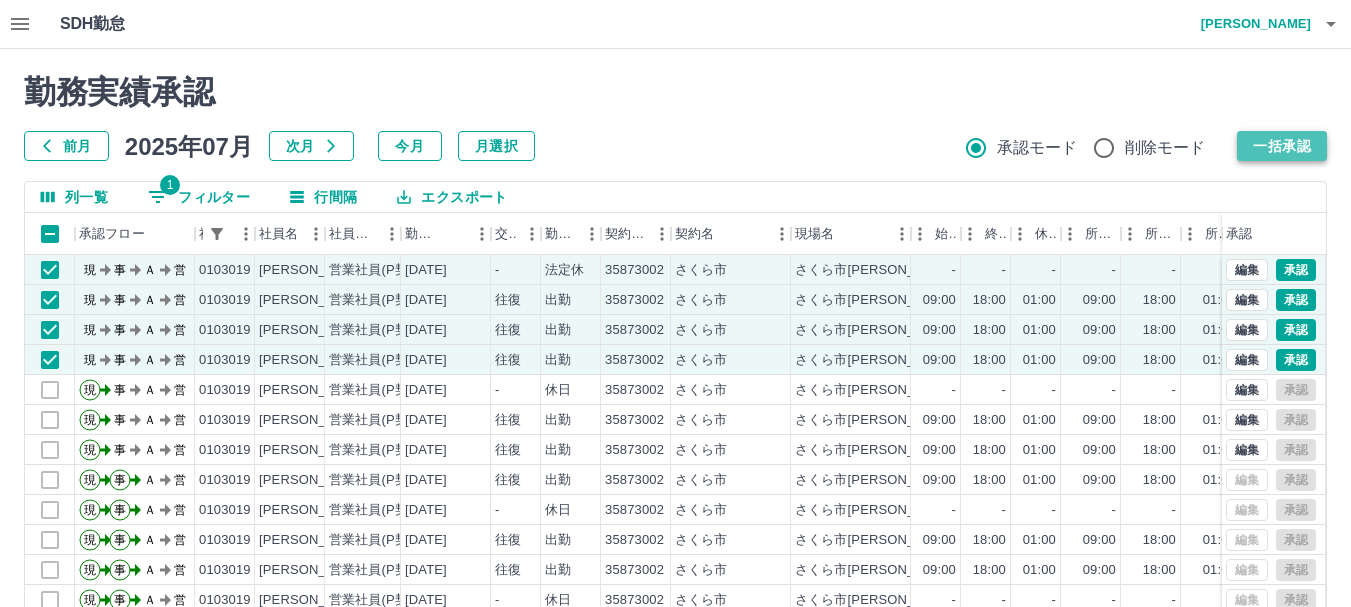 click on "一括承認" at bounding box center (1282, 146) 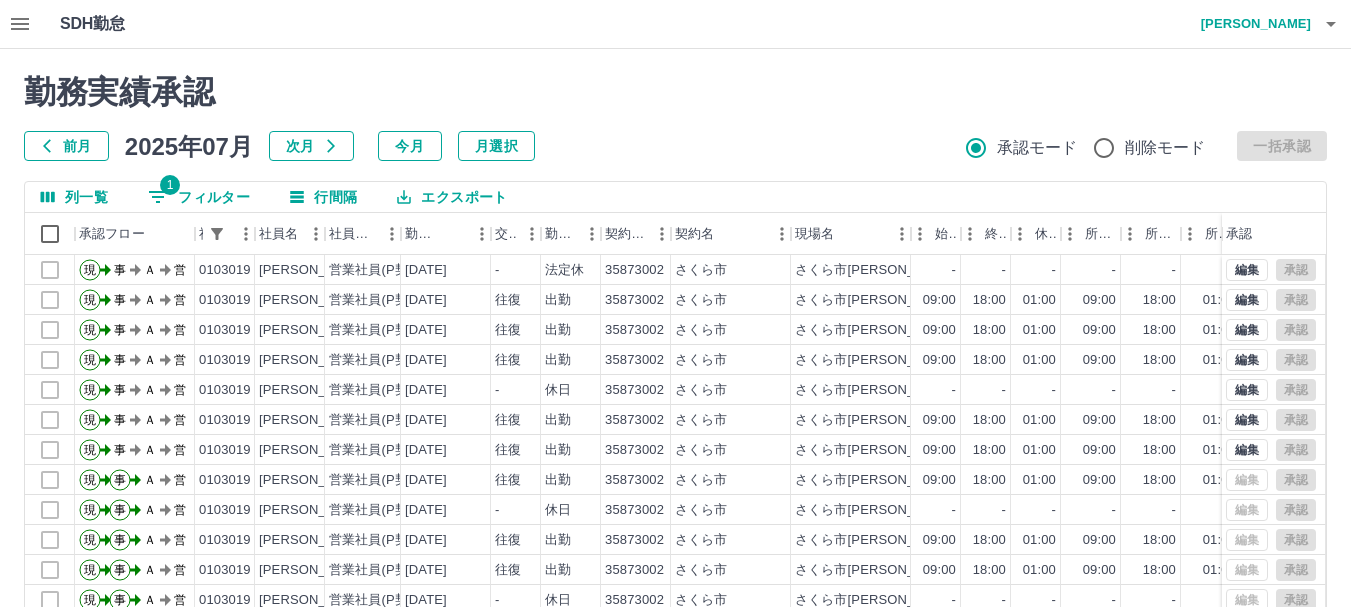 click on "1 フィルター" at bounding box center (199, 197) 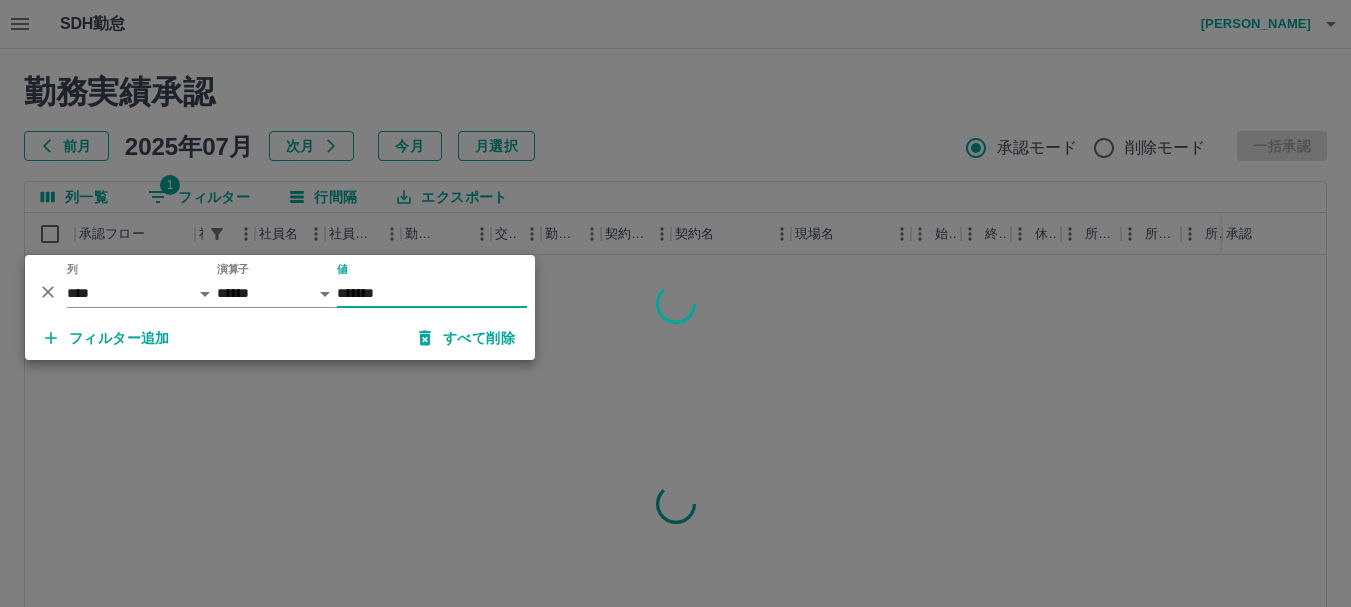 type on "*******" 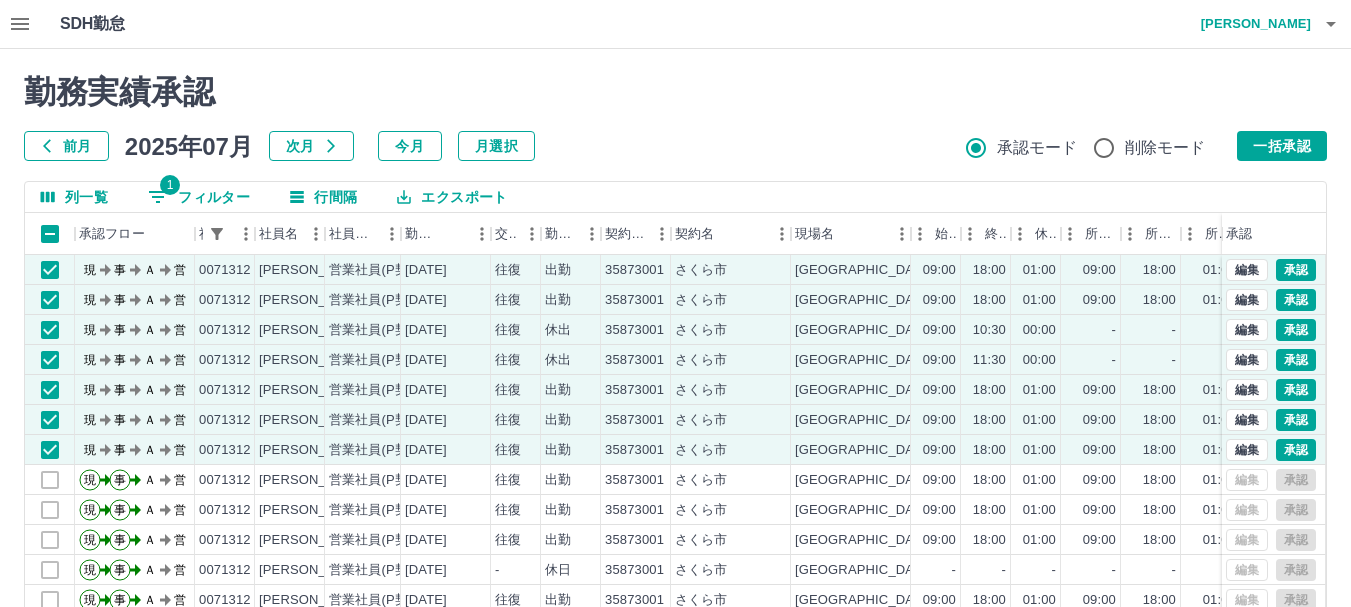click on "勤務実績承認 前月 2025年07月 次月 今月 月選択 承認モード 削除モード 一括承認" at bounding box center (675, 117) 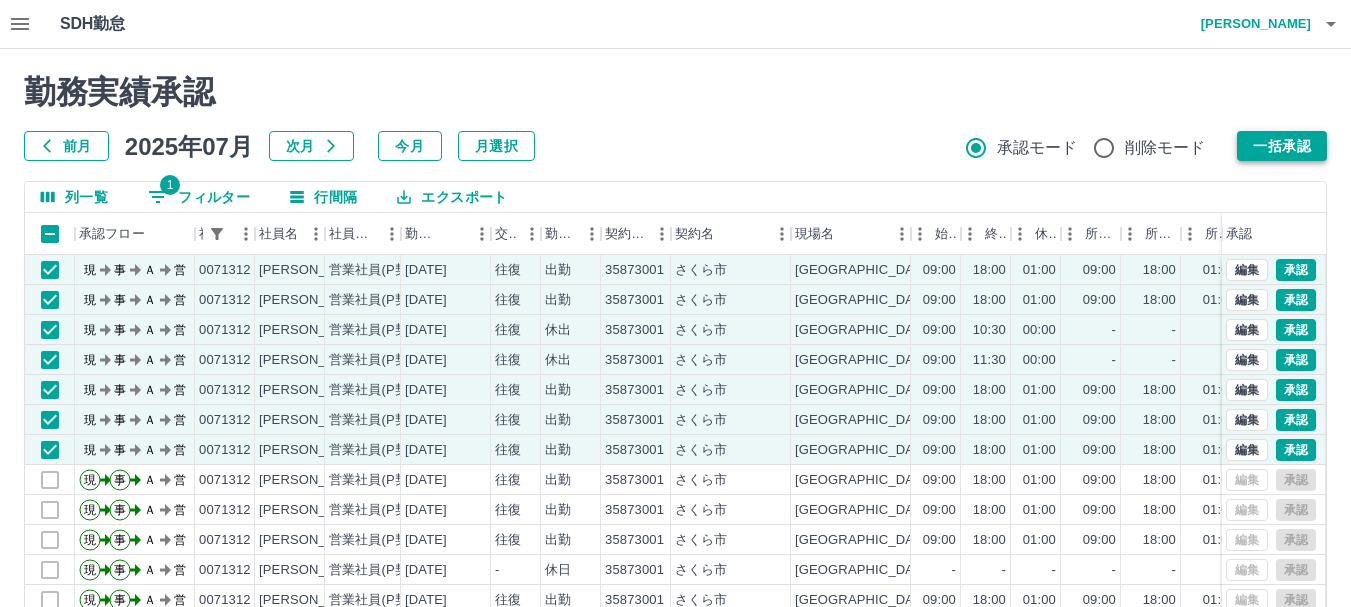 click on "一括承認" at bounding box center (1282, 146) 